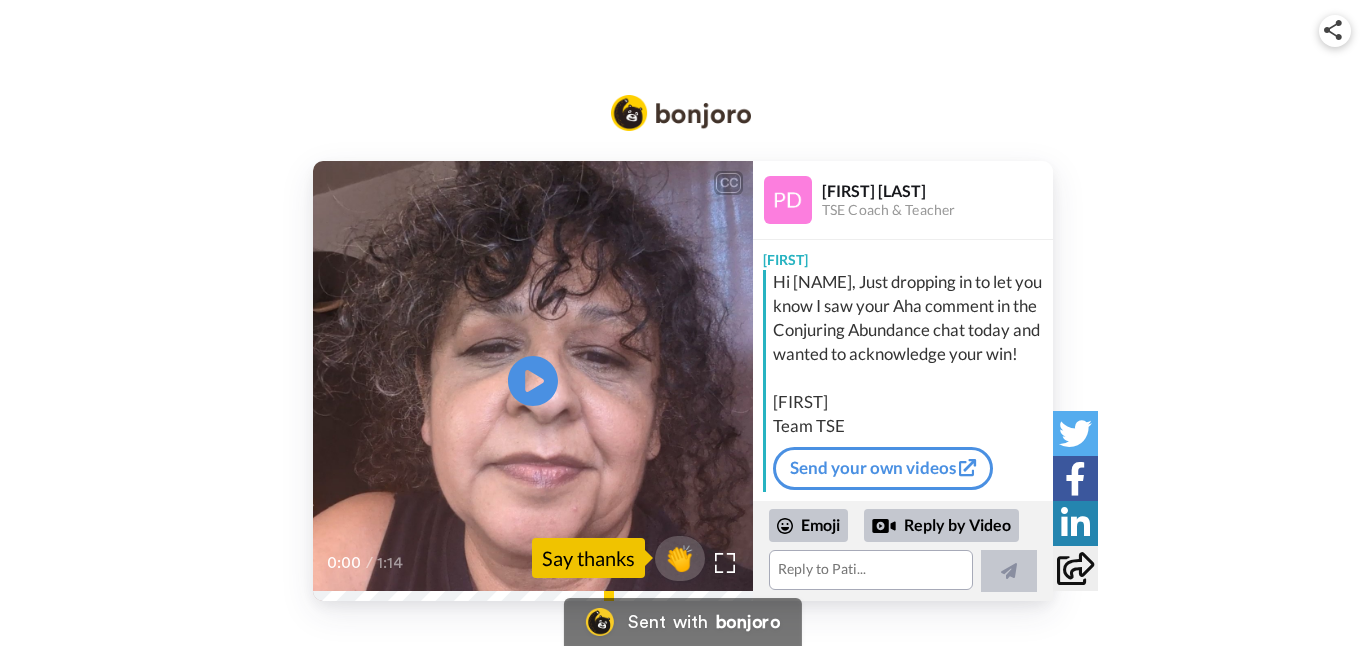 scroll, scrollTop: 0, scrollLeft: 0, axis: both 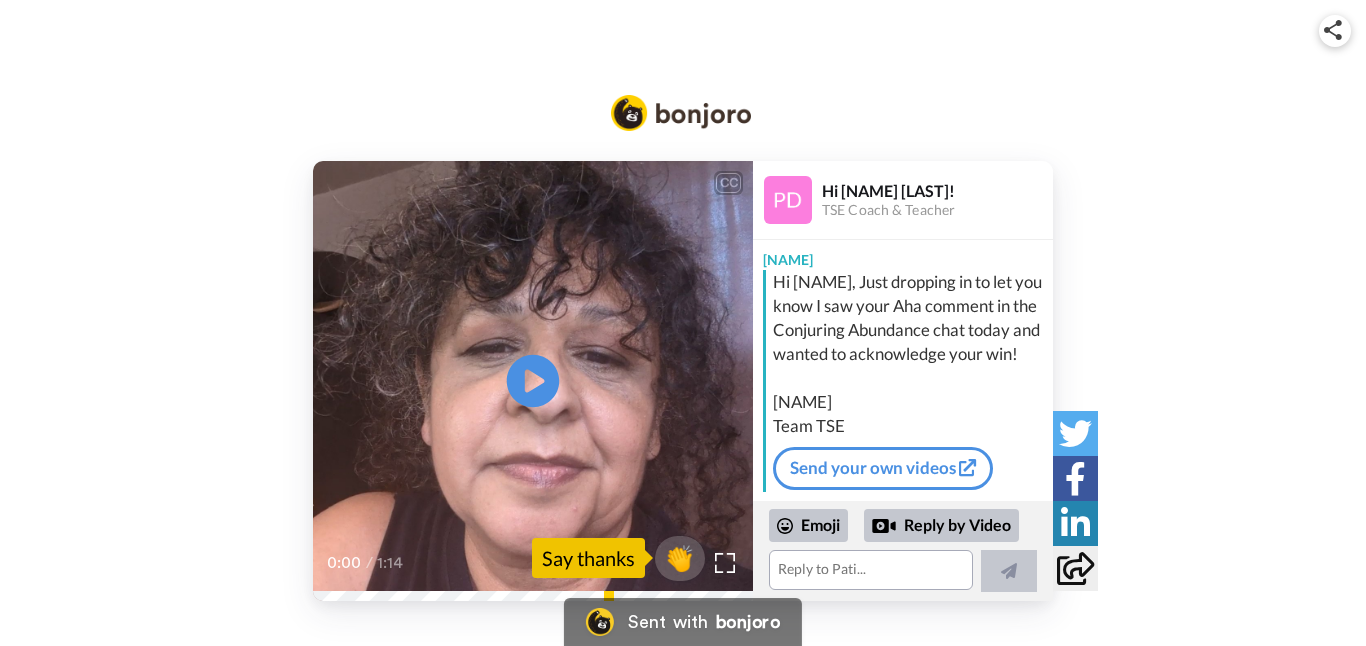 click 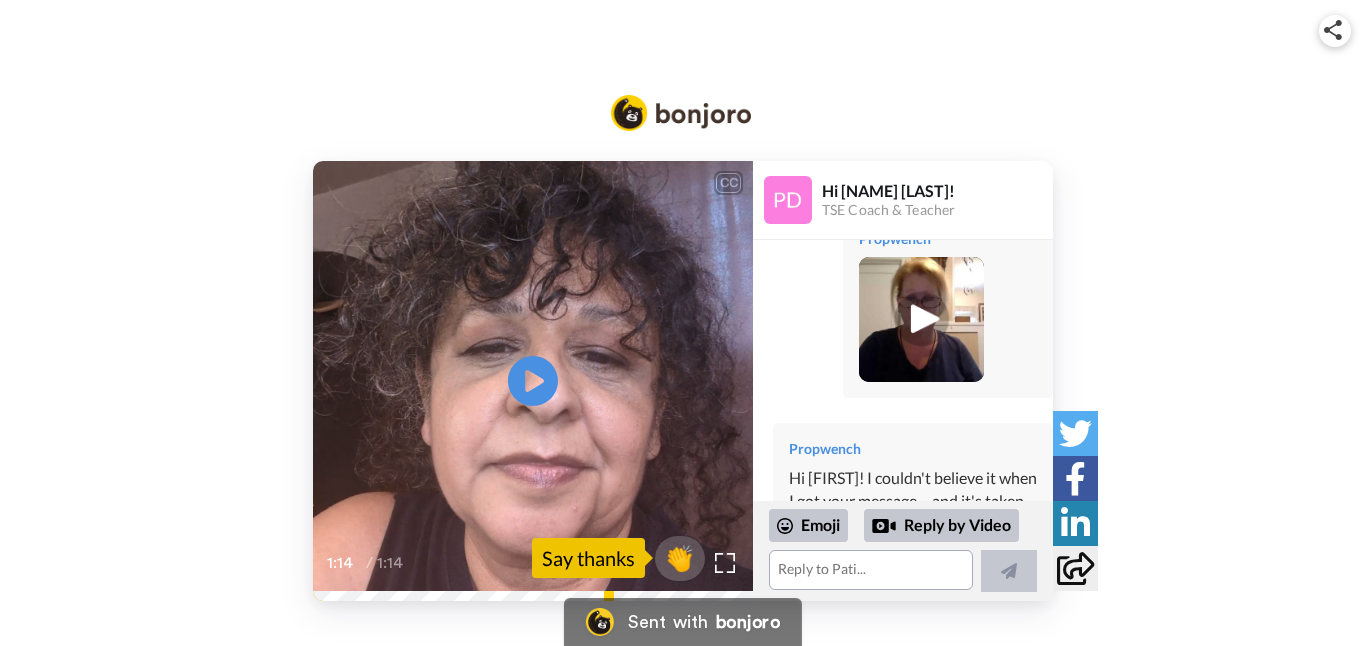 scroll, scrollTop: 293, scrollLeft: 0, axis: vertical 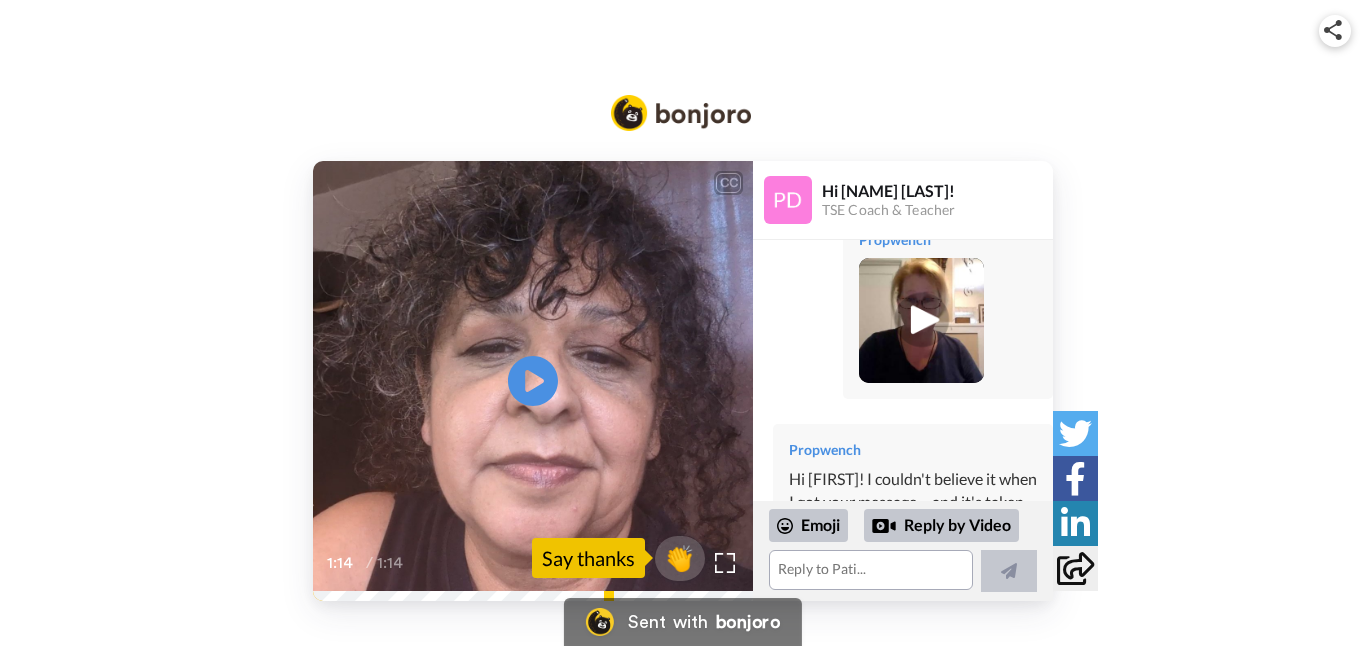 click at bounding box center (921, 320) 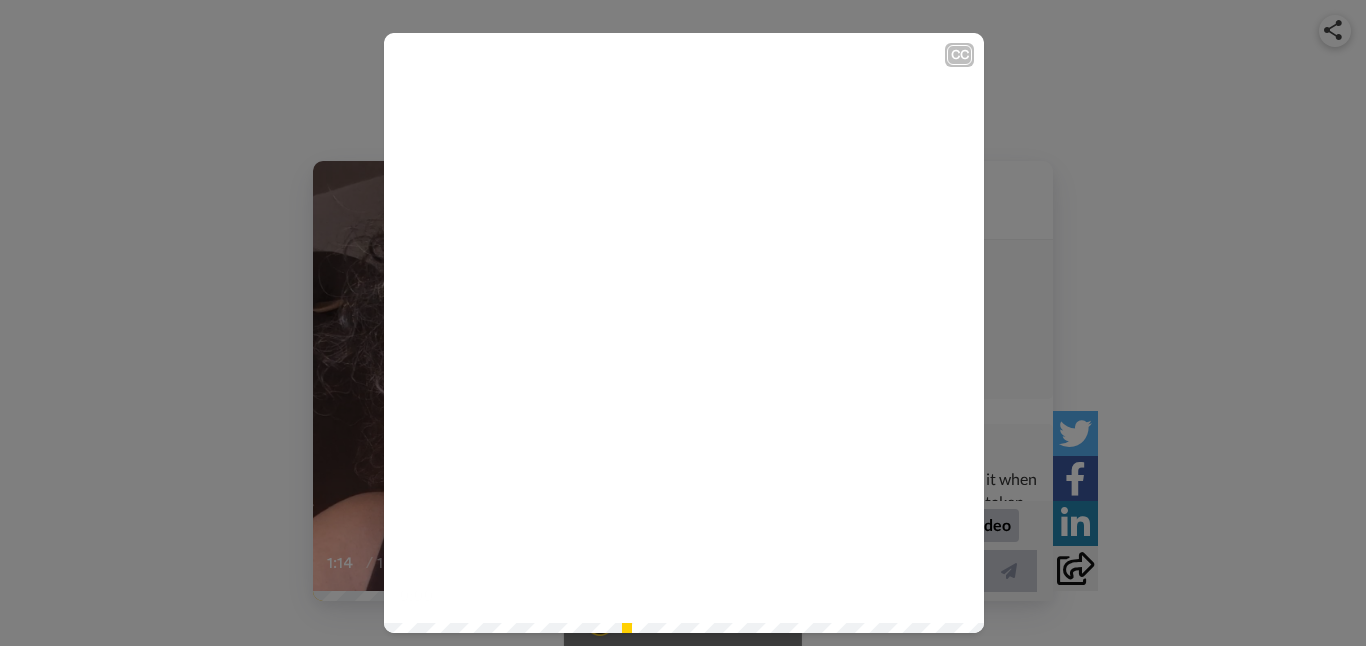 click on "Play/Pause" 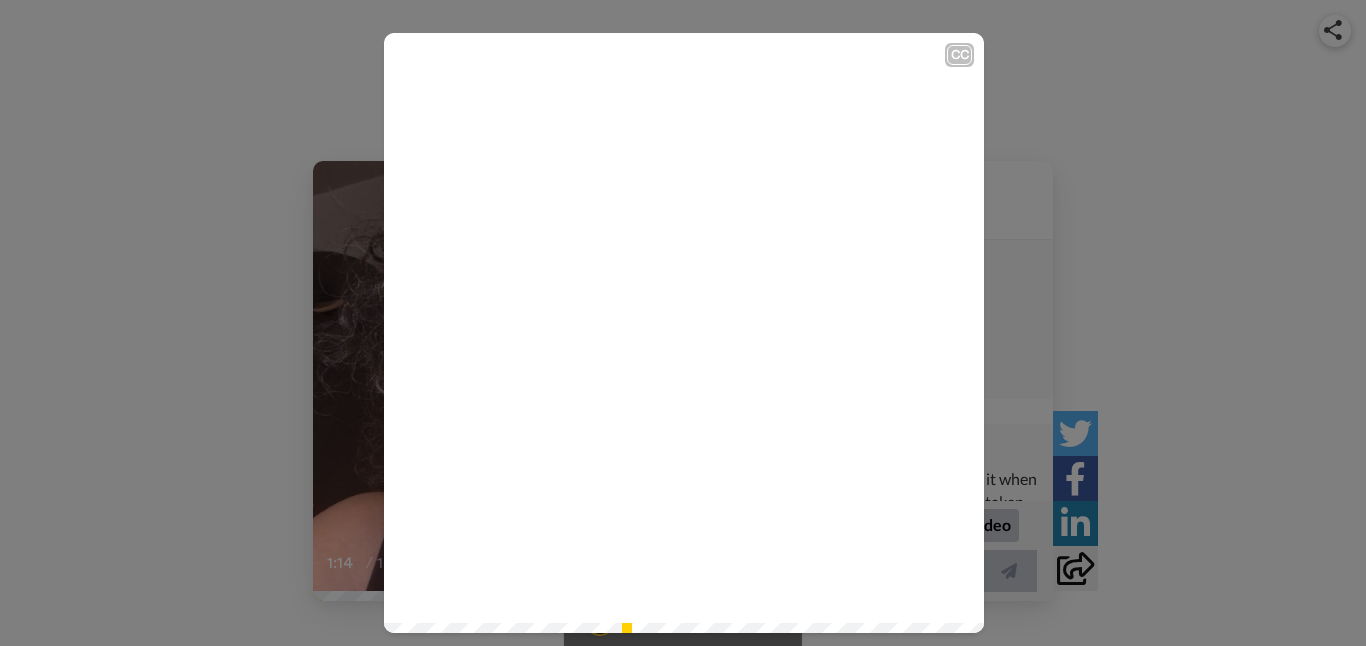 click on "CC Play/Pause  2:03 /  2:03" at bounding box center [683, 323] 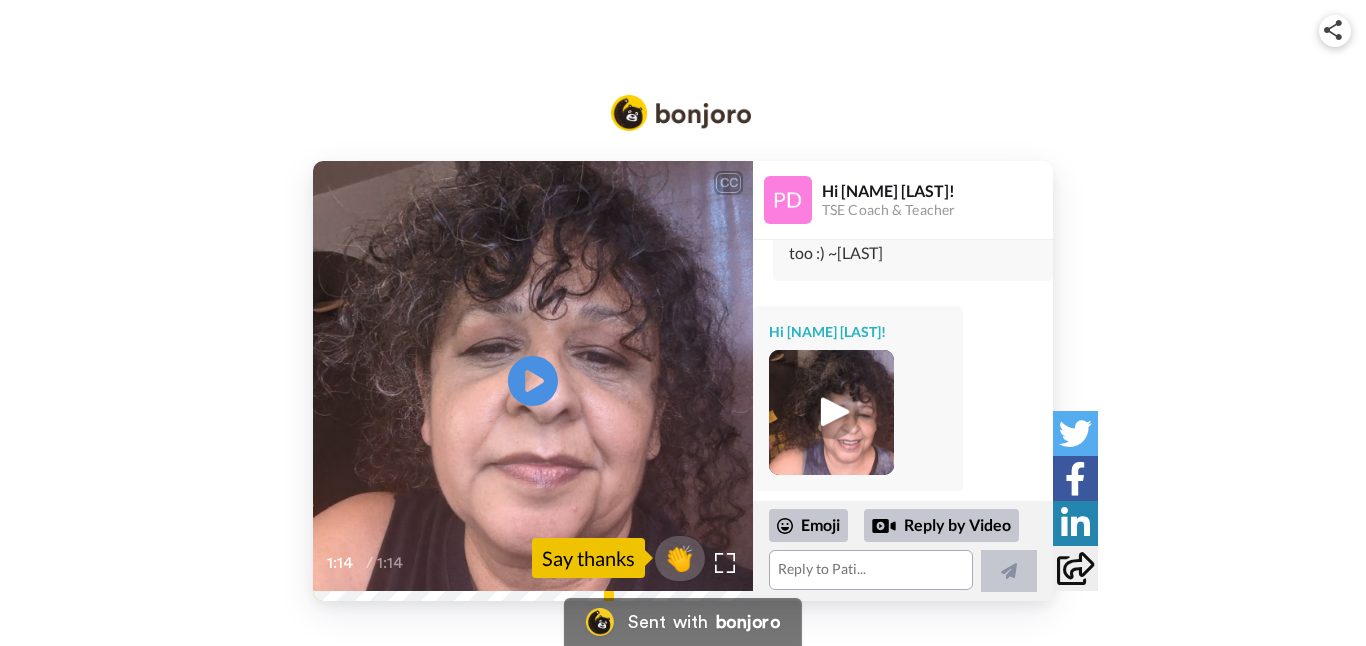 scroll, scrollTop: 862, scrollLeft: 0, axis: vertical 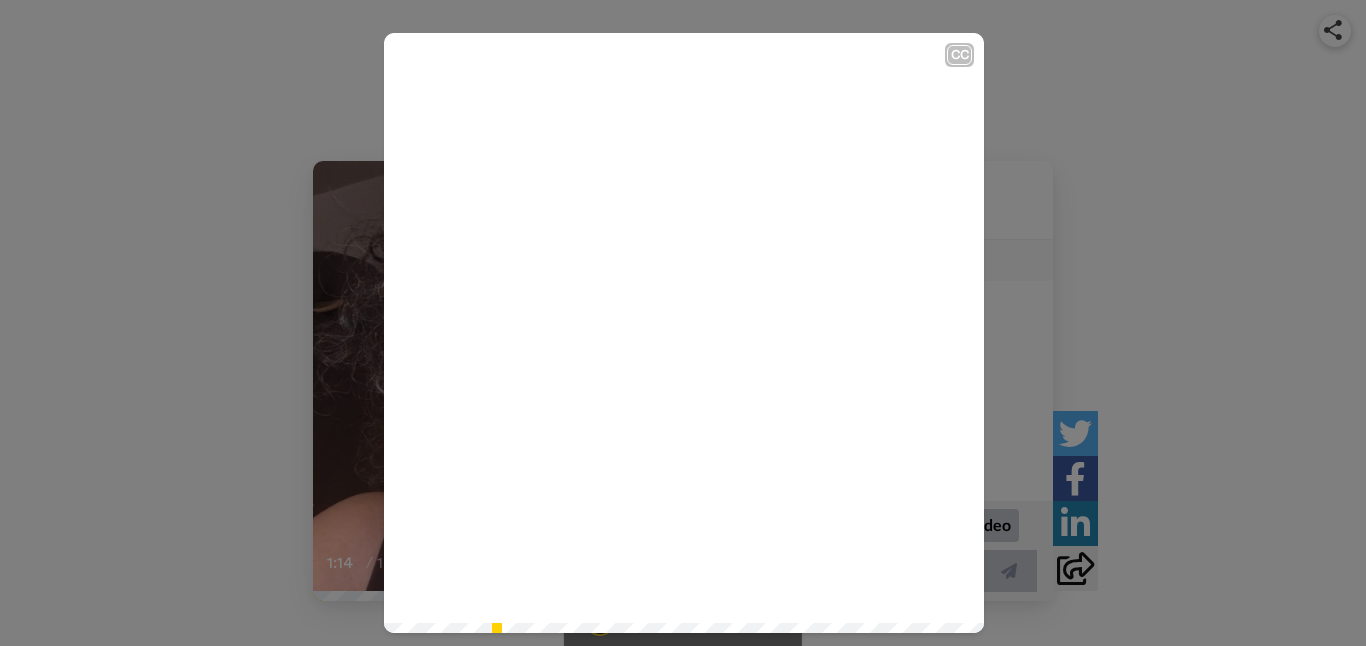 click on "Play/Pause" 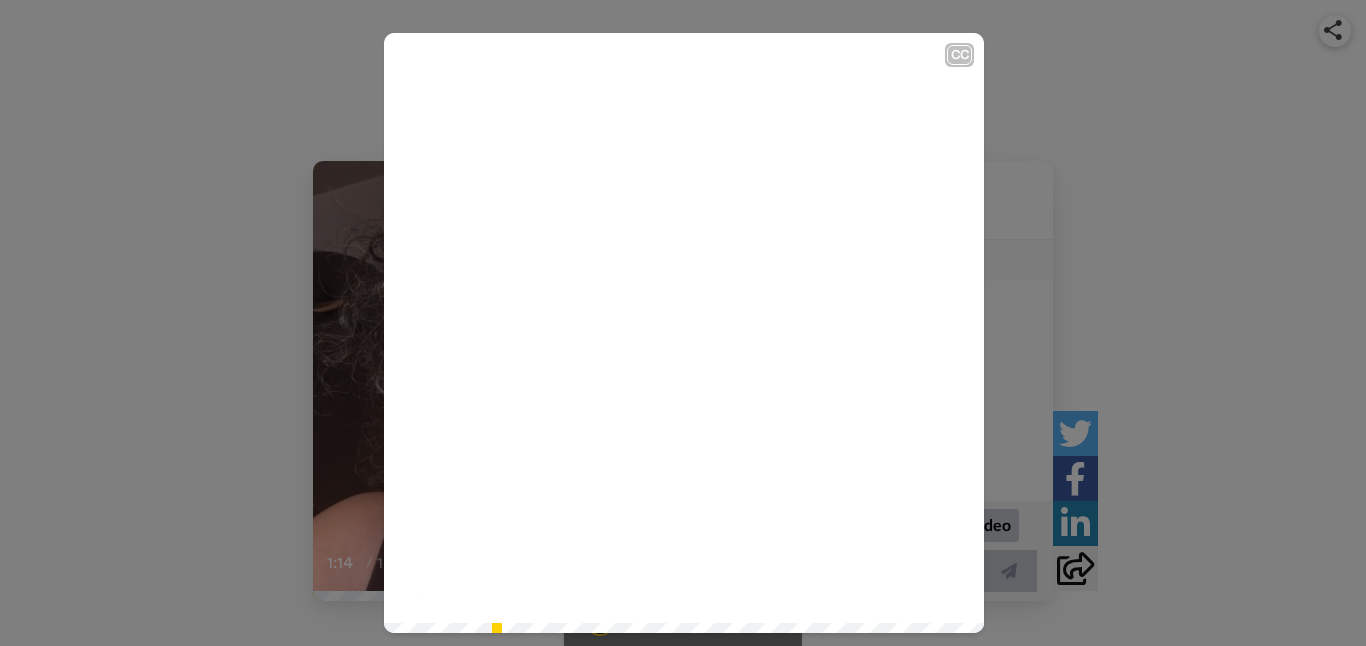 click at bounding box center [684, 333] 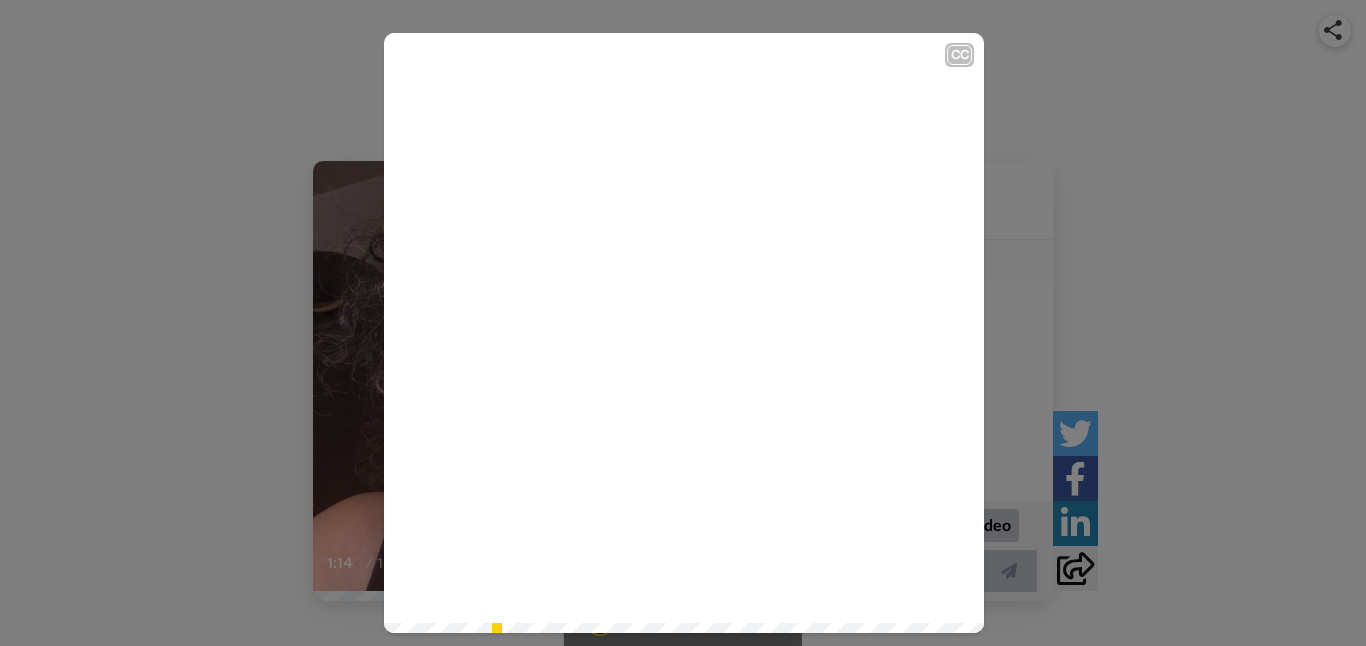 click on "And fear of doing things because you might fail sends a message to your subconscious" at bounding box center (684, 557) 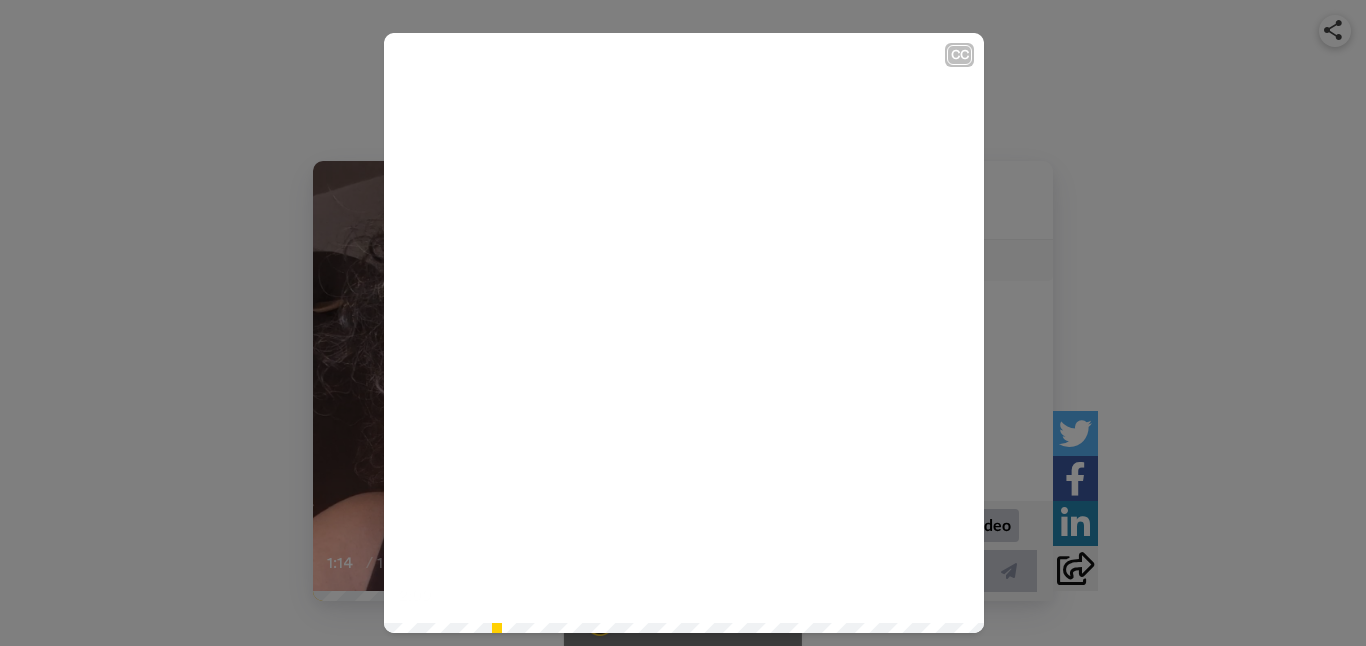 click on "And fear of doing things because you might fail sends a message to your subconscious" at bounding box center (684, 557) 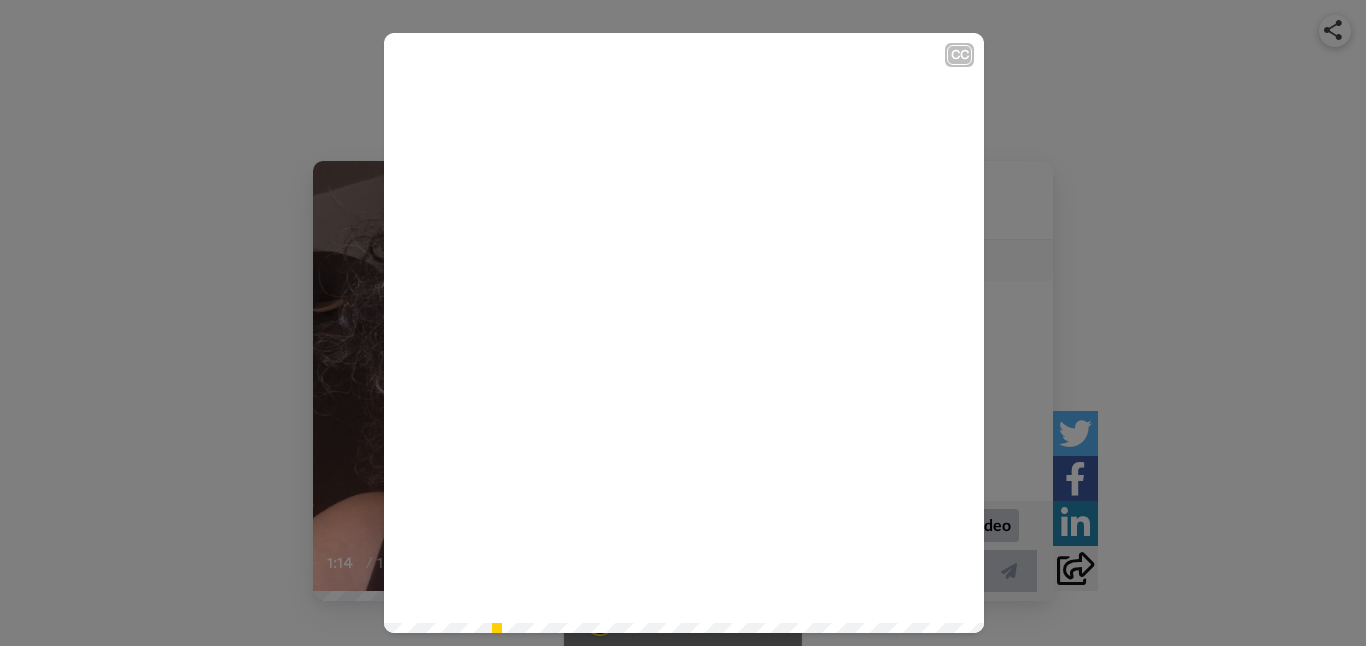 click at bounding box center (684, 333) 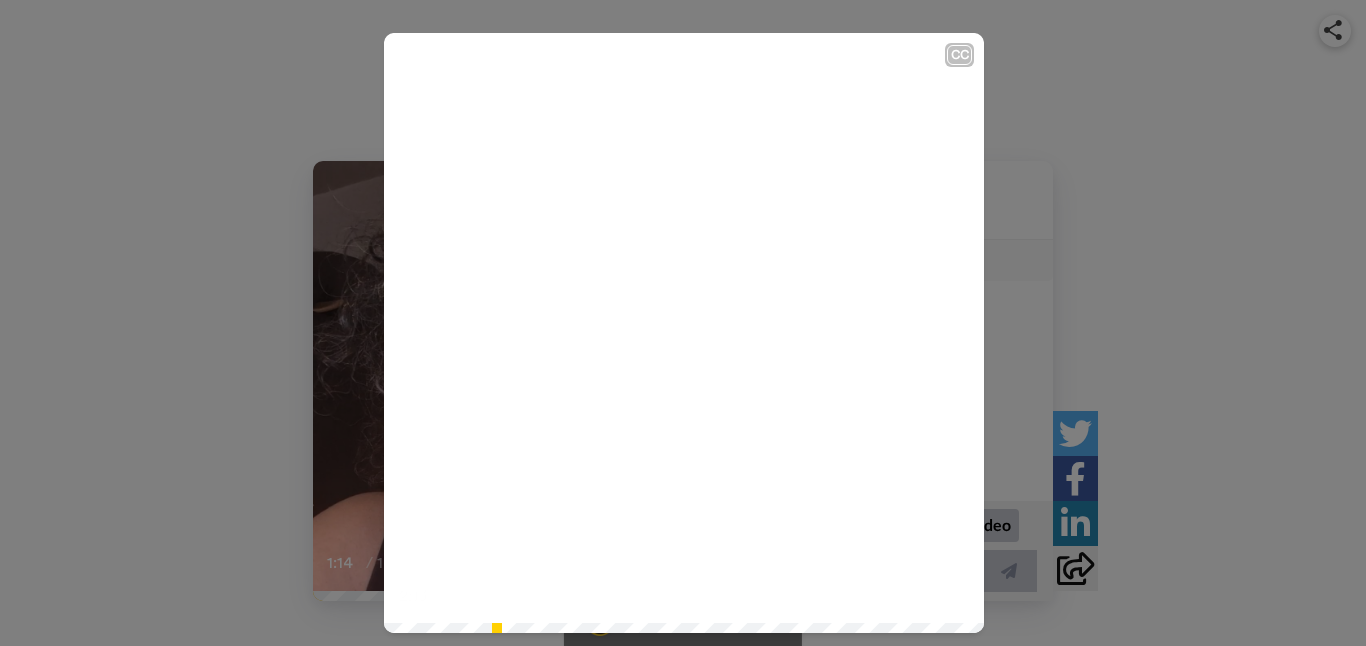 click on "CC Play/Pause mind that you are a failure.  [TIME] /  [TIME]" at bounding box center [684, 333] 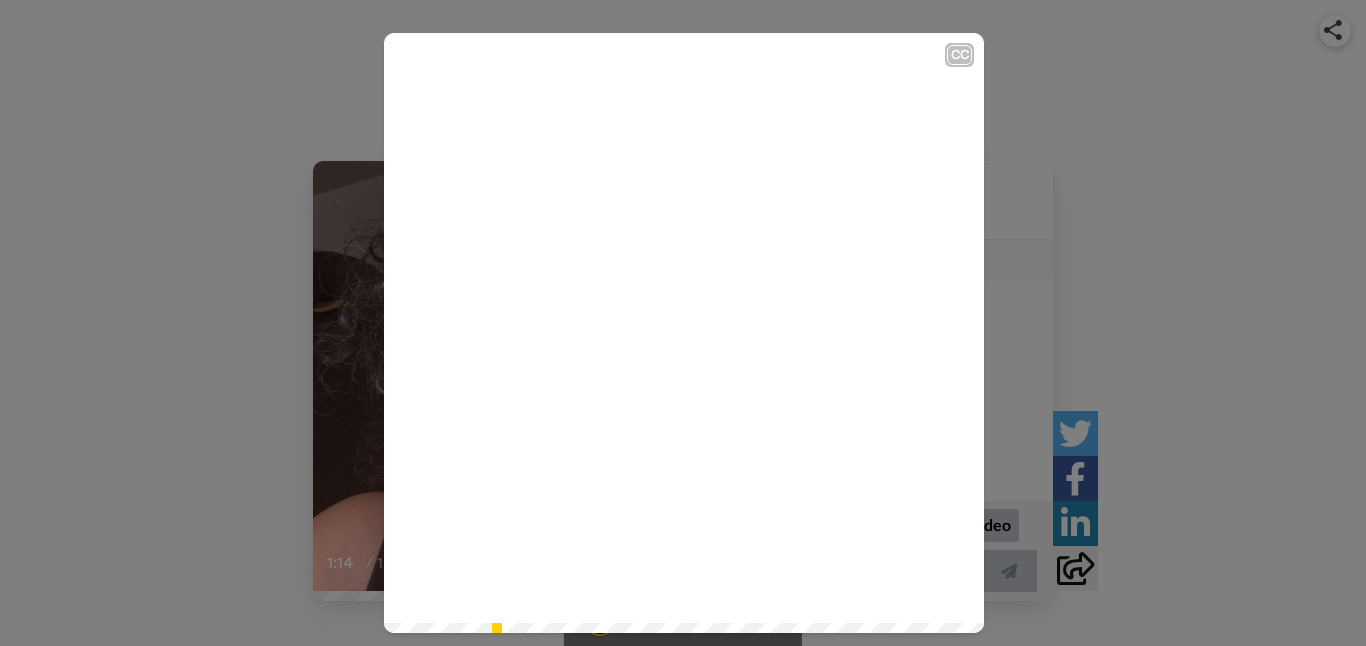 click on "Of course, there's always a possibility that you might not succeed, but not to hesitate" at bounding box center (684, 557) 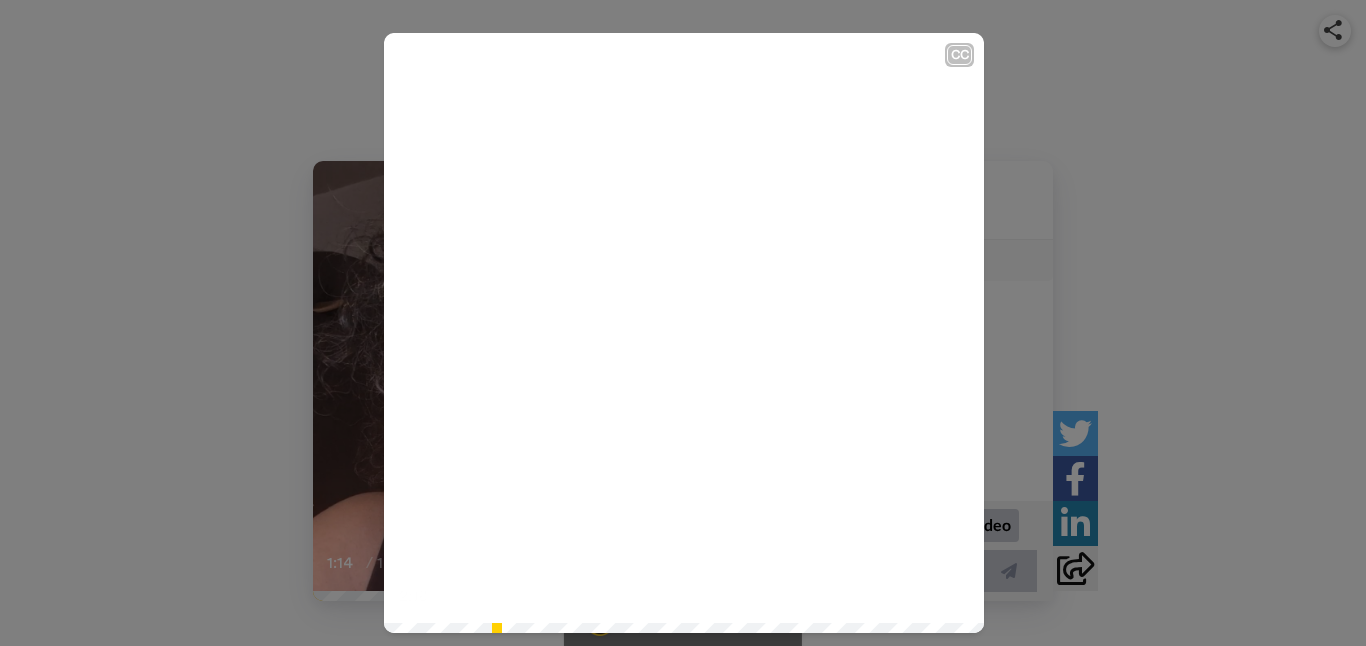 click on "Of course, there's always a possibility that you might not succeed, but not to hesitate" at bounding box center [684, 557] 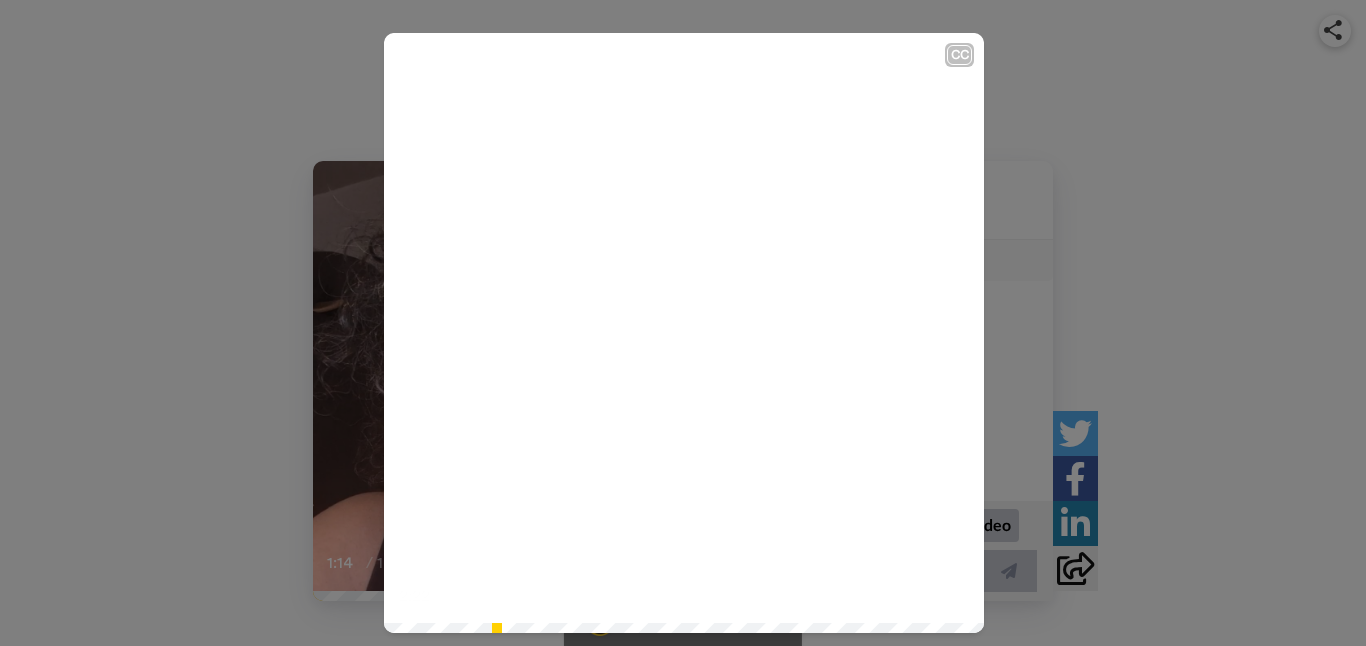 click on "2:22 /  4:32" at bounding box center [684, 602] 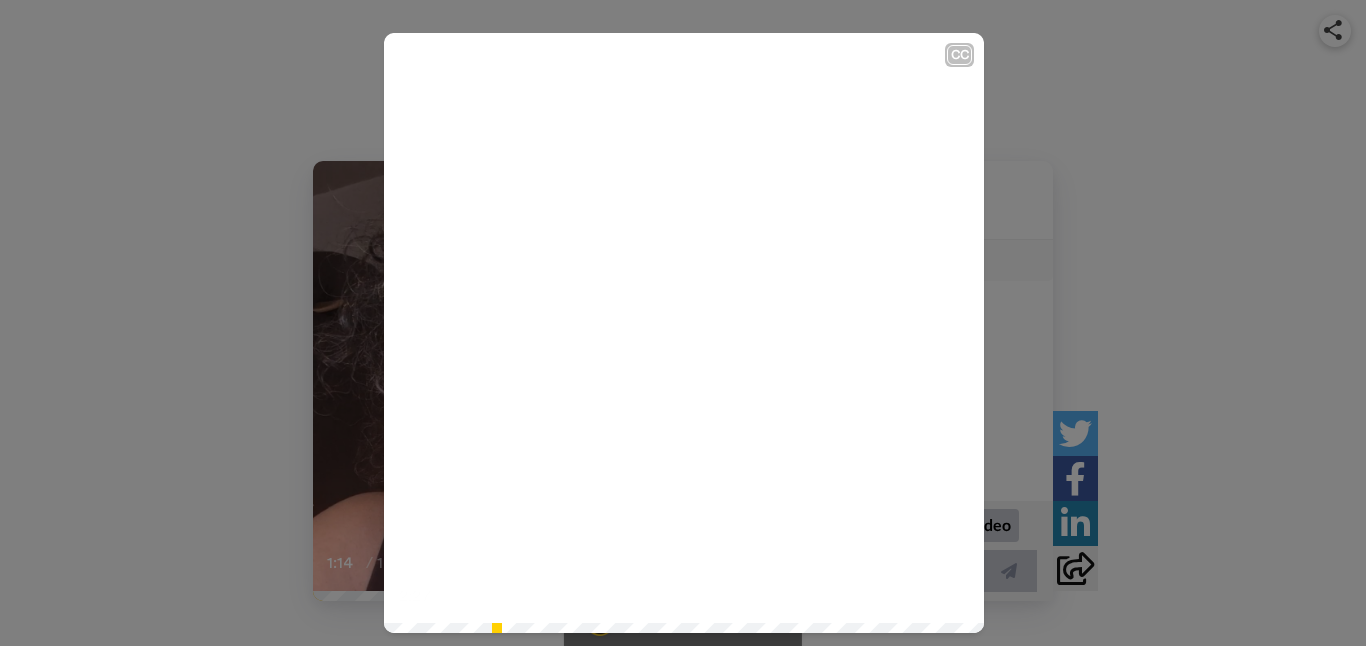 click on "2:27 /  4:32" at bounding box center [684, 602] 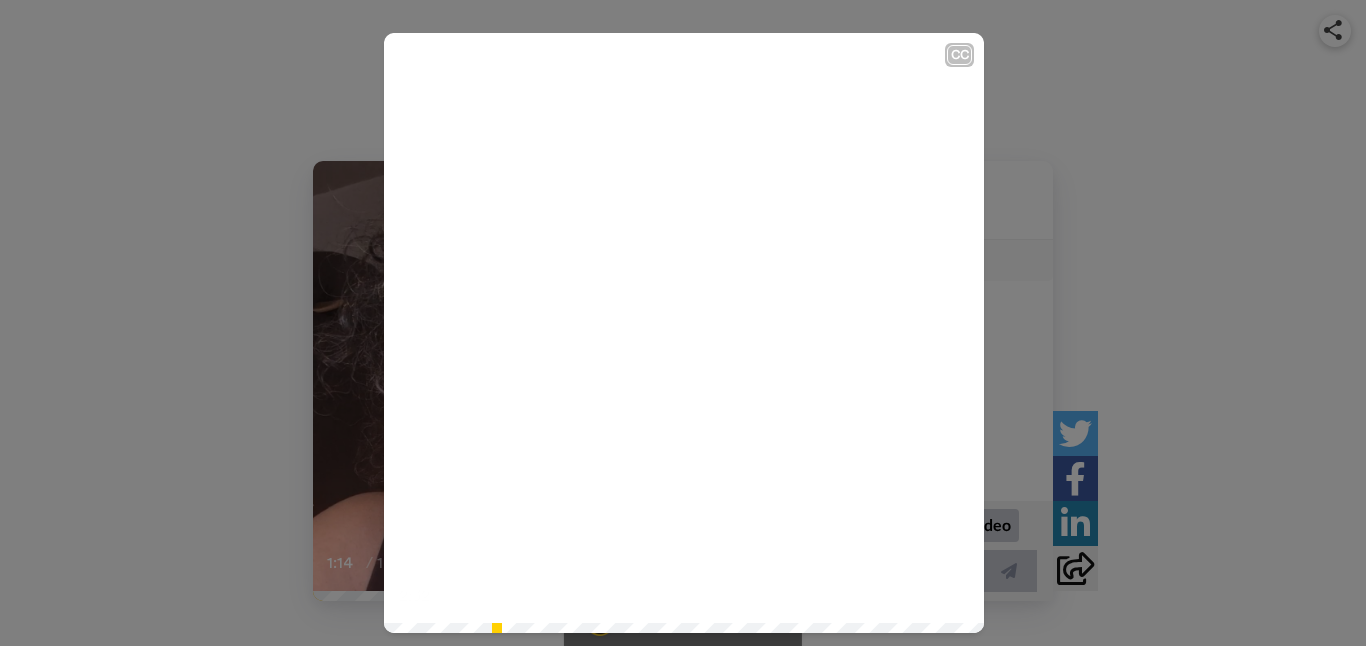 click on "2:32 /  4:32" at bounding box center (684, 602) 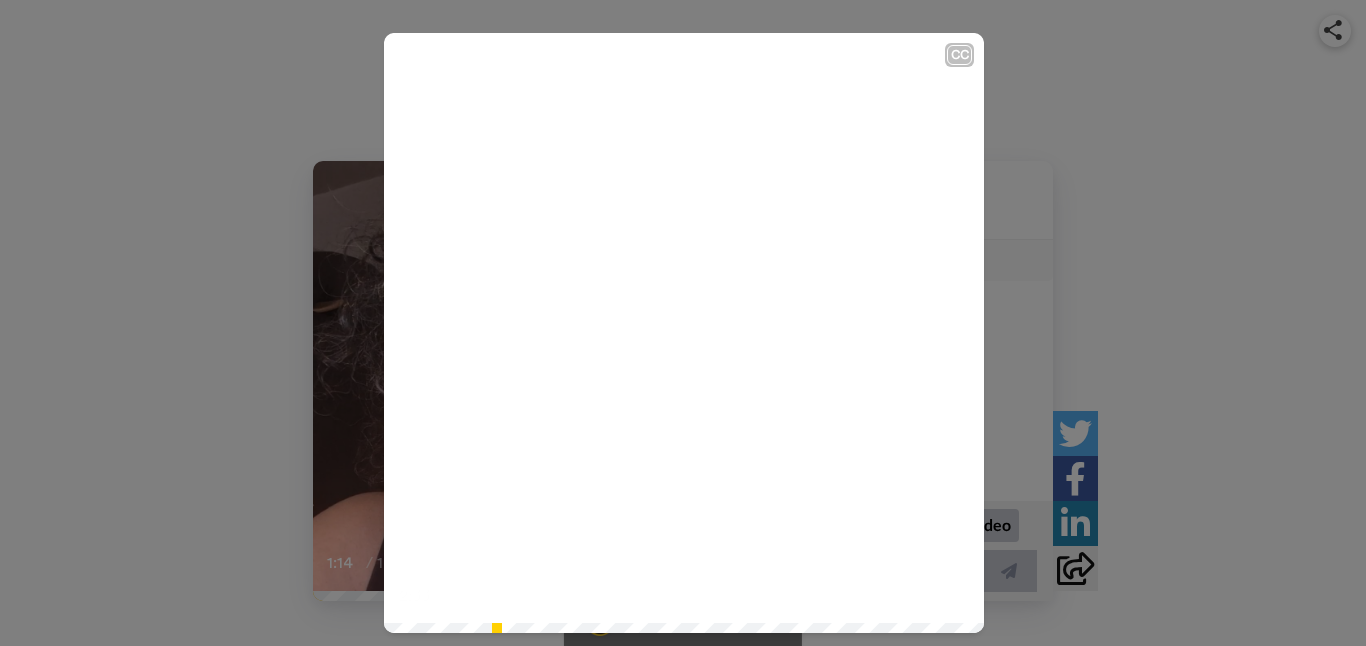 click on "2:33 /  4:32" at bounding box center [684, 602] 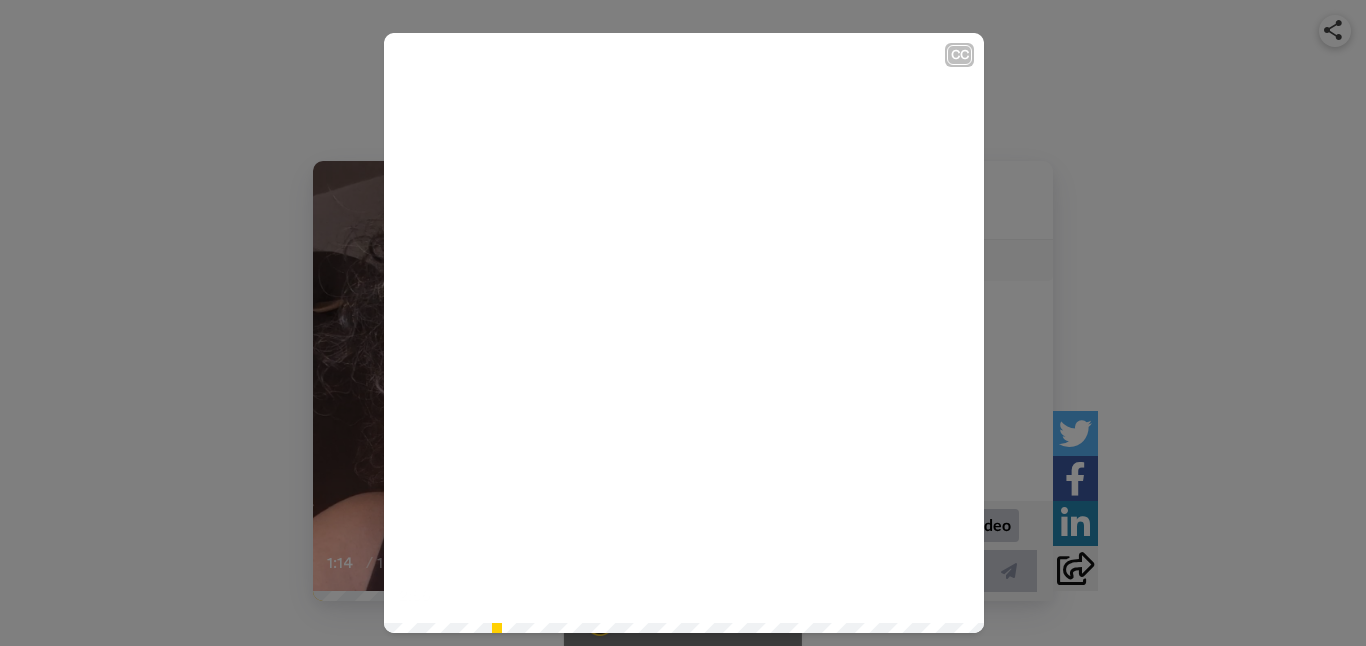 click on "[TIME] /  [TIME]" at bounding box center [684, 602] 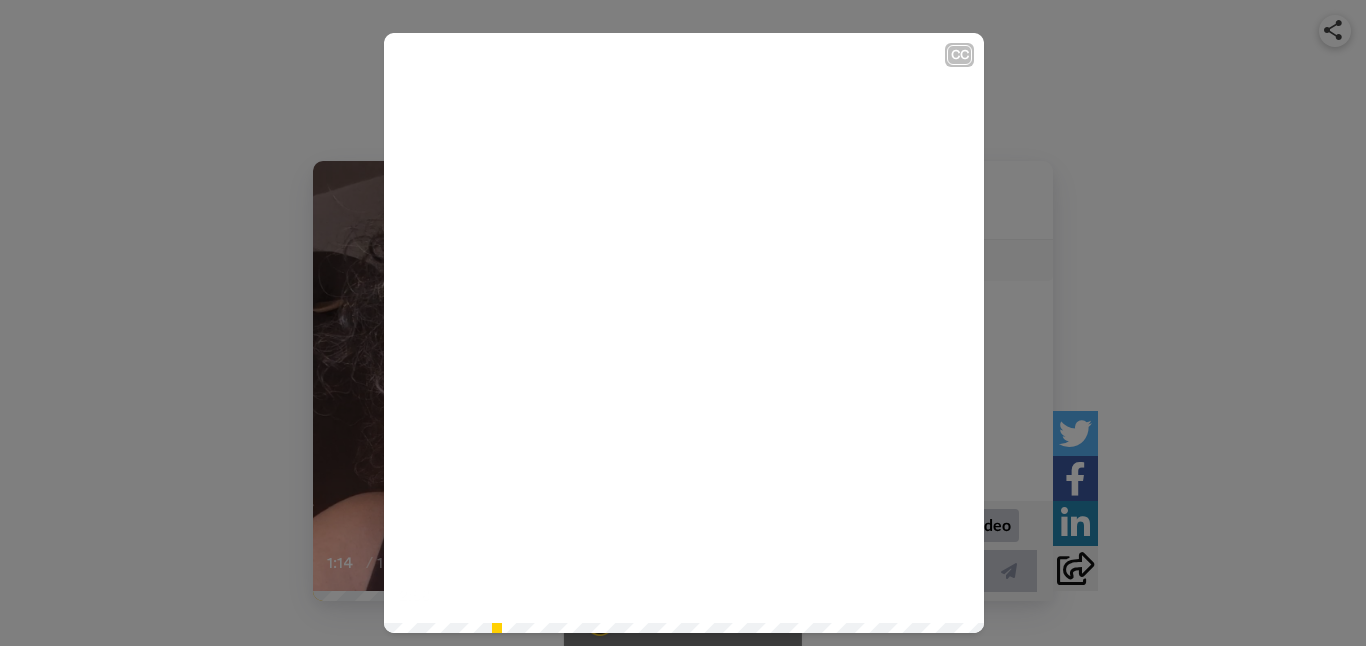click on "2:58 /  4:32" at bounding box center (684, 602) 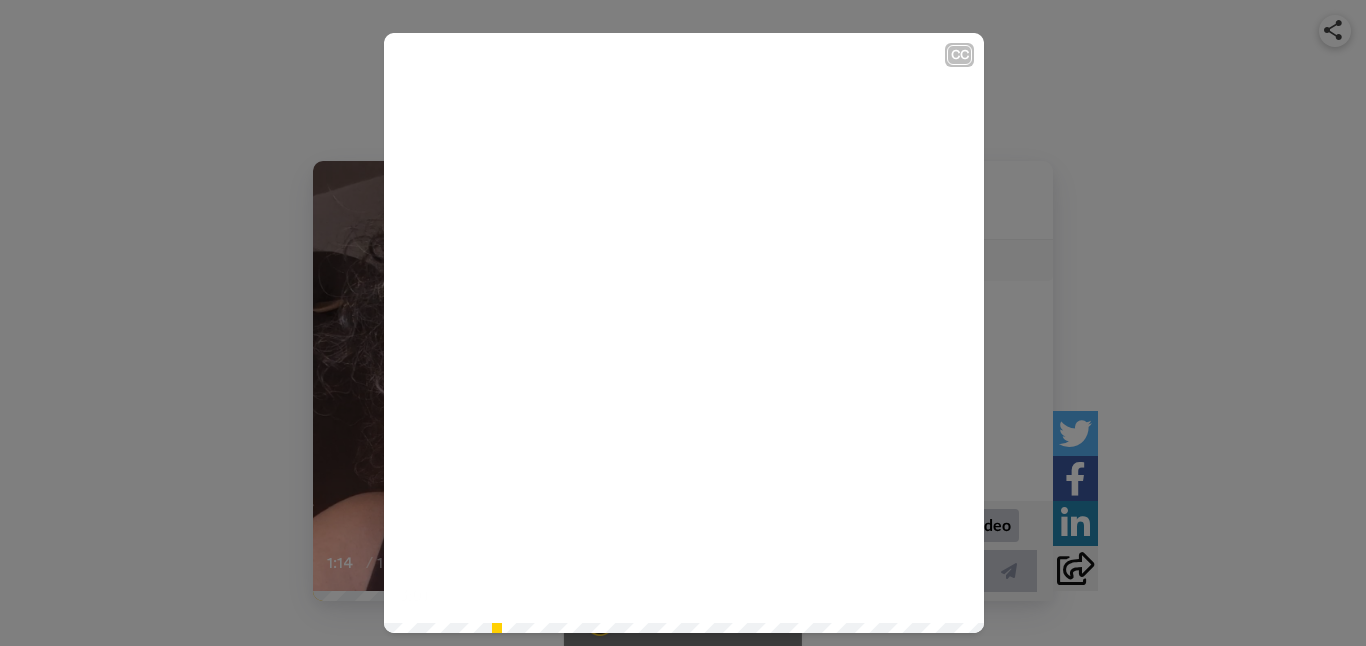 click on "3:01 /  4:32" at bounding box center [684, 602] 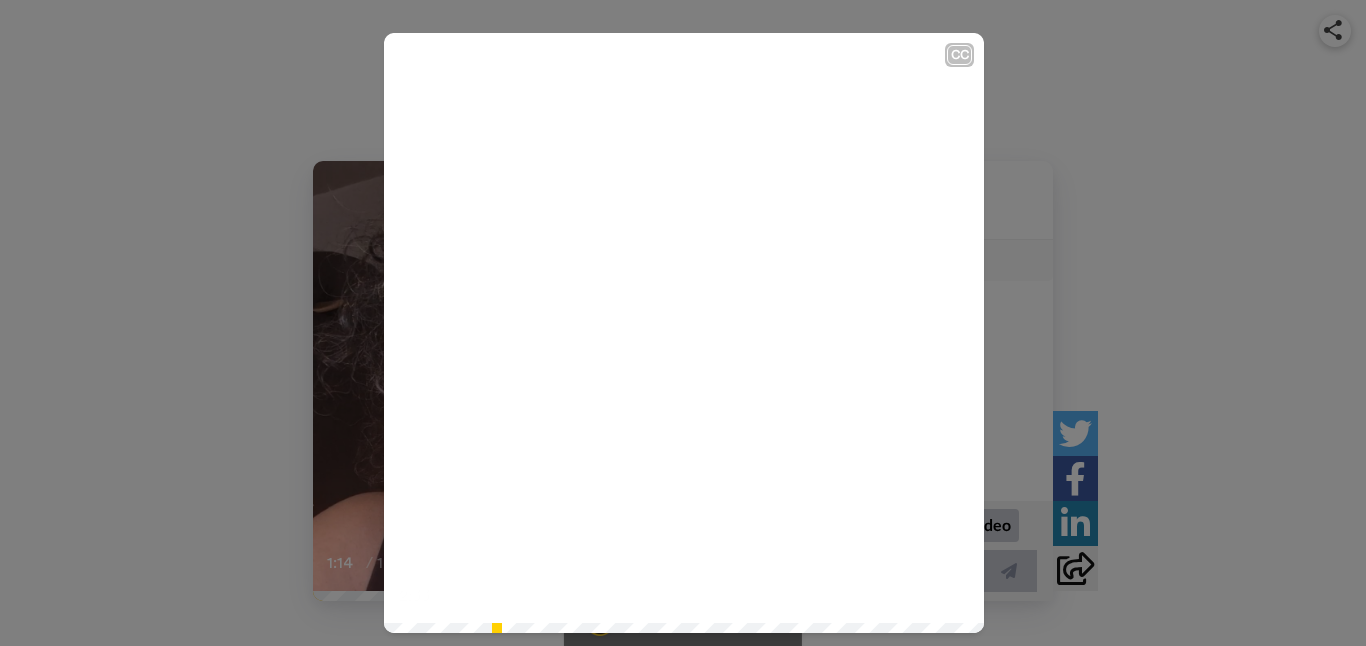 click at bounding box center (684, 333) 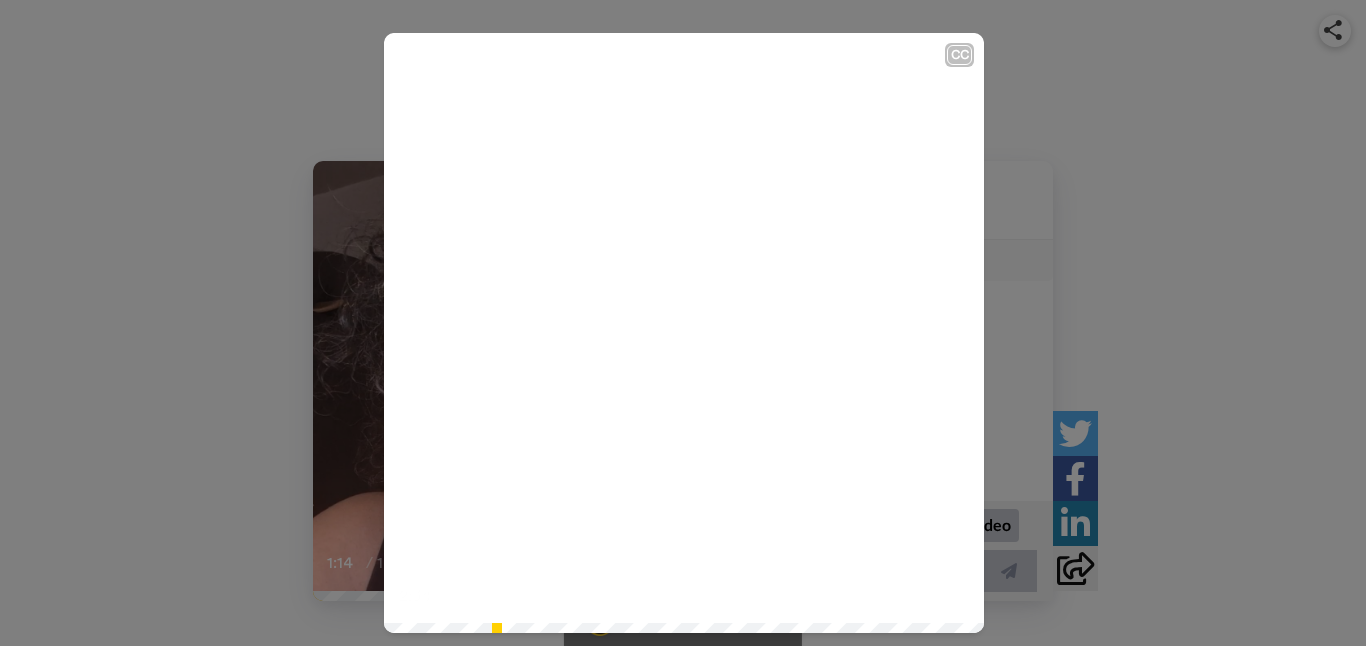 click on "Play/Pause" 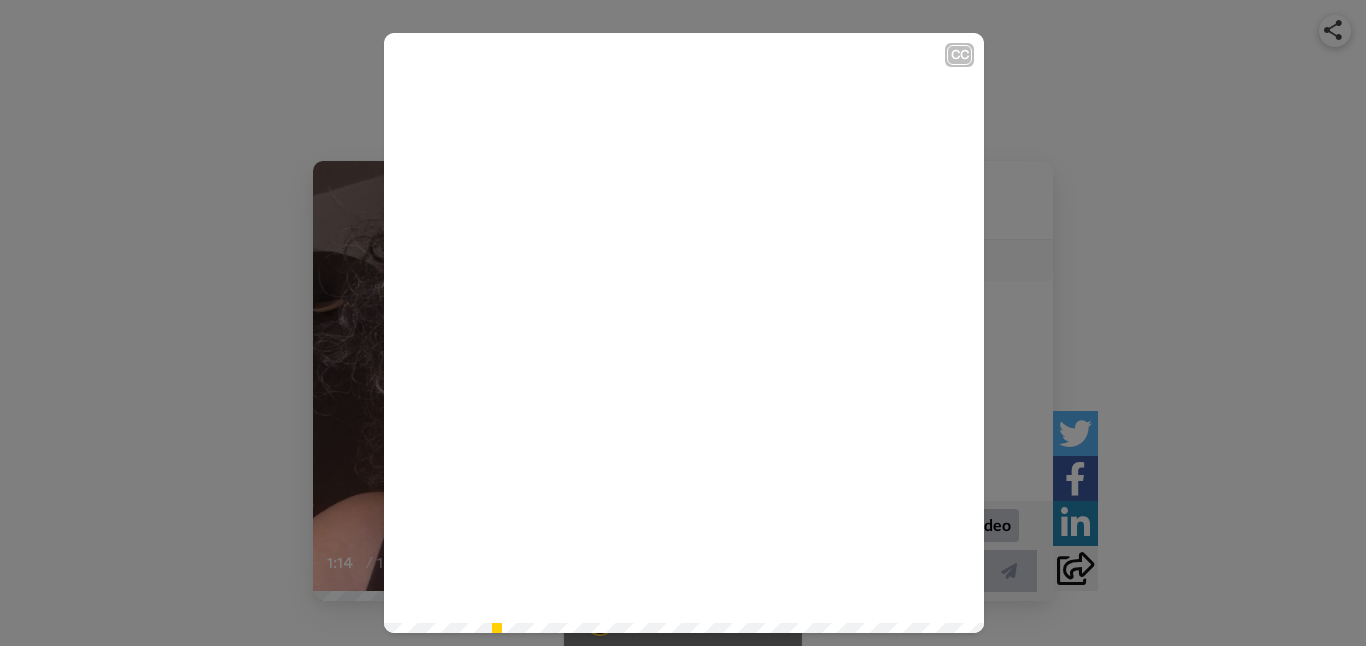 click on "Play/Pause" 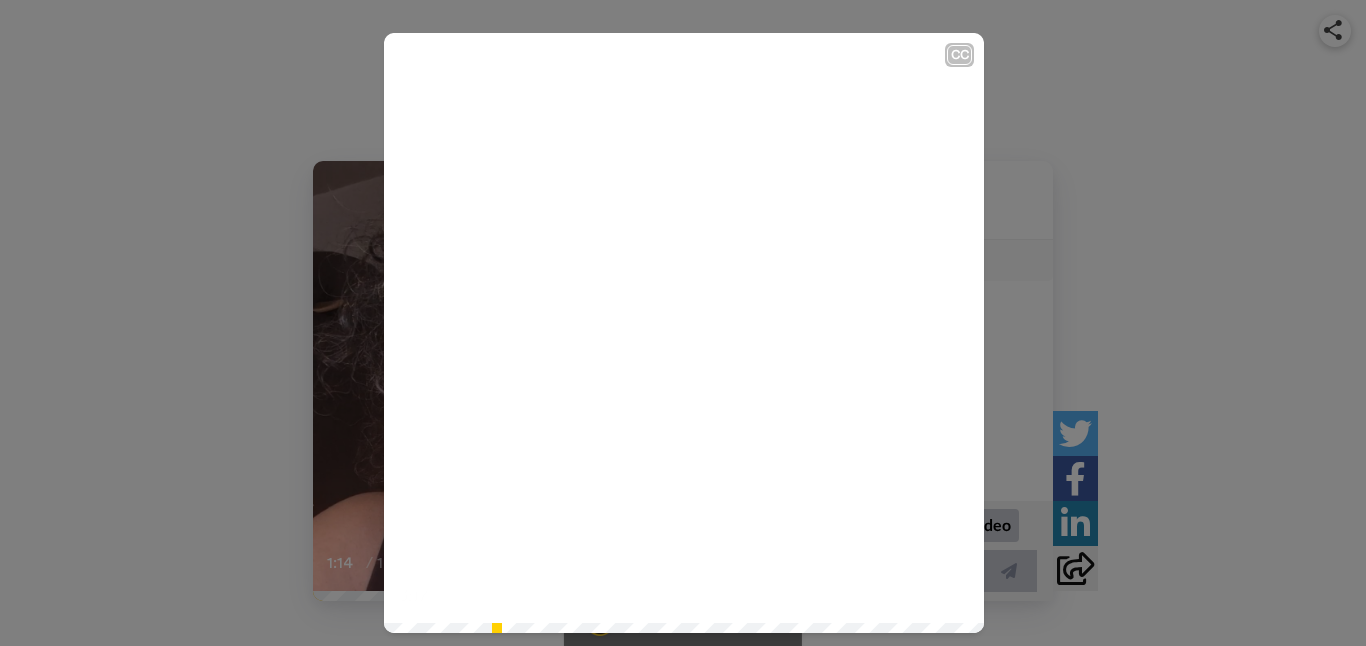 click on "Play/Pause" 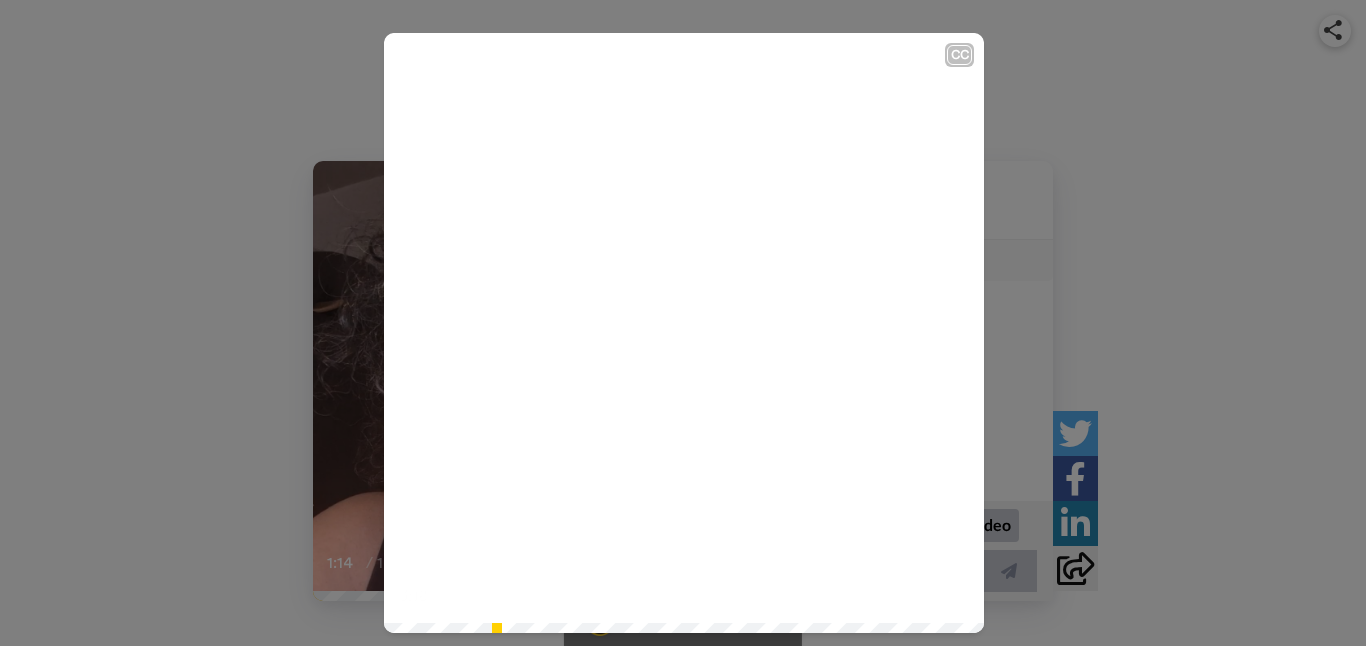 click on "Play/Pause" 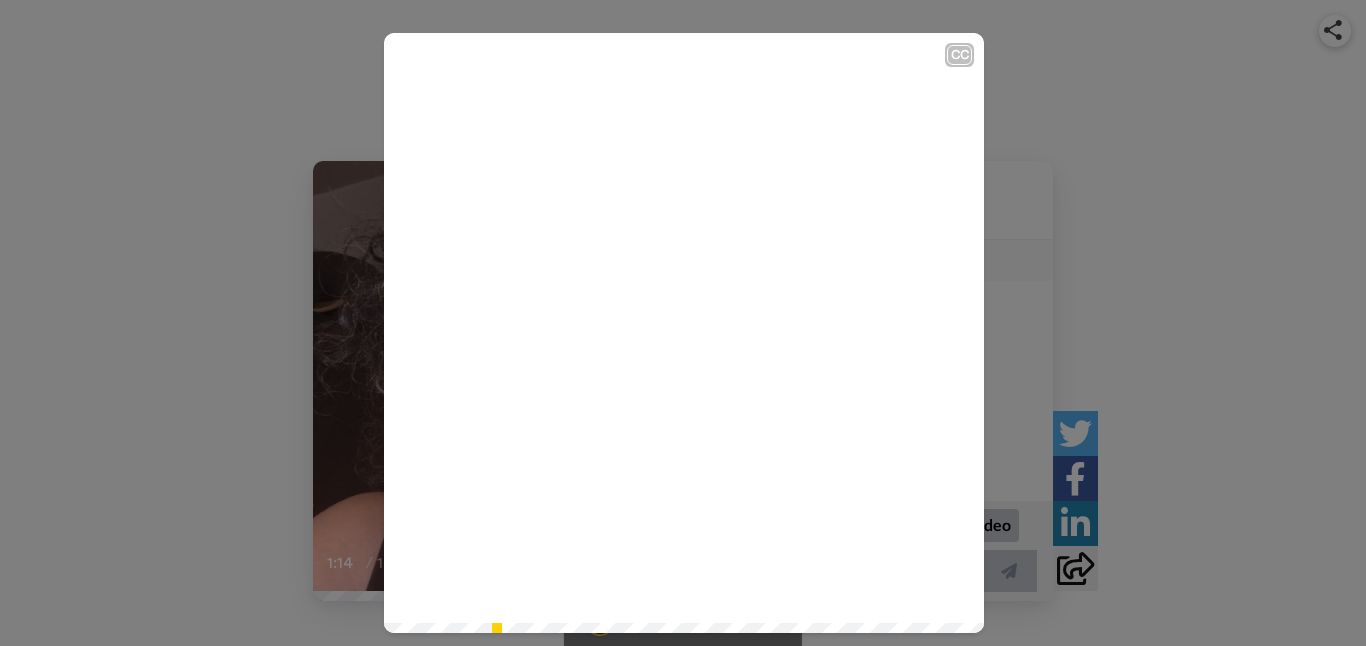 click on "Play/Pause" 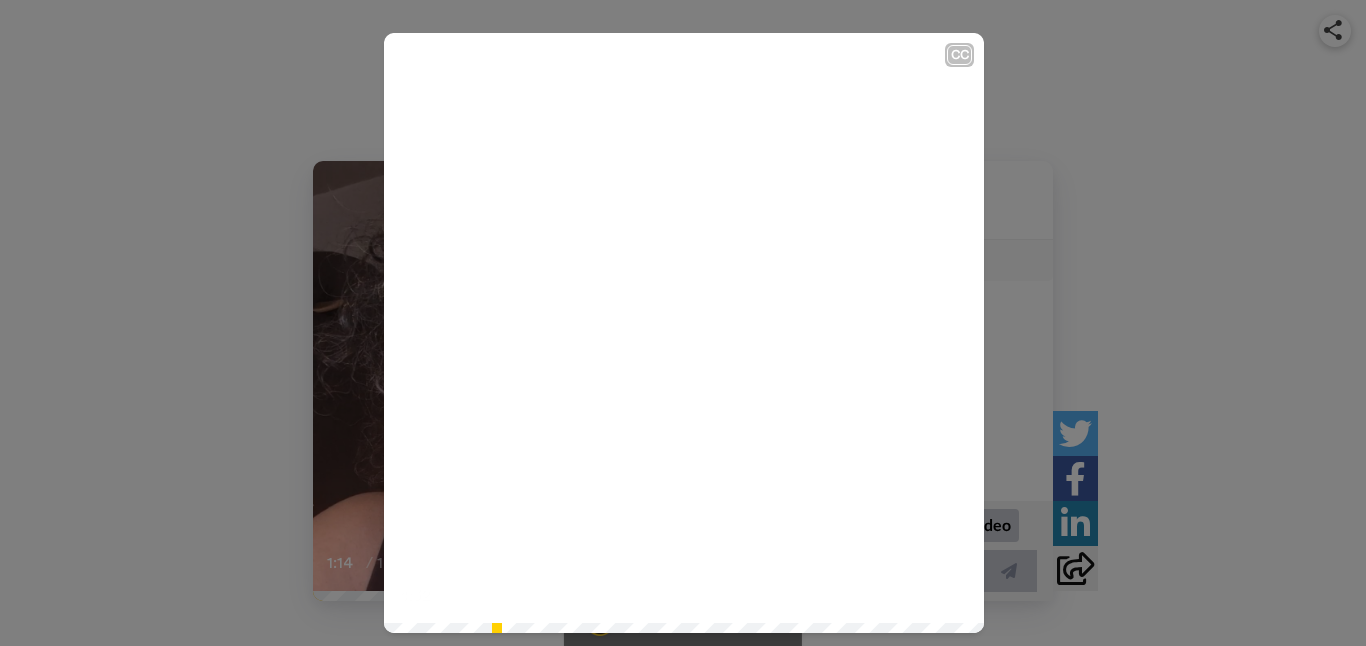 click on "CC Play/Pause  4:32 /  4:32" at bounding box center (683, 323) 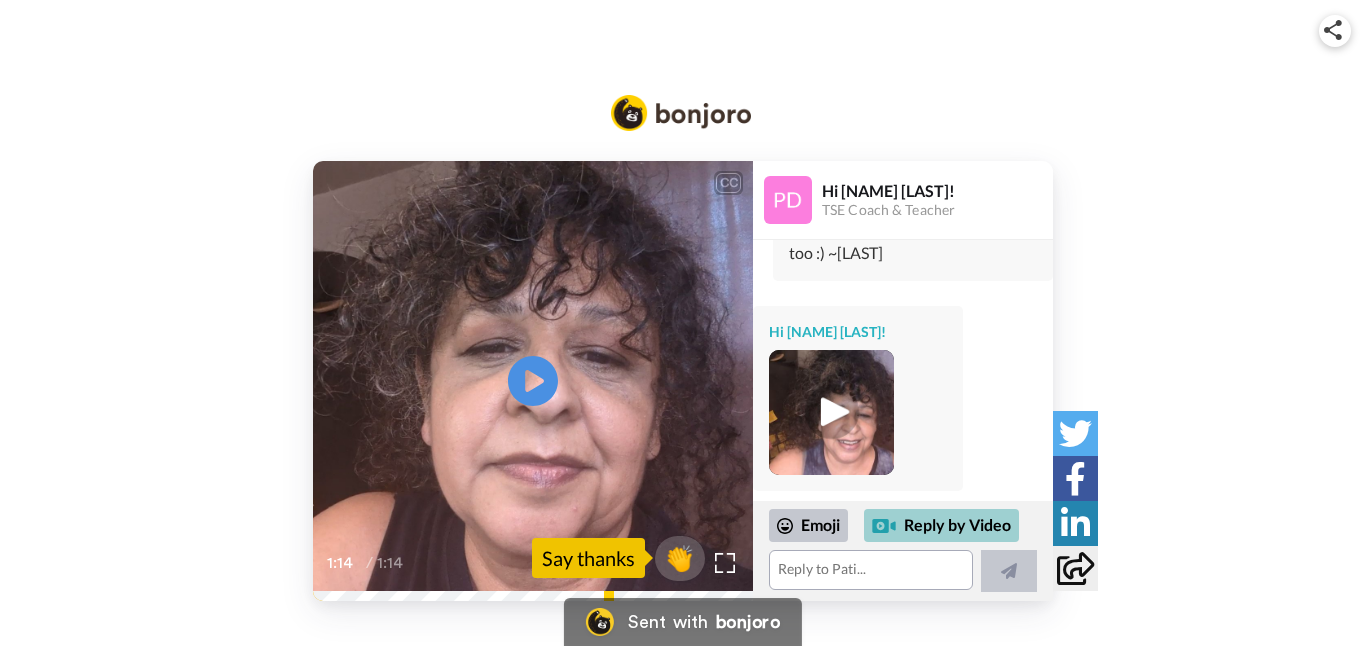 click on "Reply by Video" at bounding box center (941, 526) 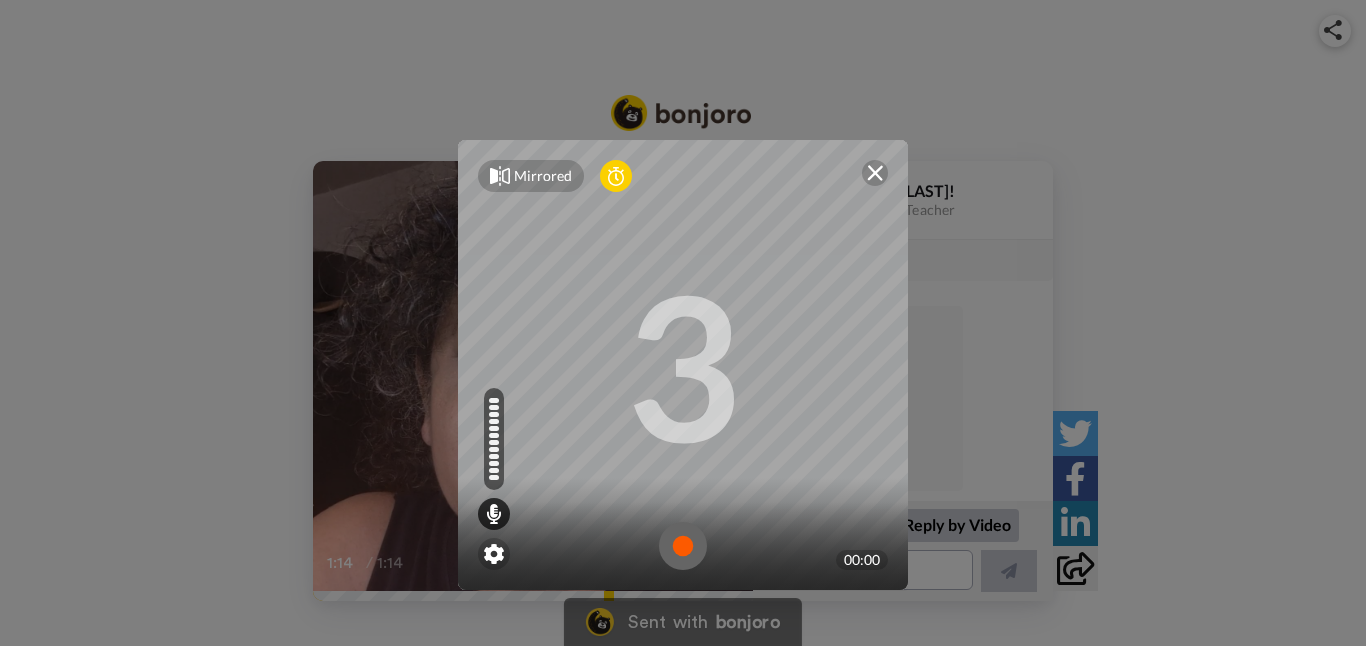 click at bounding box center [683, 546] 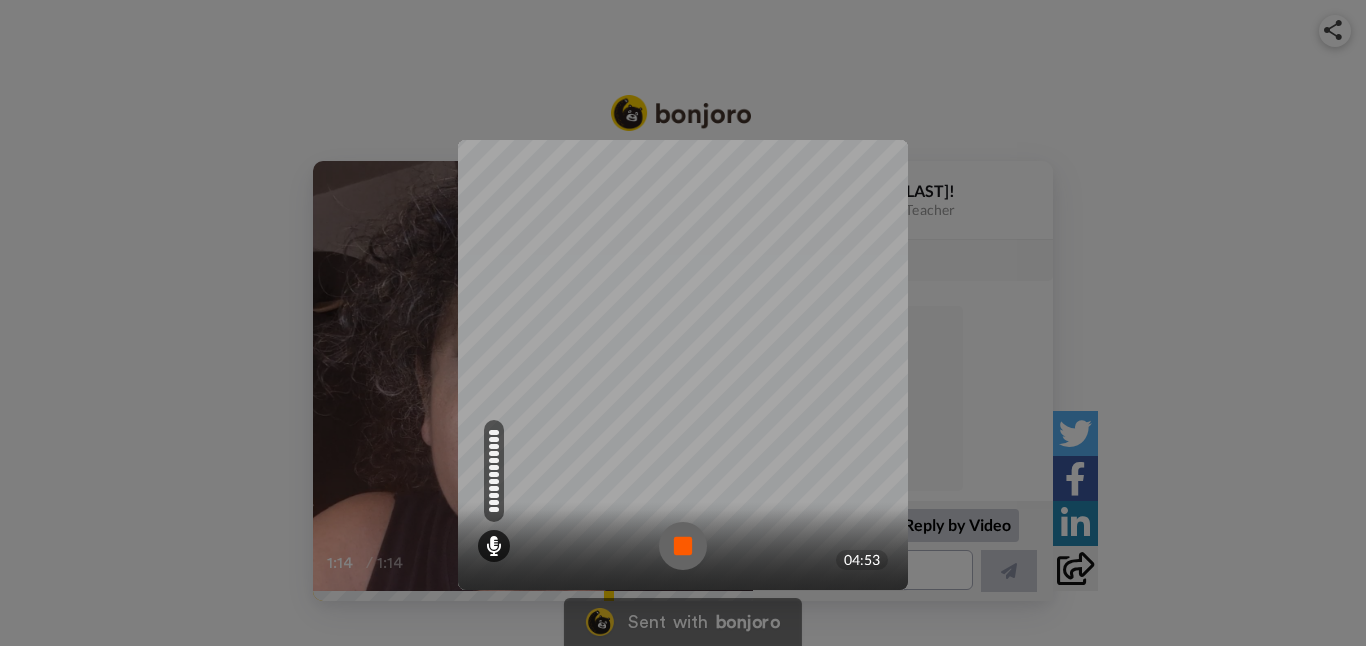 click at bounding box center [683, 546] 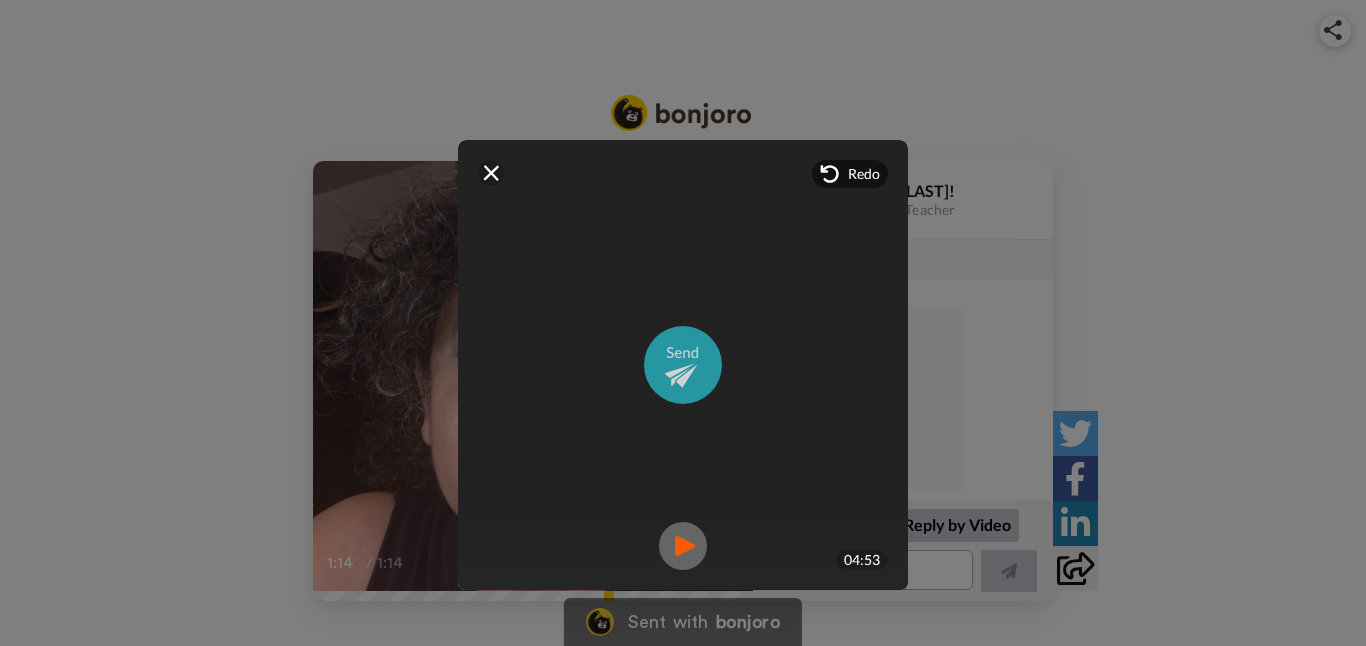 click at bounding box center (683, 365) 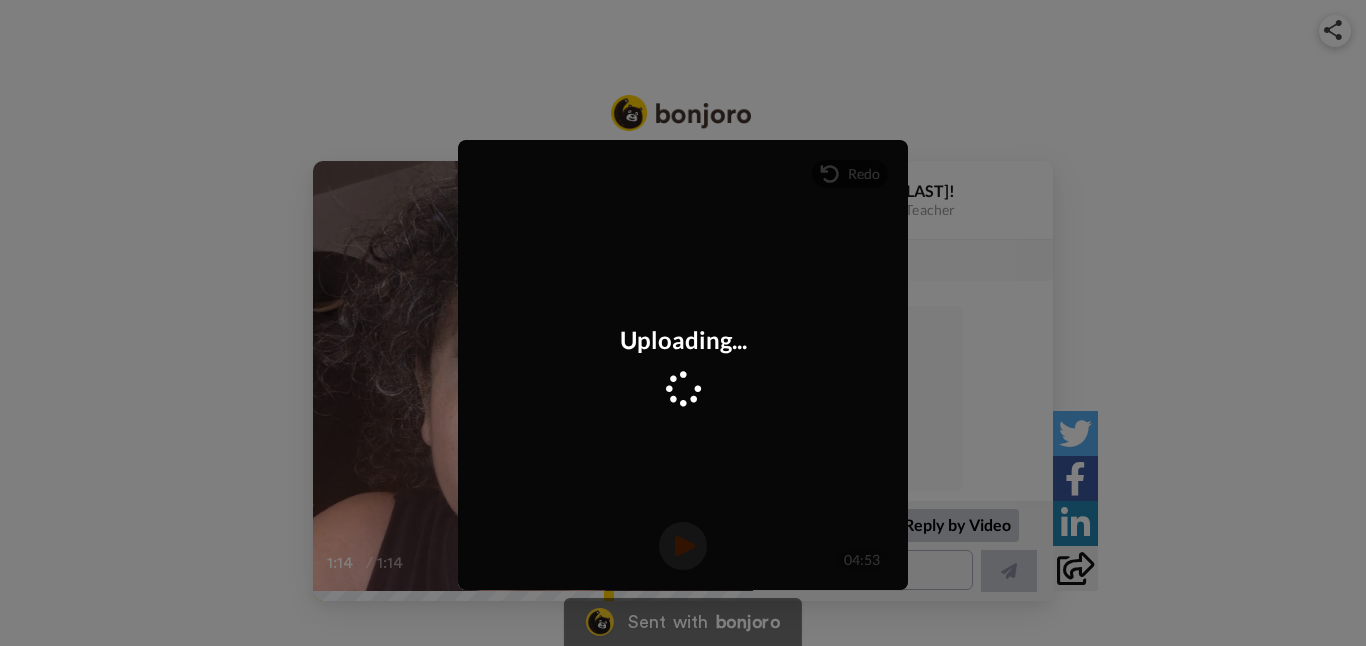 scroll, scrollTop: 1073, scrollLeft: 0, axis: vertical 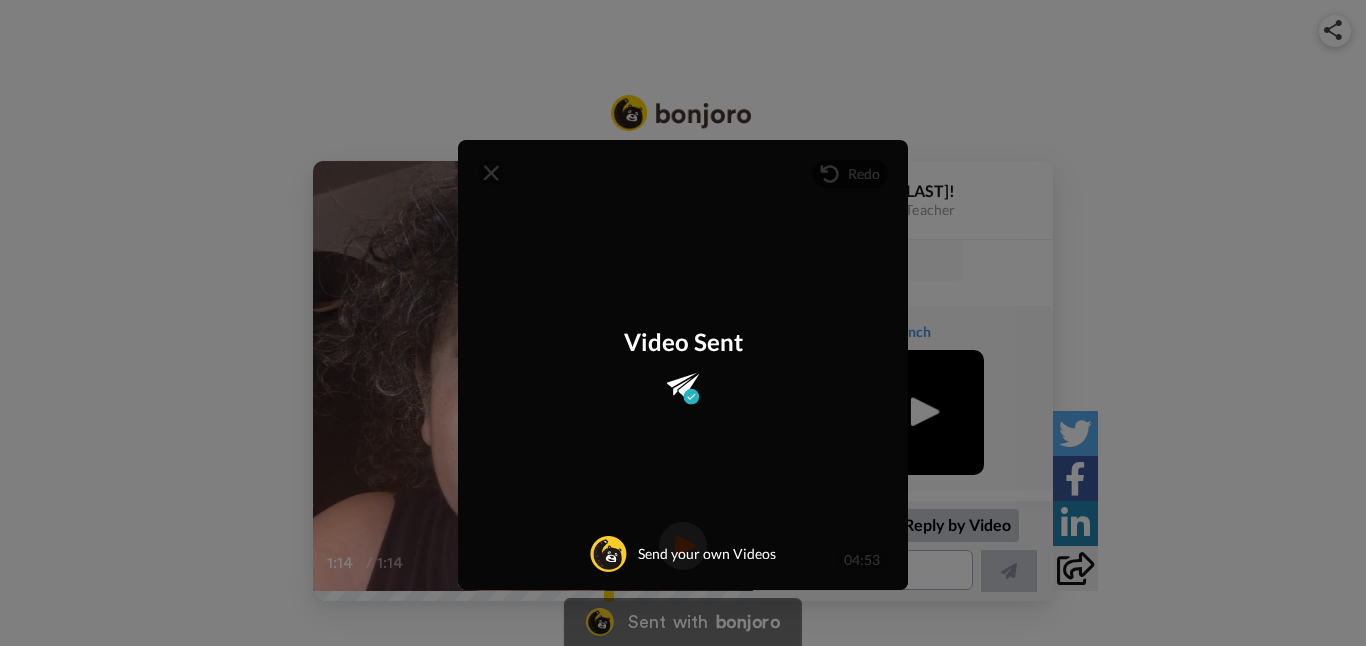 click on "Mirrored Redo 3  04:53 Video Sent Send your own Videos" at bounding box center (683, 323) 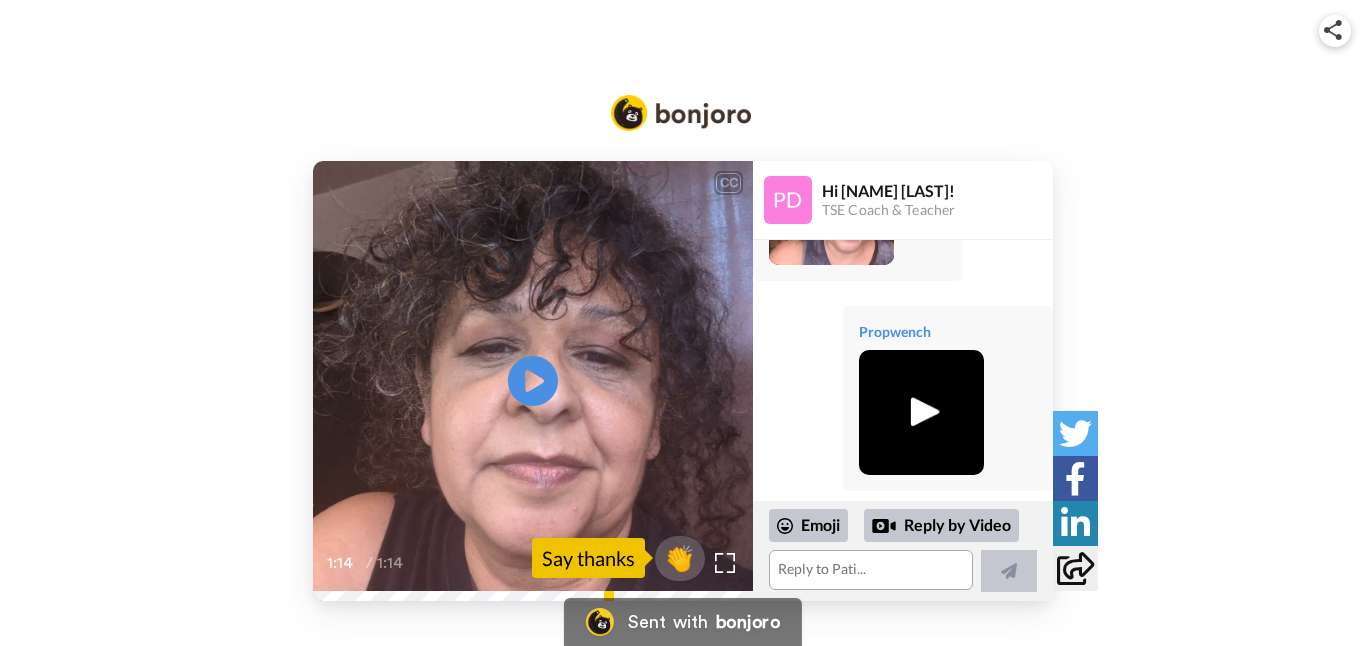 scroll, scrollTop: 1072, scrollLeft: 0, axis: vertical 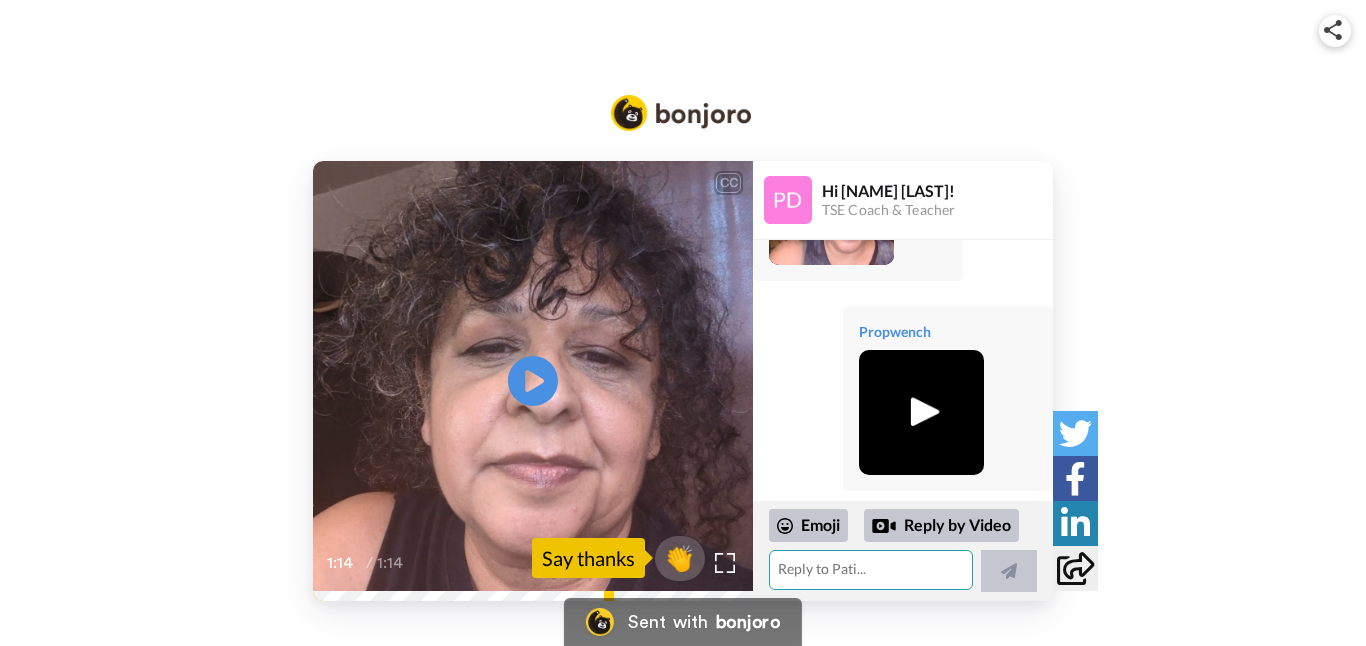click at bounding box center (871, 570) 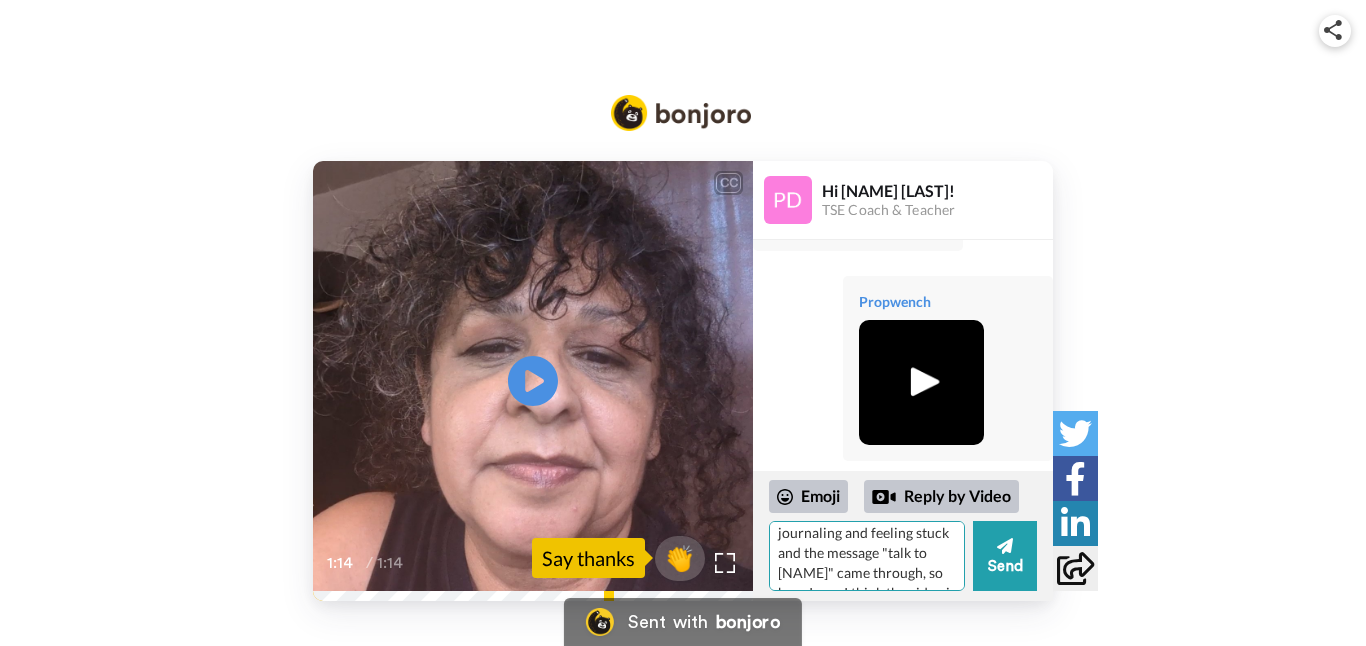 scroll, scrollTop: 33, scrollLeft: 0, axis: vertical 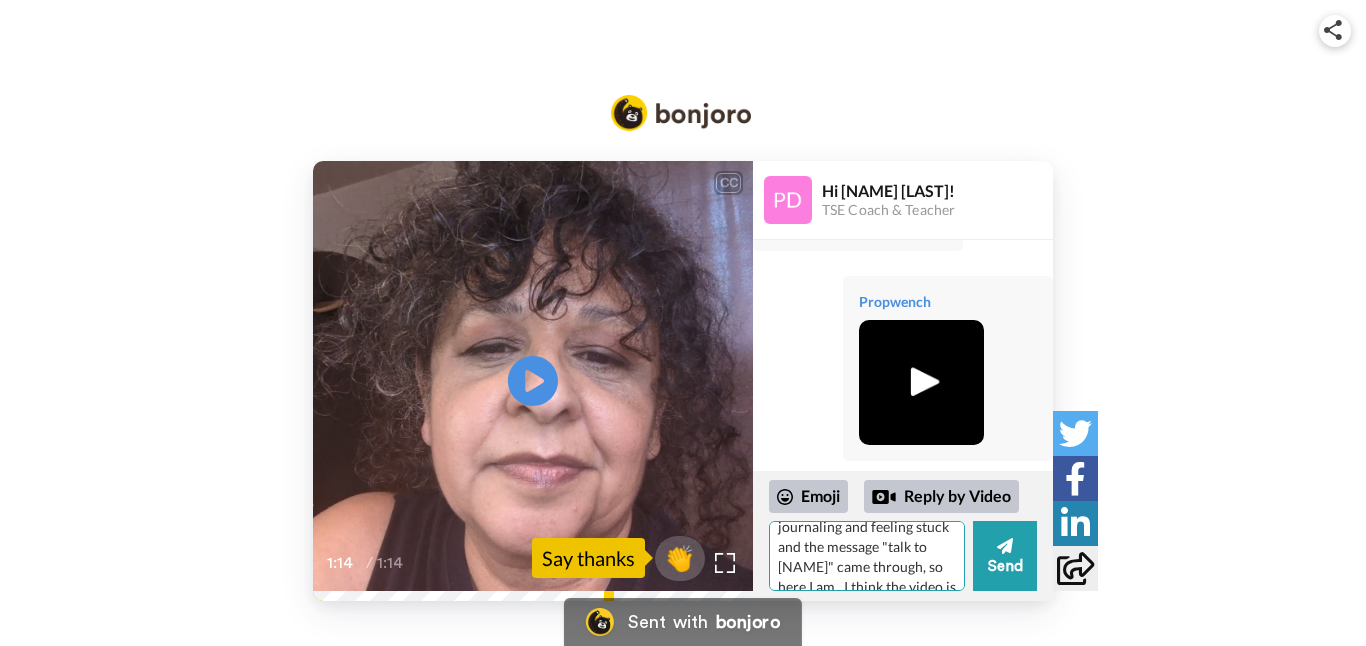 click on "Hi [NAME]!   I was journaling and feeling stuck and the message "talk to [NAME]" came through, so here I am.  I think the video is clear and I tried to recap our other conversations to jog your memory." at bounding box center [867, 556] 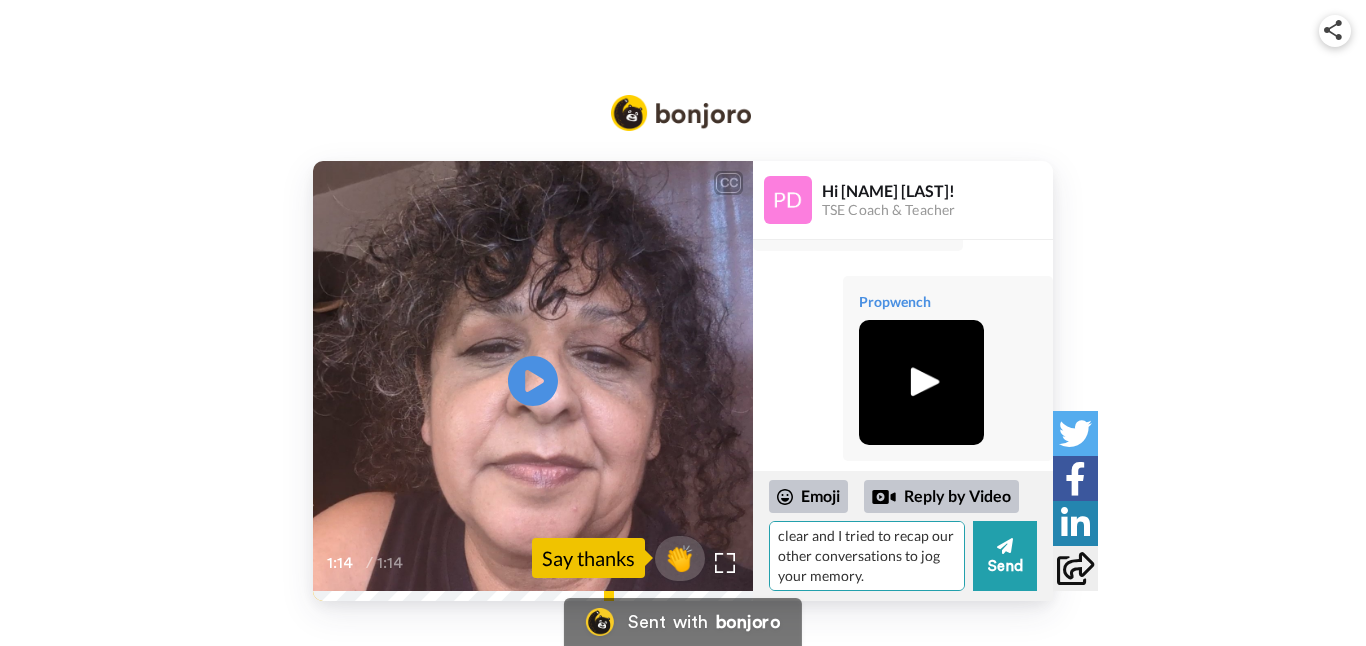 scroll, scrollTop: 108, scrollLeft: 0, axis: vertical 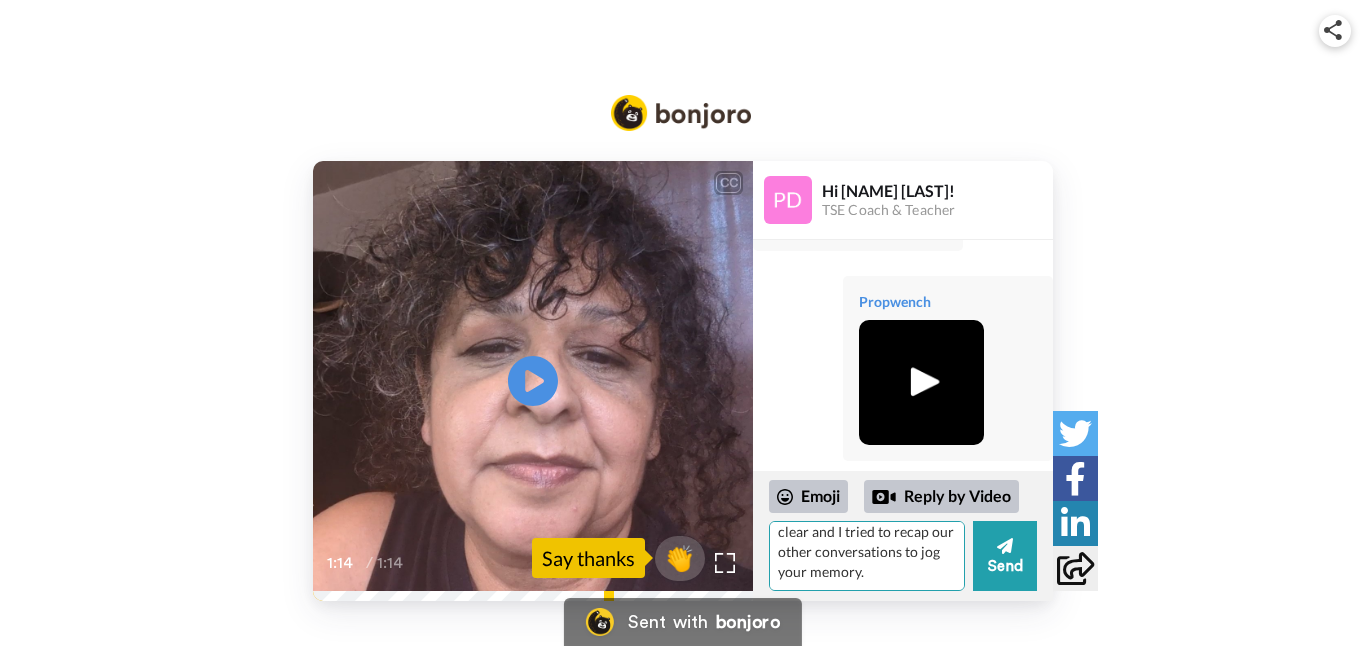 click on "Hi [NAME]!   I was journaling and feeling stuck and the message "talk to [NAME]" came through, so here I am.  I think the video is clear and I tried to recap our other conversations to jog your memory." at bounding box center [867, 556] 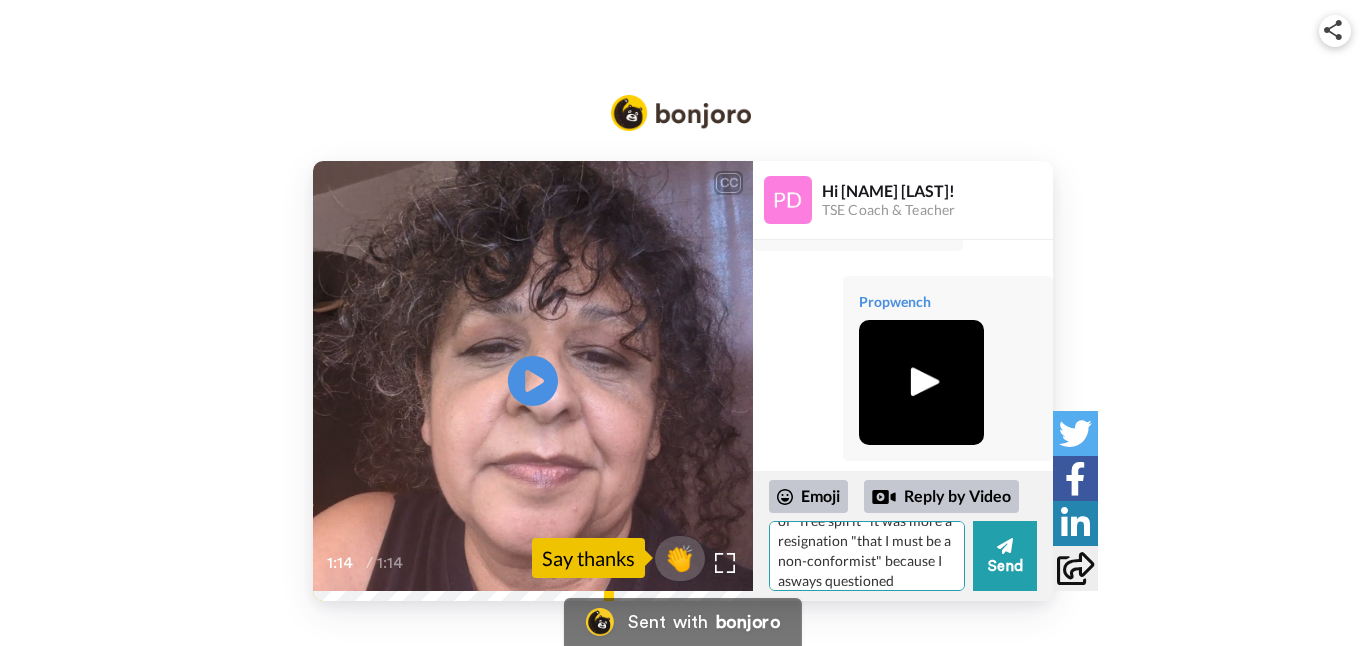 scroll, scrollTop: 339, scrollLeft: 0, axis: vertical 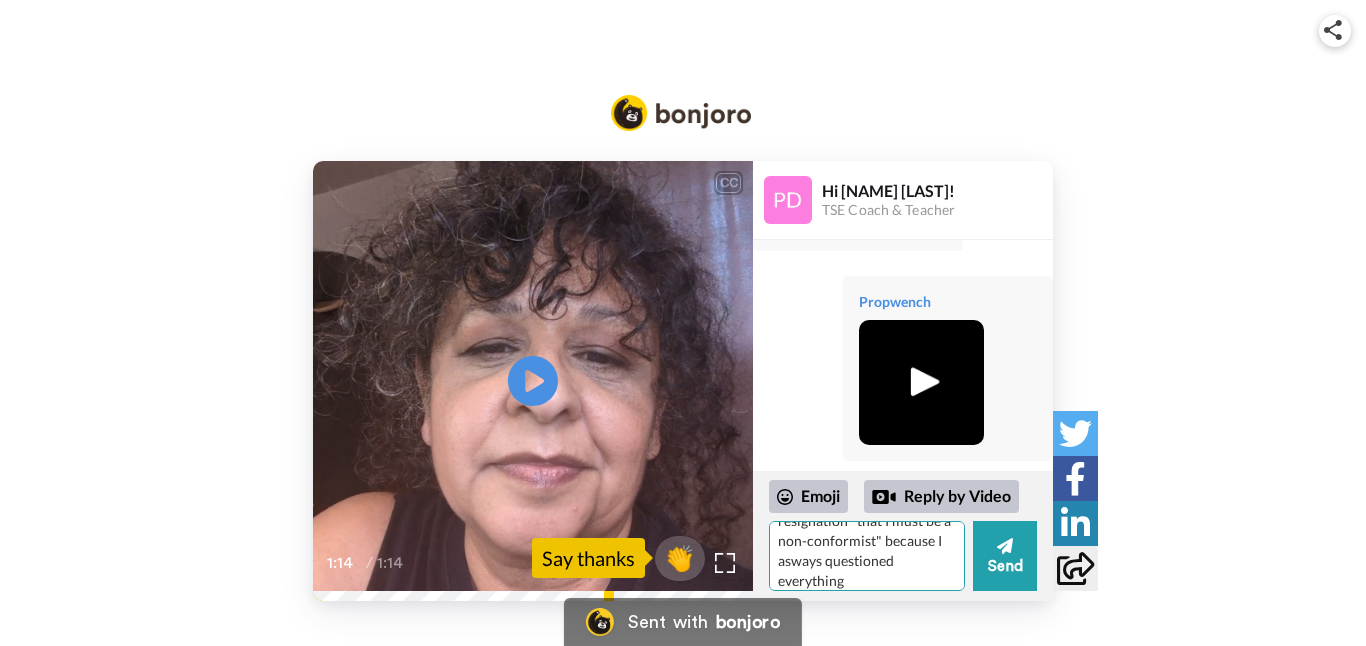 click on "Hi [NAME]!   I was journaling and feeling stuck and the message "talk to [NAME]" came through, so here I am.  I think the video is clear and I tried to recap our other conversations to jog your memory.   I have always thought of myself as a "free spirit" but shadow work around the perfectionism and fear of failure  is clouding what that means for me.  I honestly have never had a clear definition of "free spirit" it was more a resignation "that I must be a non-conformist" because I asways questioned everything" at bounding box center [867, 556] 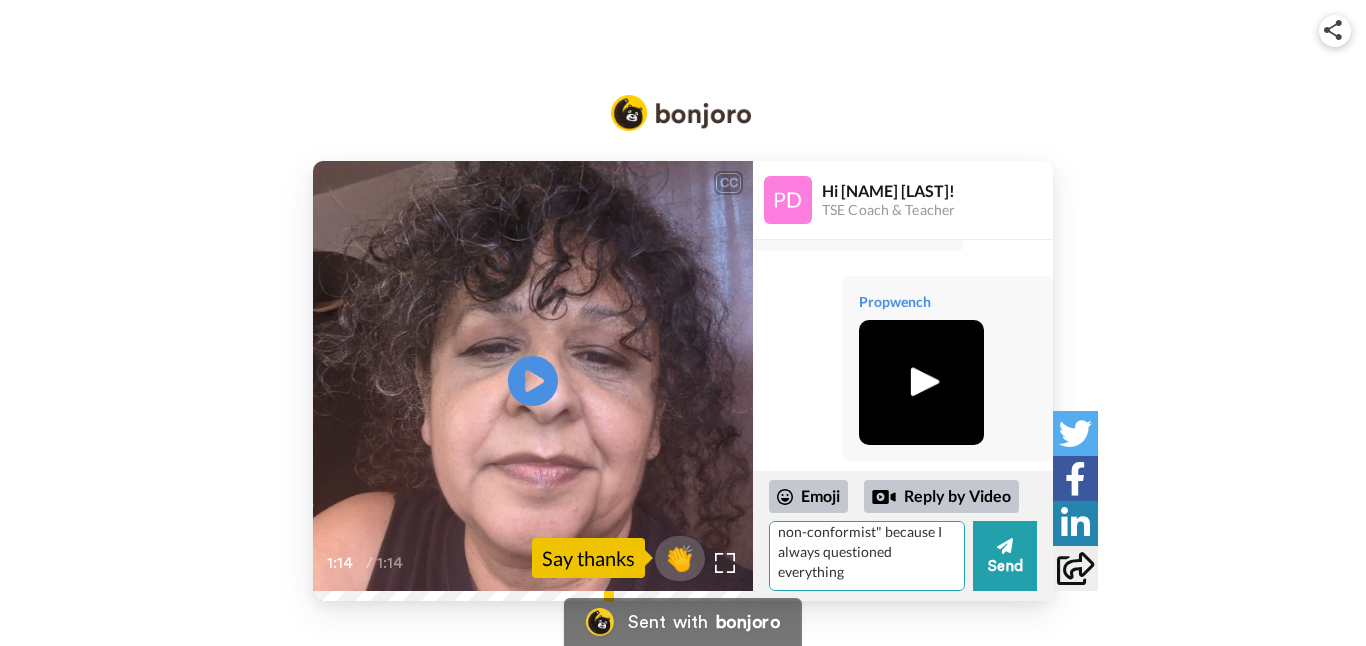 scroll, scrollTop: 368, scrollLeft: 0, axis: vertical 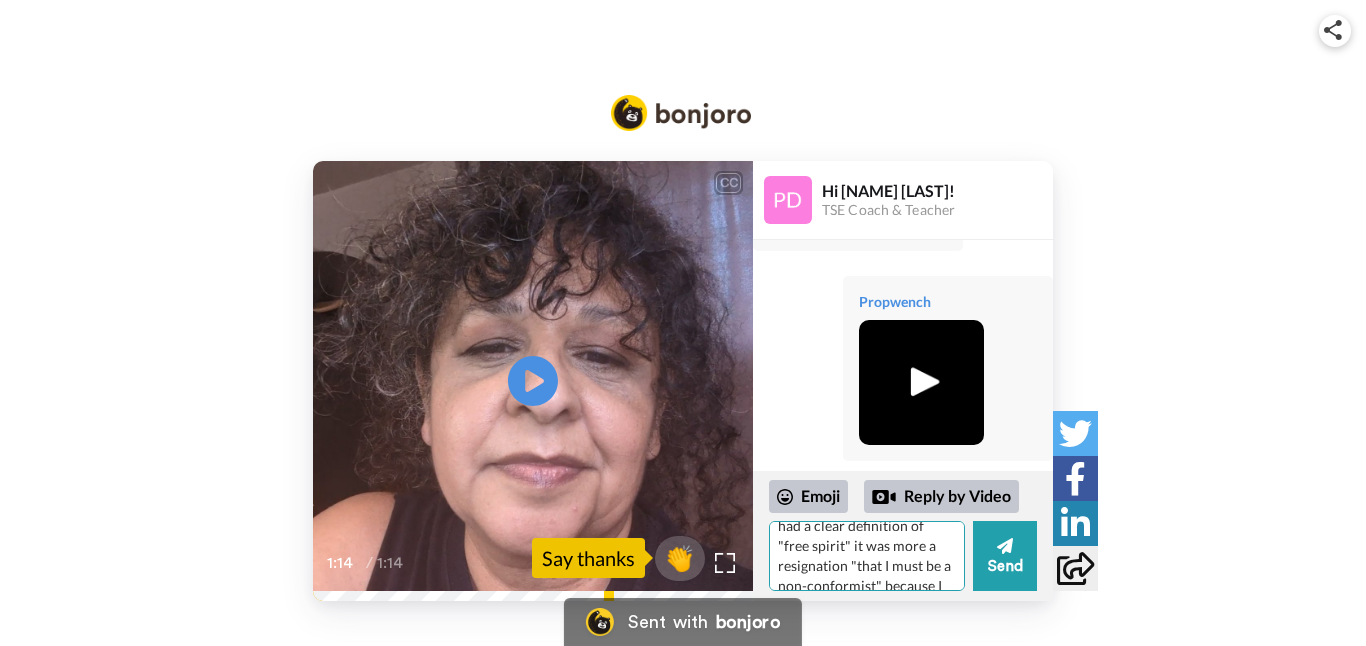 click on "Hi [NAME]! I was journaling and feeling stuck and the message "talk to [NAME]" came through, so here I am. I think the video is clear and I tried to recap our other conversations to jog your memory. I have always thought of myself as a "free spirit" but shadow work around the perfectionism and fear of failure is clouding what that means for me. I honestly have never had a clear definition of "free spirit" it was more a resignation "that I must be a non-conformist" because I always questioned everything and was labeled difficult." at bounding box center [867, 556] 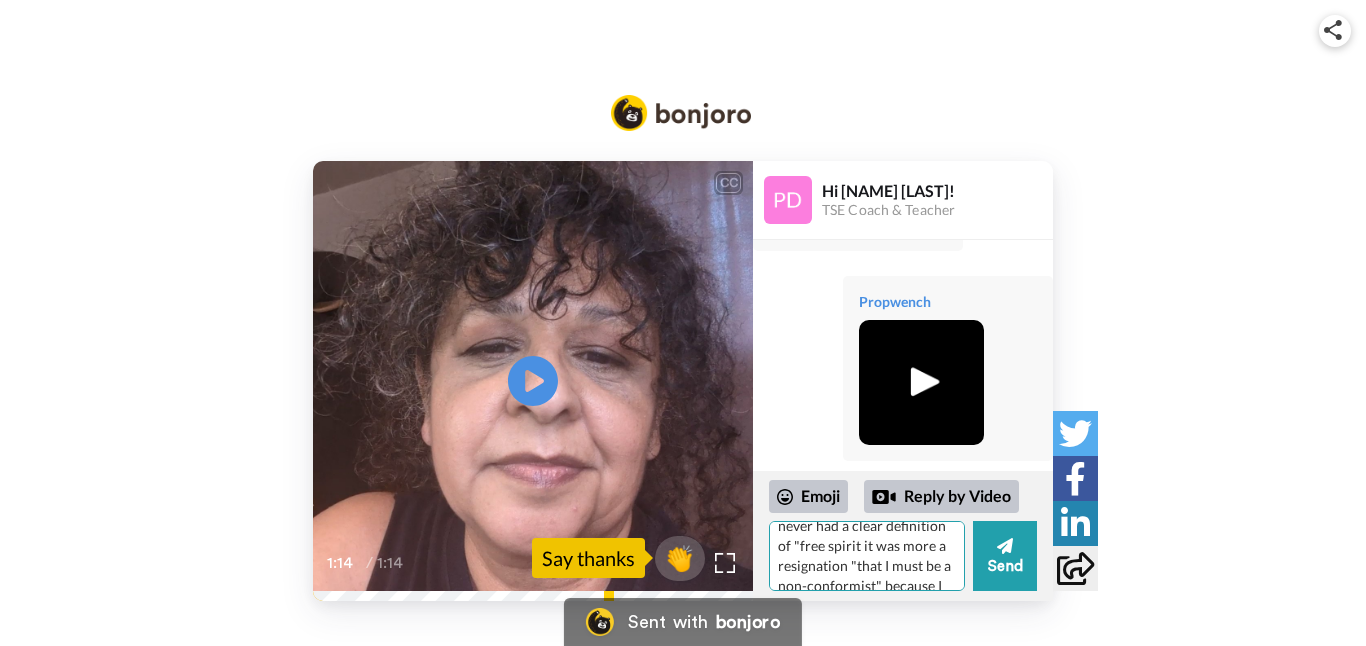 scroll, scrollTop: 289, scrollLeft: 0, axis: vertical 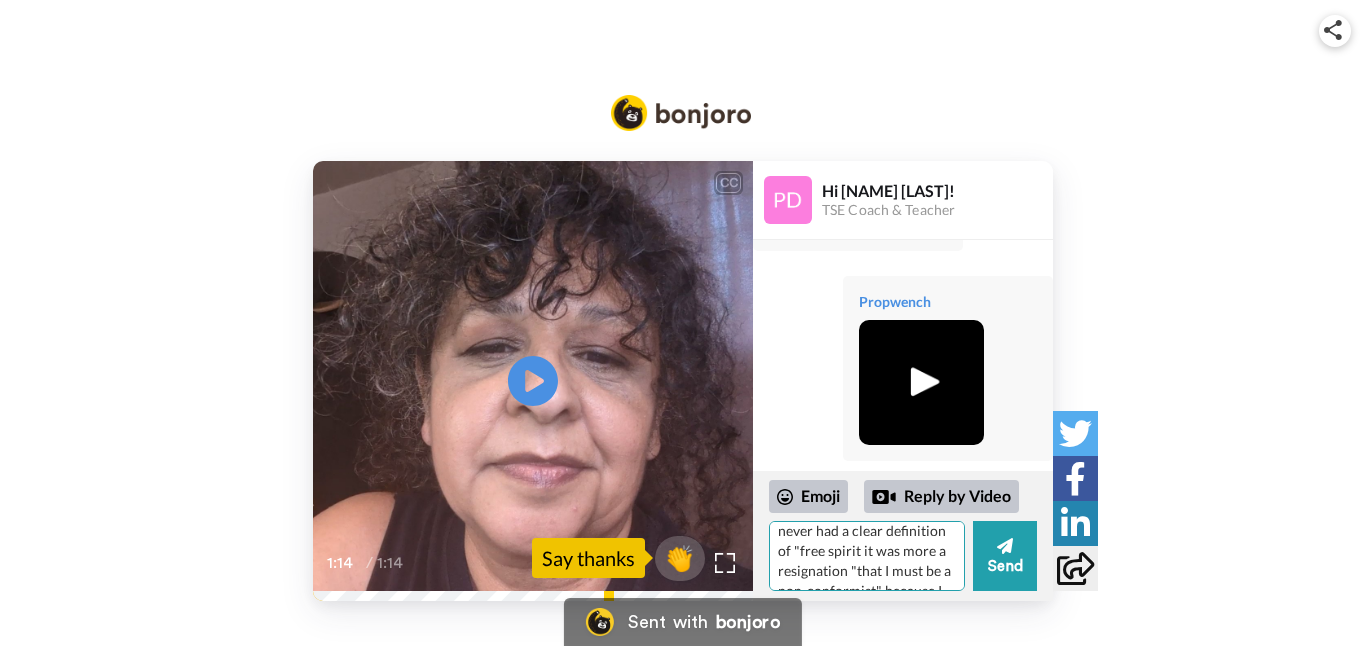 click on "Hi [NAME]!   I was journaling and feeling stuck and the message "talk to [NAME]" came through, so here I am.  I think the video is clear and I tried to recap our other conversations to jog your memory.   I have always thought of myself as a "free spirit" but shadow work around the perfectionism and fear of failure  is clouding what that means for me.  I honestly have never had a clear definition of "free spirit it was more a resignation "that I must be a non-conformist" because I always questioned everything and was labeled difficult." at bounding box center (867, 556) 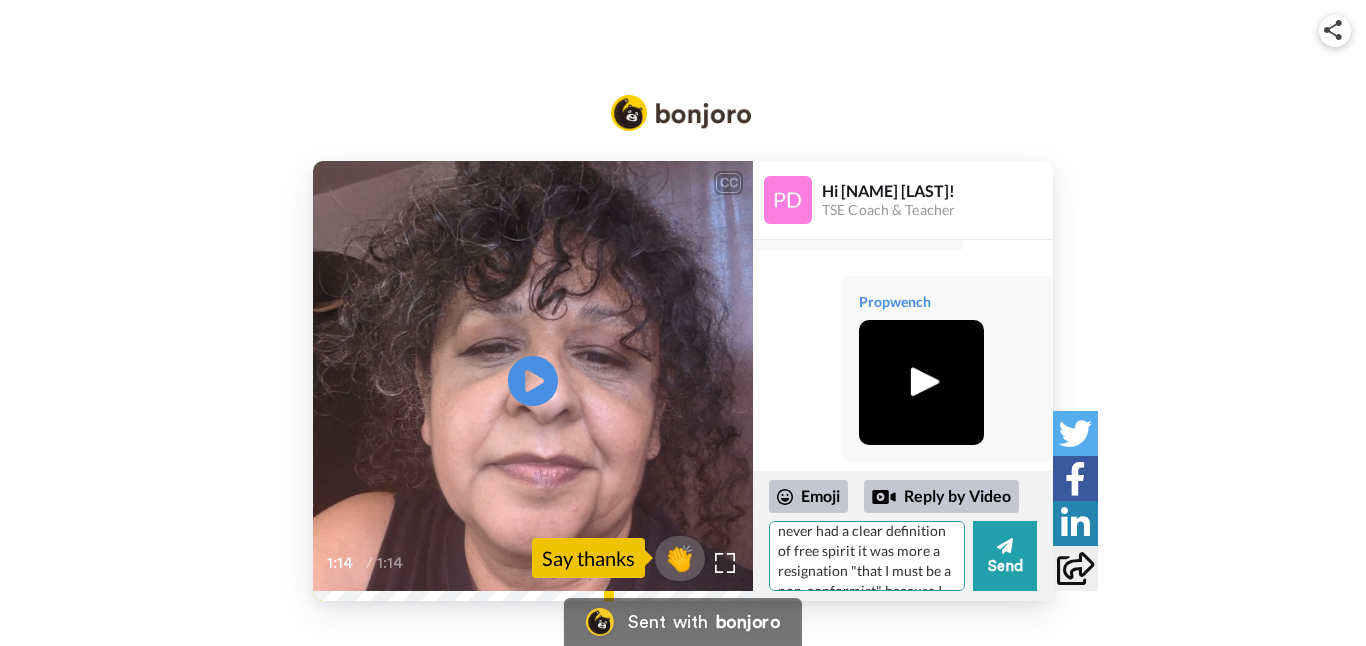 click on "Hi [NAME]!   I was journaling and feeling stuck and the message "talk to [NAME]" came through, so here I am.  I think the video is clear and I tried to recap our other conversations to jog your memory.   I have always thought of myself as a "free spirit" but shadow work around the perfectionism and fear of failure  is clouding what that means for me.  I honestly have never had a clear definition of free spirit it was more a resignation "that I must be a non-conformist" because I always questioned everything and was labeled difficult." at bounding box center (867, 556) 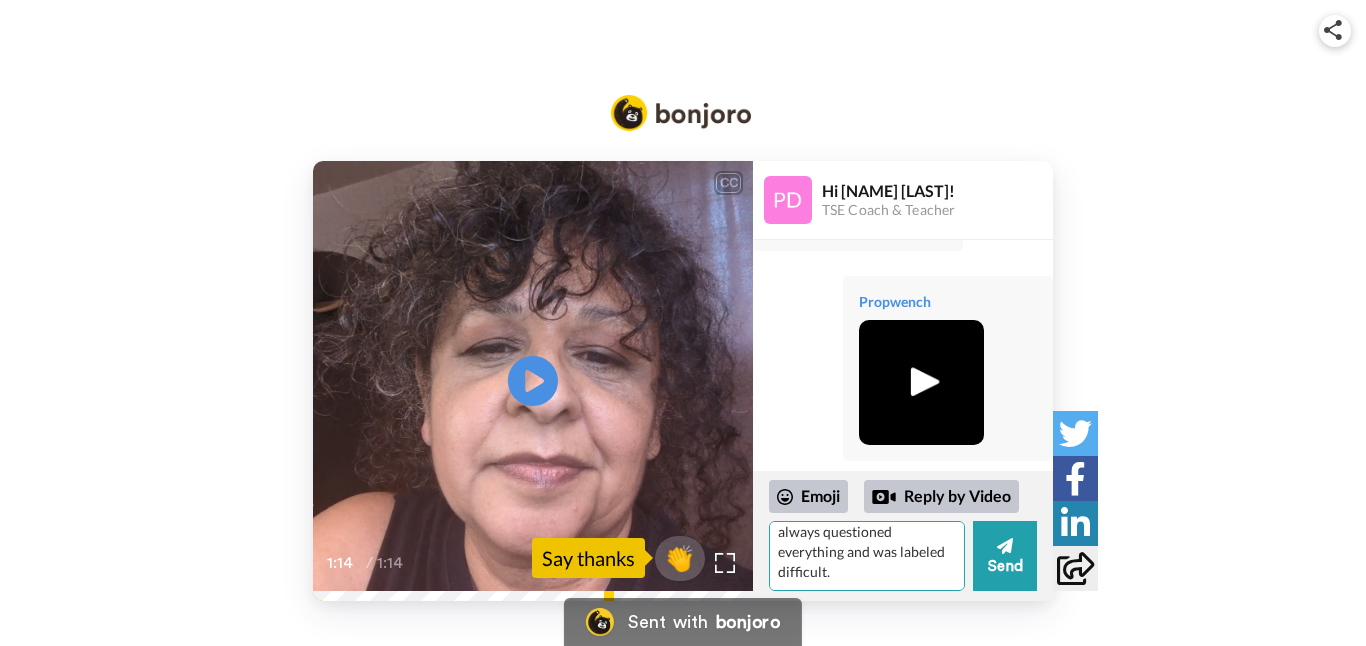 scroll, scrollTop: 388, scrollLeft: 0, axis: vertical 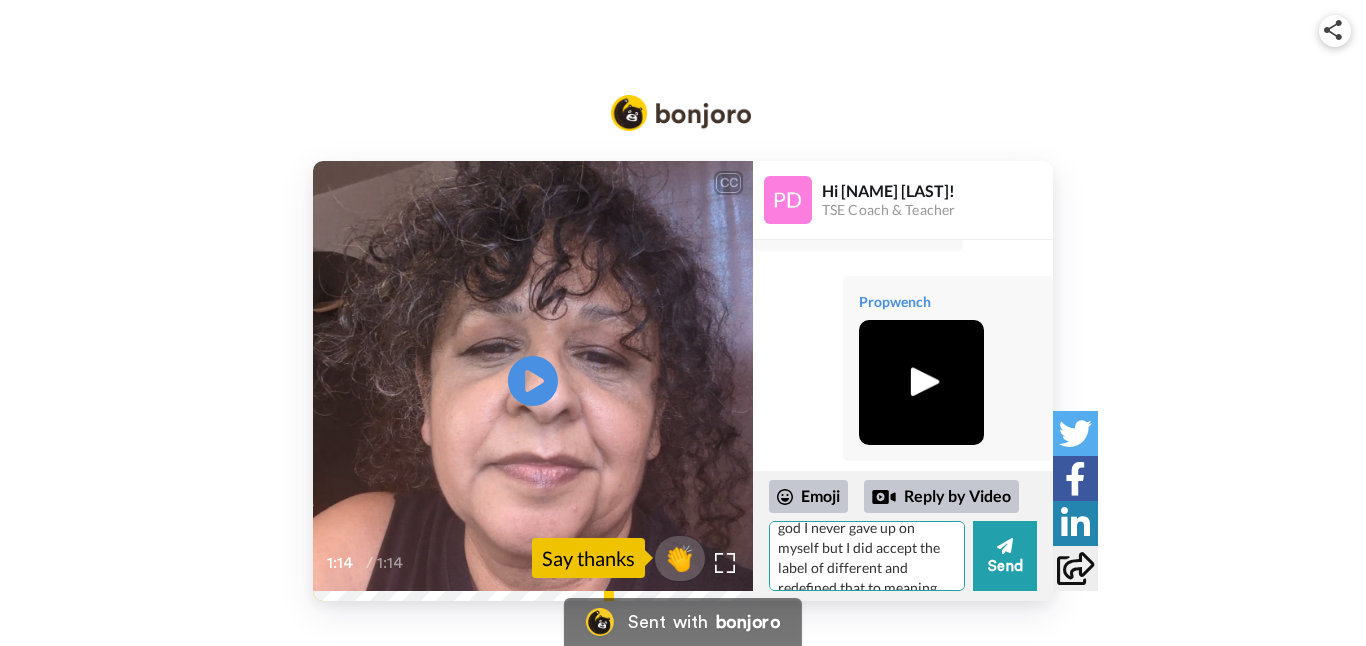 click on "Hi [NAME]!   I was journaling and feeling stuck and the message "talk to [NAME]" came through, so here I am.  I think the video is clear and I tried to recap our other conversations to jog your memory.   I have always thought of myself as a "free spirit" but shadow work around the perfectionism and fear of failure  is clouding what that means for me.  I honestly have never had a clear definition of free-spirit it was more a resignation "that I must be a non-conformist" because I always questioned everything and was labeled difficult.  So I kept to myself and became smaller to be safe, because backing down was not an option. Thank god I never gave up on myself but I did accept the label of different and redefined that to meaning rebel , independent, and loner... and not conforming to habits and routines that society dictates." at bounding box center [867, 556] 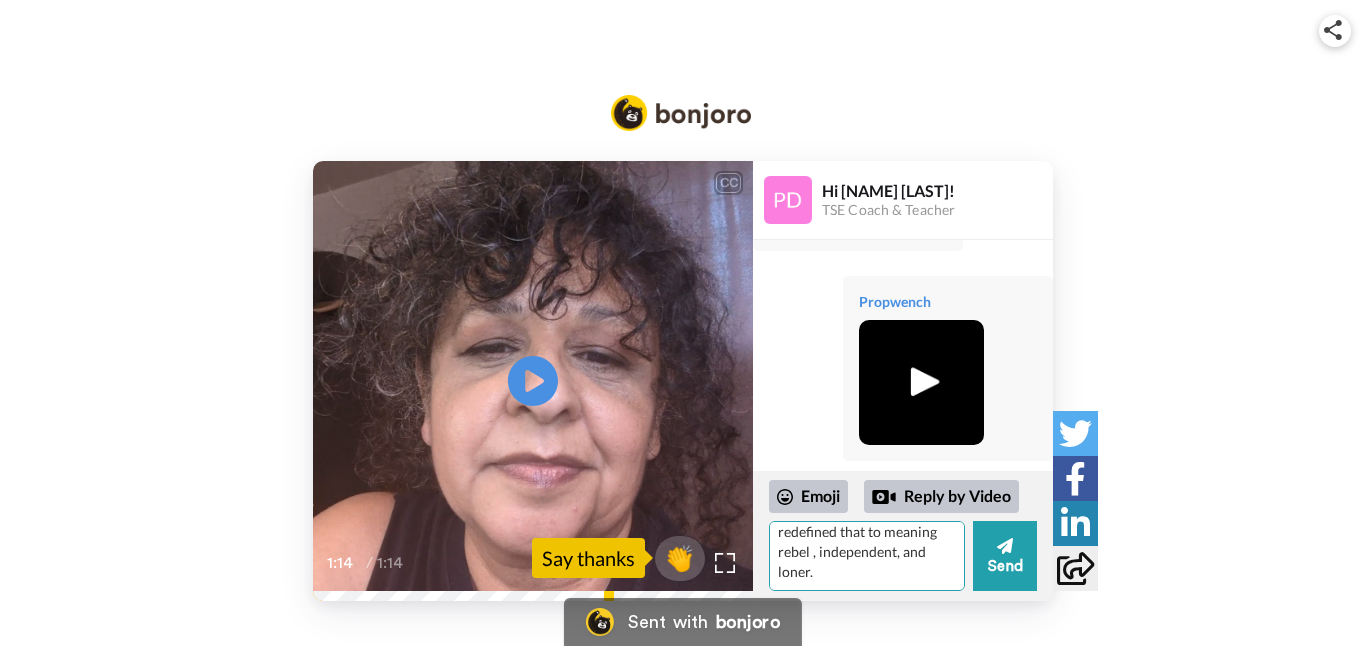scroll, scrollTop: 568, scrollLeft: 0, axis: vertical 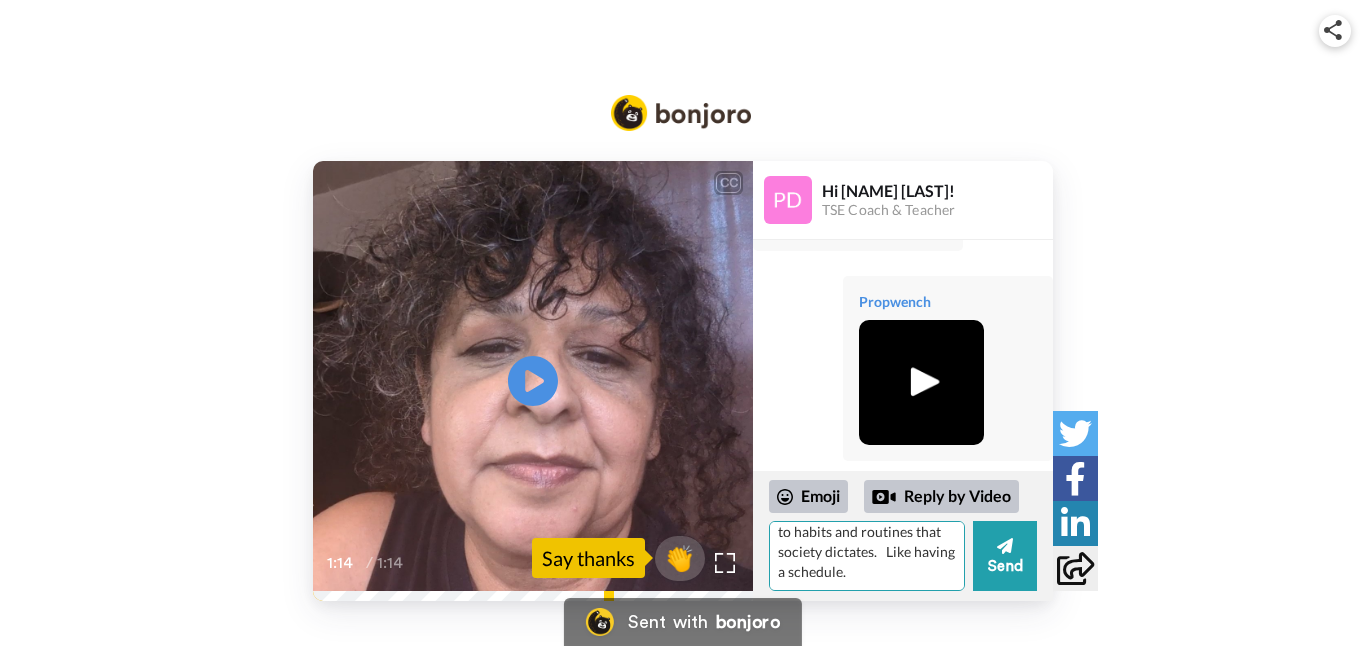 click on "Hi [NAME]!   I was journaling and feeling stuck and the message "talk to [NAME]" came through, so here I am.  I think the video is clear and I tried to recap our other conversations to jog your memory.   I have always thought of myself as a "free spirit" but shadow work around the perfectionism and fear of failure  is clouding what that means for me.  I honestly have never had a clear definition of free-spirit it was more a resignation "that I must be a non-conformist" because I always questioned everything and was labeled difficult.  So I kept to myself and became smaller to be safe, because backing down was not an option. Thank god I never gave up on myself but I did accept the label of different and redefined that to meaning rebel , independent, and loner... and not conforming to habits and routines that society dictates.   Like having a schedule." at bounding box center [867, 556] 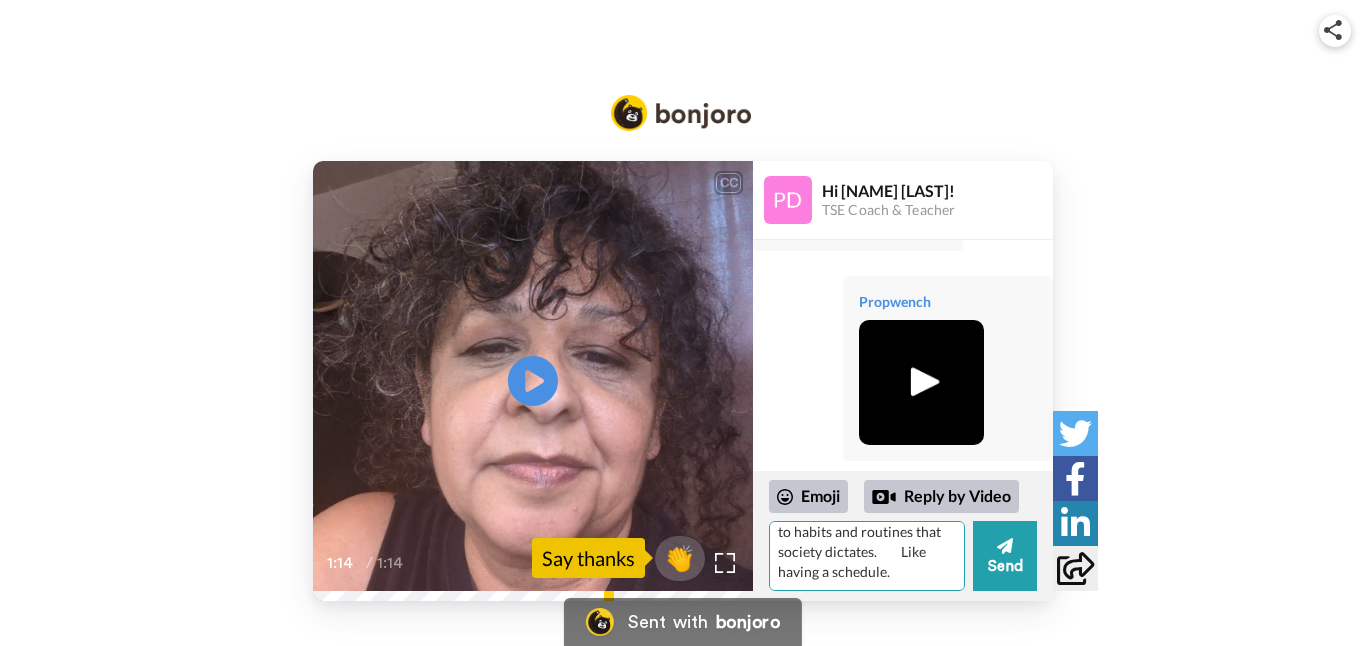 scroll, scrollTop: 626, scrollLeft: 0, axis: vertical 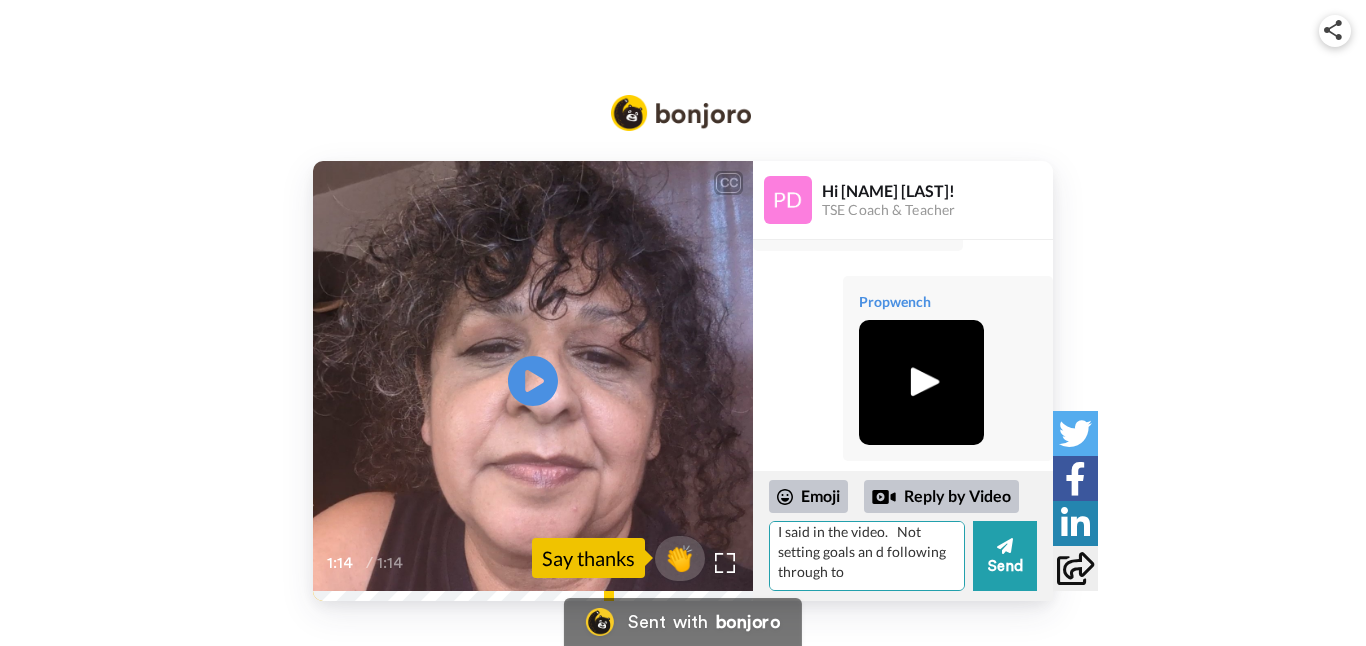 click on "Hi [NAME]!   I was journaling and feeling stuck and the message "talk to [NAME]" came through, so here I am.  I think the video is clear and I tried to recap our other conversations to jog your memory.   I have always thought of myself as a "free spirit" but shadow work around the perfectionism and fear of failure  is clouding what that means for me.  I honestly have never had a clear definition of free-spirit it was more a resignation "that I must be a non-conformist" because I always questioned everything and was labeled difficult.  So I kept to myself and became smaller to be safe, because backing down was not an option. Thank god I never gave up on myself but I did accept the label of different and redefined that to meaning rebel , independent, and loner... and not conforming to habits and routines that society dictates.        Like having a schedule.  I am realizing all this in real time as I type and along with what I said in the video.   Not setting goals an d following through to" at bounding box center (867, 556) 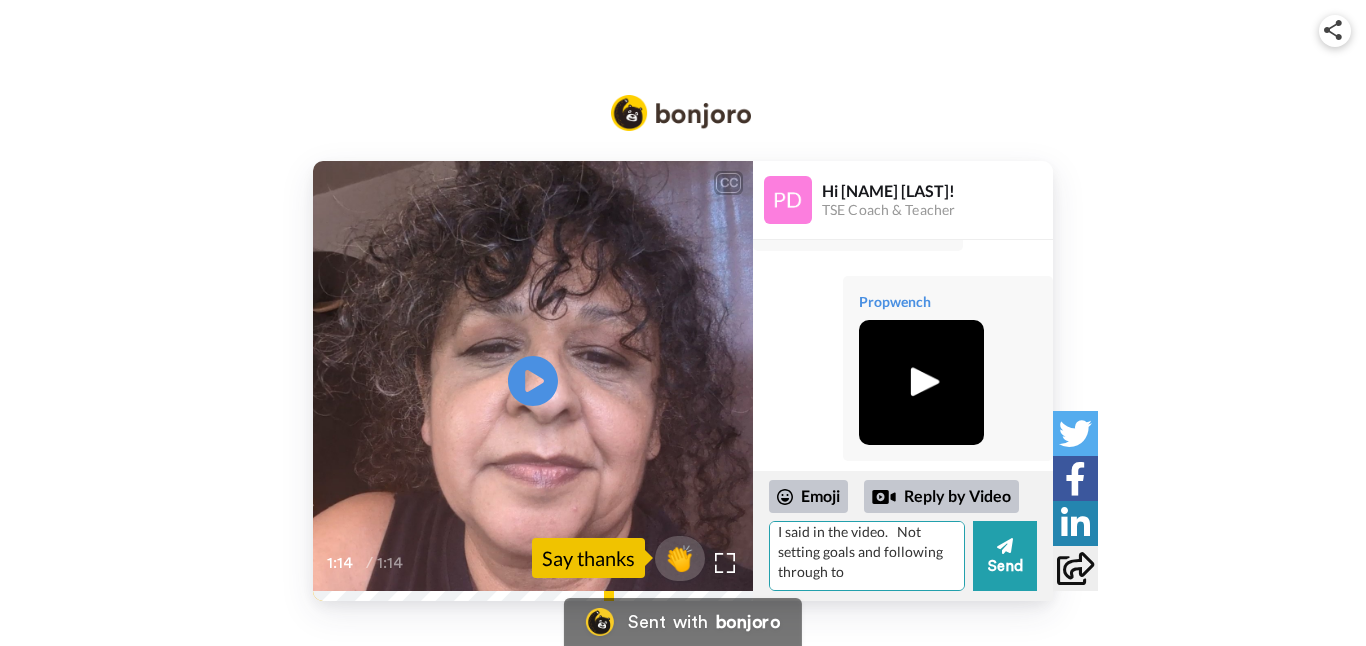 scroll, scrollTop: 719, scrollLeft: 0, axis: vertical 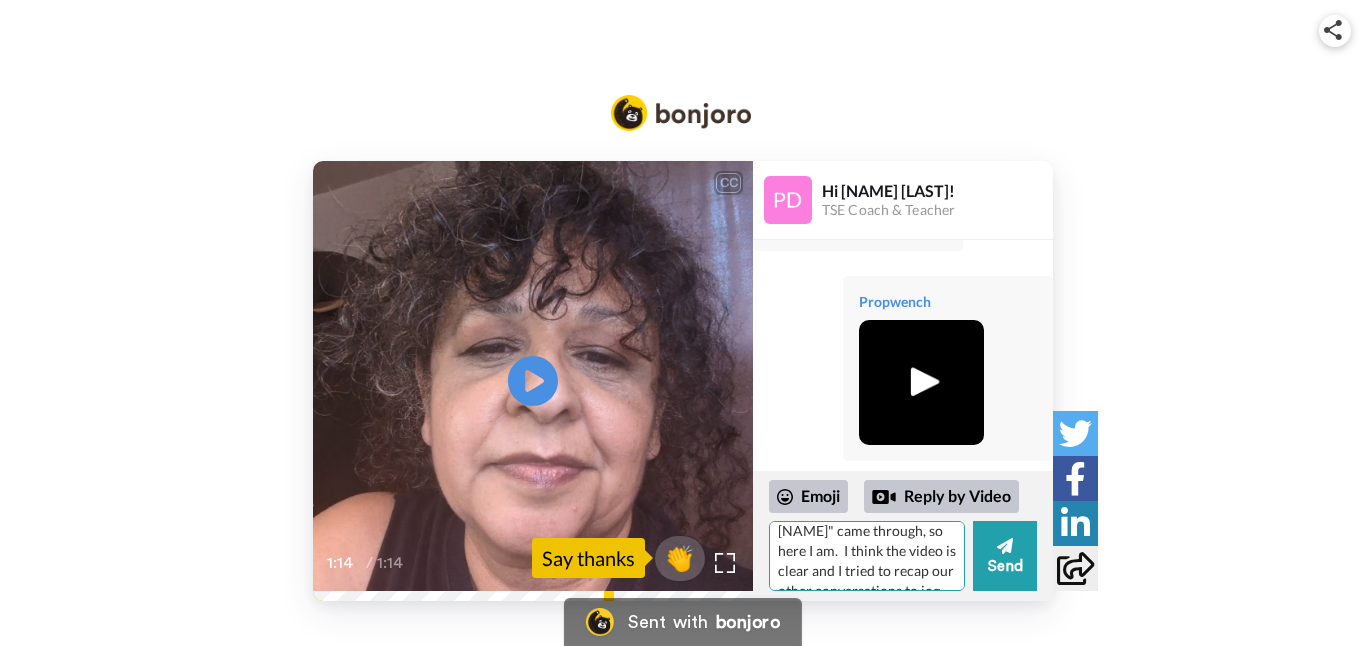 click on "Hi [NAME]!   I was journaling and feeling stuck and the message "talk to [NAME]" came through, so here I am.  I think the video is clear and I tried to recap our other conversations to jog your memory.   I have always thought of myself as a "free spirit" but shadow work around the perfectionism and fear of failure  is clouding what that means for me.  I honestly have never had a clear definition of free-spirit it was more a resignation "that I must be a non-conformist" because I always questioned everything and was labeled difficult.  So I kept to myself and became smaller to be safe, because backing down was not an option. Thank god I never gave up on myself but I did accept the label of different and redefined that to meaning rebel , independent, and loner... and not conforming to habits and routines that society dictates.        Like having a schedule.  I am realizing all this in real time as I type and along with what I said in the video.   Not setting goals for fear of failure from no" at bounding box center [867, 556] 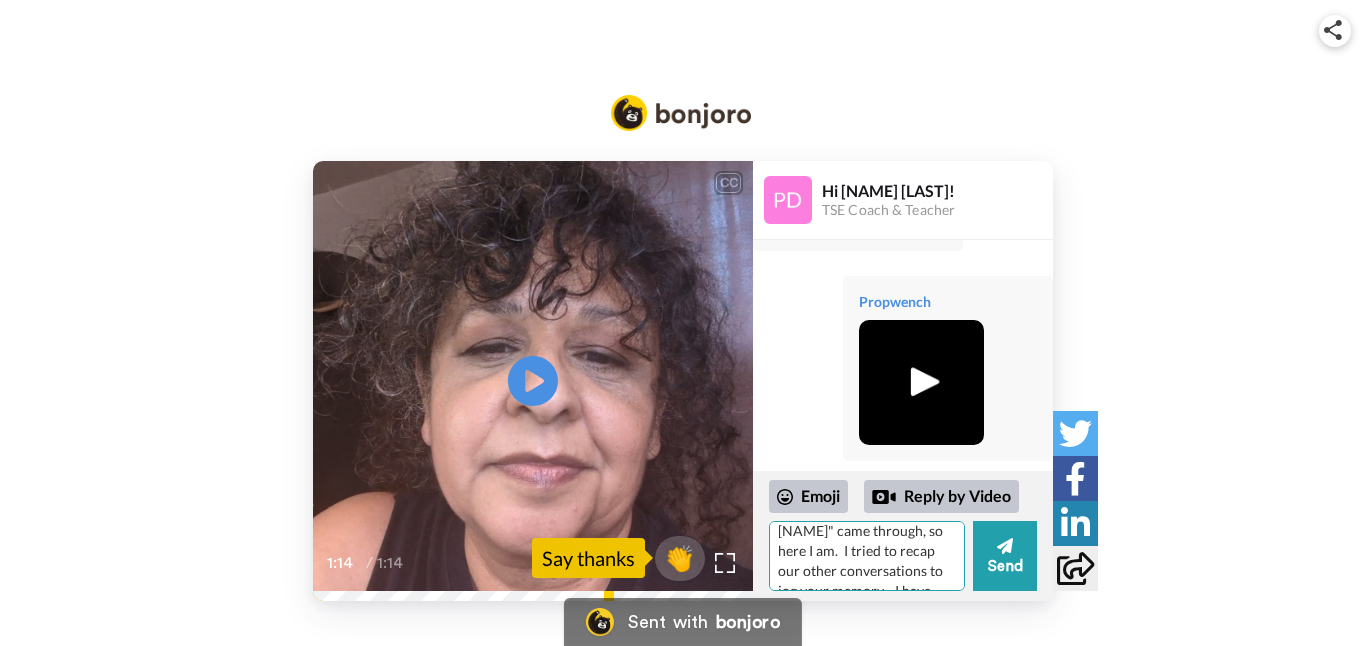 click on "Hi [NAME]!   I was journaling and feeling stuck and the message "talk to [NAME]" came through, so here I am.  I tried to recap our other conversations to jog your memory.   I have always thought of myself as a "free spirit" but shadow work around the perfectionism and fear of failure  is clouding what that means for me.  I honestly have never had a clear definition of free-spirit it was more a resignation "that I must be a non-conformist" because I always questioned everything and was labeled difficult.  So I kept to myself and became smaller to be safe, because backing down was not an option. Thank god I never gave up on myself but I did accept the label of different and redefined that to meaning rebel , independent, and loner... and not conforming to habits and routines that society dictates.        Like having a schedule.  I am realizing all this in real time as I type and along with what I said in the video.   Not setting goals for fear of failure from no" at bounding box center (867, 556) 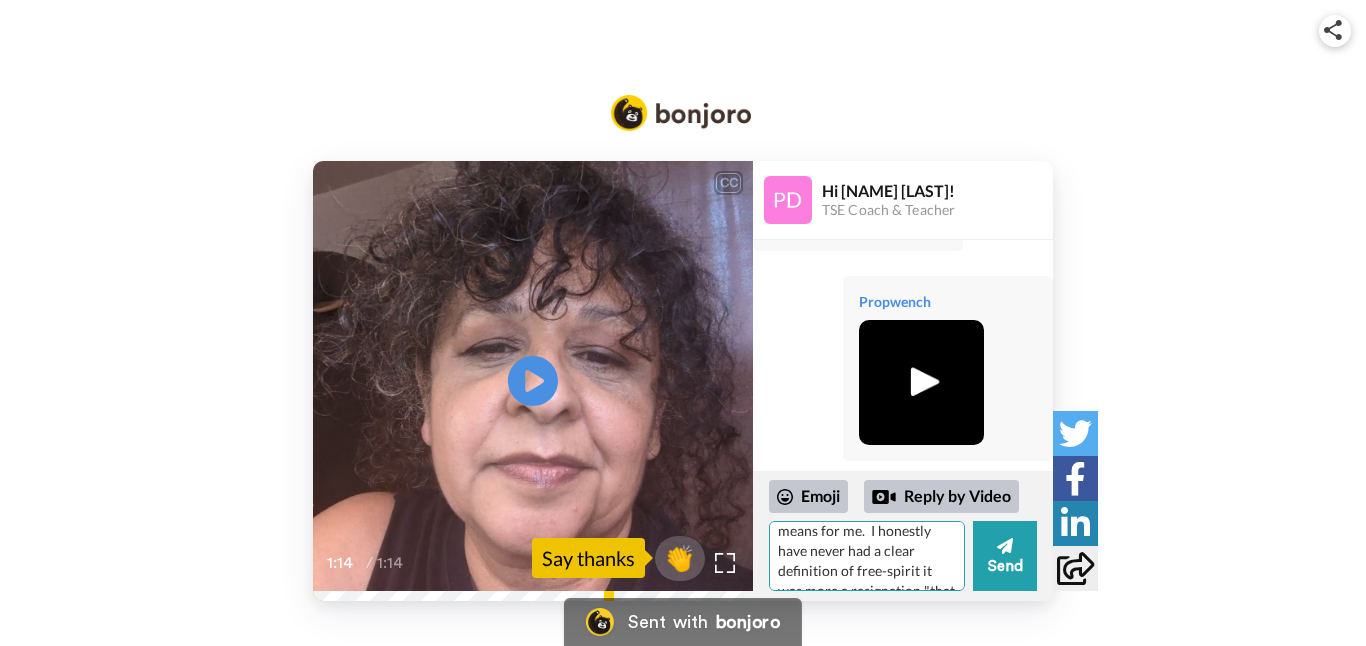 scroll, scrollTop: 264, scrollLeft: 0, axis: vertical 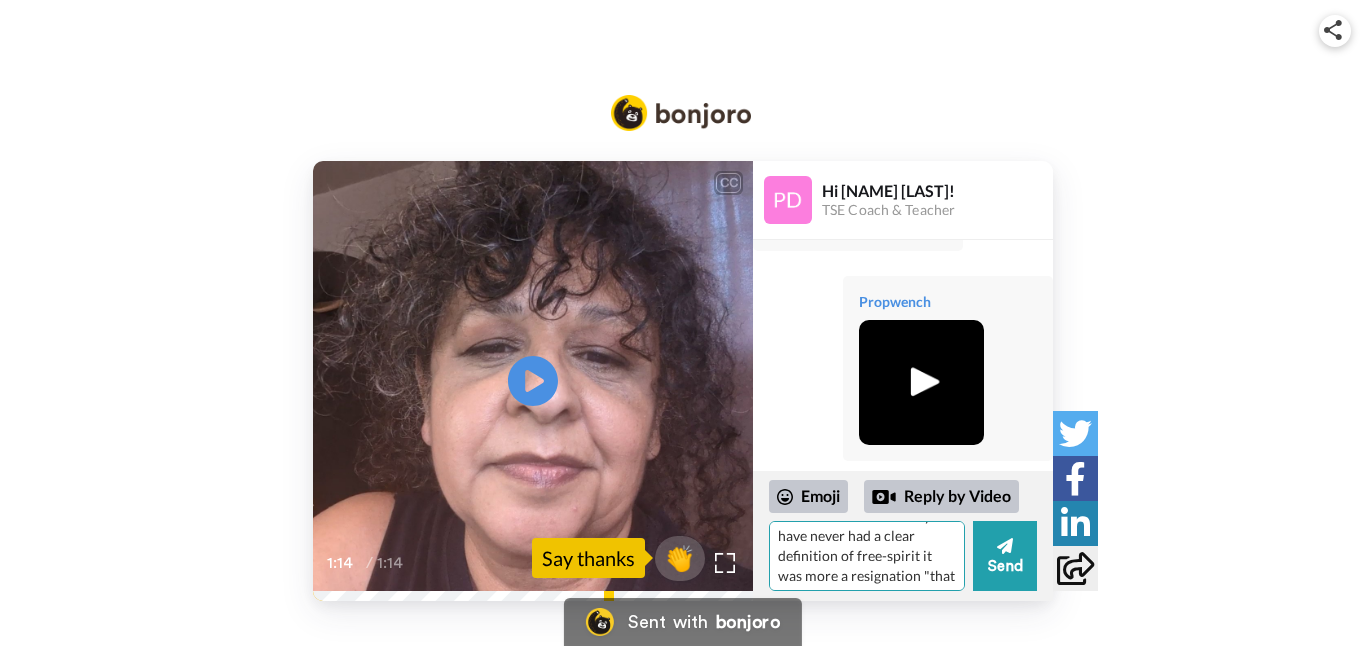 click on "Hi [NAME]!   I was journaling and feeling stuck and the message "talk to [NAME]" came through, so here I am.  I tried to recap our other conversations to jog your memory.   I have always thought of myself as a "free spirit" but shadow work around the perfectionism and fear of failure  is clouding what that means for me.  I honestly have never had a clear definition of free-spirit it was more a resignation "that I must be a non-conformist" because I always questioned everything and was labeled difficult.  So I kept to myself and became smaller to be safe, because backing down was not an option. Thank god I never gave up on myself but I did accept the label of different and redefined that to meaning rebel , independent, and loner... and not conforming to habits and routines that society dictates.        Like having a schedule.  I am realizing all this in real time as I type and along with what I said in the video.   Not setting goals for fear of failure from no" at bounding box center [867, 556] 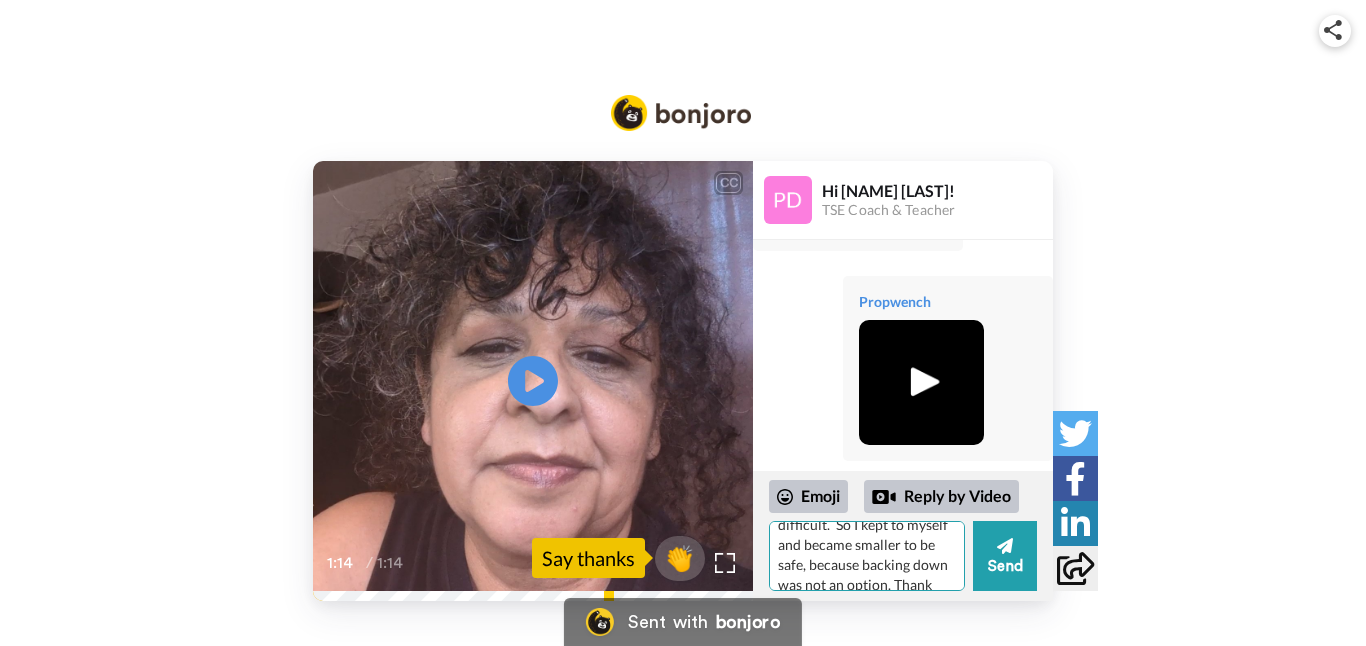scroll, scrollTop: 357, scrollLeft: 0, axis: vertical 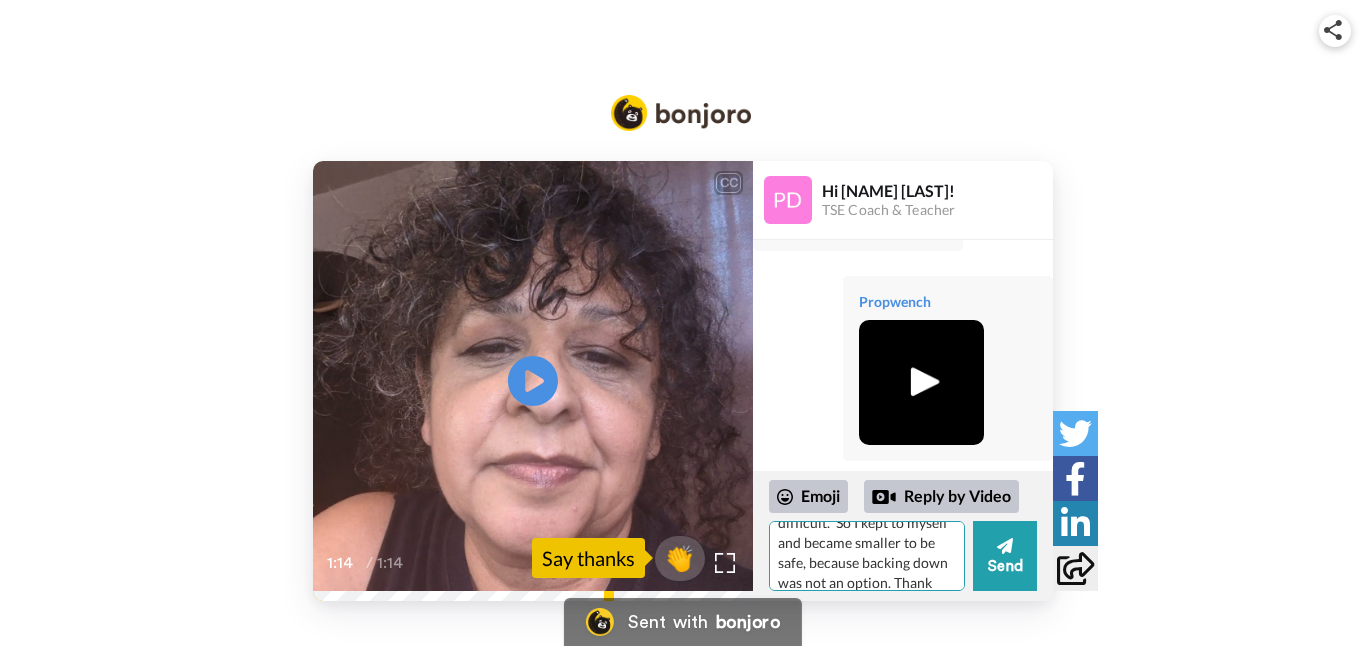 click on "Hi [NAME]!   I was journaling and feeling stuck and the message "talk to [NAME]" came through, so here I am.  I tried to recap our other conversations to jog your memory.   I have always thought of myself as a "free spirit" but shadow work around the perfectionism and fear of failure  is clouding what that means for me.  It was more a resignation "that I must be a non-conformist" because I always questioned everything and was labeled difficult.  So I kept to myself and became smaller to be safe, because backing down was not an option. Thank god I never gave up on myself but I did accept the label of different and redefined that to meaning rebel , independent, and loner... and not conforming to habits and routines that society dictates.        Like having a schedule.  I am realizing all this in real time as I type and along with what I said in the video.   Not setting goals for fear of failure from no" at bounding box center [867, 556] 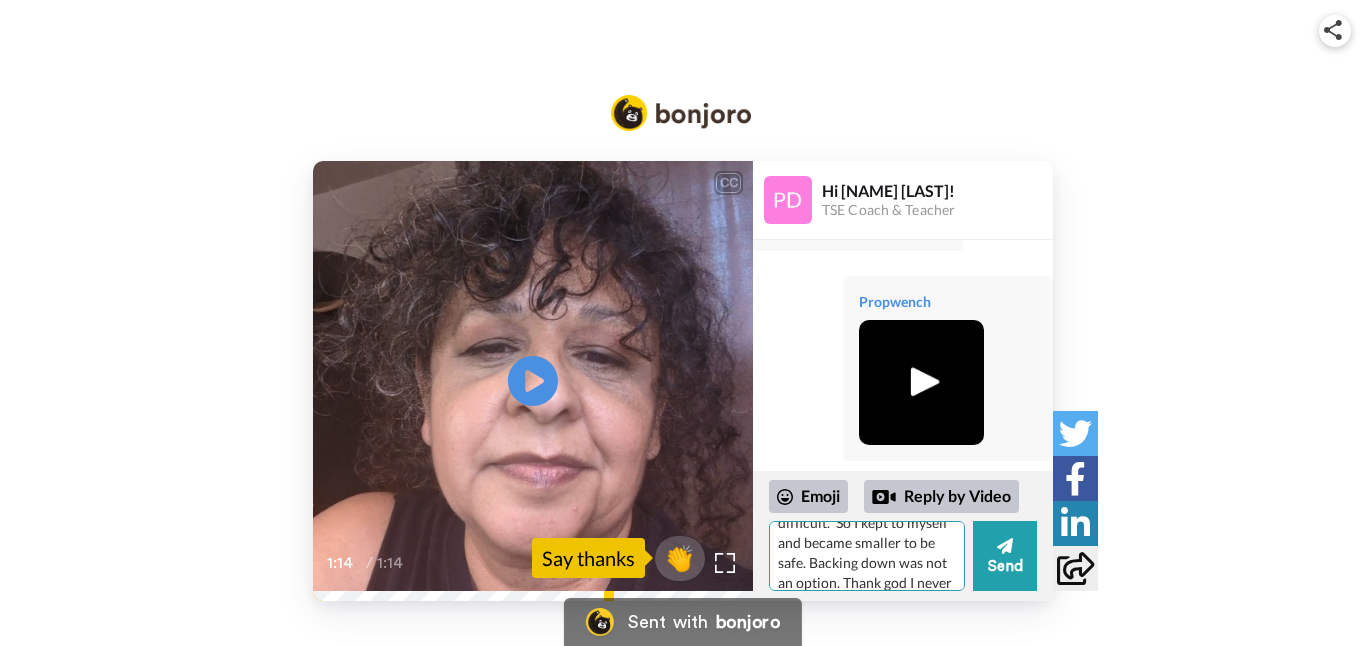 click on "Hi [NAME]!   I was journaling and feeling stuck and the message "talk to [NAME]" came through, so here I am.  I tried to recap our other conversations to jog your memory.   I have always thought of myself as a "free spirit" but shadow work around the perfectionism and fear of failure  is clouding what that means for me.  It was more a resignation "that I must be a non-conformist" because I always questioned everything and was labeled difficult.  So I kept to myself and became smaller to be safe. Backing down was not an option. Thank god I never gave up on myself but I did accept the label of different and redefined that to meaning rebel , independent, and loner... and not conforming to habits and routines that society dictates.        Like having a schedule.  I am realizing all this in real time as I type and along with what I said in the video.   Not setting goals for fear of failure from no" at bounding box center [867, 556] 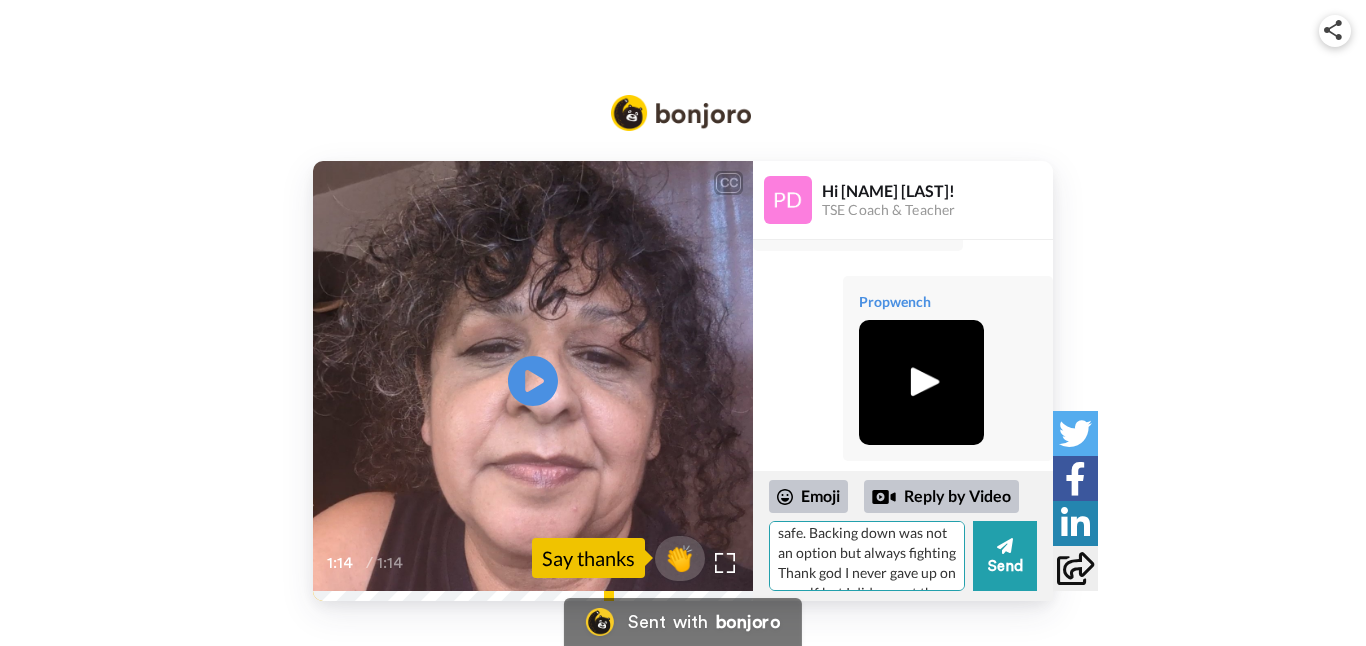 scroll, scrollTop: 396, scrollLeft: 0, axis: vertical 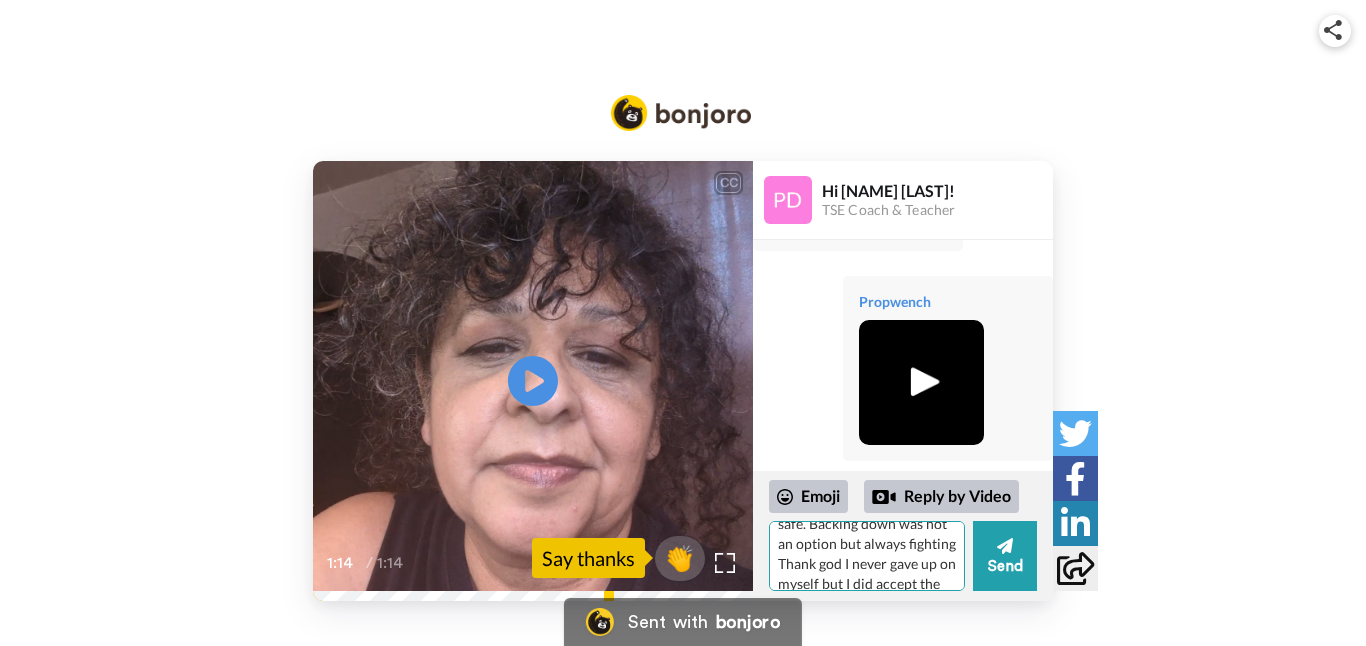 click on "Hi [NAME]!   I was journaling and feeling stuck and the message "talk to [NAME]" came through, so here I am.  I tried to recap our other conversations to jog your memory.   I have always thought of myself as a "free spirit" but shadow work around the perfectionism and fear of failure  is clouding what that means for me.  It was more a resignation "that I must be a non-conformist" because I always questioned everything and was labeled difficult.  So I kept to myself and became smaller to be safe. Backing down was not an option but always fighting Thank god I never gave up on myself but I did accept the label of different and redefined that to meaning rebel , independent, and loner... and not conforming to habits and routines that society dictates.        Like having a schedule.  I am realizing all this in real time as I type and along with what I said in the video.   Not setting goals for fear of failure from no" at bounding box center [867, 556] 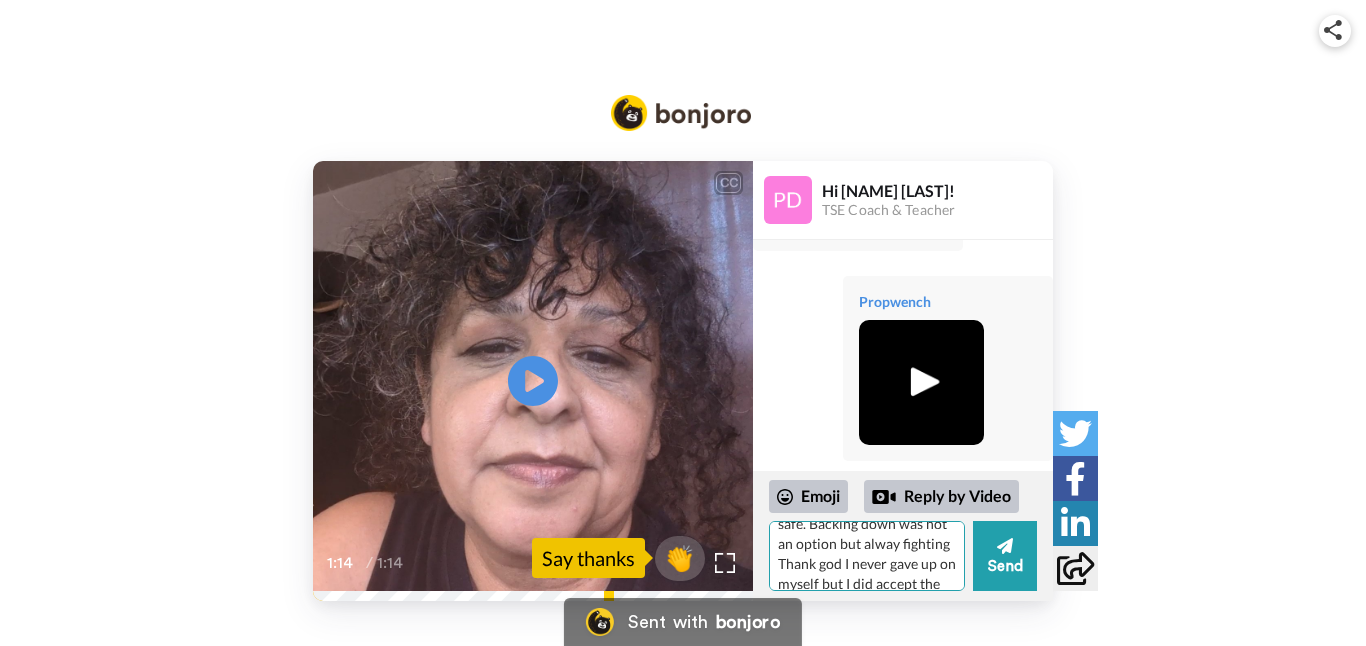scroll, scrollTop: 389, scrollLeft: 0, axis: vertical 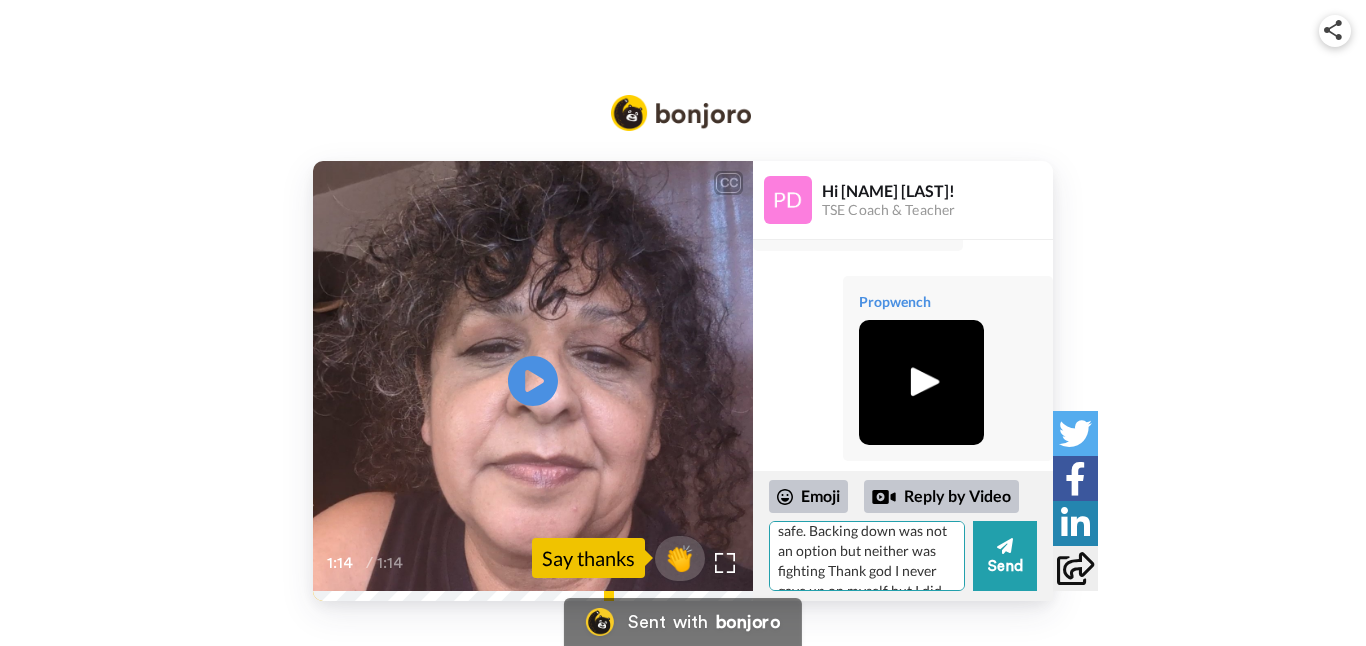 click on "Hi [NAME]!   I was journaling and feeling stuck and the message "talk to [NAME]" came through, so here I am.  I tried to recap our other conversations to jog your memory.   I have always thought of myself as a "free spirit" but shadow work around the perfectionism and fear of failure  is clouding what that means for me.  It was more a resignation "that I must be a non-conformist" because I always questioned everything and was labeled difficult.  So I kept to myself and became smaller to be safe. Backing down was not an option but neither was  fighting Thank god I never gave up on myself but I did accept the label of different and redefined that to meaning rebel , independent, and loner... and not conforming to habits and routines that society dictates.        Like having a schedule.  I am realizing all this in real time as I type and along with what I said in the video.   Not setting goals for fear of failure from no" at bounding box center (867, 556) 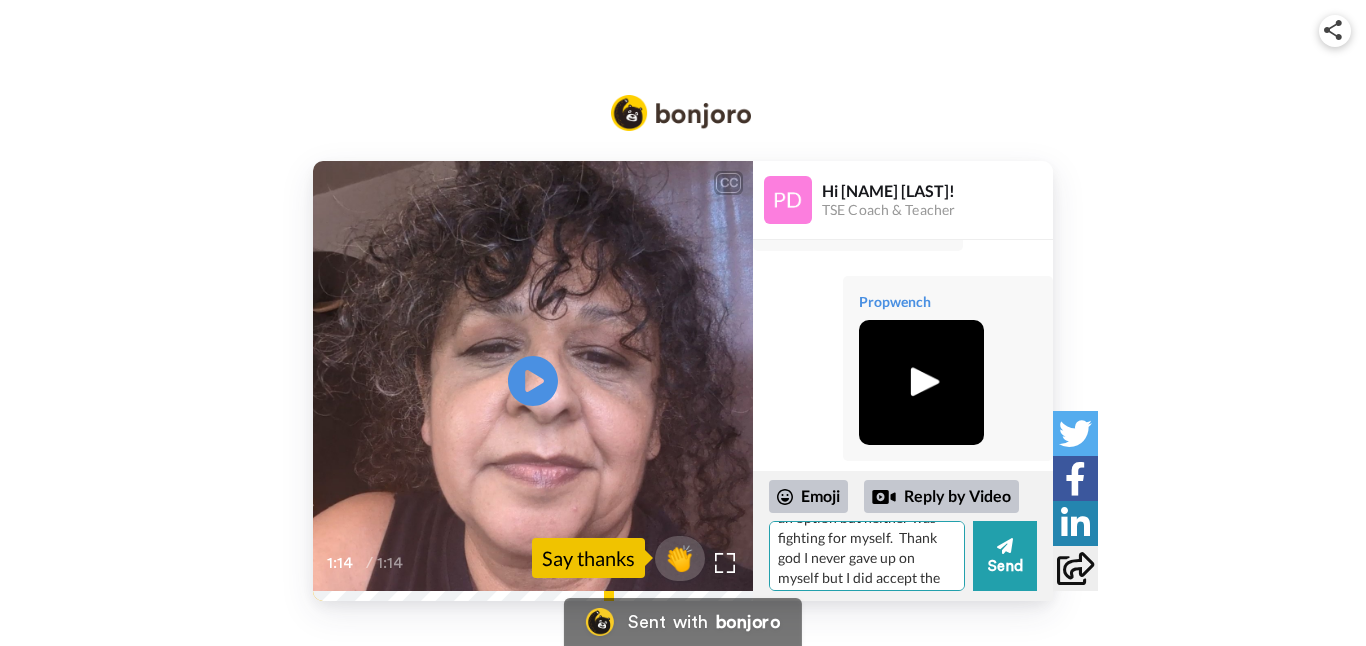 scroll, scrollTop: 424, scrollLeft: 0, axis: vertical 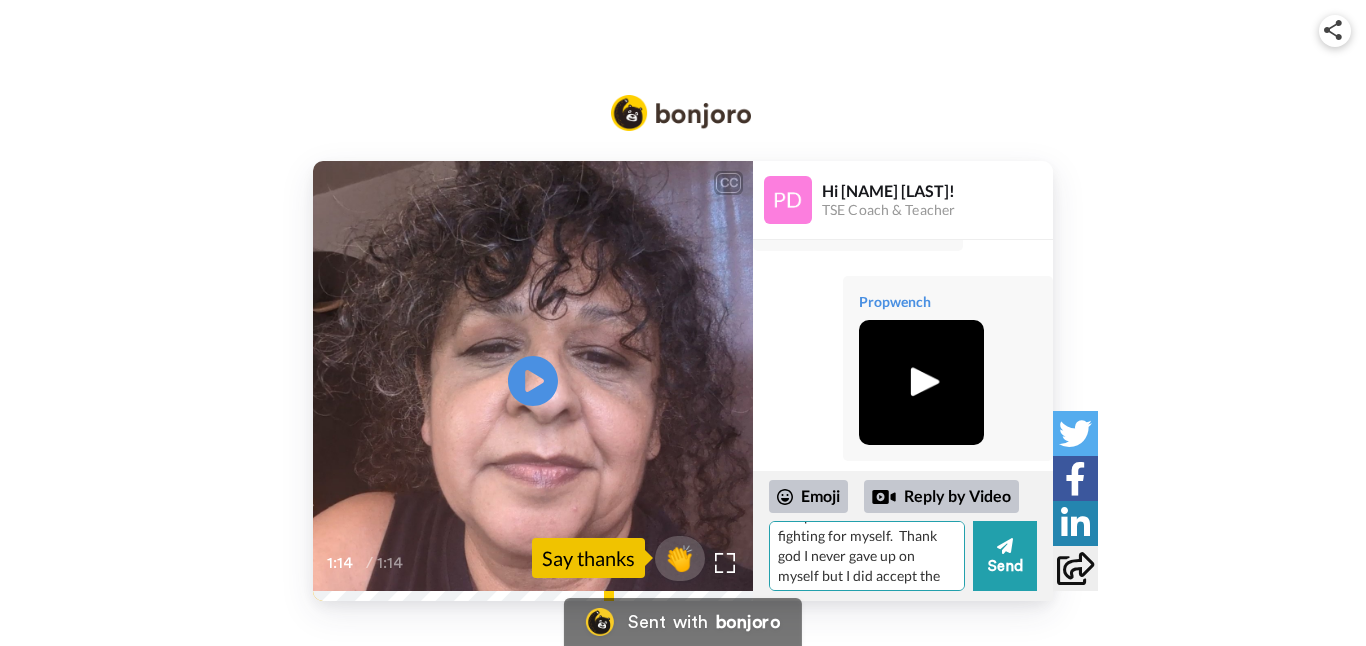 click on "Hi [NAME]!   I was journaling and feeling stuck and the message "talk to [NAME]" came through, so here I am.  I tried to recap our other conversations to jog your memory.   I have always thought of myself as a "free spirit" but shadow work around the perfectionism and fear of failure  is clouding what that means for me.  It was more a resignation "that I must be a non-conformist" because I always questioned everything and was labeled difficult.  So I kept to myself and became smaller to be safe. Backing down was not an option but neither was  fighting for myself.  Thank god I never gave up on myself but I did accept the label of different and redefined that to meaning rebel , independent, and loner... and not conforming to habits and routines that society dictates.        Like having a schedule.  I am realizing all this in real time as I type and along with what I said in the video.   Not setting goals for fear of failure from no" at bounding box center [867, 556] 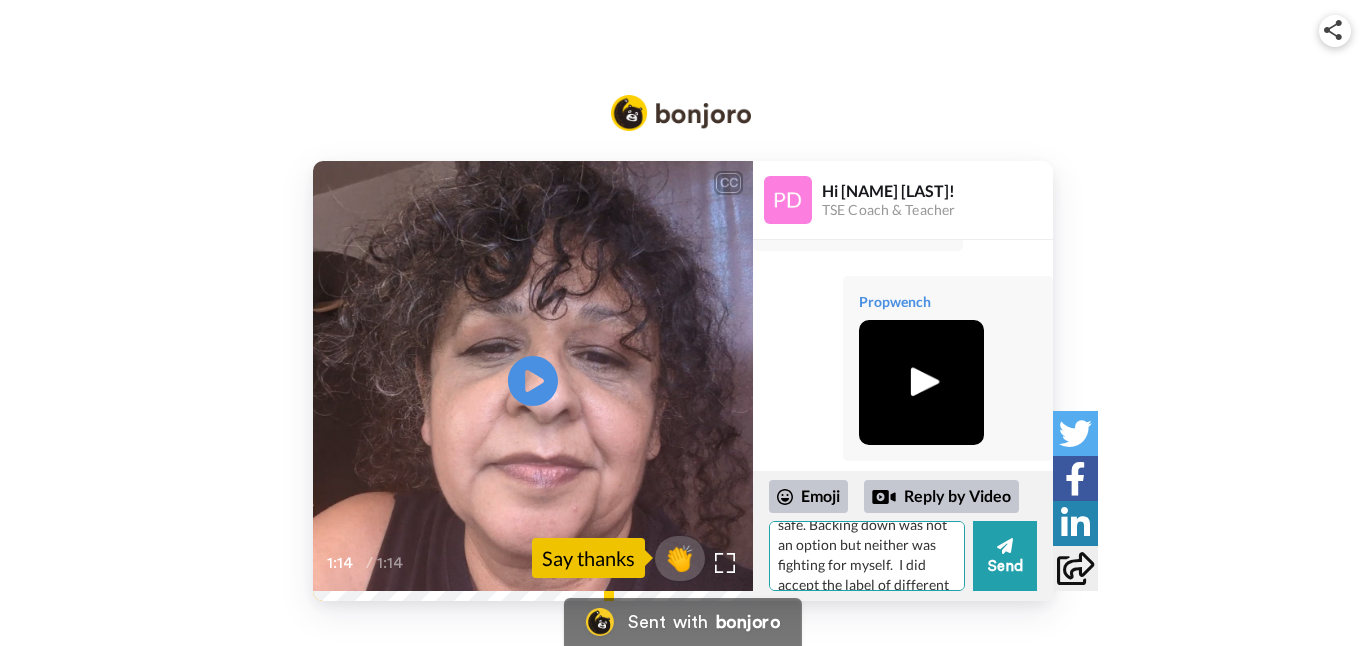 scroll, scrollTop: 397, scrollLeft: 0, axis: vertical 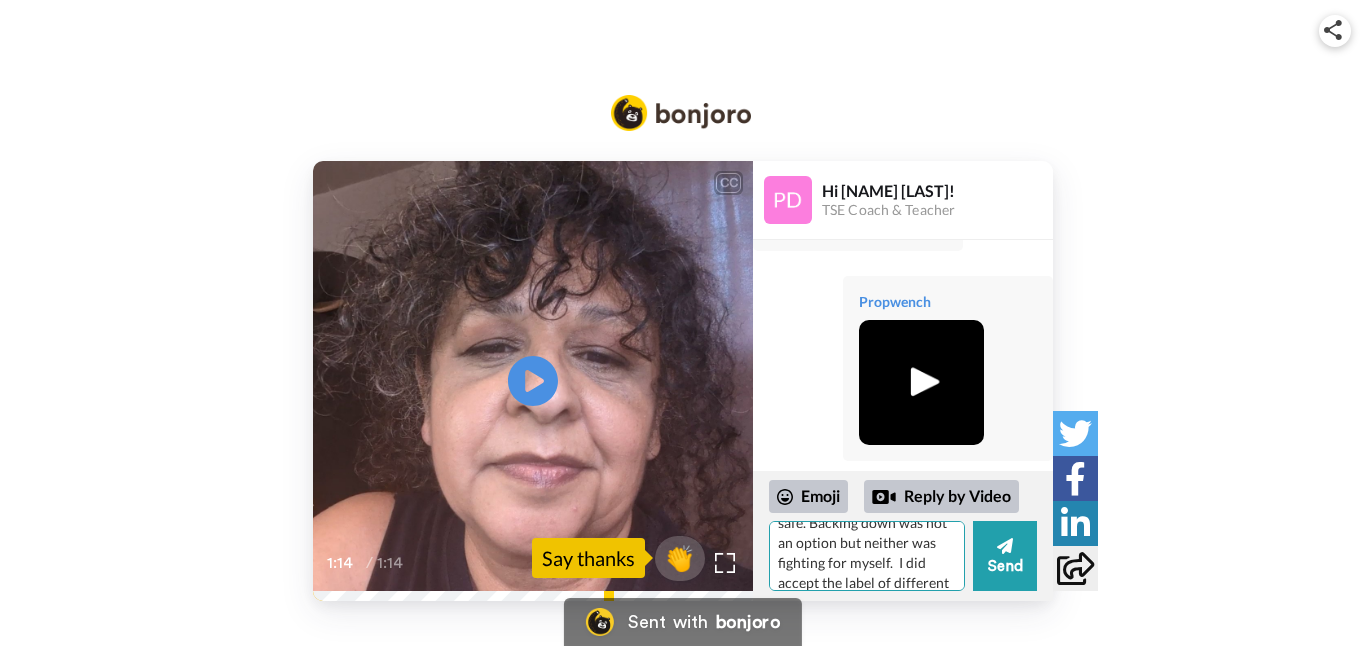 click on "Hi [NAME]!   I was journaling and feeling stuck and the message "talk to [NAME]" came through, so here I am.  I tried to recap our other conversations to jog your memory.   I have always thought of myself as a "free spirit" but shadow work around the perfectionism and fear of failure  is clouding what that means for me.  It was more a resignation "that I must be a non-conformist" because I always questioned everything and was labeled difficult.  So I kept to myself and became smaller to be safe. Backing down was not an option but neither was  fighting for myself.  I did accept the label of different and redefined that to meaning rebel , independent, and loner... and not conforming to habits and routines that society dictates.        Like having a schedule.  I am realizing all this in real time as I type and along with what I said in the video.   Not setting goals for fear of failure from no" at bounding box center (867, 556) 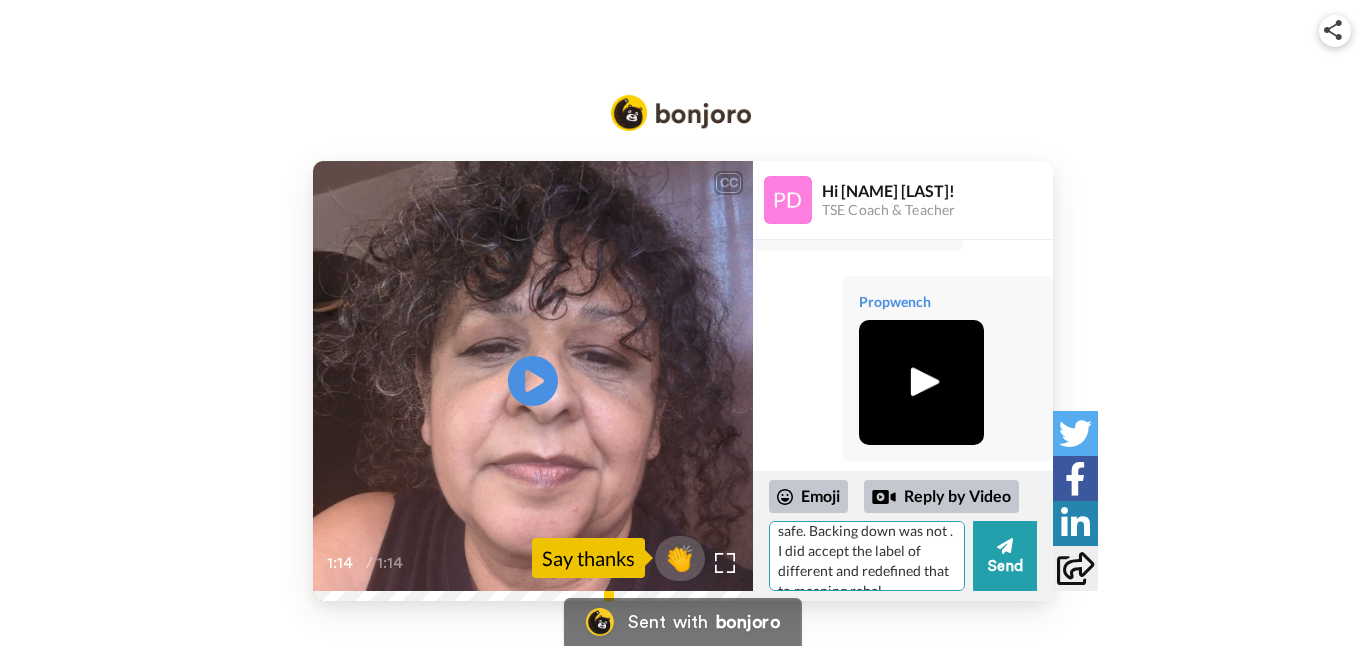 scroll, scrollTop: 369, scrollLeft: 0, axis: vertical 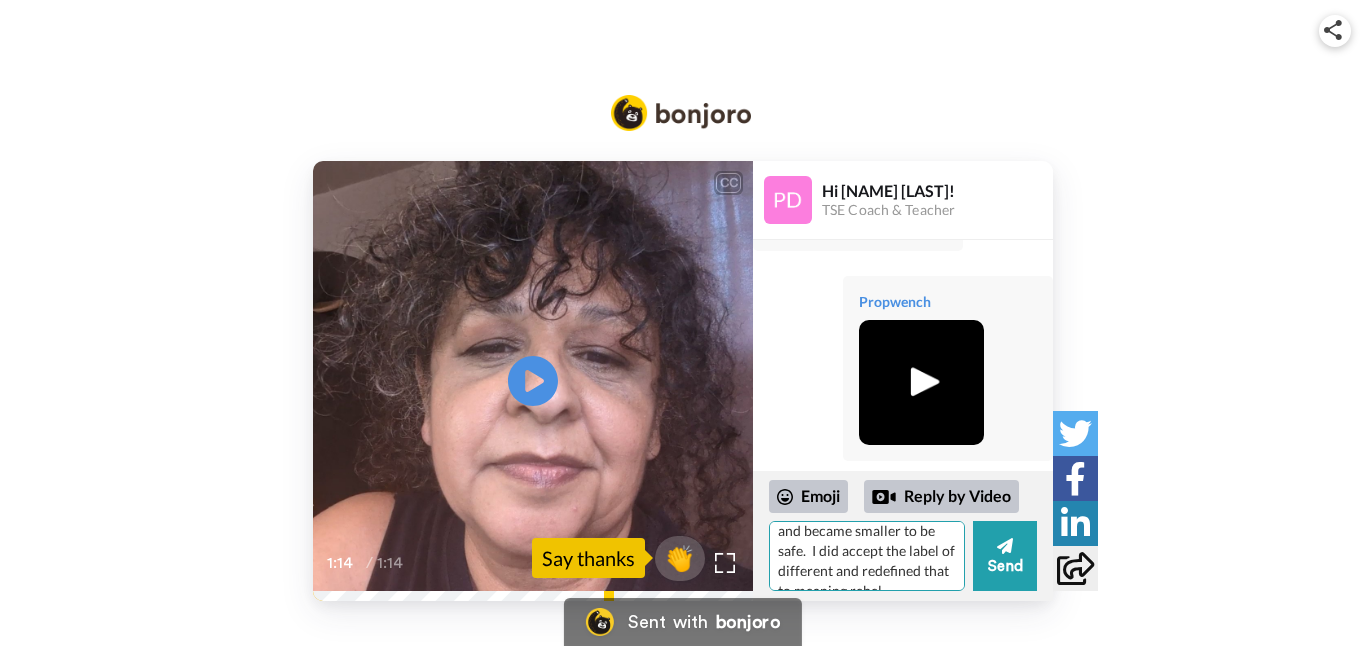 click on "Hi [NAME]!   I was journaling and feeling stuck and the message "talk to [NAME]" came through, so here I am.  I tried to recap our other conversations to jog your memory.   I have always thought of myself as a "free spirit" but shadow work around the perfectionism and fear of failure  is clouding what that means for me.  It was more a resignation "that I must be a non-conformist" because I always questioned everything and was labeled difficult.  So I kept to myself and became smaller to be safe.  I did accept the label of different and redefined that to meaning rebel , independent, and loner... and not conforming to habits and routines that society dictates.        Like having a schedule.  I am realizing all this in real time as I type and along with what I said in the video.   Not setting goals for fear of failure from no" at bounding box center [867, 556] 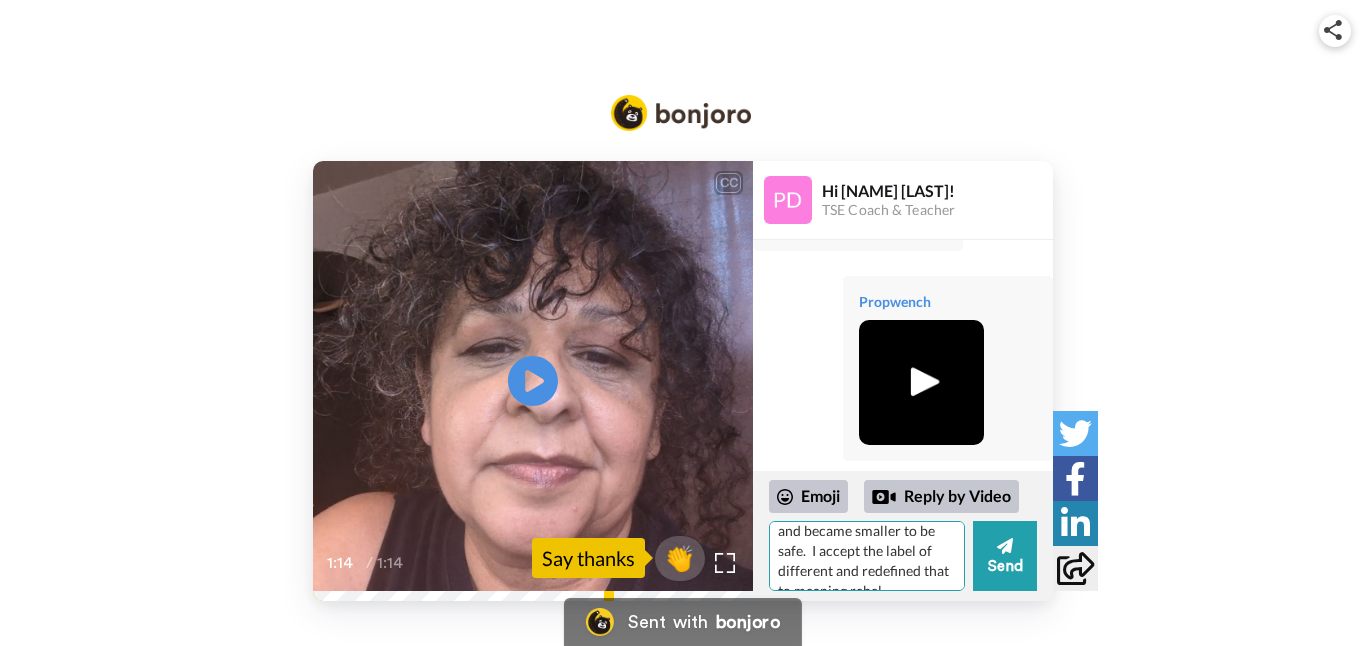 click on "Hi [NAME]!   I was journaling and feeling stuck and the message "talk to [NAME]" came through, so here I am.  I tried to recap our other conversations to jog your memory.   I have always thought of myself as a "free spirit" but shadow work around the perfectionism and fear of failure  is clouding what that means for me.  It was more a resignation "that I must be a non-conformist" because I always questioned everything and was labeled difficult.  So I kept to myself and became smaller to be safe.  I accept the label of different and redefined that to meaning rebel , independent, and loner... and not conforming to habits and routines that society dictates.        Like having a schedule.  I am realizing all this in real time as I type and along with what I said in the video.   Not setting goals for fear of failure from no" at bounding box center [867, 556] 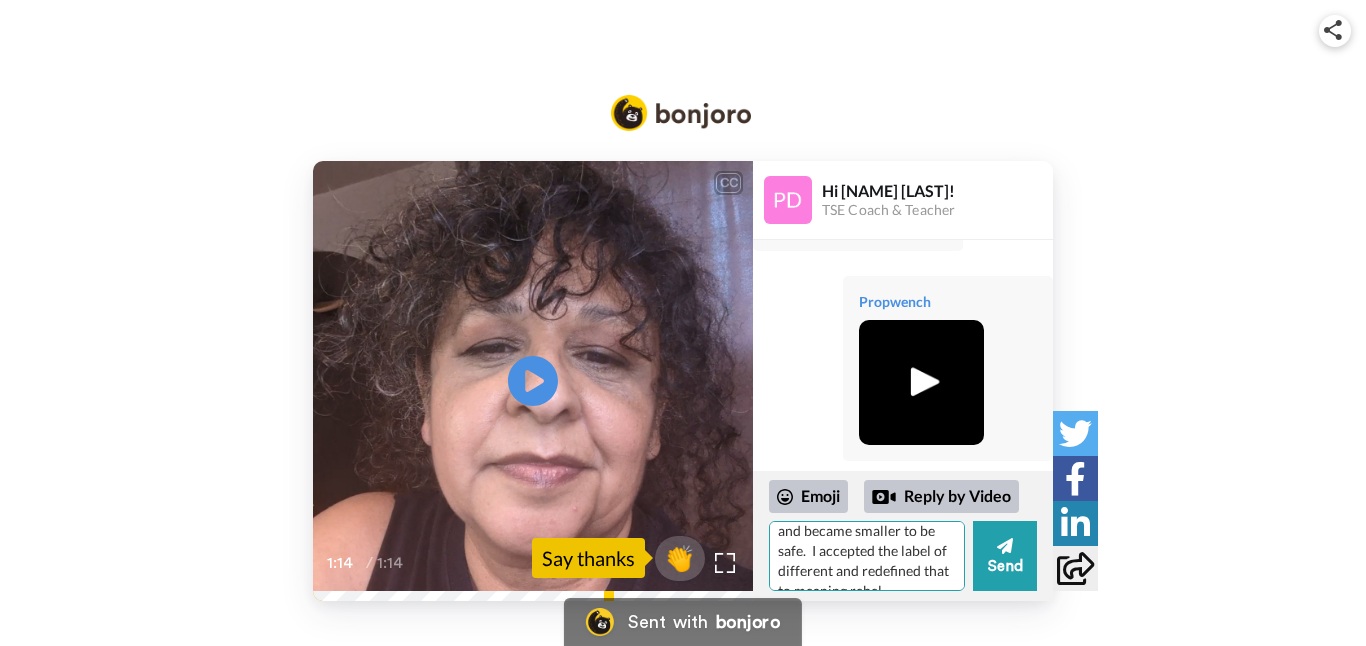 click on "Hi [NAME]!   I was journaling and feeling stuck and the message "talk to [NAME]" came through, so here I am.  I tried to recap our other conversations to jog your memory.   I have always thought of myself as a "free spirit" but shadow work around the perfectionism and fear of failure  is clouding what that means for me.  It was more a resignation "that I must be a non-conformist" because I always questioned everything and was labeled difficult.  So I kept to myself and became smaller to be safe.  I accepted the label of different and redefined that to meaning rebel , independent, and loner... and not conforming to habits and routines that society dictates.        Like having a schedule.  I am realizing all this in real time as I type and along with what I said in the video.   Not setting goals for fear of failure from no" at bounding box center [867, 556] 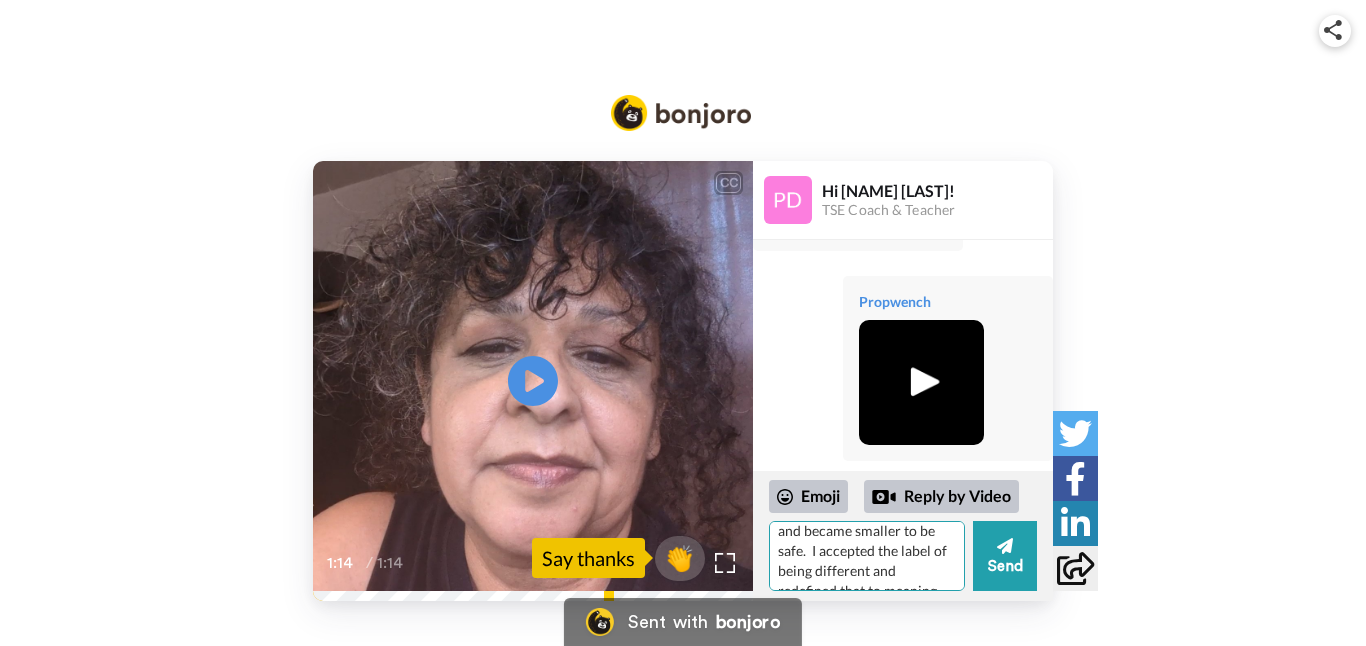 click on "Hi [NAME]!   I was journaling and feeling stuck and the message "talk to [NAME]" came through, so here I am.  I tried to recap our other conversations to jog your memory.   I have always thought of myself as a "free spirit" but shadow work around the perfectionism and fear of failure  is clouding what that means for me.  It was more a resignation "that I must be a non-conformist" because I always questioned everything and was labeled difficult.  So I kept to myself and became smaller to be safe.  I accepted the label of being different and redefined that to meaning rebel , independent, and loner... and not conforming to habits and routines that society dictates.        Like having a schedule.  I am realizing all this in real time as I type and along with what I said in the video.   Not setting goals for fear of failure from no" at bounding box center [867, 556] 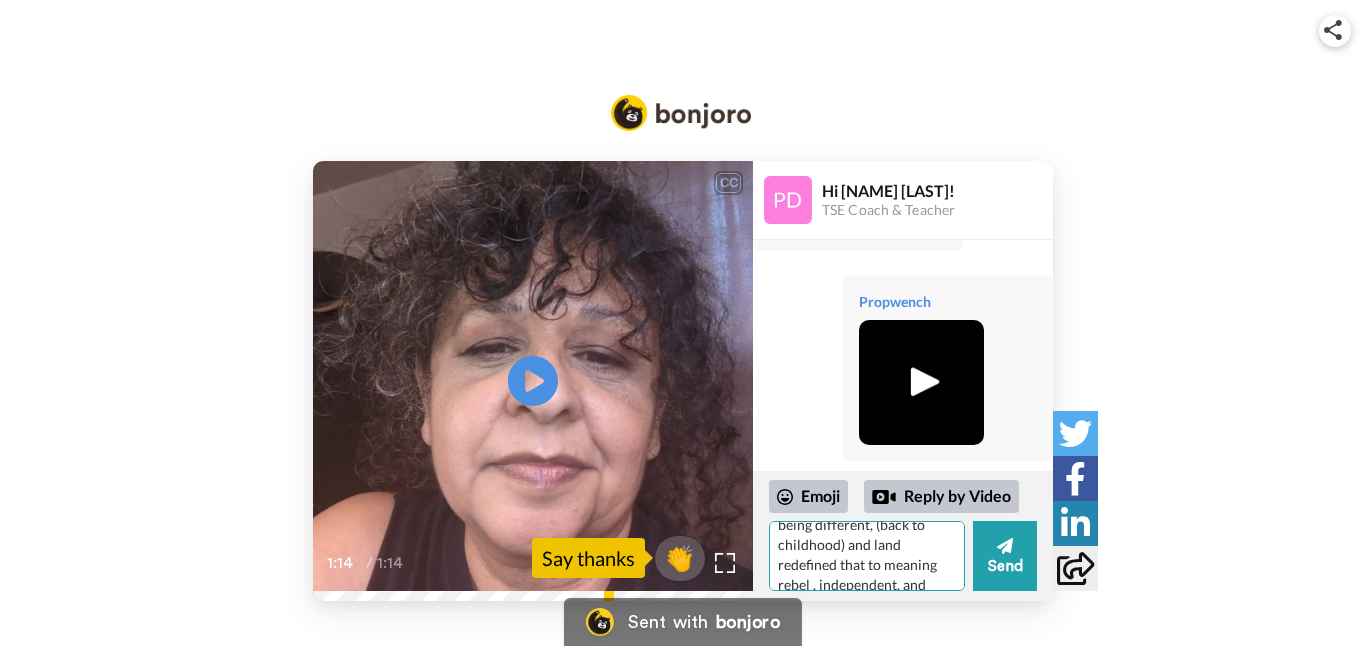 scroll, scrollTop: 409, scrollLeft: 0, axis: vertical 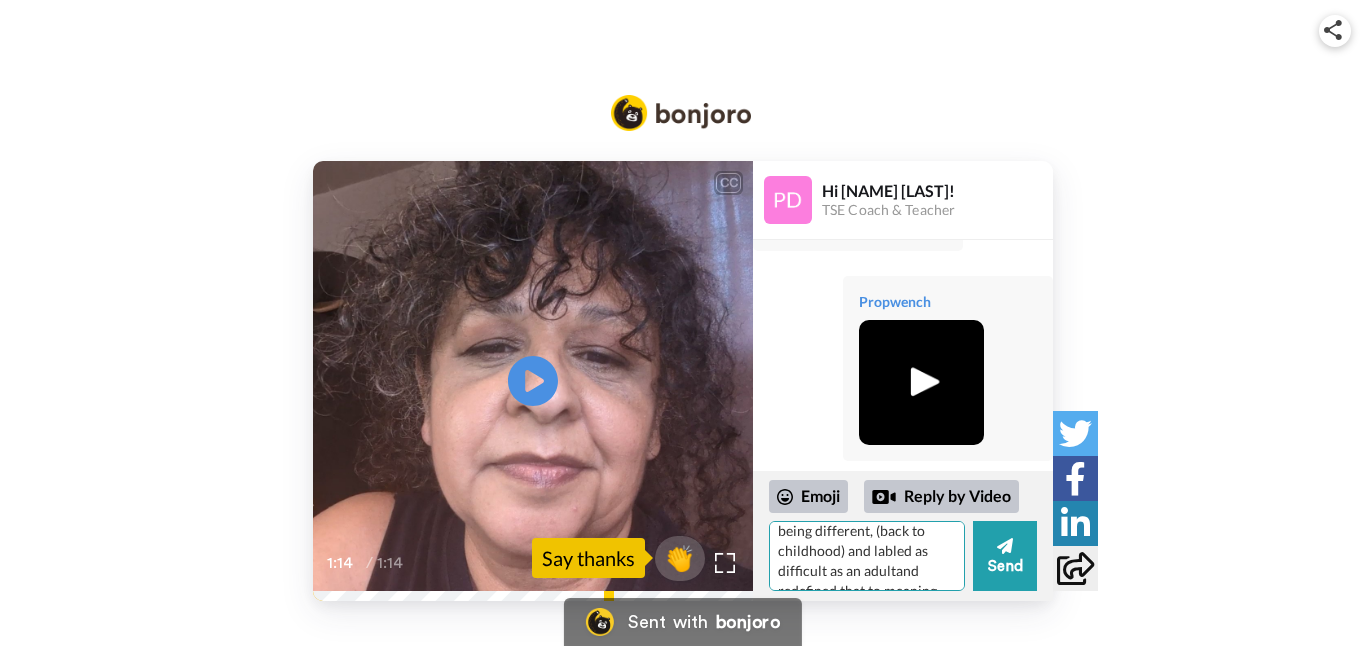 click on "Hi [NAME]!   I was journaling and feeling stuck and the message "talk to [NAME]" came through, so here I am.  I tried to recap our other conversations to jog your memory.   I have always thought of myself as a "free spirit" but shadow work around the perfectionism and fear of failure  is clouding what that means for me.  It was more a resignation "that I must be a non-conformist" because I always questioned everything and was labeled difficult.  So I kept to myself and became smaller to be safe.  I accepted the label of being different, (back to childhood) and labled as difficult as an adultand redefined that to meaning rebel , independent, and loner... and not conforming to habits and routines that society dictates.        Like having a schedule.  I am realizing all this in real time as I type and along with what I said in the video.   Not setting goals for fear of failure from no" at bounding box center (867, 556) 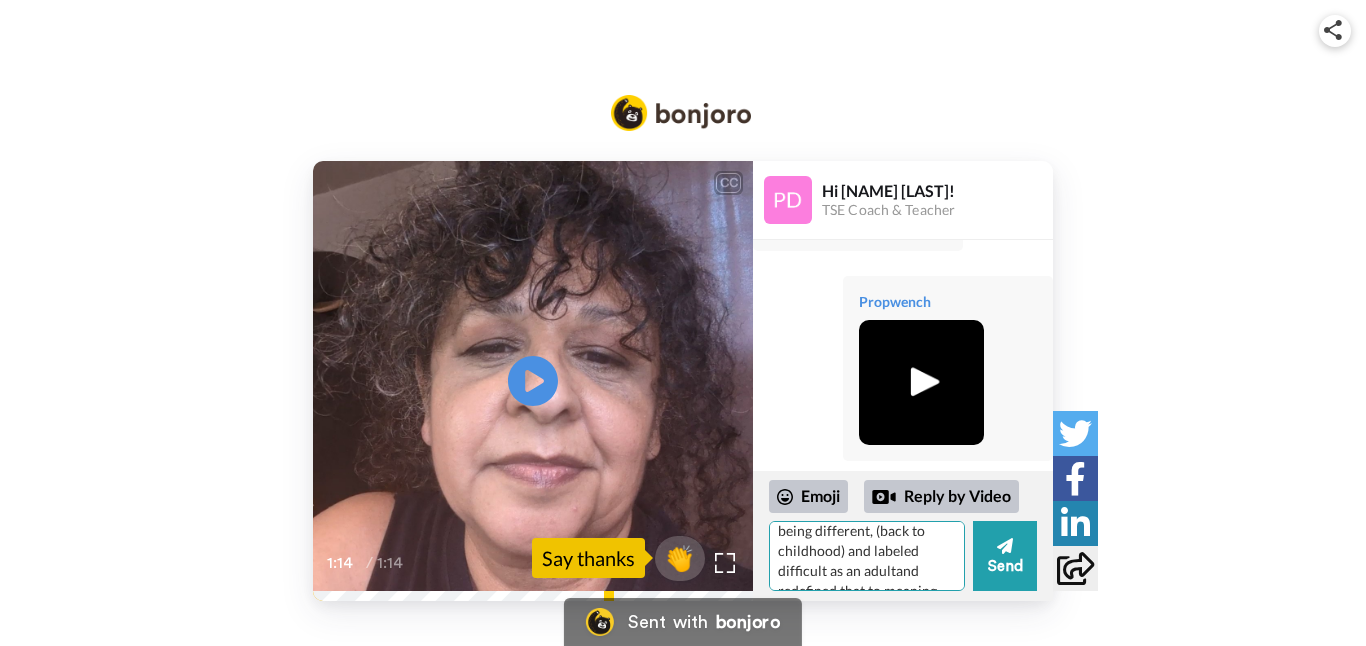 click on "Hi [NAME]!   I was journaling and feeling stuck and the message "talk to [NAME]" came through, so here I am.  I tried to recap our other conversations to jog your memory.   I have always thought of myself as a "free spirit" but shadow work around the perfectionism and fear of failure  is clouding what that means for me.  It was more a resignation "that I must be a non-conformist" because I always questioned everything and was labeled difficult.  So I kept to myself and became smaller to be safe.  I accepted the label of being different, (back to childhood) and labeled difficult as an adultand redefined that to meaning rebel , independent, and loner... and not conforming to habits and routines that society dictates.        Like having a schedule.  I am realizing all this in real time as I type and along with what I said in the video.   Not setting goals for fear of failure from no" at bounding box center (867, 556) 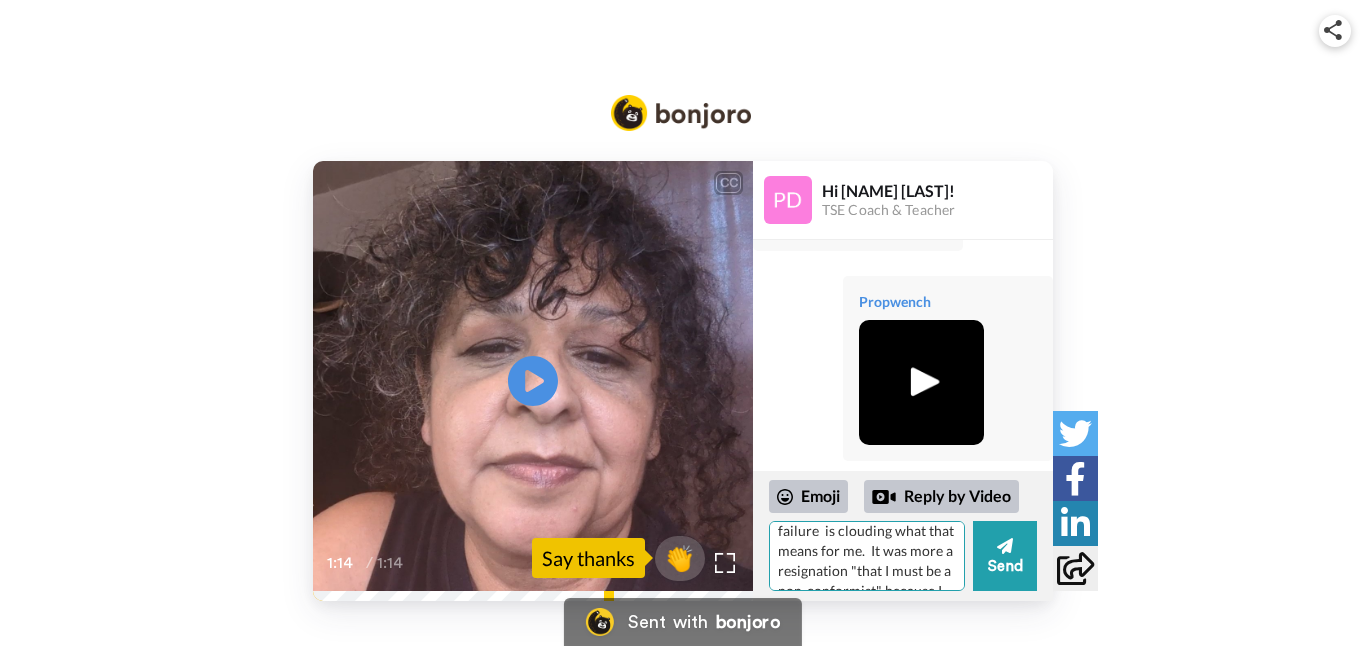 scroll, scrollTop: 230, scrollLeft: 0, axis: vertical 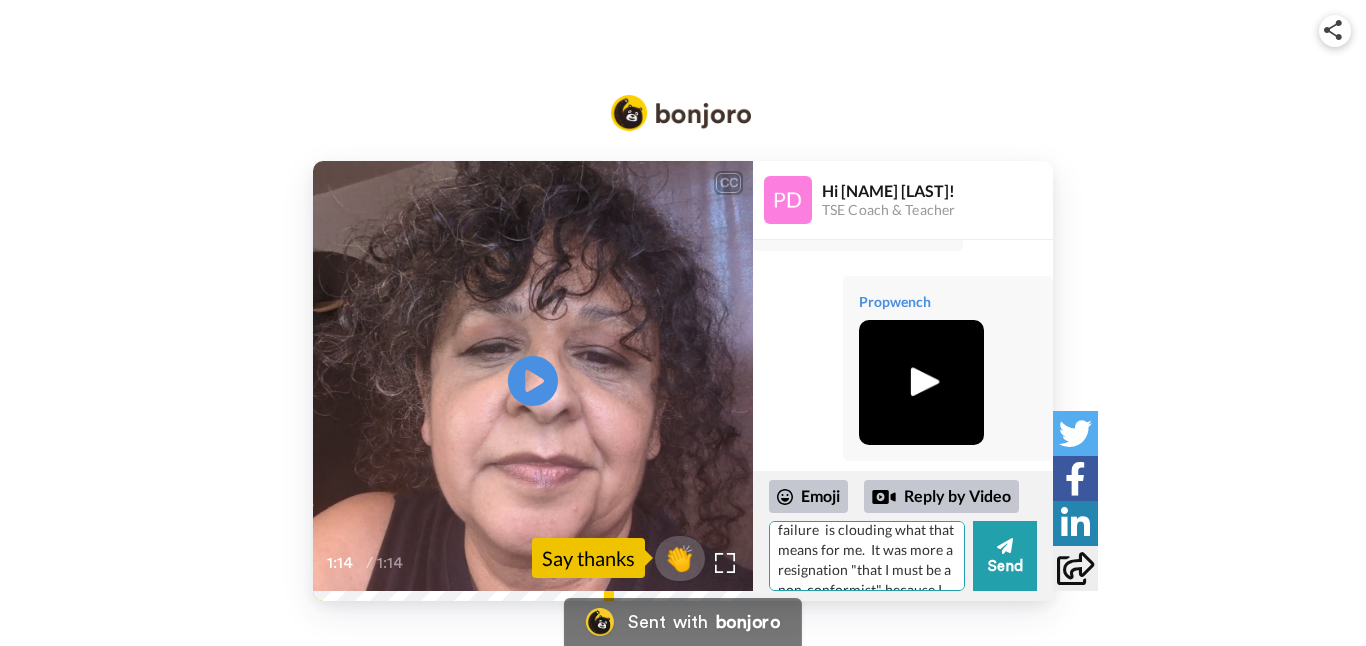 click on "Hi [NAME]!   I was journaling and feeling stuck and the message "talk to [NAME]" came through, so here I am.  I tried to recap our other conversations to jog your memory.   I have always thought of myself as a "free spirit" but shadow work around the perfectionism and fear of failure  is clouding what that means for me.  It was more a resignation "that I must be a non-conformist" because I always questioned everything and was labeled difficult.  So I kept to myself and became smaller to be safe.  I accepted the label of being different, (back to childhood) and labeled difficult as an adultand redefined that to meaning rebel , independent, and loner... and not conforming to habits and routines that society dictates.        Like having a schedule.  I am realizing all this in real time as I type and along with what I said in the video.   Not setting goals for fear of failure from no" at bounding box center [867, 556] 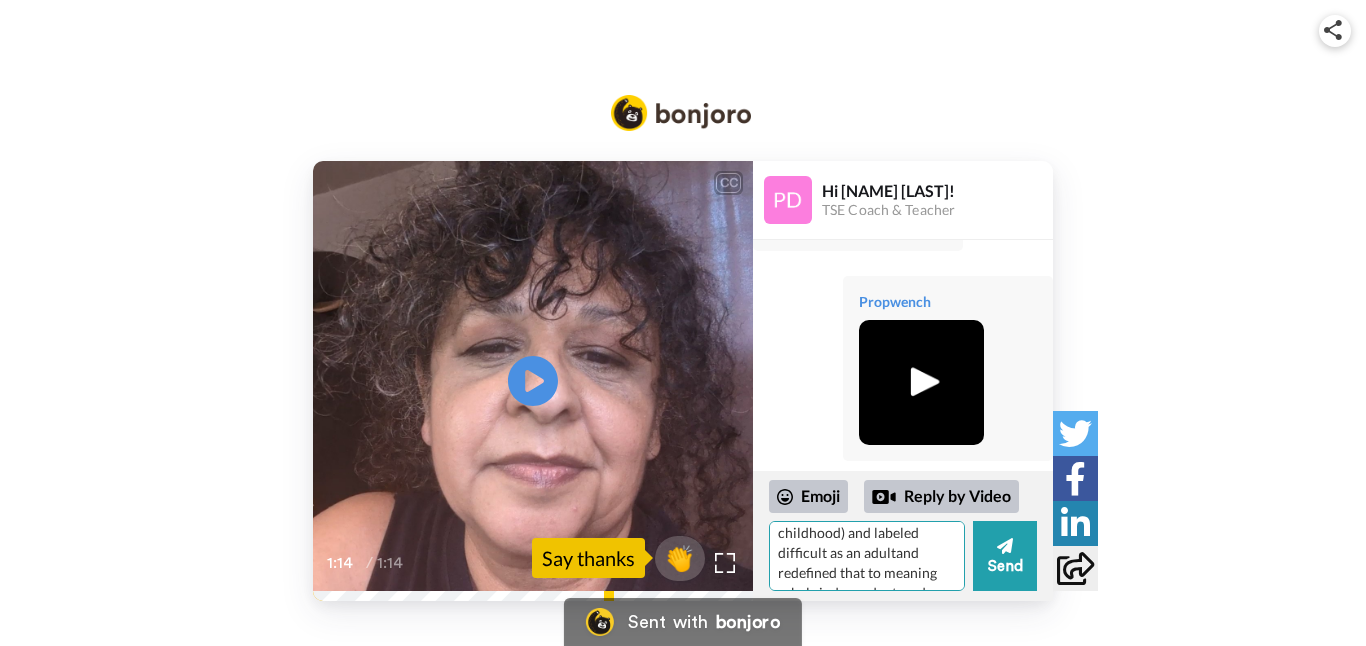scroll, scrollTop: 429, scrollLeft: 0, axis: vertical 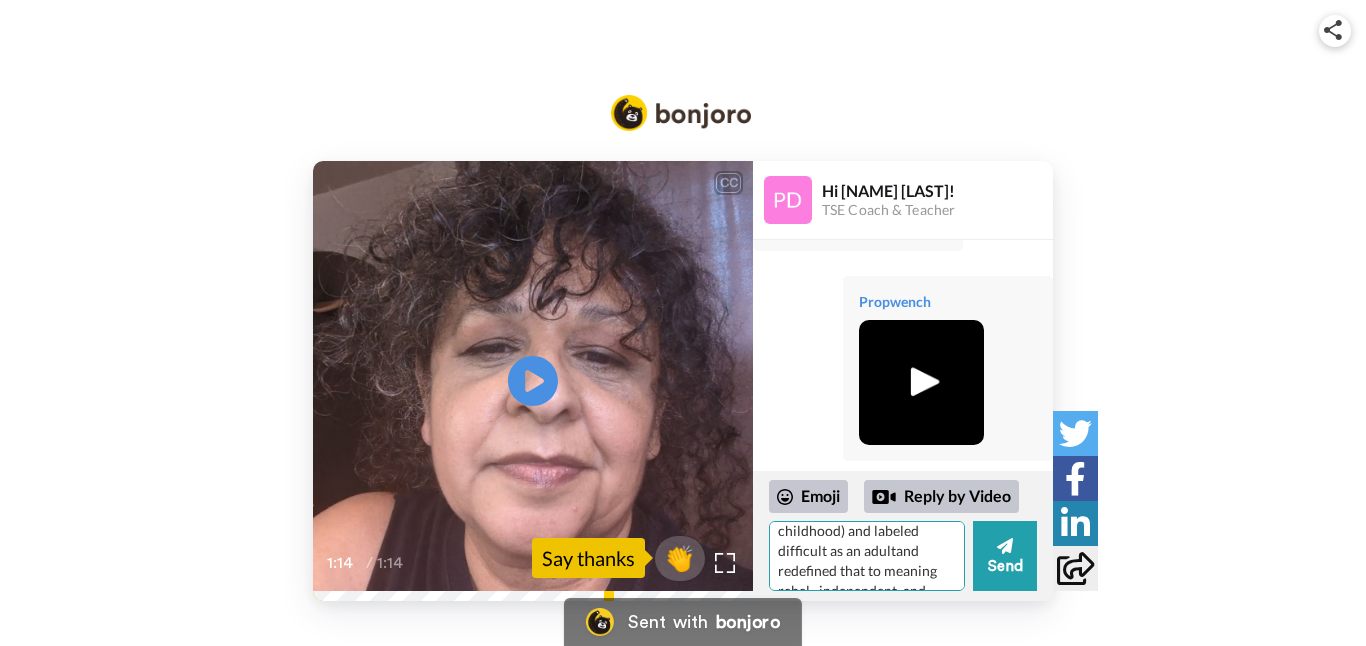 drag, startPoint x: 918, startPoint y: 551, endPoint x: 826, endPoint y: 547, distance: 92.086914 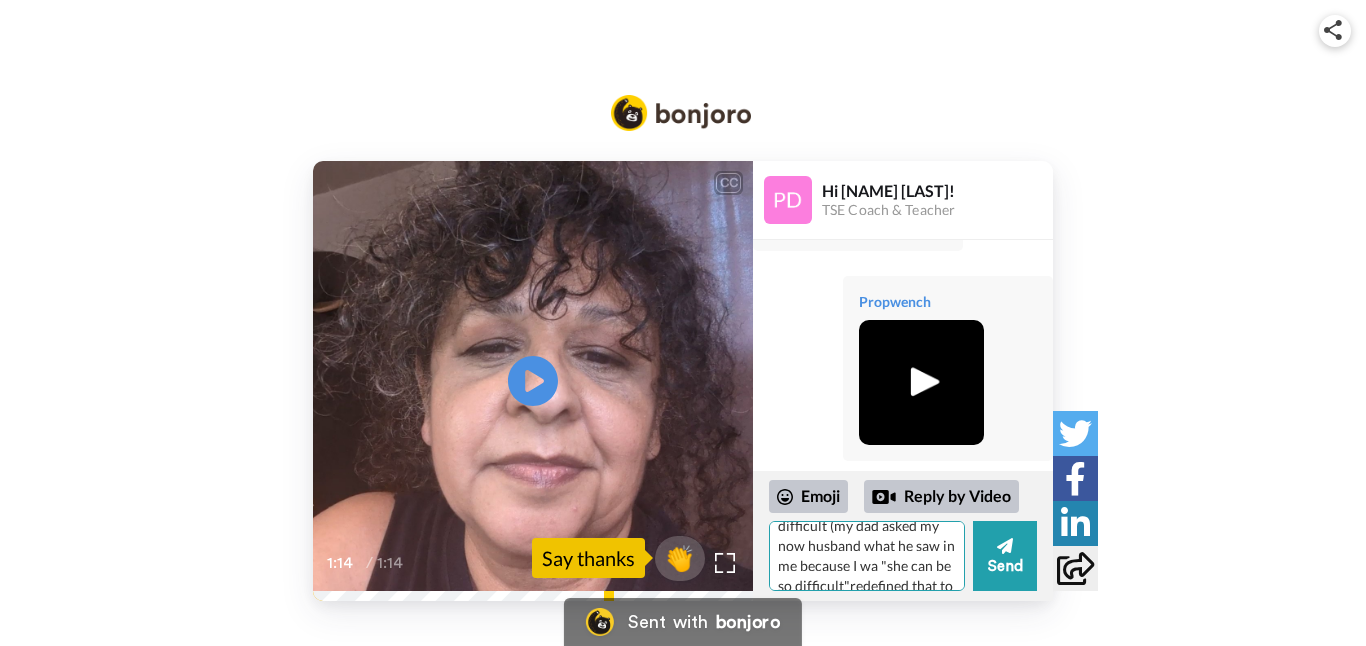 scroll, scrollTop: 461, scrollLeft: 0, axis: vertical 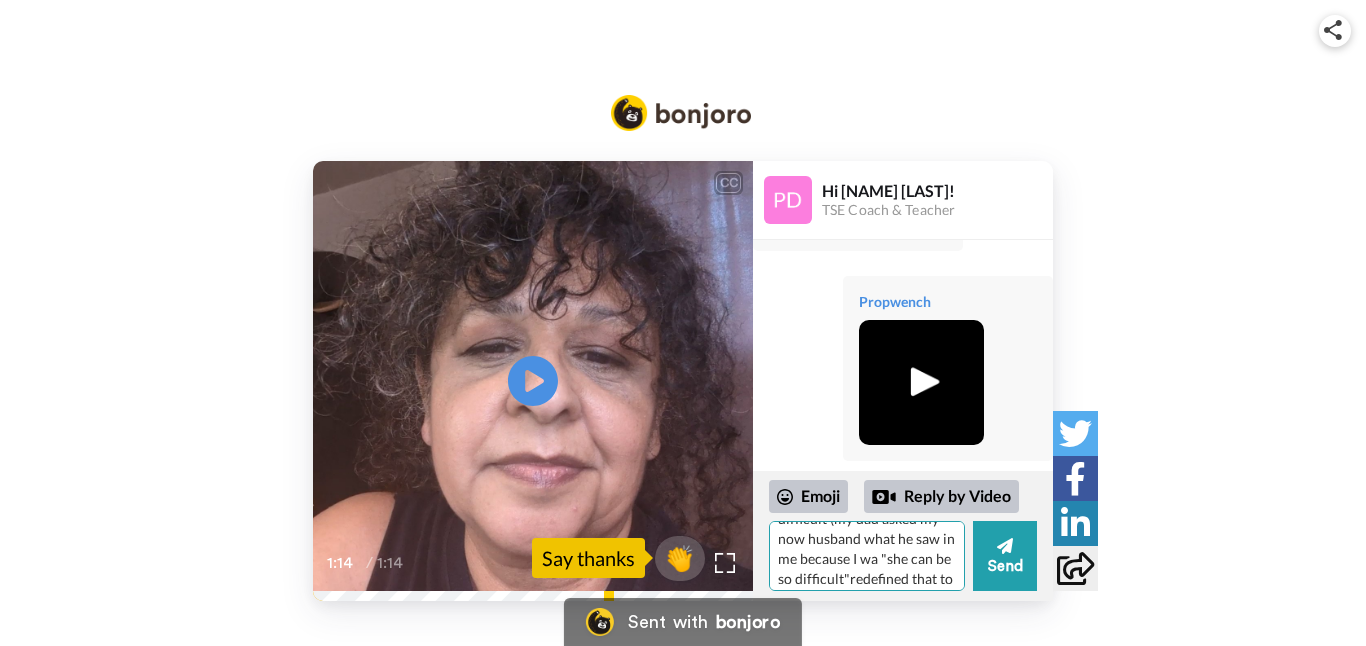 click on "Hi [NAME]!   I was journaling and feeling stuck and the message "talk to [NAME]" came through, so here I am.  I tried to recap our other conversations to jog your memory.   I have always thought of myself as a "free spirit" but shadow work around the perfectionism and fear of failure  is clouding what that means for me.    It was more a resignation "that I must be a non-conformist" because I always questioned everything and was labeled difficult.  So I kept to myself and became smaller to be safe.  I accepted the label of being different, (back to childhood) and labeled difficult (my dad asked my now husband what he saw in me because I wa "she can be so difficult"redefined that to meaning rebel , independent, and loner... and not conforming to habits and routines that society dictates.        Like having a schedule.  I am realizing all this in real time as I type and along with what I said in the video.   Not setting goals for fear of failure from no" at bounding box center [867, 556] 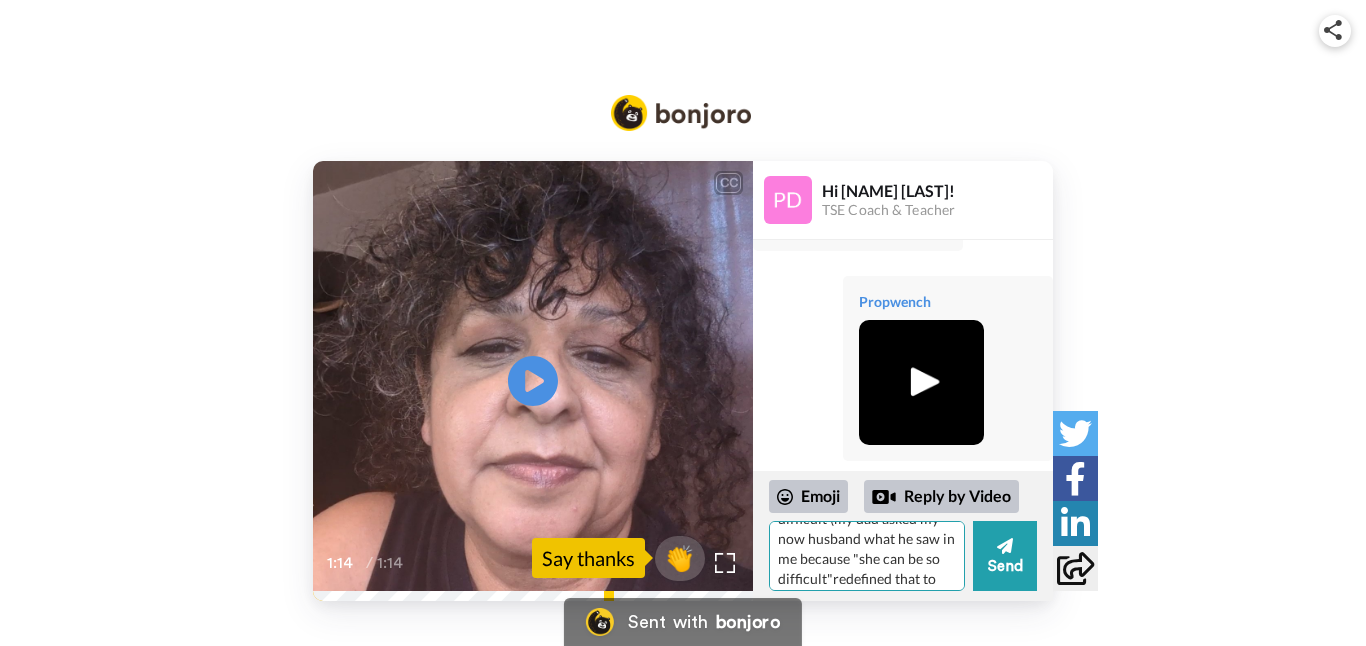 click on "Hi [NAME]!   I was journaling and feeling stuck and the message "talk to [NAME]" came through, so here I am.  I tried to recap our other conversations to jog your memory.   I have always thought of myself as a "free spirit" but shadow work around the perfectionism and fear of failure  is clouding what that means for me.    It was more a resignation "that I must be a non-conformist" because I always questioned everything and was labeled difficult.  So I kept to myself and became smaller to be safe.  I accepted the label of being different, (back to childhood) and labeled difficult (my dad asked my now husband what he saw in me because "she can be so difficult"redefined that to meaning rebel , independent, and loner... and not conforming to habits and routines that society dictates.        Like having a schedule.  I am realizing all this in real time as I type and along with what I said in the video.   Not setting goals for fear of failure from no" at bounding box center [867, 556] 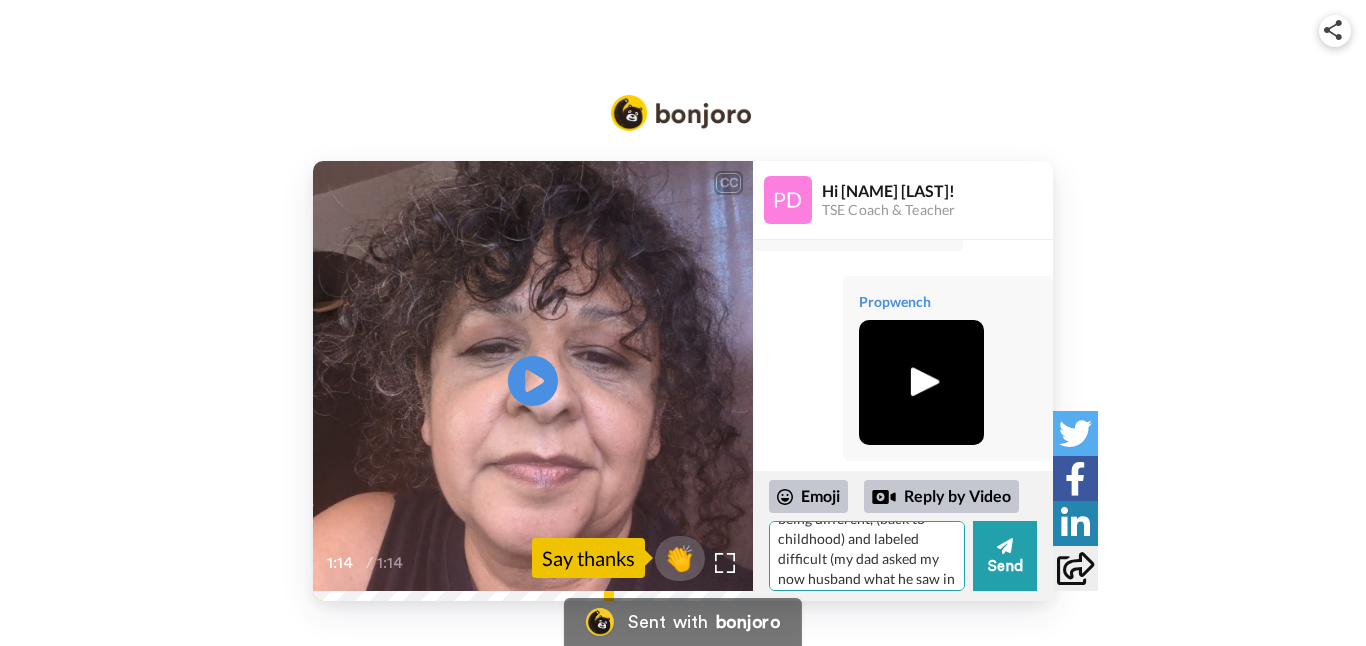 scroll, scrollTop: 420, scrollLeft: 0, axis: vertical 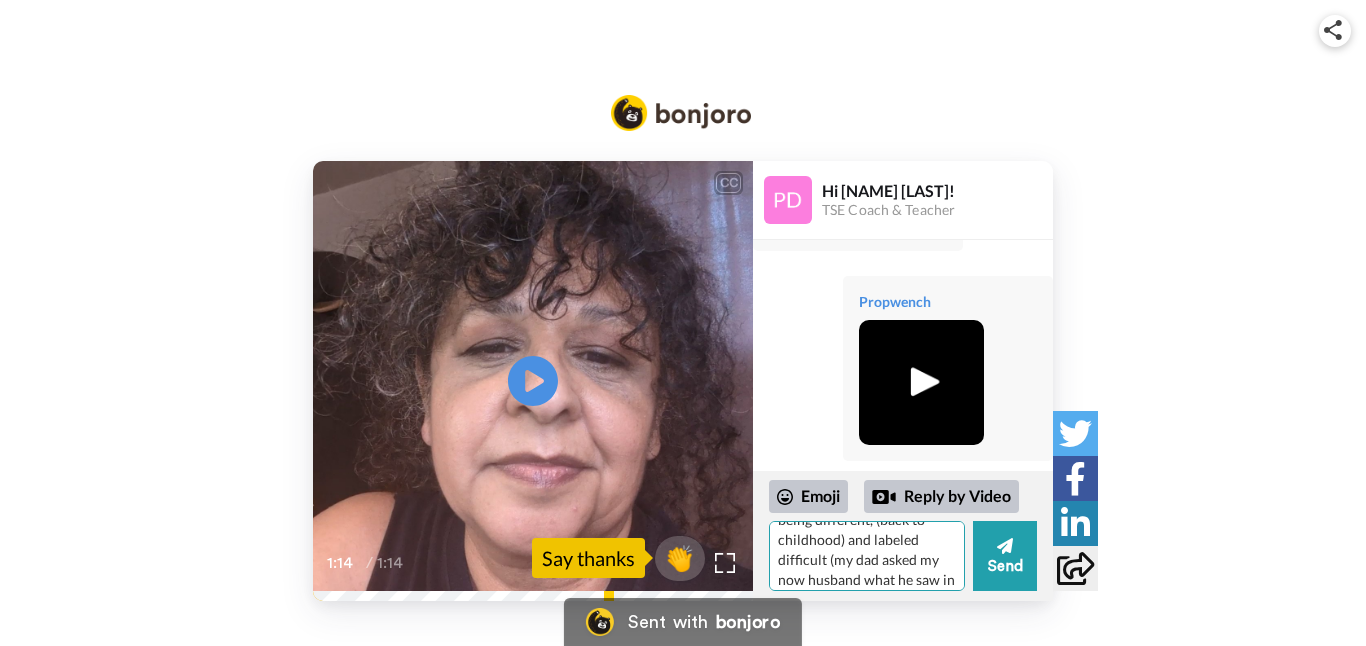 click on "Hi [NAME]!   I was journaling and feeling stuck and the message "talk to [NAME]" came through, so here I am.  I tried to recap our other conversations to jog your memory.   I have always thought of myself as a "free spirit" but shadow work around the perfectionism and fear of failure  is clouding what that means for me.    It was more a resignation "that I must be a non-conformist" because I always questioned everything and was labeled difficult.  So I kept to myself and became smaller to be safe.  I accepted the label of being different, (back to childhood) and labeled difficult (my dad asked my now husband what he saw in me because "she can be so difficult") redefined that to meaning rebel , independent, and loner... and not conforming to habits and routines that society dictates.        Like having a schedule.  I am realizing all this in real time as I type and along with what I said in the video.   Not setting goals for fear of failure from no" at bounding box center (867, 556) 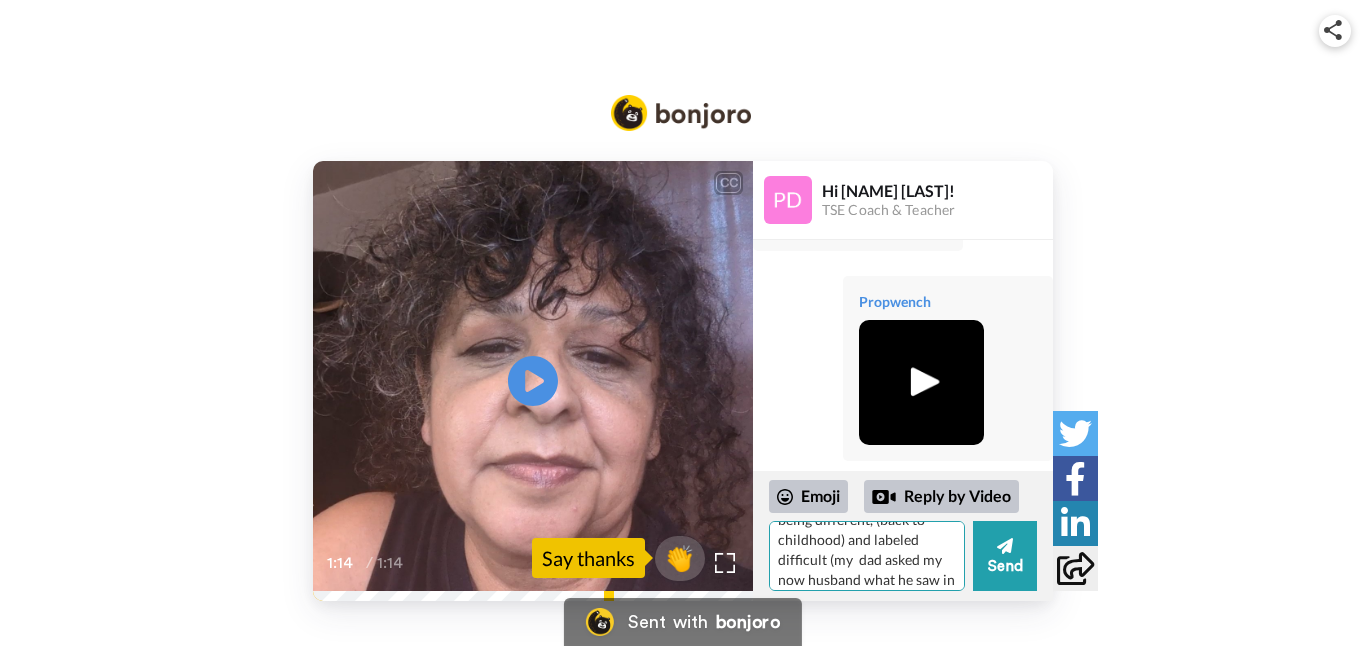 click on "Hi [NAME]!   I was journaling and feeling stuck and the message "talk to [NAME]" came through, so here I am.  I tried to recap our other conversations to jog your memory.   I have always thought of myself as a "free spirit" but shadow work around the perfectionism and fear of failure  is clouding what that means for me.    It was more a resignation "that I must be a non-conformist" because I always questioned everything and was labeled difficult.  So I kept to myself and became smaller to be safe.  I accepted the label of being different, (back to childhood) and labeled difficult (my  dad asked my now husband what he saw in me because "she can be so difficult") redefined that to meaning rebel , independent, and loner... and not conforming to habits and routines that society dictates.        Like having a schedule.  I am realizing all this in real time as I type and along with what I said in the video.   Not setting goals for fear of failure from no" at bounding box center [867, 556] 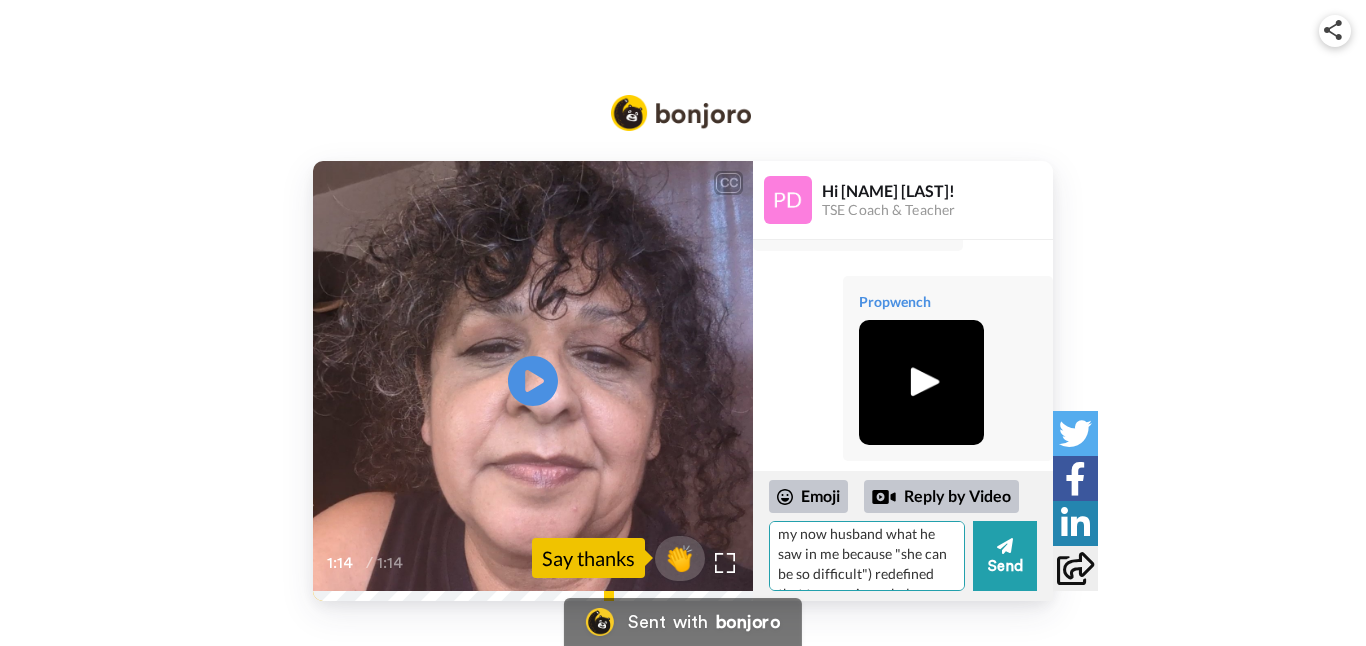 scroll, scrollTop: 488, scrollLeft: 0, axis: vertical 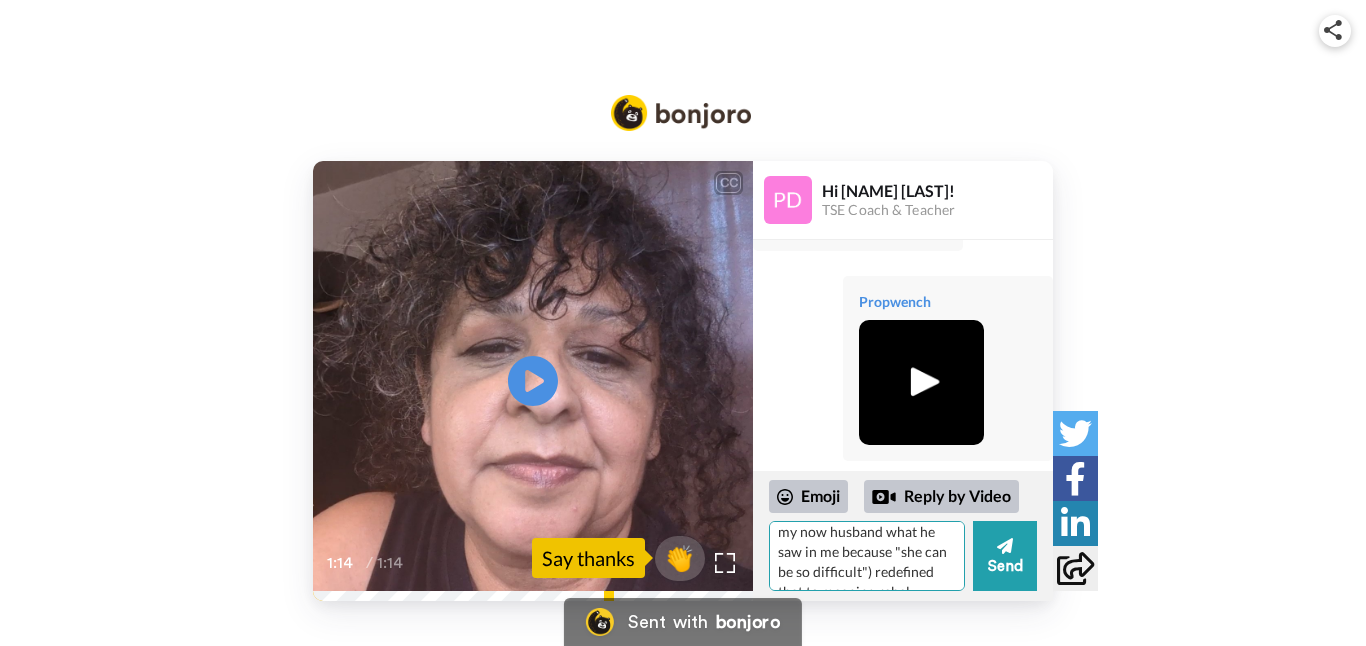click on "Hi [NAME]!   I was journaling and feeling stuck and the message "talk to [NAME]" came through, so here I am.  I tried to recap our other conversations to jog your memory.   I have always thought of myself as a "free spirit" but shadow work around the perfectionism and fear of failure  is clouding what that means for me.    It was more a resignation "that I must be a non-conformist" because I always questioned everything and was labeled difficult.  So I kept to myself and became smaller to be safe.  I accepted the label of being different, (back to childhood) and labeled difficult (my  [RELATIONSHIP] even asked my now husband what he saw in me because "she can be so difficult") redefined that to meaning rebel , independent, and loner... and not conforming to habits and routines that society dictates.        Like having a schedule.  I am realizing all this in real time as I type and along with what I said in the video.   Not setting goals for fear of failure from no" at bounding box center (867, 556) 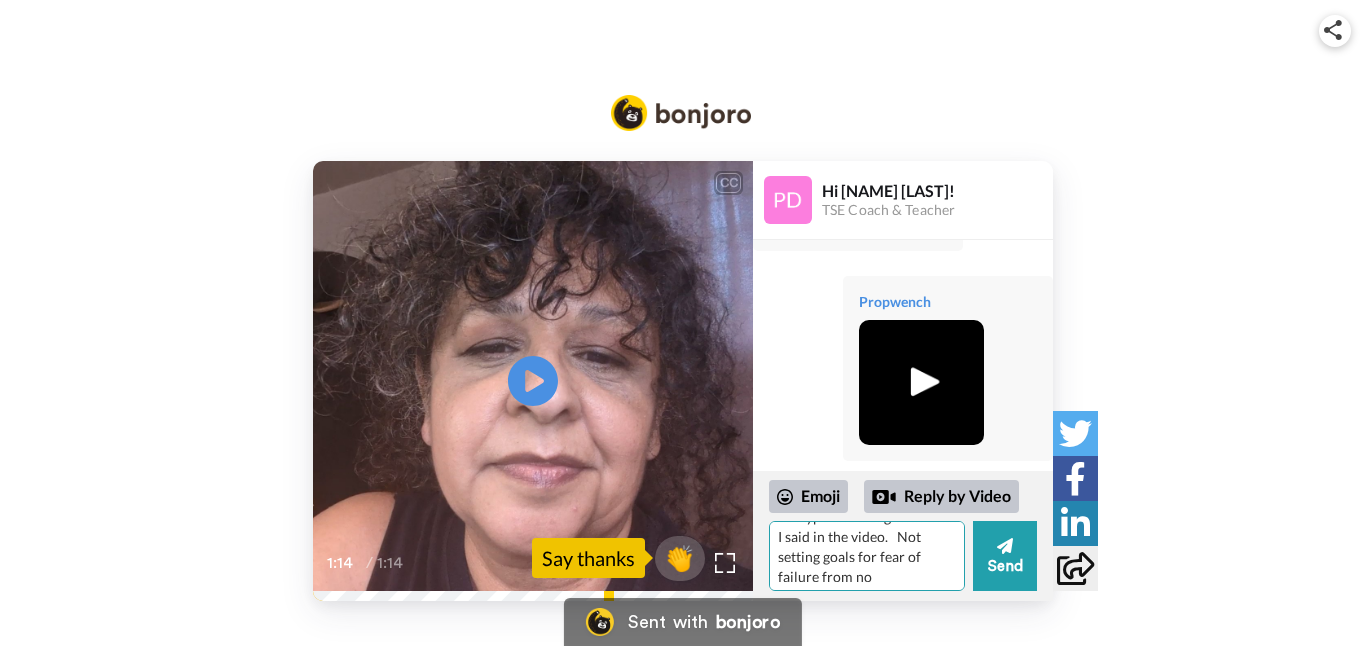 scroll, scrollTop: 706, scrollLeft: 0, axis: vertical 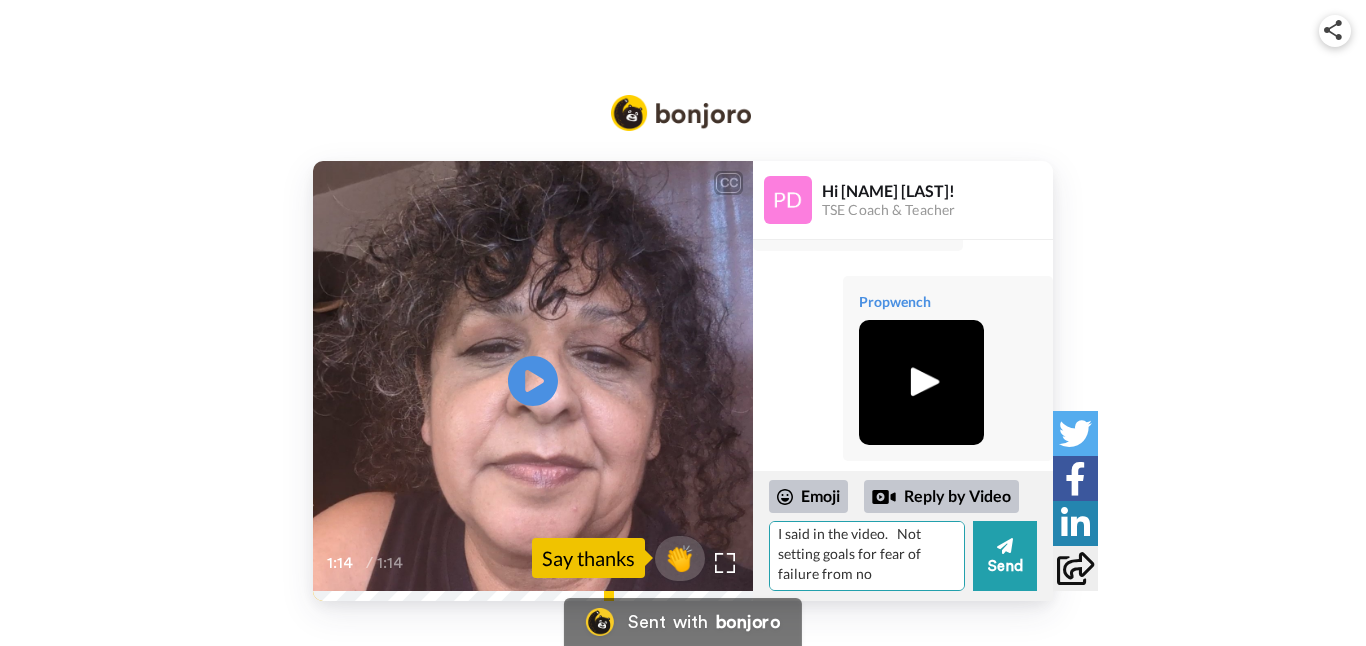 click on "Hi [NAME]!   I was journaling and feeling stuck and the message "talk to [NAME]" came through, so here I am.  I tried to recap our other conversations to jog your memory.   I have always thought of myself as a "free spirit" but shadow work around the perfectionism and fear of failure  is clouding what that means for me.    It was more a resignation "that I must be a non-conformist" because I always questioned everything and was labeled difficult.  So I kept to myself and became smaller to be safe.  I accepted the label of being different, (back to childhood) and labeled difficult (my  dad even asked my now husband what he saw in me because "she can be so difficult") Ya, wow this is more like therapy, loredefined that to meaning rebel , independent, and loner... and not conforming to habits and routines that society dictates.        Like having a schedule.  I am realizing all this in real time as I type and along with what I said in the video.   Not setting goals for fear of failure from no" at bounding box center [867, 556] 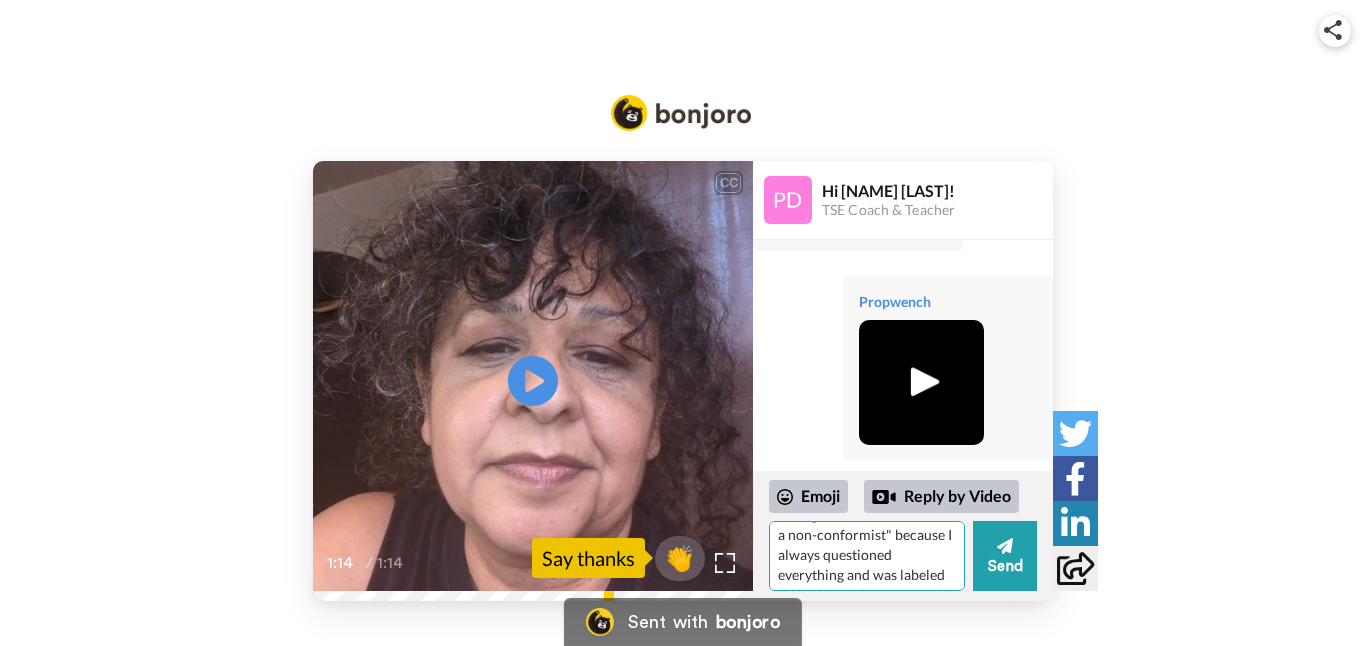 scroll, scrollTop: 287, scrollLeft: 0, axis: vertical 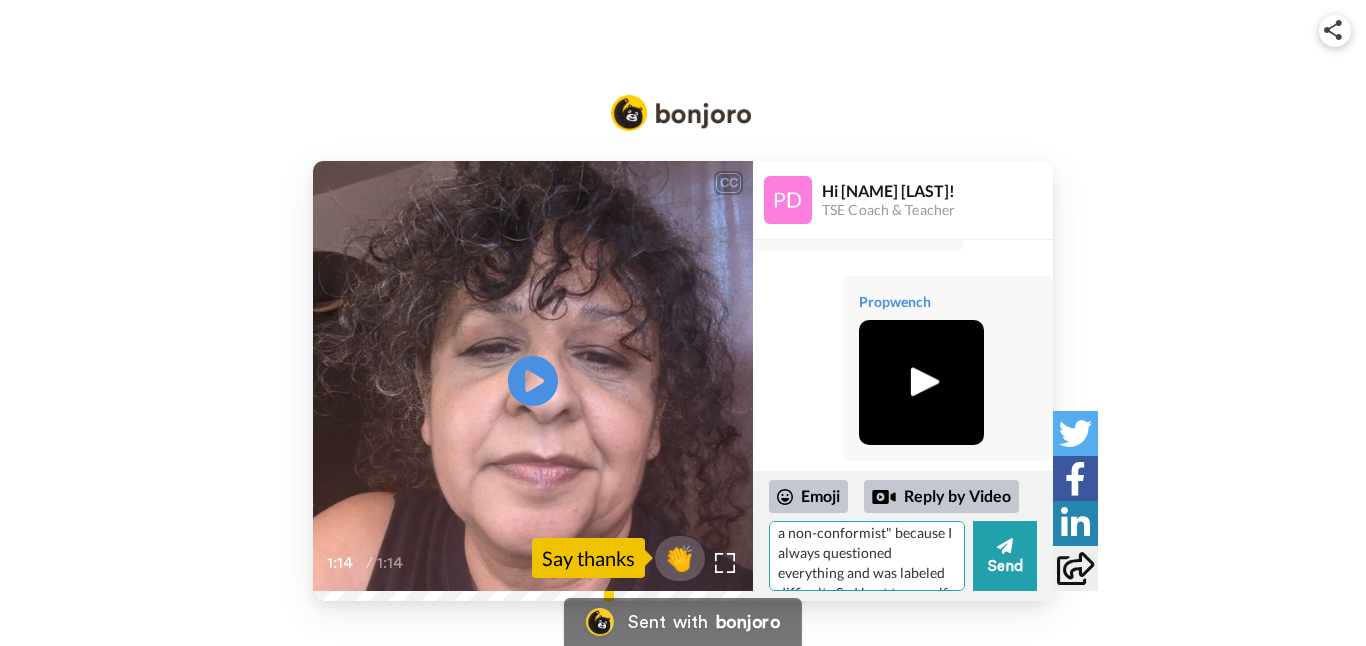 click on "Hi [NAME]!   I was journaling and feeling stuck and the message "talk to [NAME]" came through, so here I am.  I tried to recap our other conversations to jog your memory.   I have always thought of myself as a "free spirit" but shadow work around the perfectionism and fear of failure  is clouding what that means for me.    It was more a resignation "that I must be a non-conformist" because I always questioned everything and was labeled difficult.  So I kept to myself and became smaller to be safe. I accepted the label of being different, (back to childhood) and labeled difficult (my  dad even asked my now husband what he saw in me because "s) Ya, wow this is more like therapy, loredefined that to meaning rebel , independent, and loner... and not conforming to habits and routines that society dictates.        Like having a schedule.  I am realizing all this in real time as I type Not setting goals for fear of failure from no" at bounding box center [867, 556] 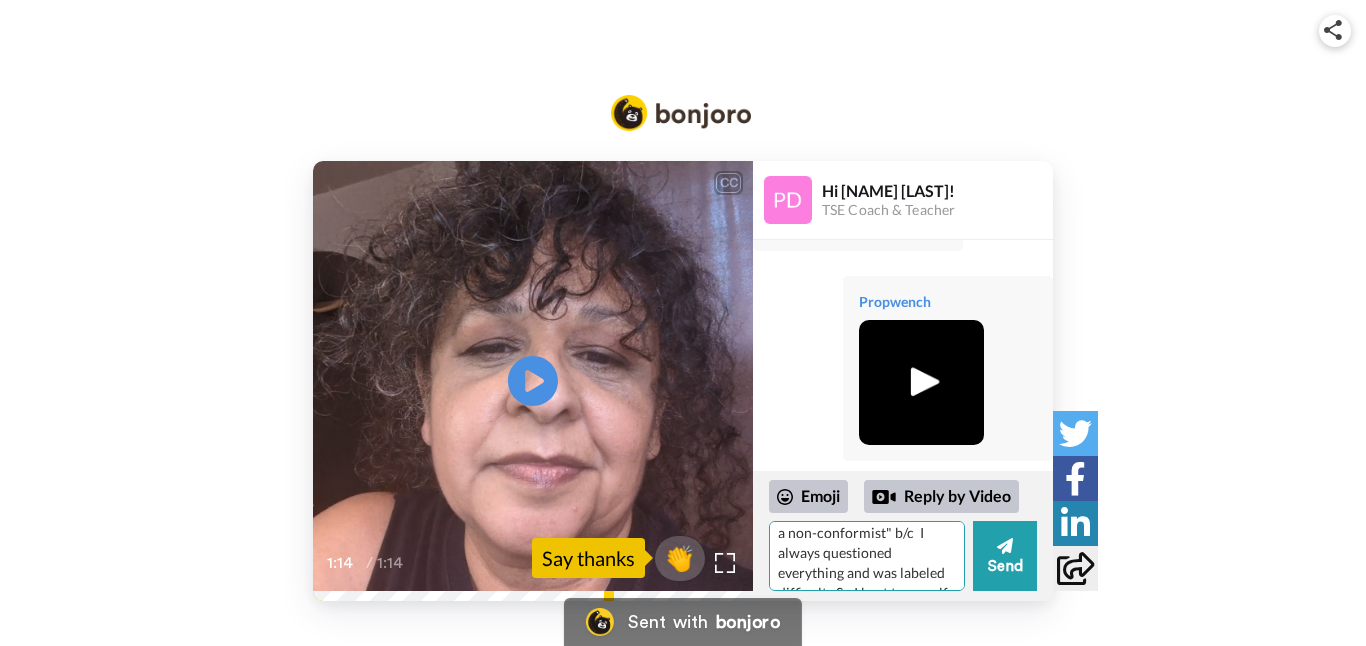 click on "Hi [NAME]!   I was journaling and feeling stuck and the message "talk to [NAME]" came through, so here I am.  I tried to recap our other conversations to jog your memory.   I have always thought of myself as a "free spirit" but shadow work around the perfectionism and fear of failure  is clouding what that means for me.    It was more a resignation "that I must be a non-conformist" b/c  I always questioned everything and was labeled difficult.  So I kept to myself and became smaller to be safe.  I accepted the label of being different, (back to childhood) and labeled difficult (my  dad even asked my now husband what he saw in me because "she can be so difficult") Ya, wow this is more like therapy, loredefined that to meaning rebel , independent, and loner... and not conforming to habits and routines that society dictates.        Like having a schedule.  I am realizing all this in real time as I type Not setting goals for fear of failure from no" at bounding box center [867, 556] 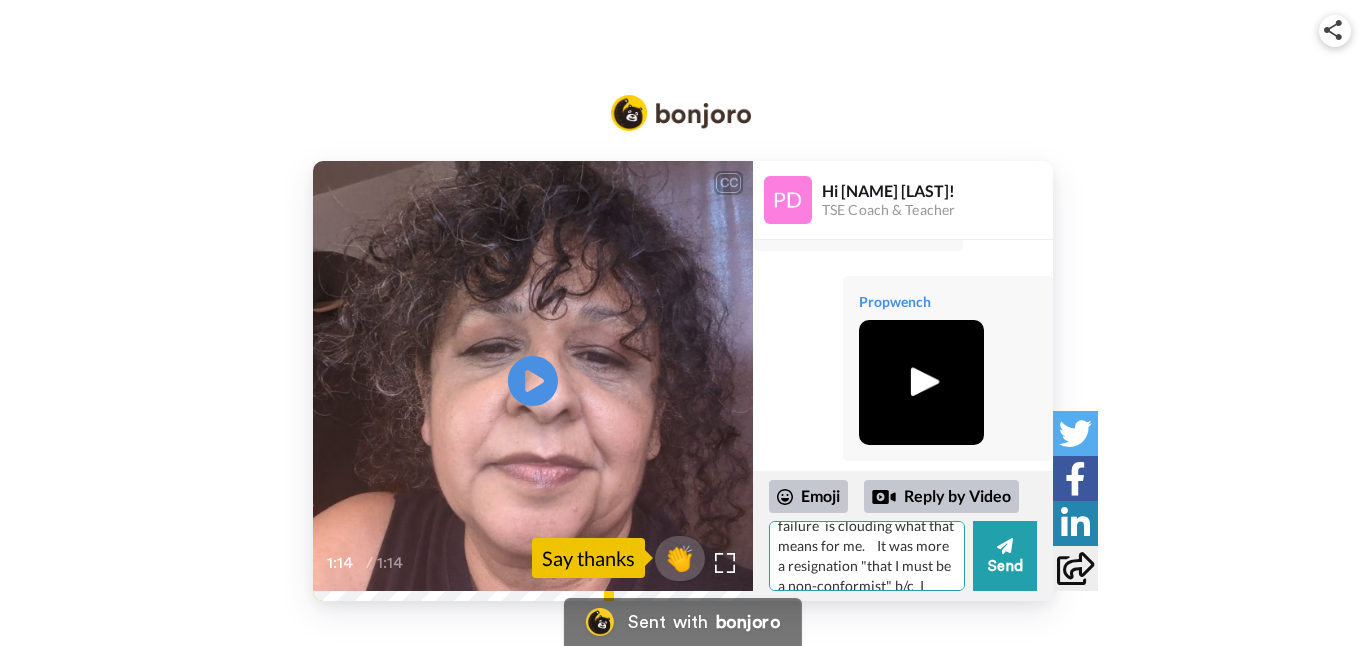 scroll, scrollTop: 235, scrollLeft: 0, axis: vertical 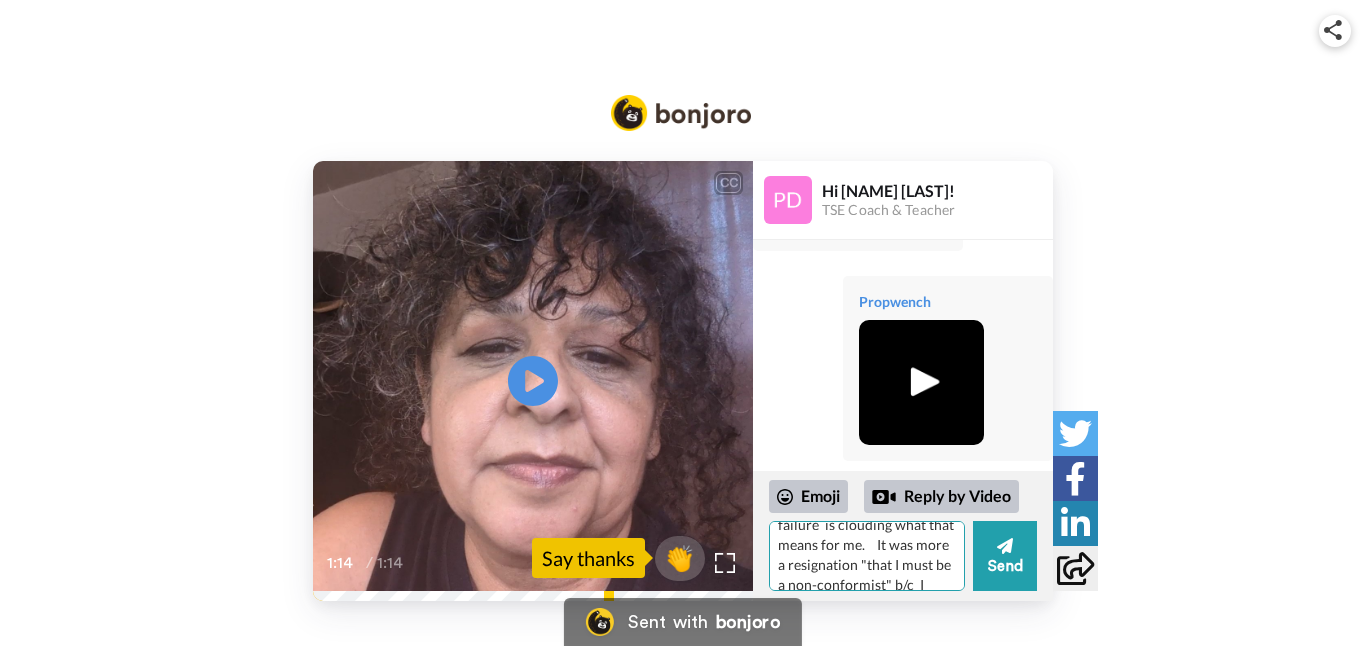 click on "Hi [NAME]!   I was journaling and feeling stuck and the message "talk to [NAME]" came through, so here I am.  I tried to recap our other conversations to jog your memory.   I have always thought of myself as a "free spirit" but shadow work around the perfectionism and fear of failure  is clouding what that means for me.    It was more a resignation "that I must be a non-conformist" b/c  I questioned everything and was labeled difficult.  So I kept to myself and became smaller to be safe.  I accepted the label of being different, (back to childhood) and labeled difficult (my  [RELATIONSHIP] even asked my now husband what he saw in me because "she can be so difficult") Ya, wow this is more like therapy, loredefined that to meaning rebel , independent, and loner... and not conforming to habits and routines that society dictates.        Like having a schedule.  I am realizing all this in real time as I type Not setting goals for fear of failure from no" at bounding box center [867, 556] 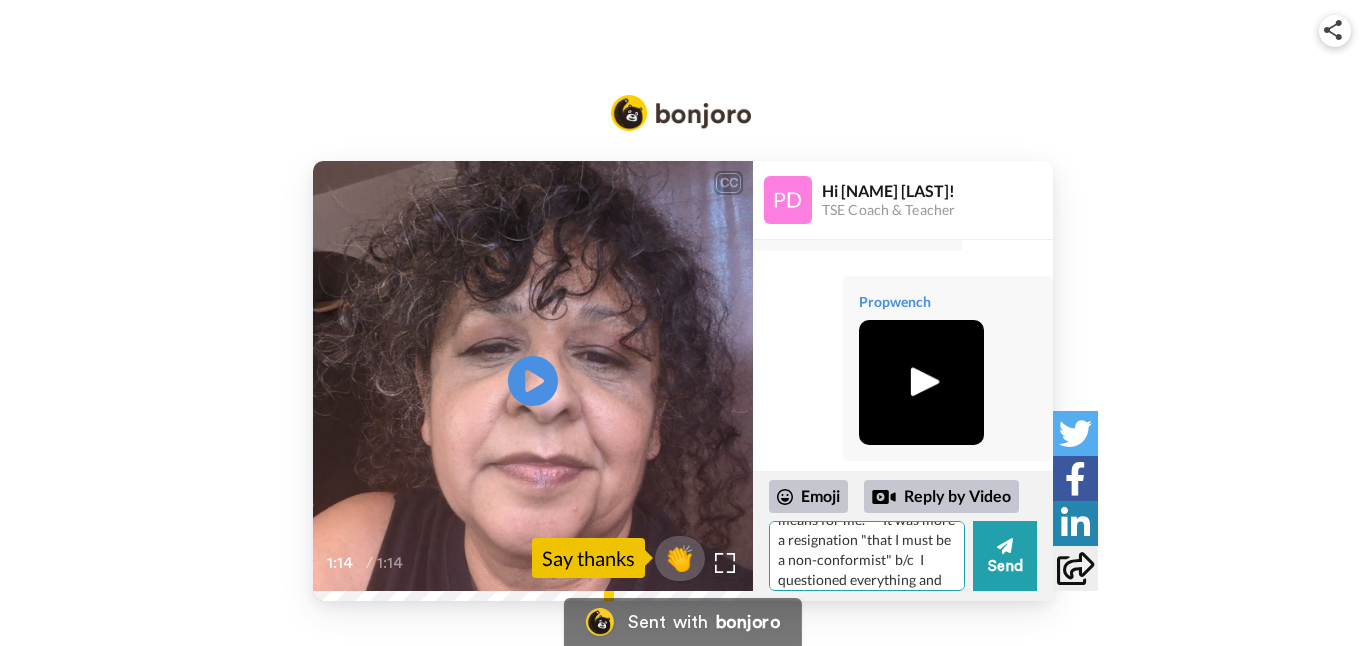 scroll, scrollTop: 229, scrollLeft: 0, axis: vertical 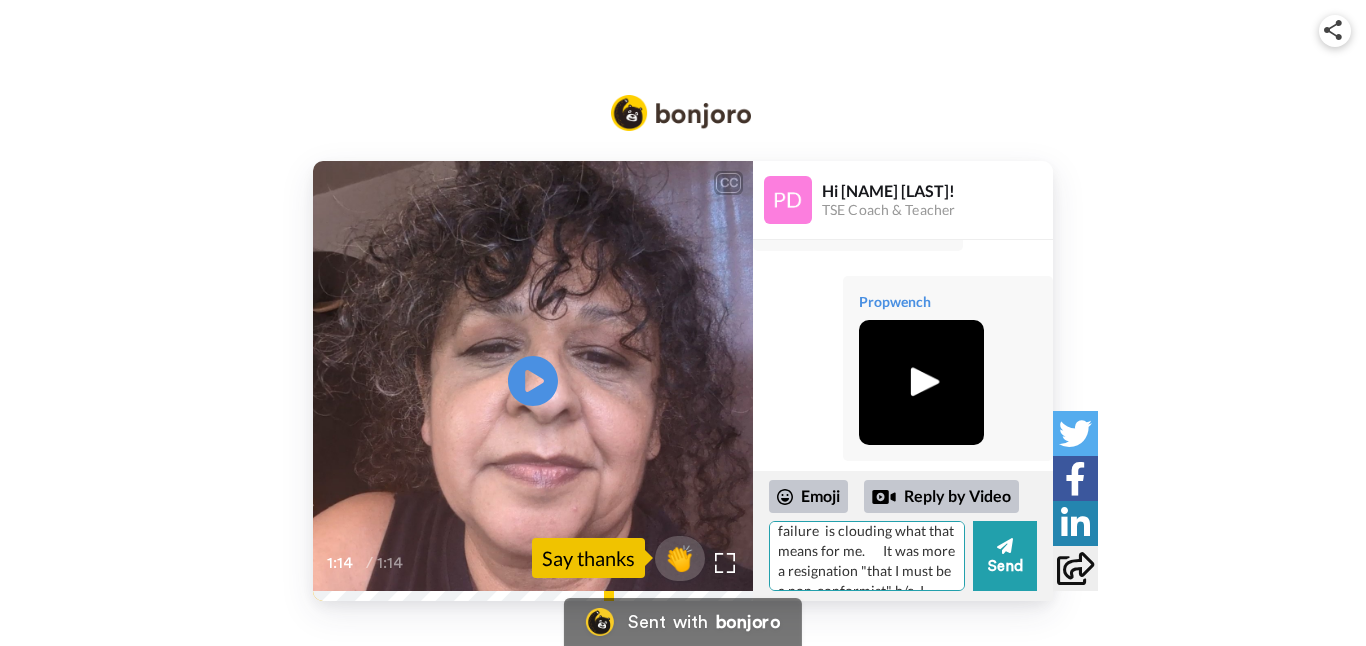 click on "Hi [NAME]!   I was journaling and feeling stuck and the message "talk to [NAME]" came through, so here I am.  I tried to recap our other conversations to jog your memory.   I have always thought of myself as a "free spirit" but shadow work around the perfectionism and fear of failure  is clouding what that means for me.      It was more a resignation "that I must be a non-conformist" b/c  I questioned everything and was labeled difficult.  So I kept to myself and became smaller to be safe.  I accepted the label of being different, (back to childhood) and labeled difficult (my  dad even asked my now husband what he saw in me because "she can be so difficult") Ya, wow this is more like therapy, loredefined that to meaning rebel , independent, and loner... and not conforming to habits and routines that society dictates.        Like having a schedule.  I am realizing all this in real time as I type Not setting goals for fear of failure from no" at bounding box center (867, 556) 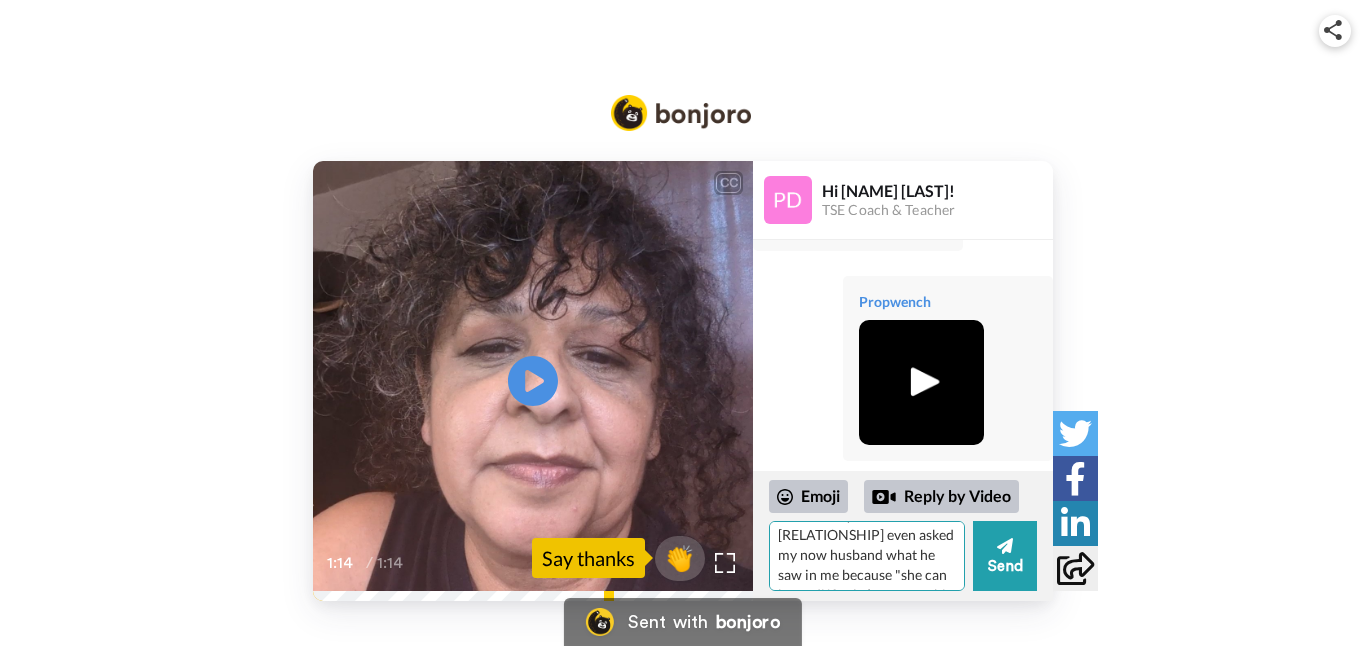 scroll, scrollTop: 466, scrollLeft: 0, axis: vertical 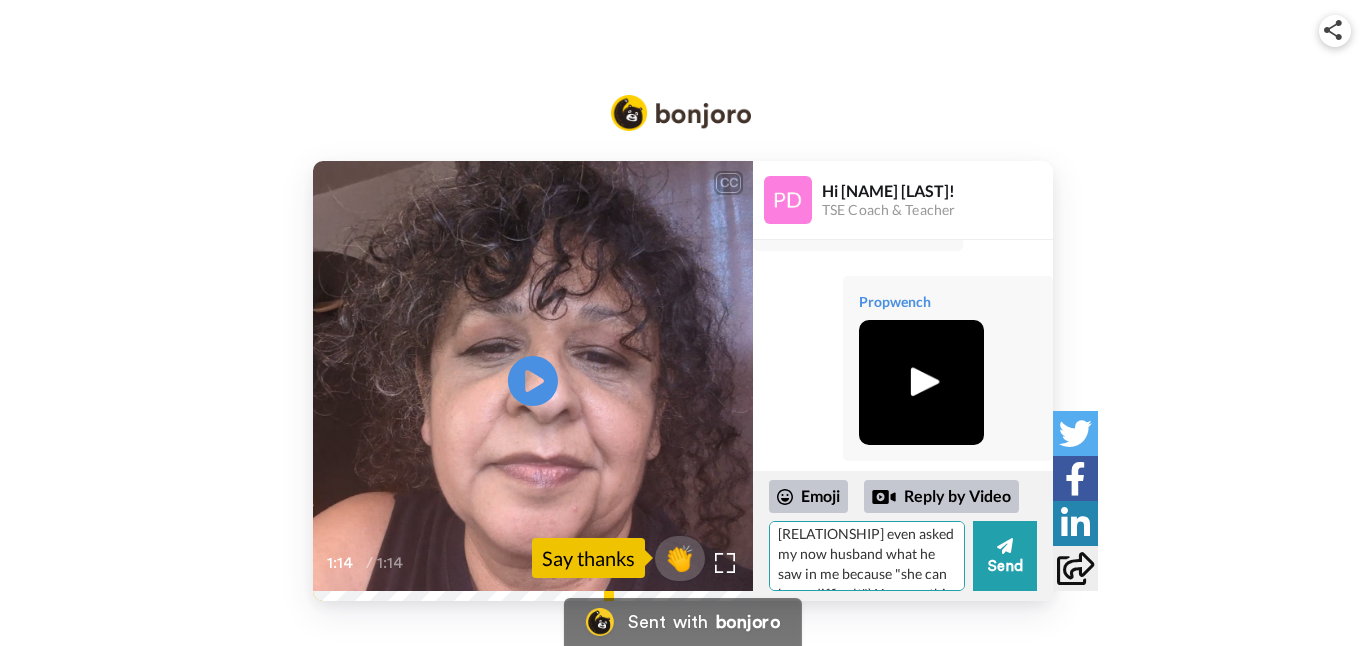 click on "Hi [NAME]!   I was journaling and feeling stuck and the message "talk to [NAME]" came through, so here I am.  I tried to recap our other conversations to jog your memory.   I have always thought of myself as a "free spirit" but shadow work around the perfectionism and fear of failure  is clouding what that means for me.      It was more resignation "that I must be a non-conformist" b/c  I questioned everything and was labeled difficult.  So I kept to myself and became smaller to be safe.  I accepted the label of being different, (back to childhood) and labeled difficult (my  [RELATIONSHIP] even asked my now husband what he saw in me because "she can be so difficult") Ya, wow this is more like therapy, loredefined that to meaning rebel , independent, and loner... and not conforming to habits and routines that society dictates.        Like having a schedule.  I am realizing all this in real time as I type Not setting goals for fear of failure from no" at bounding box center [867, 556] 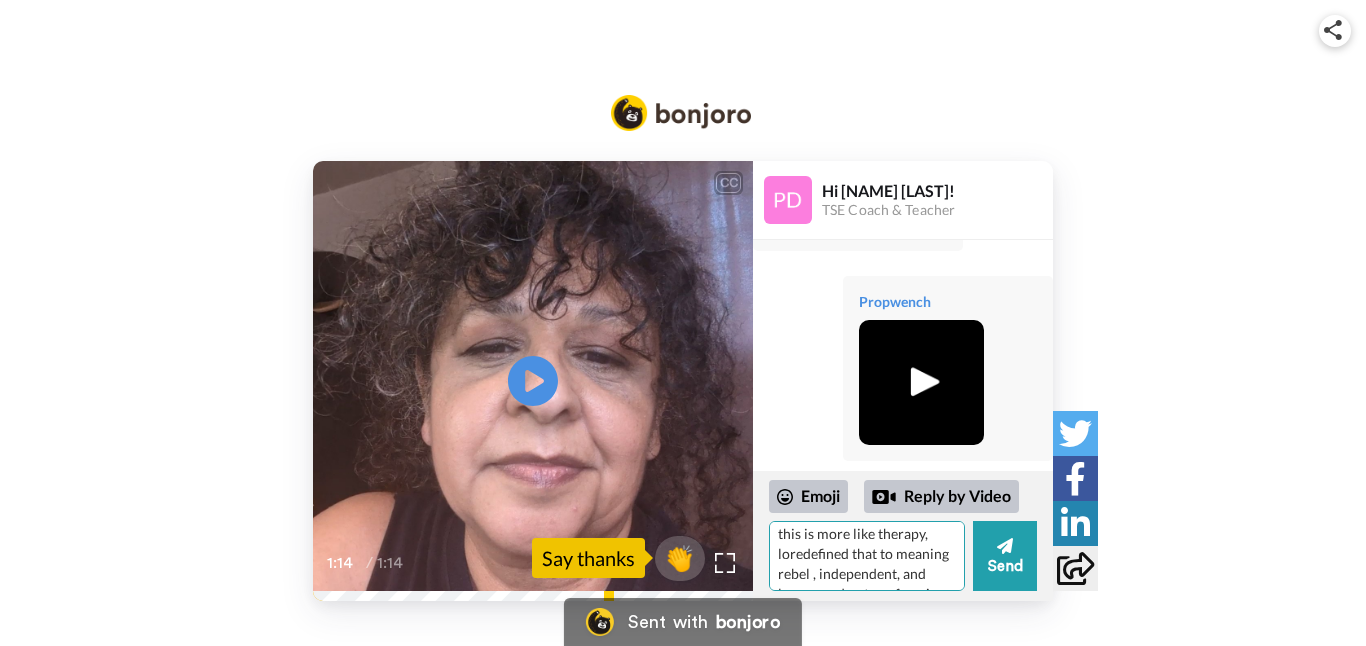 scroll, scrollTop: 463, scrollLeft: 0, axis: vertical 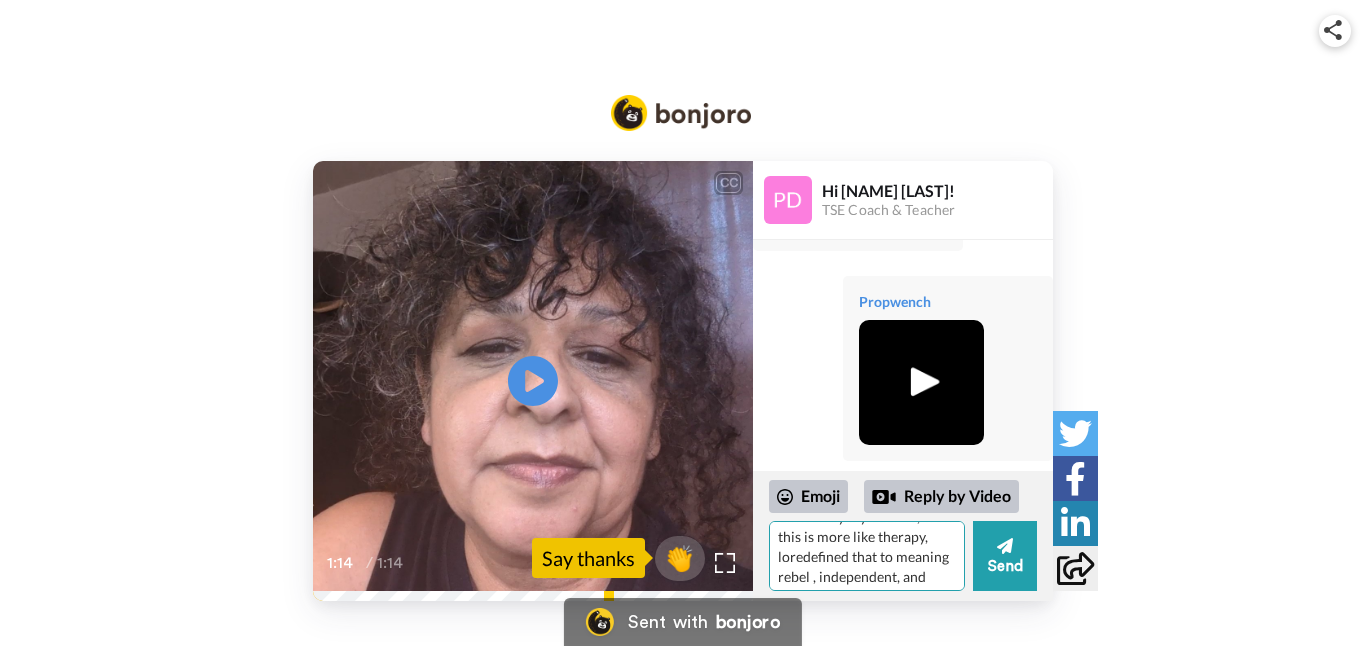click on "Hi [NAME]!   I was journaling and feeling stuck and the message "talk to [NAME]" came through, so here I am.  I tried to recap our other conversations to jog your memory.   I have always thought of myself as a "free spirit" but shadow work around the perfectionism and fear of failure  is clouding what that means for me.      It was more resignation "that I must be a non-conformist" b/c  I questioned everything and was labeled difficult.  So I kept to myself and became smaller to be safe.  I accepted the label of being different, (back to childhood) and labeled difficult by my dad.  Ya, wow this is more like therapy, loredefined that to meaning rebel , independent, and loner... and not conforming to habits and routines that society dictates.        Like having a schedule.  I am realizing all this in real time as I type Not setting goals for fear of failure from no" at bounding box center [867, 556] 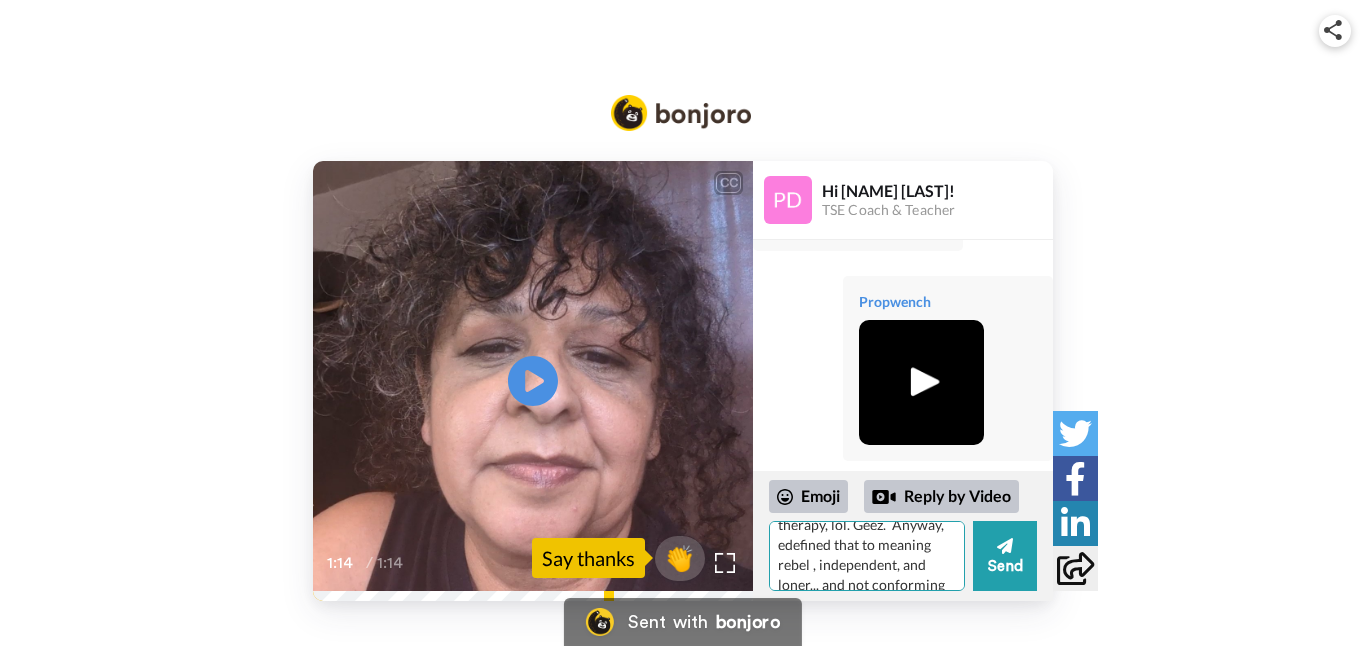 scroll, scrollTop: 497, scrollLeft: 0, axis: vertical 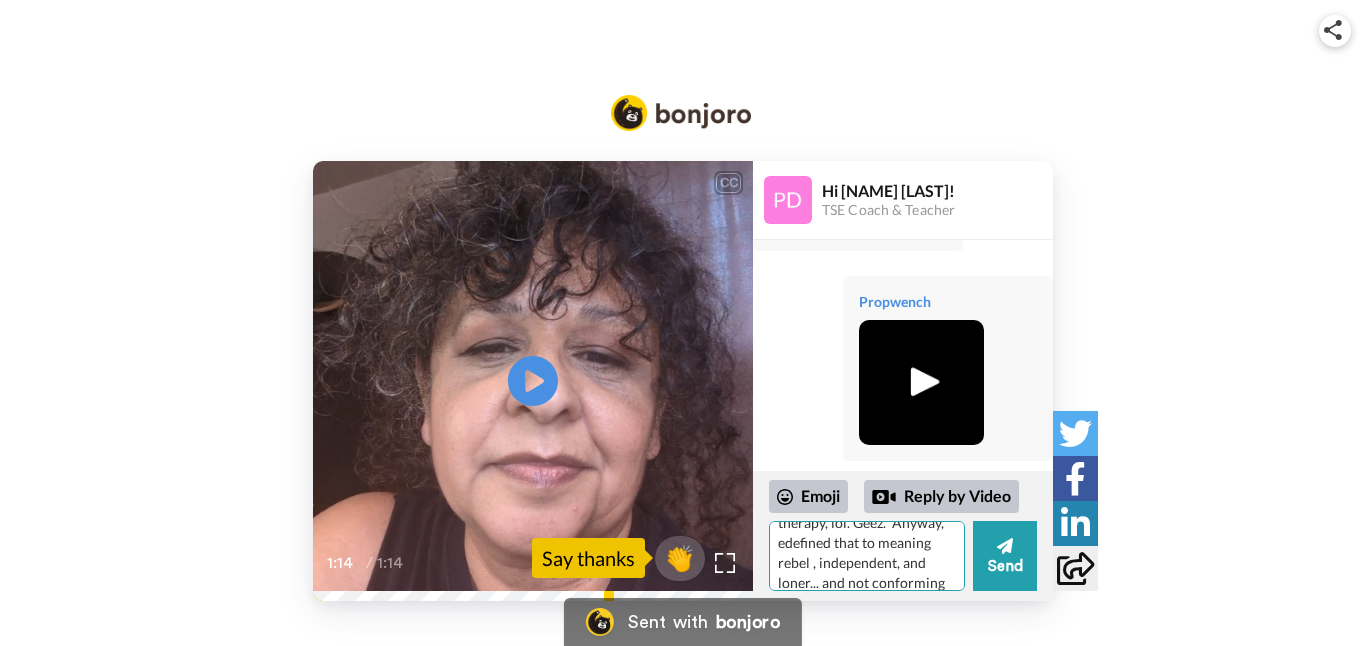 click on "Hi [NAME]!   I was journaling and feeling stuck and the message "talk to [NAME]" came through, so here I am.  I tried to recap our other conversations to jog your memory.   I have always thought of myself as a "free spirit" but shadow work around the perfectionism and fear of failure  is clouding what that means for me.      It was more resignation "that I must be a non-conformist" b/c  I questioned everything and was labeled difficult.  So I kept to myself and became smaller to be safe.  I accepted the label of being different, (back to childhood) and labeled difficult by [NAME].  Ya, wow this is more like therapy, lol. Geez.  Anyway, edefined that to meaning rebel , independent, and loner... and not conforming to habits and routines that society dictates.        Like having a schedule.  I am realizing all this in real time as I type Not setting goals for fear of failure from no" at bounding box center (867, 556) 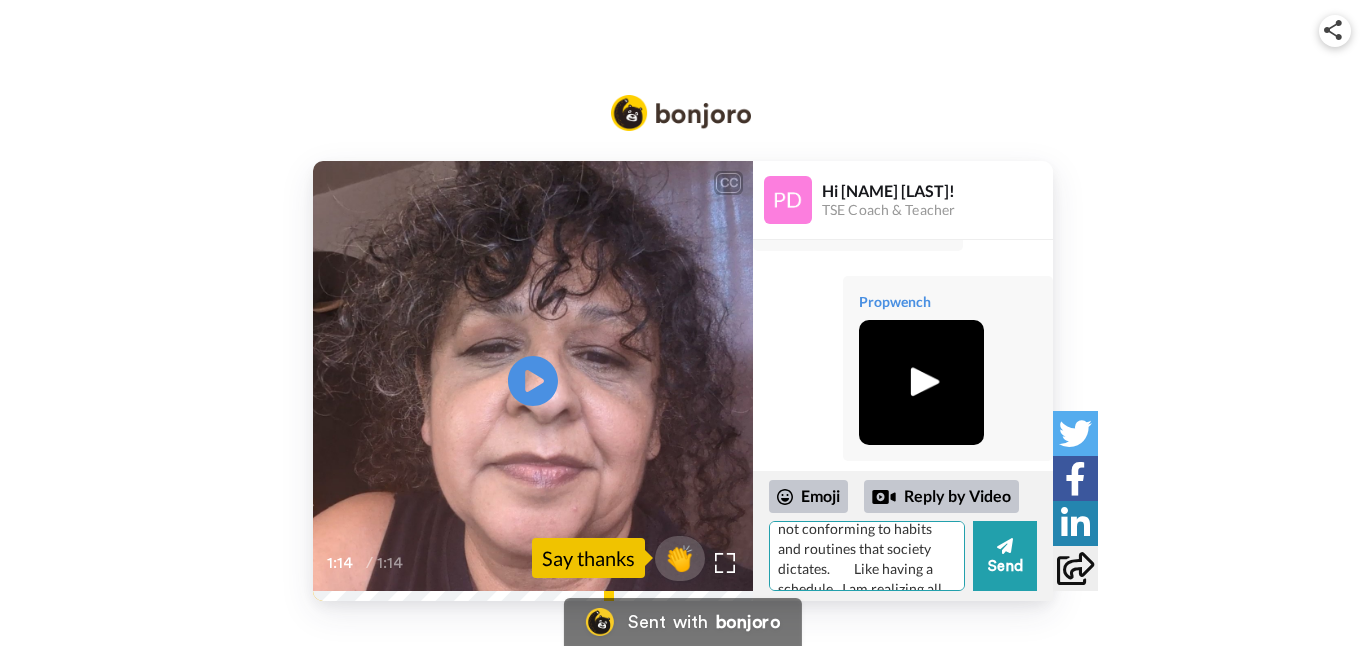 scroll, scrollTop: 549, scrollLeft: 0, axis: vertical 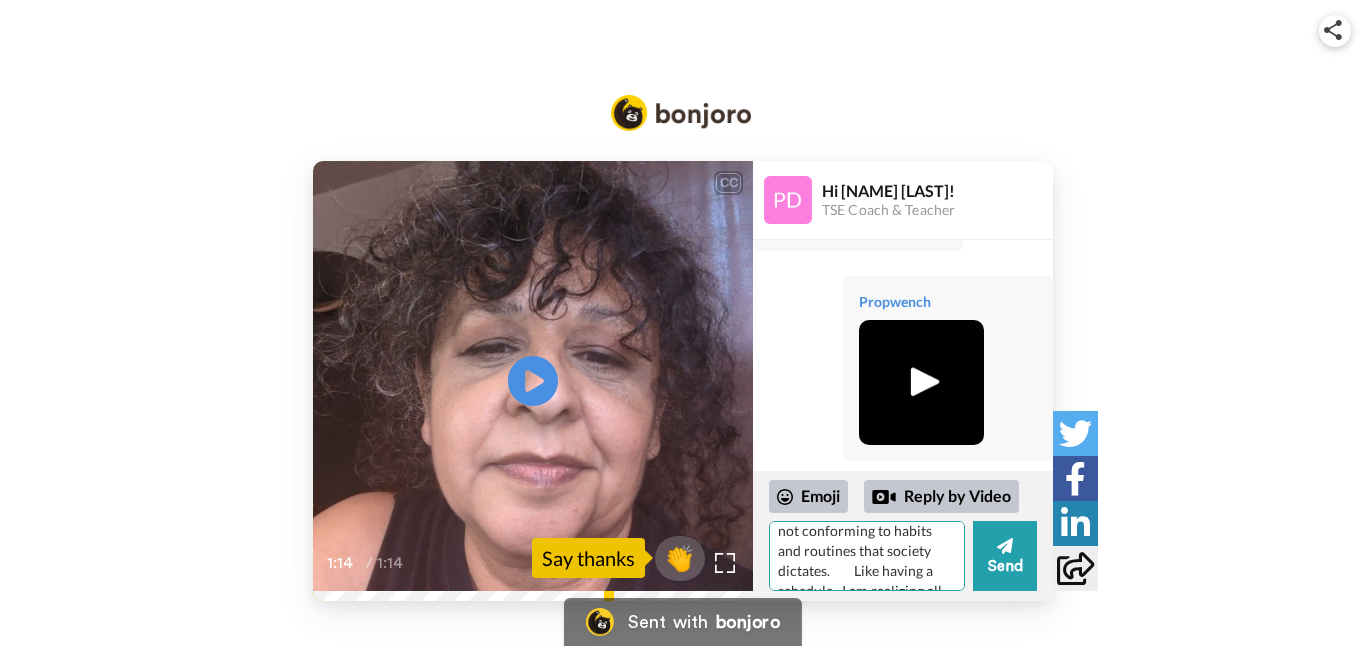 click on "Hi [NAME]!   I was journaling and feeling stuck and the message "talk to [NAME]" came through, so here I am.  I tried to recap our other conversations to jog your memory.   I have always thought of myself as a "free spirit" but shadow work around the perfectionism and fear of failure  is clouding what that means for me.      It was more resignation "that I must be a non-conformist" b/c  I questioned everything and was labeled difficult.  So I kept to myself and became smaller to be safe.  I accepted the label of being different, (back to childhood) and labeled difficult by my dad.  Ya, wow this is more like therapy, lol. Geez.  Anyway, I redefined myself as rebel , independent, and loner... and not conforming to habits and routines that society dictates.        Like having a schedule.  I am realizing all this in real time as I type Not setting goals for fear of failure from no" at bounding box center [867, 556] 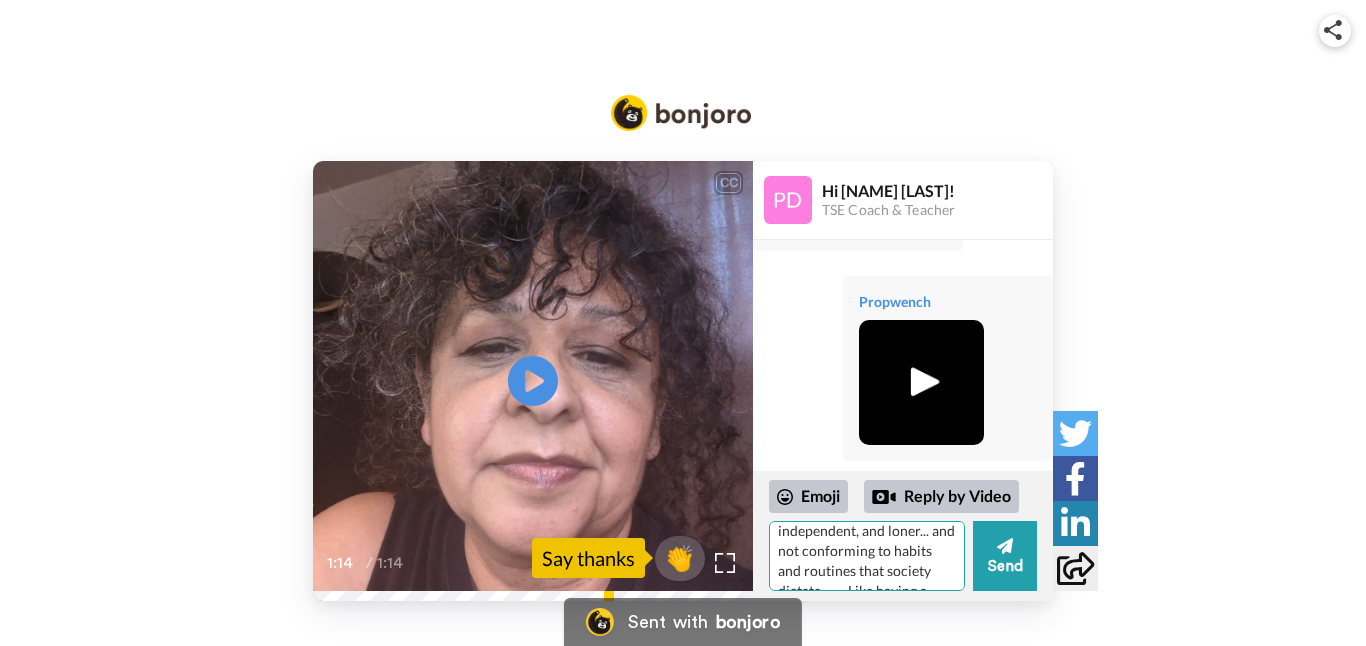 scroll, scrollTop: 529, scrollLeft: 0, axis: vertical 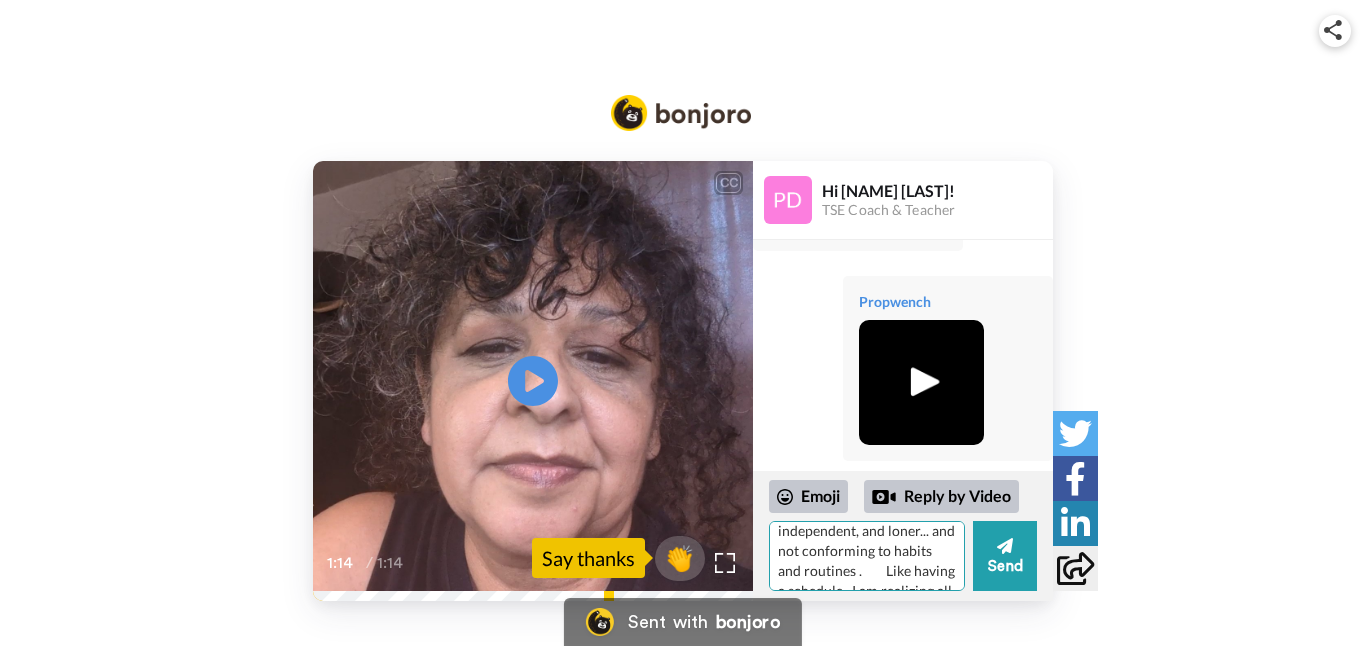 click on "Hi [NAME]!   I was journaling and feeling stuck and the message "talk to [NAME]" came through, so here I am.  I tried to recap our other conversations to jog your memory.   I have always thought of myself as a "free spirit" but shadow work around the perfectionism and fear of failure  is clouding what that means for me.      It was more resignation "that I must be a non-conformist" b/c  I questioned everything and was labeled difficult.  So I kept to myself and became smaller to be safe.  I accepted the label of being different, (back to childhood) and labeled difficult by my dad.  Ya, wow this is more like therapy, lol. Geez.  Anyway, I redefined myself as rebel , independent, and loner... and not conforming to habits and routines .        Like having a schedule.  I am realizing all this in real time as I type Not setting goals for fear of failure from no" at bounding box center (867, 556) 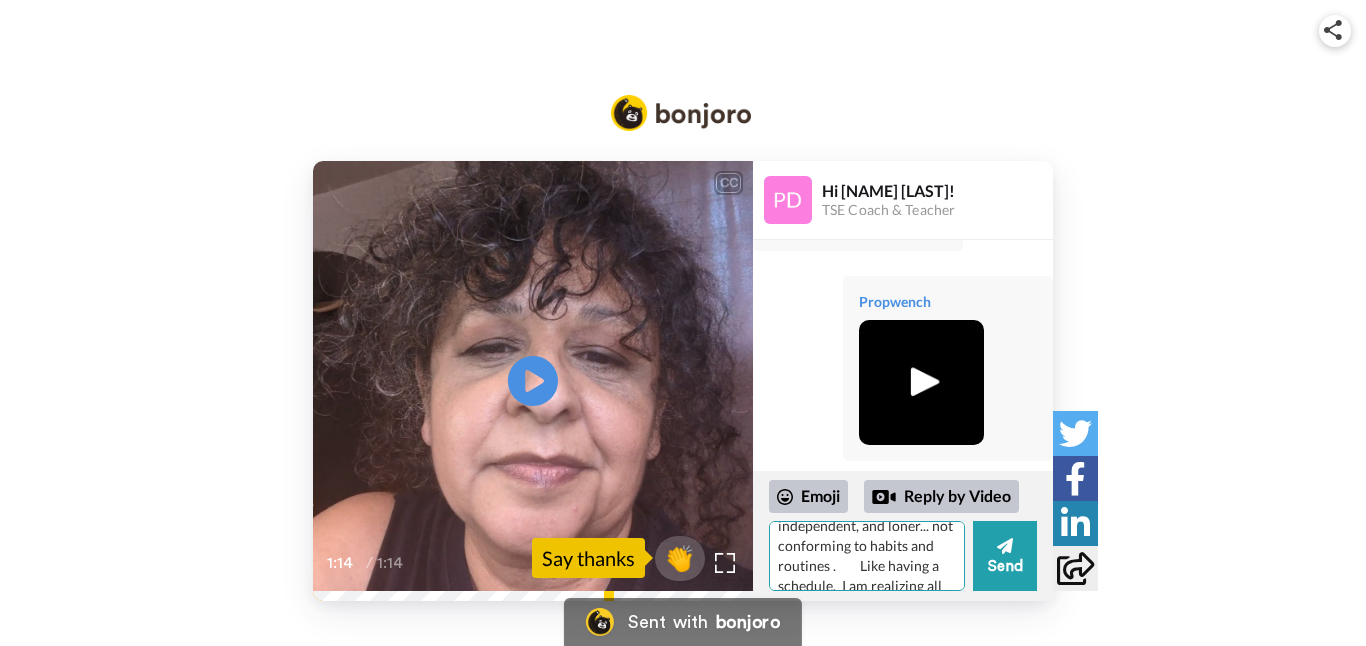 scroll, scrollTop: 532, scrollLeft: 0, axis: vertical 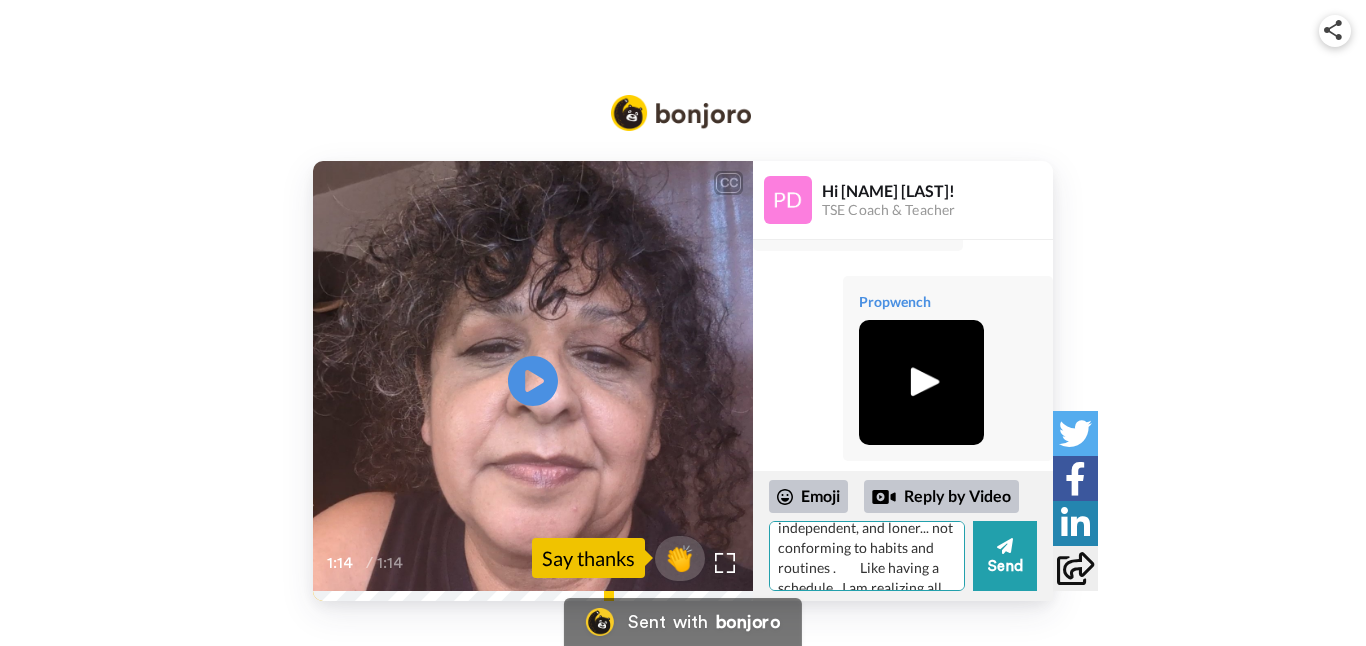 click on "Hi [NAME]!   I was journaling and feeling stuck and the message "talk to [NAME]" came through, so here I am.  I tried to recap our other conversations to jog your memory.   I have always thought of myself as a "free spirit" but shadow work around the perfectionism and fear of failure  is clouding what that means for me.      It was more resignation "that I must be a non-conformist" b/c  I questioned everything and was labeled difficult.  So I kept to myself and became smaller to be safe.  I accepted the label of being different, (back to childhood) and labeled difficult by my dad.  Ya, wow this is more like therapy, lol. Geez.  Anyway, I redefined myself as rebel , independent, and loner... not conforming to habits and routines .        Like having a schedule.  I am realizing all this in real time as I type Not setting goals for fear of failure from no" at bounding box center [867, 556] 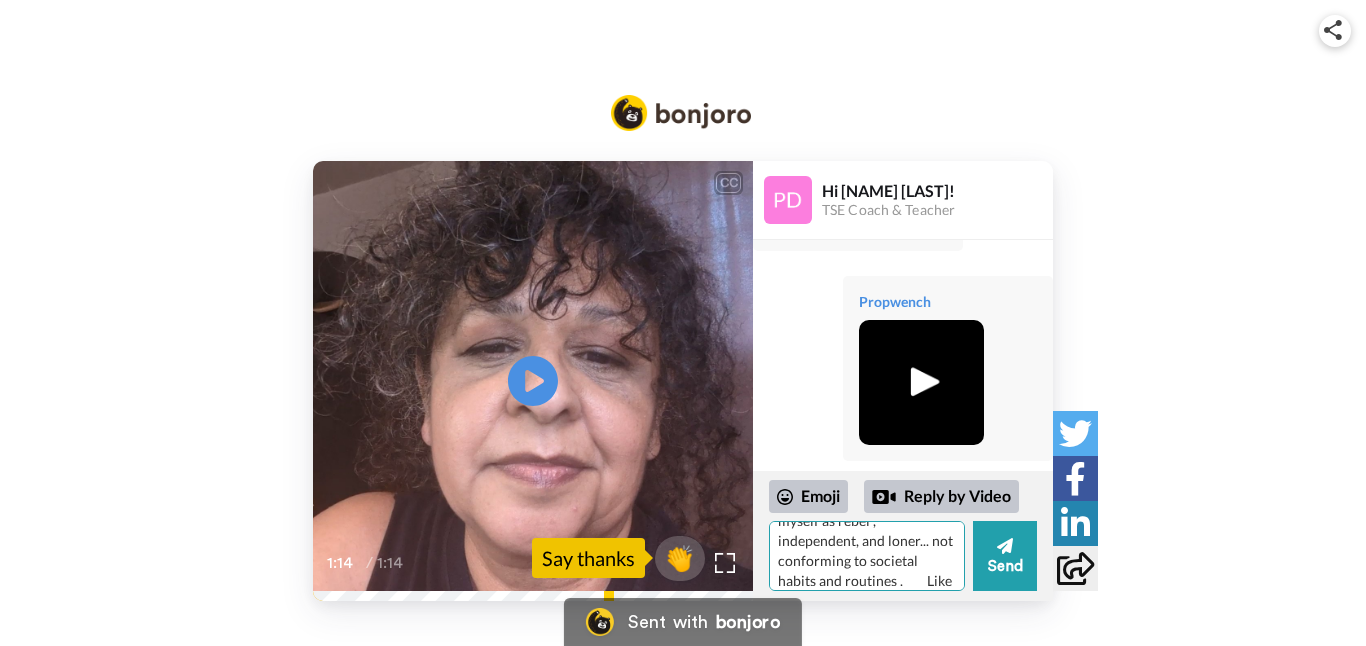 scroll, scrollTop: 543, scrollLeft: 0, axis: vertical 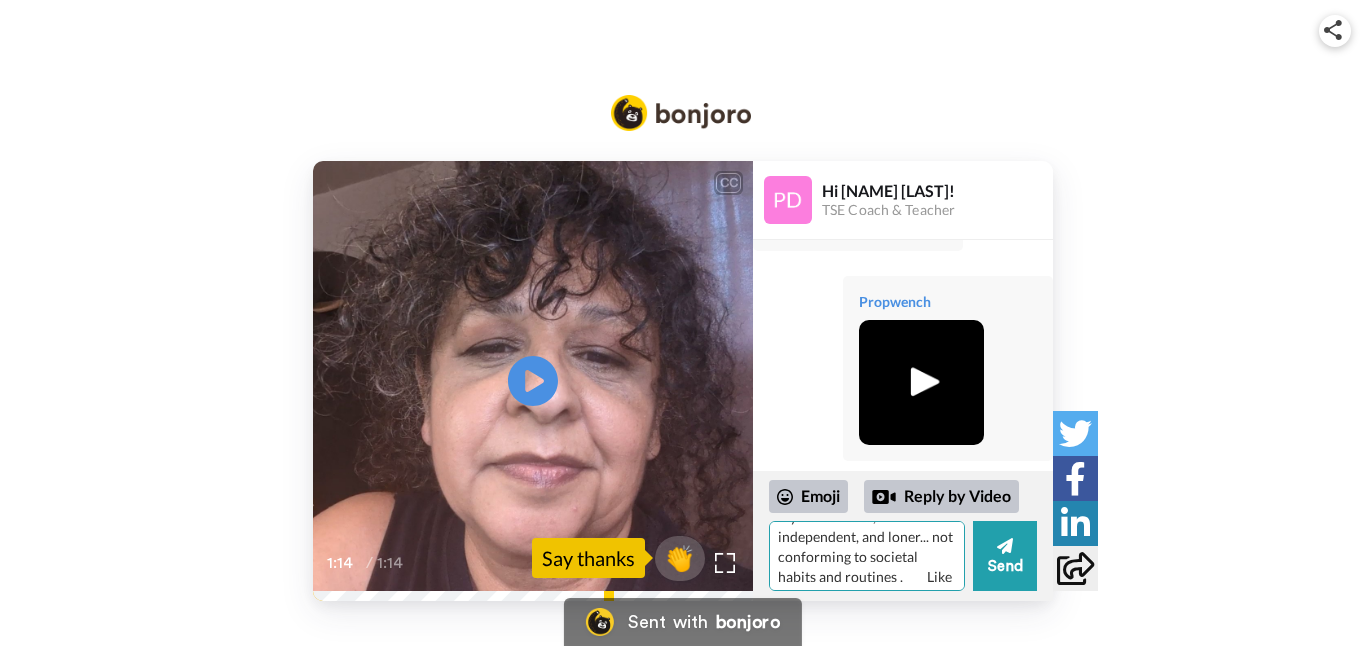 click on "Hi [NAME]!   I was journaling and feeling stuck and the message "talk to [NAME]" came through, so here I am.  I tried to recap our other conversations to jog your memory.   I have always thought of myself as a "free spirit" but shadow work around the perfectionism and fear of failure  is clouding what that means for me.      It was more resignation "that I must be a non-conformist" b/c  I questioned everything and was labeled difficult.  So I kept to myself and became smaller to be safe.  I accepted the label of being different, (back to [CHILDHOOD]) and labeled difficult by my [RELATIONSHIP].  Ya, wow this is more like therapy, lol. Geez.  Anyway, I redefined myself as rebel , independent, and loner... not conforming to societal habits and routines .        Like having a schedule.  I am realizing all this in real time as I type Not setting goals for fear of failure from no" at bounding box center [867, 556] 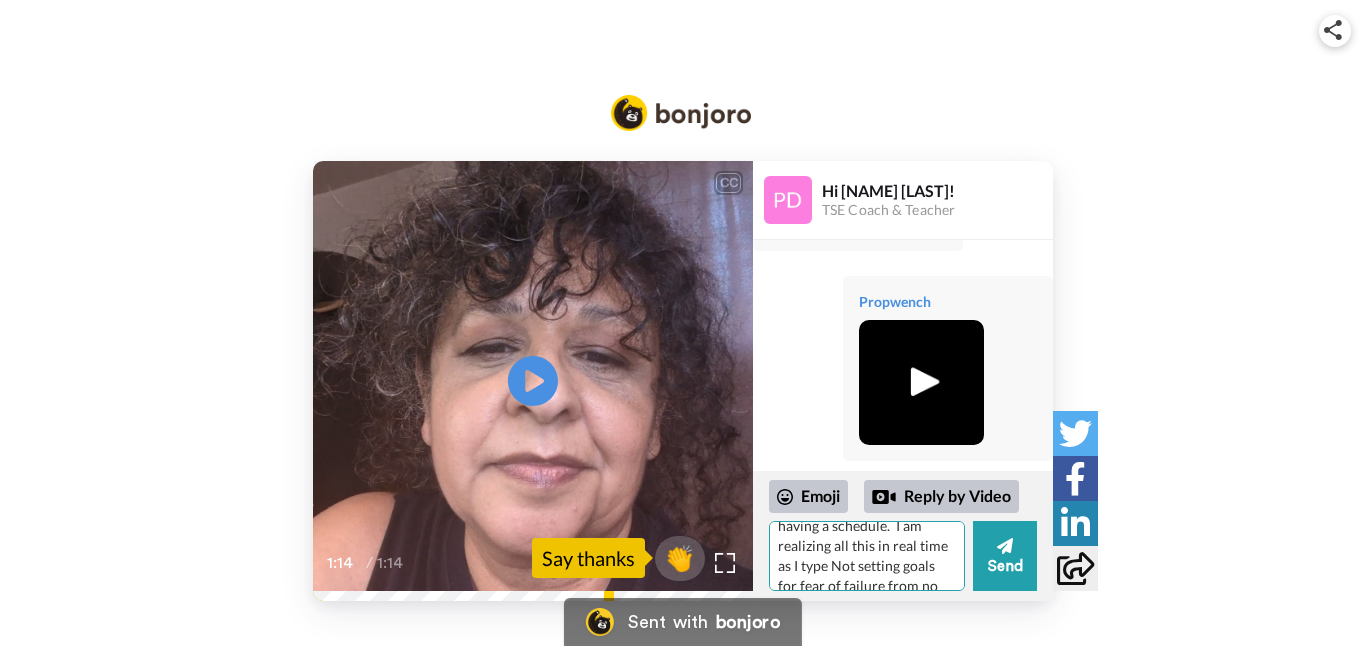 scroll, scrollTop: 597, scrollLeft: 0, axis: vertical 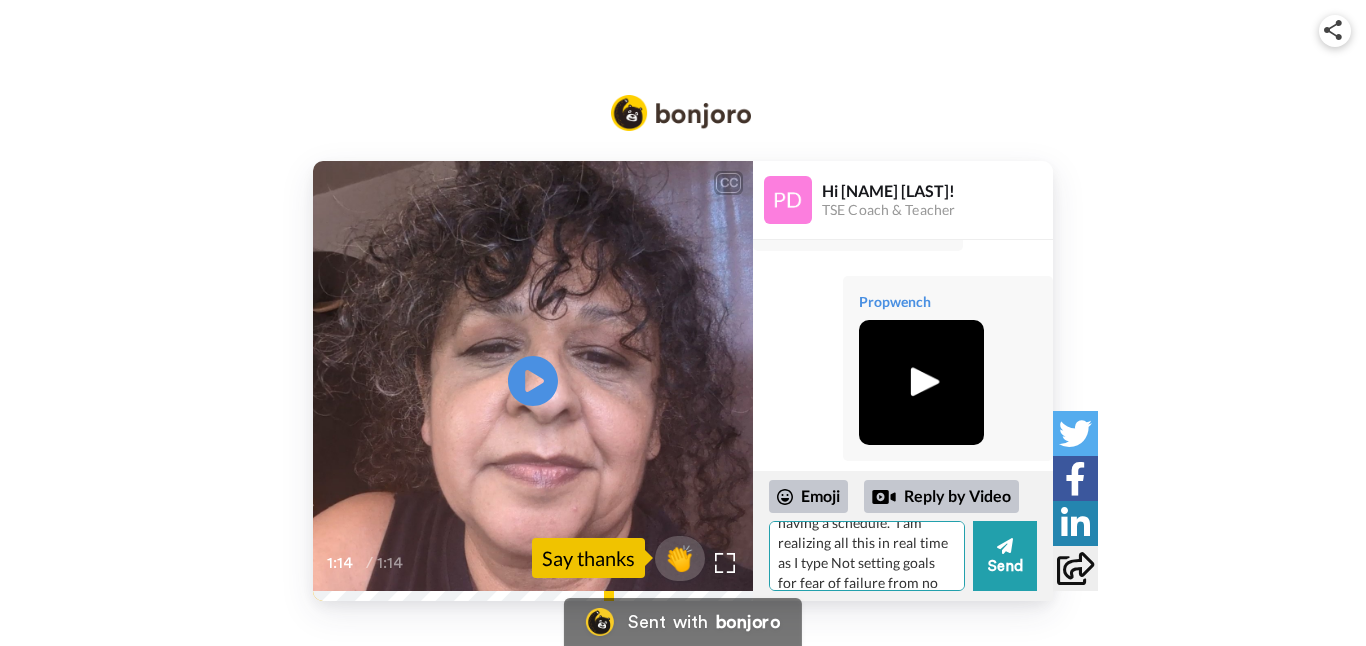 click on "Hi [NAME]!   I was journaling and feeling stuck and the message "talk to [NAME]" came through, so here I am.  I tried to recap our other conversations to jog your memory.   I have always thought of myself as a "free spirit" but shadow work around the perfectionism and fear of failure  is clouding what that means for me.      It was more resignation "that I must be a non-conformist" b/c  I questioned everything and was labeled difficult.  So I kept to myself and became smaller to be safe.  I accepted the label of being different, (back to childhood) and labeled difficult by my dad.  Ya, wow this is more like therapy, lol. Geez.  Anyway, I redefined myself as rebel , independent, and loner... not conforming to societal habits/ routines .        Like having a schedule.  I am realizing all this in real time as I type Not setting goals for fear of failure from no" at bounding box center (867, 556) 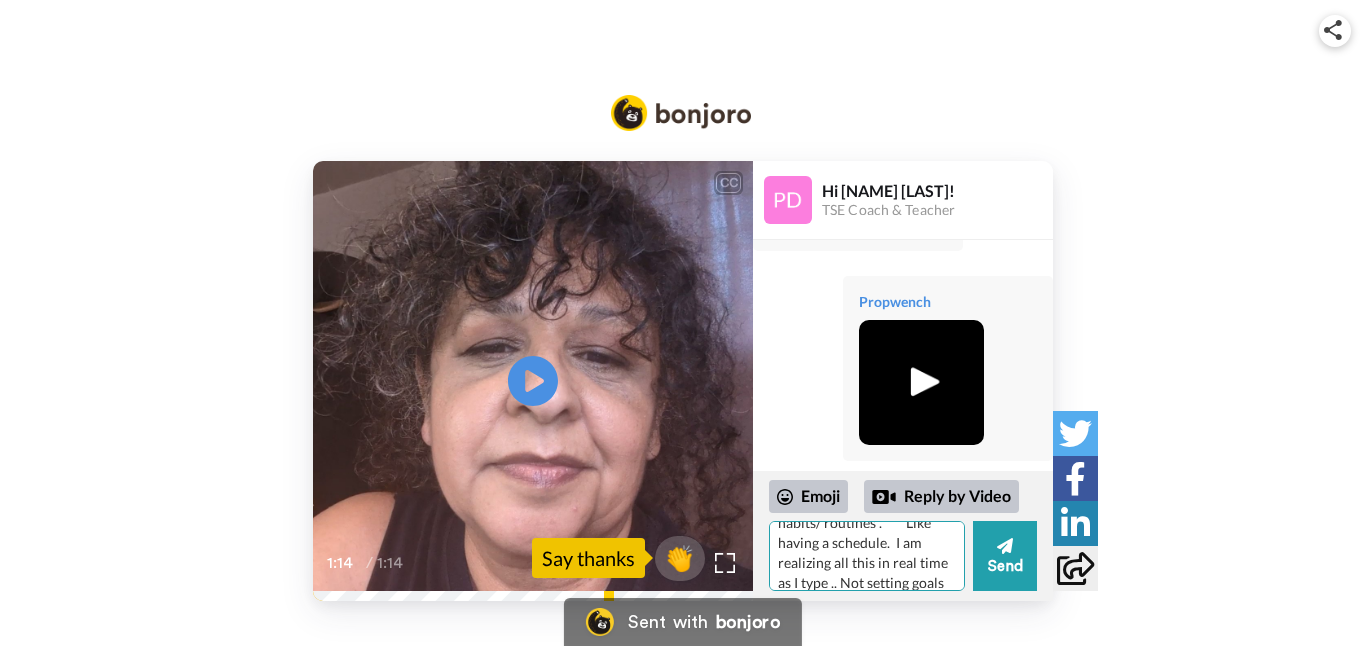 scroll, scrollTop: 608, scrollLeft: 0, axis: vertical 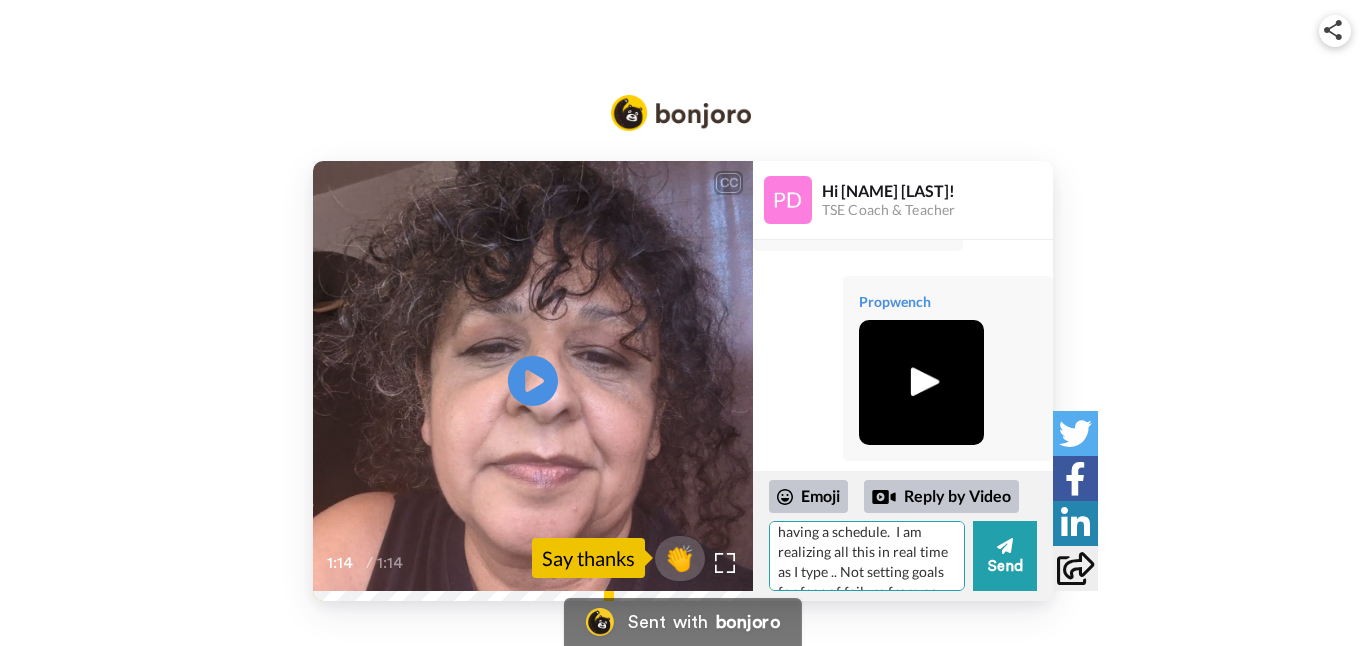 click on "Hi [NAME]!   I was journaling and feeling stuck and the message "talk to [NAME]" came through, so here I am.  I tried to recap our other conversations to jog your memory.   I have always thought of myself as a "free spirit" but shadow work around the perfectionism and fear of failure  is clouding what that means for me.      It was more resignation "that I must be a non-conformist" b/c  I questioned everything and was labeled difficult.  So I kept to myself and became smaller to be safe.  I accepted the label of being different, (back to childhood) and labeled difficult by my [RELATIONSHIP].  Ya, wow this is more like therapy, lol. Geez.  Anyway, I redefined myself as rebel , independent, and loner... not conforming to societal habits/ routines .        Like having a schedule.  I am realizing all this in real time as I type .. Not setting goals for fear of failure from no" at bounding box center [867, 556] 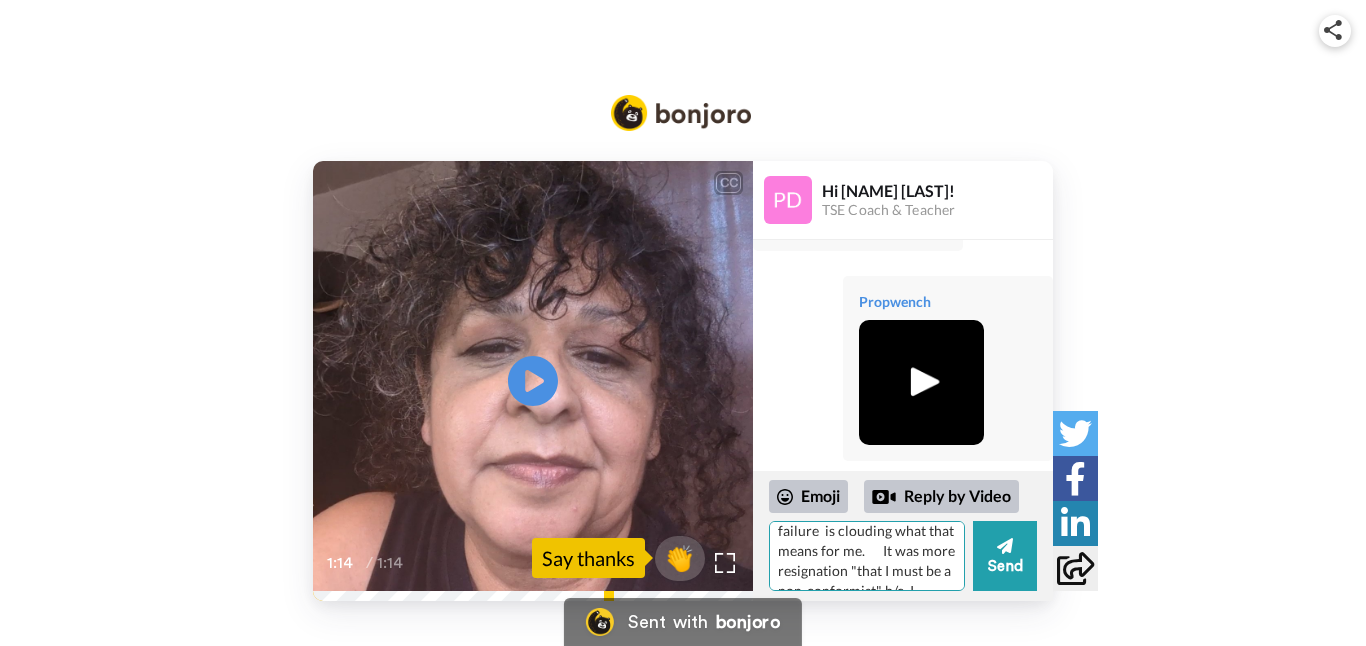 scroll, scrollTop: 231, scrollLeft: 0, axis: vertical 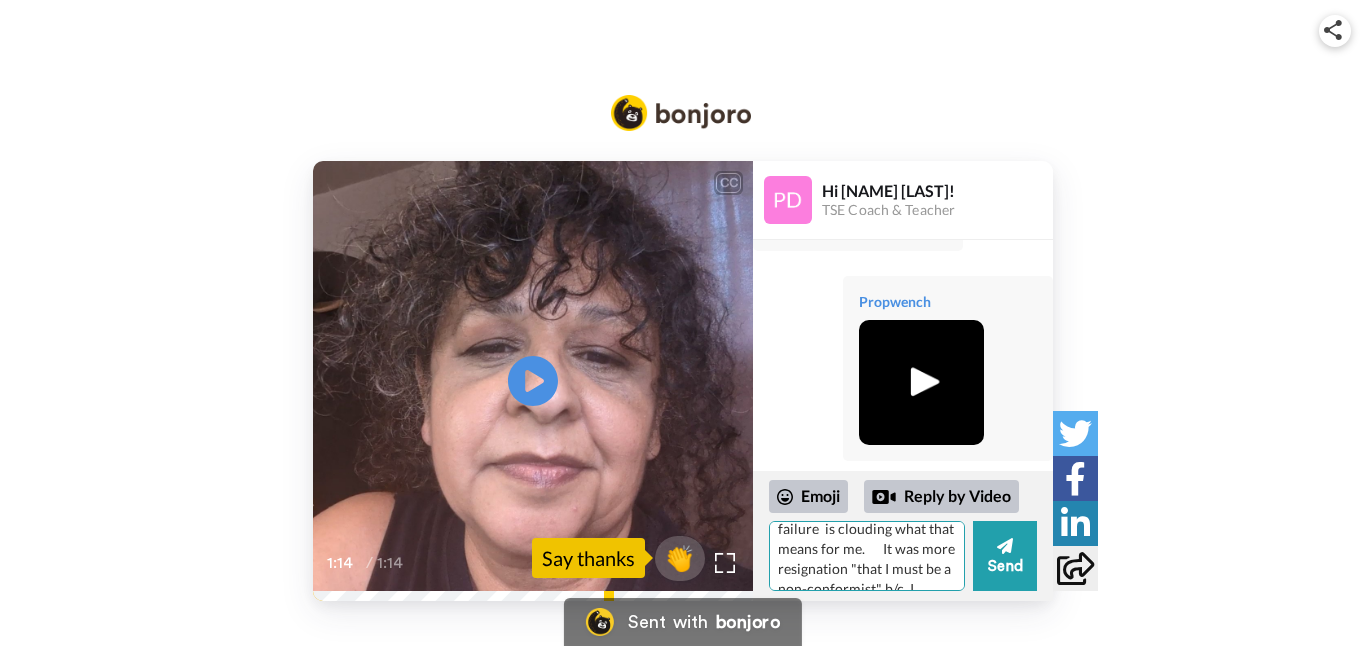 click on "Hi [NAME]!   I was journaling and feeling stuck and the message "talk to [NAME]" came through, so here I am.  I tried to recap our other conversations to jog your memory.   I have always thought of myself as a "free spirit" but shadow work around the perfectionism and fear of failure  is clouding what that means for me.      It was more resignation "that I must be a non-conformist" b/c  I questioned everything and was labeled difficult.  So I kept to myself and became smaller to be safe.  I accepted the label of being different, (back to childhood) and labeled difficult by my [RELATIONSHIP].  Ya, wow this is more like therapy, lol. Geez.  Anyway, I redefined myself as rebel , independent, and loner... not conforming to societal habits/ routines .        Like having a schedule.  I am realizing all this in real time as I type .. Not setting goals for fear of failure not" at bounding box center (867, 556) 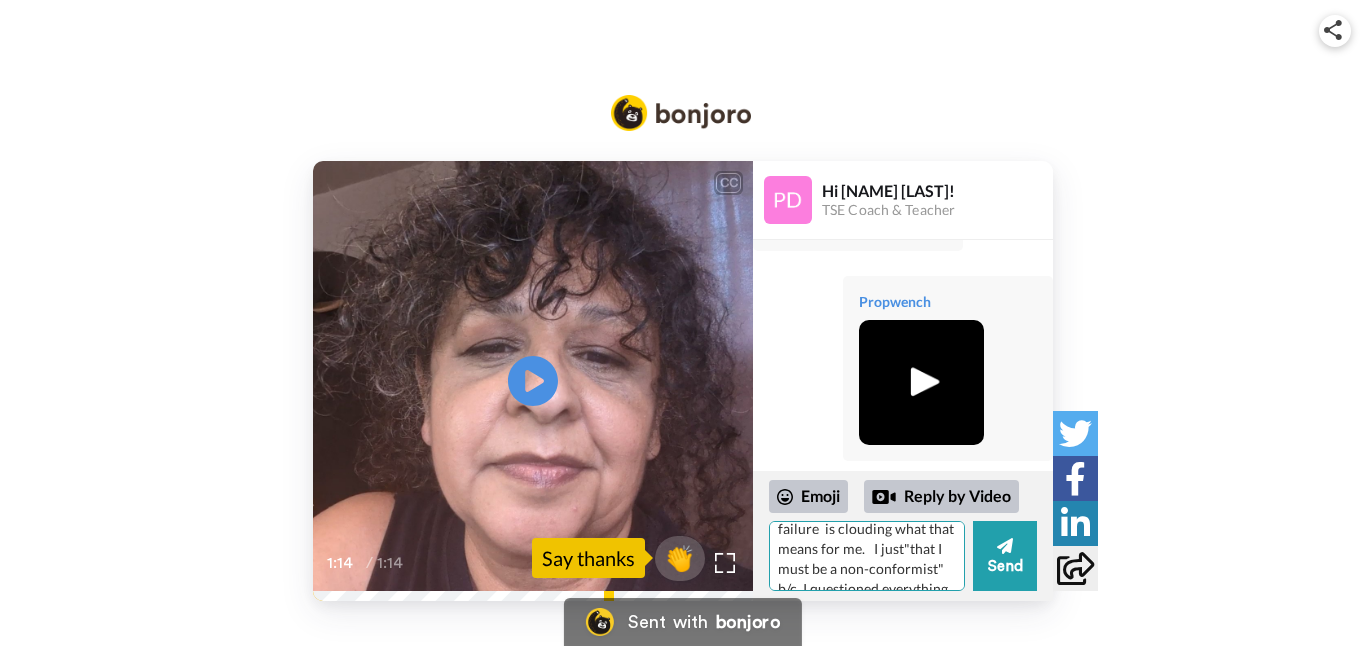 scroll, scrollTop: 232, scrollLeft: 0, axis: vertical 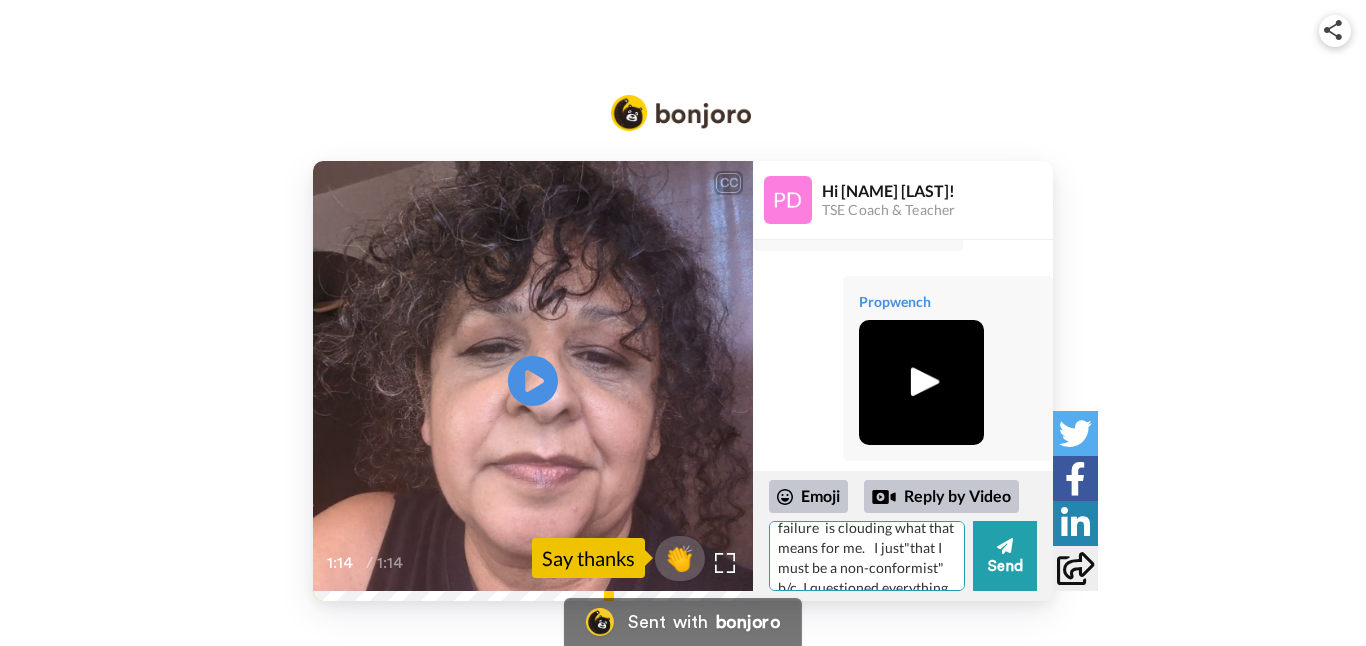 click on "Hi [NAME]!   I was journaling and feeling stuck and the message "talk to [NAME]" came through, so here I am.  I tried to recap our other conversations to jog your memory.   I have always thought of myself as a "free spirit" but shadow work around the perfectionism and fear of failure  is clouding what that means for me.   I just"that I must be a non-conformist" b/c  I questioned everything and was labeled difficult.  So I kept to myself and became smaller to be safe.  I accepted the label of being different, (back to childhood) and labeled difficult by my dad.  Ya, wow this is more like therapy, lol. Geez.  Anyway, I redefined myself as rebel , independent, and loner... not conforming to societal habits/ routines .        Like having a schedule.  I am realizing all this in real time as I type .. Not setting goals for fear of failure not" at bounding box center (867, 556) 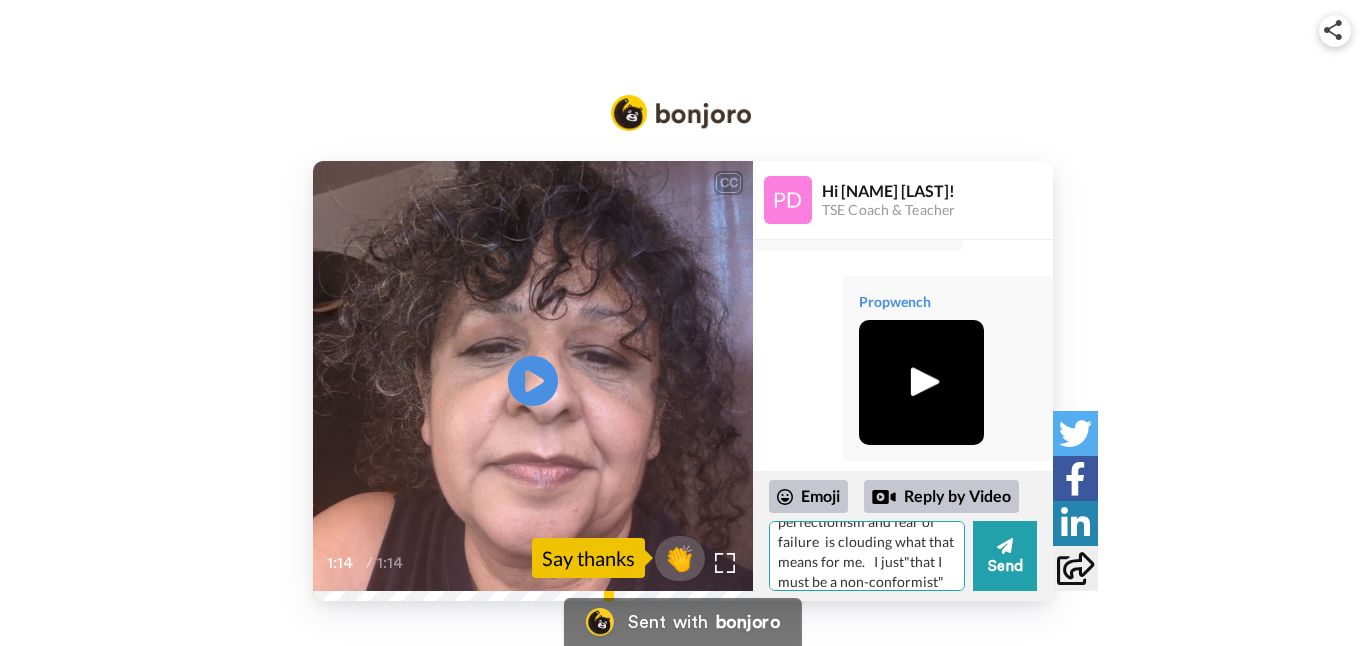 scroll, scrollTop: 219, scrollLeft: 0, axis: vertical 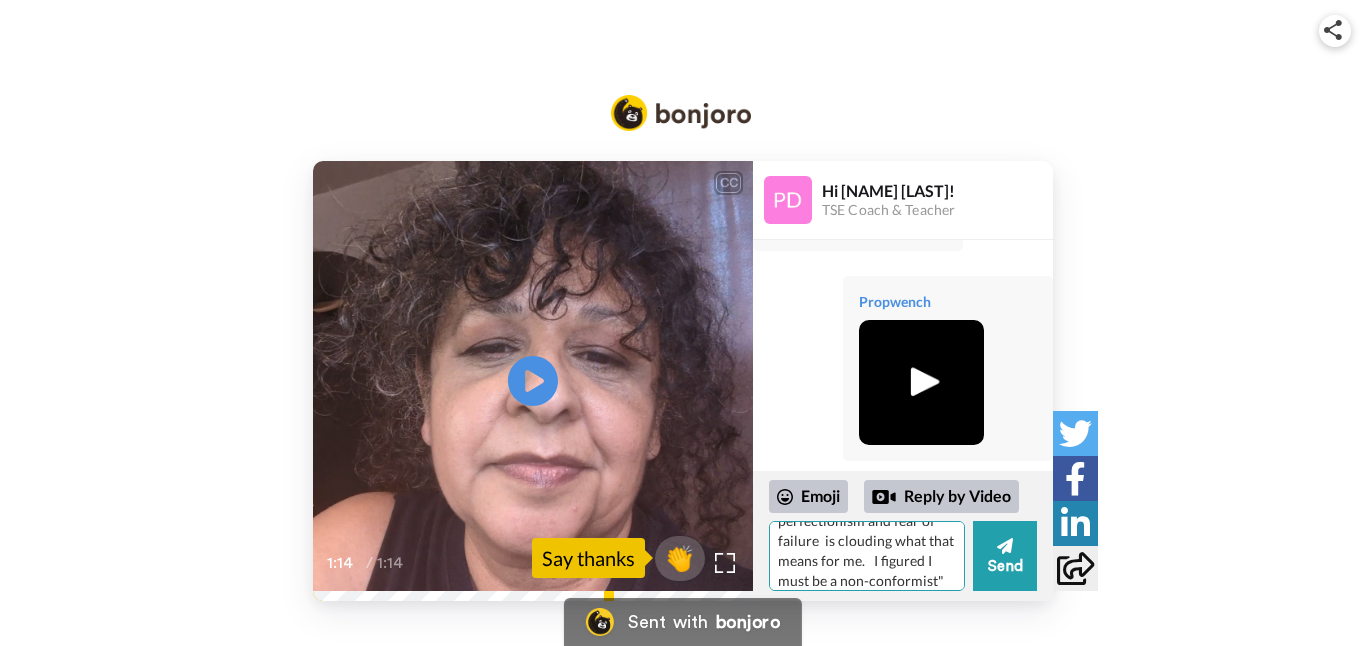 click on "Hi [NAME]!   I was journaling and feeling stuck and the message "talk to [NAME]" came through, so here I am.  I tried to recap our other conversations to jog your memory.   I have always thought of myself as a "free spirit" but shadow work around the perfectionism and fear of failure  is clouding what that means for me.   I figured I must be a non-conformist" b/c  I questioned everything and was labeled difficult.  So I kept to myself and became smaller to be safe.  I accepted the label of being different, (back to childhood) and labeled difficult by my [RELATIONSHIP].  Ya, wow this is more like therapy, lol. Geez.  Anyway, I redefined myself as rebel , independent, and loner... not conforming to societal habits/ routines .        Like having a schedule.  I am realizing all this in real time as I type .. Not setting goals for fear of failure not" at bounding box center [867, 556] 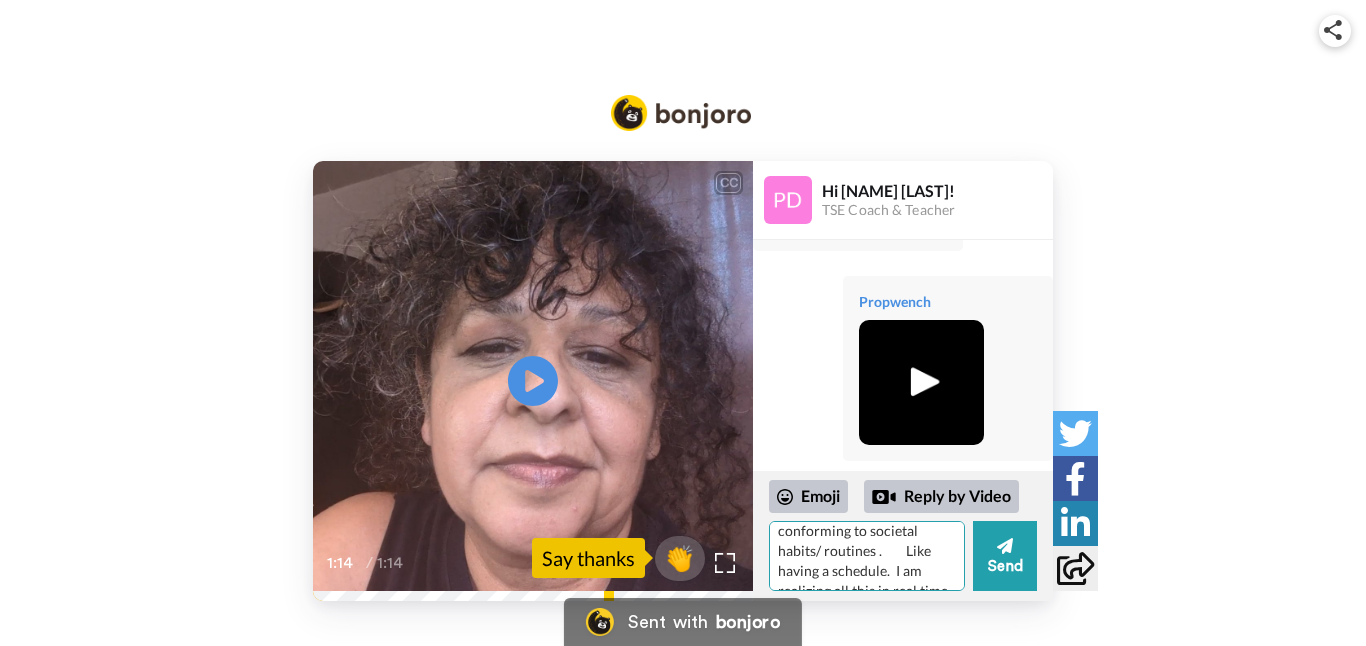 scroll, scrollTop: 546, scrollLeft: 0, axis: vertical 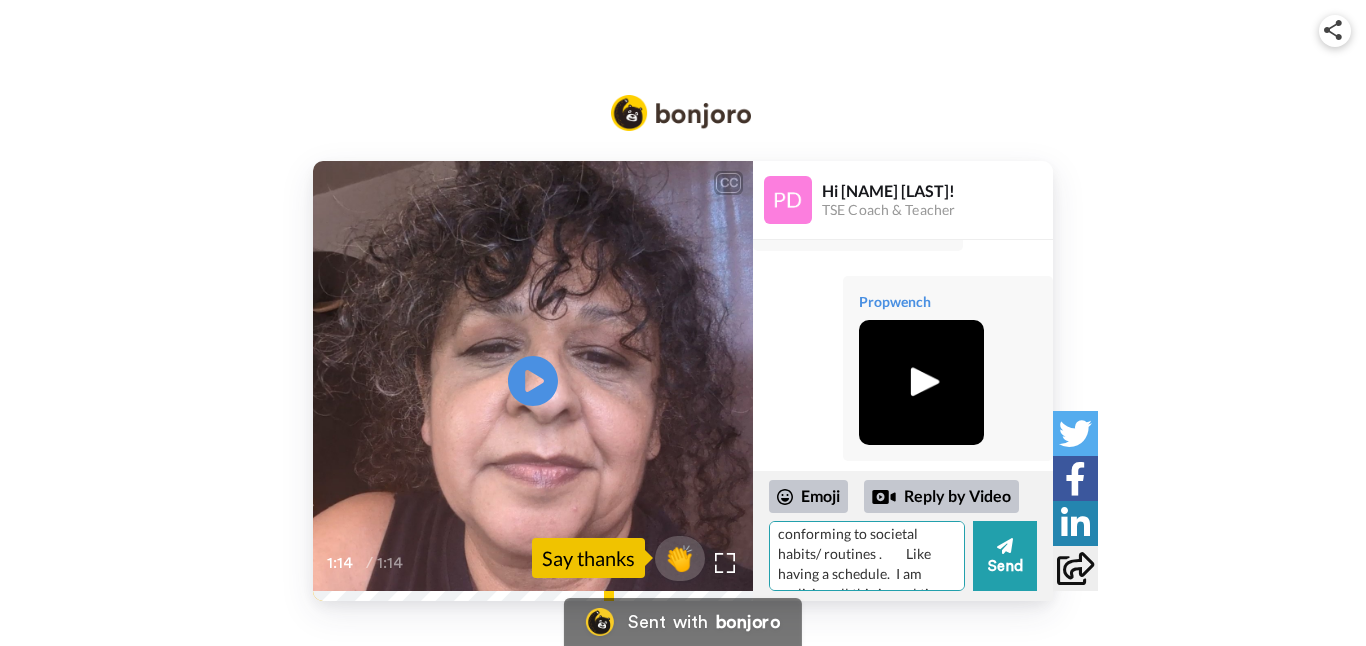 click on "Hi [NAME]!   I was journaling and feeling stuck and the message "talk to [NAME]" came through, so here I am.  I tried to recap our other conversations to jog your memory.   I have always thought of myself as a "free spirit" but shadow work around the perfectionism and fear of failure  is clouding what that means for me.   I figured I must be a "non-conformist" b/c  I questioned everything and was labeled difficult.  So I kept to myself and became smaller to be safe.  I accepted the label of being different, (back to childhood) and labeled difficult by my [RELATIONSHIP].  Ya, wow this is more like therapy, lol. Geez.  Anyway, I redefined myself as rebel , independent, and loner... not conforming to societal habits/ routines .        Like having a schedule.  I am realizing all this in real time as I type .. Not setting goals for fear of failure not" at bounding box center [867, 556] 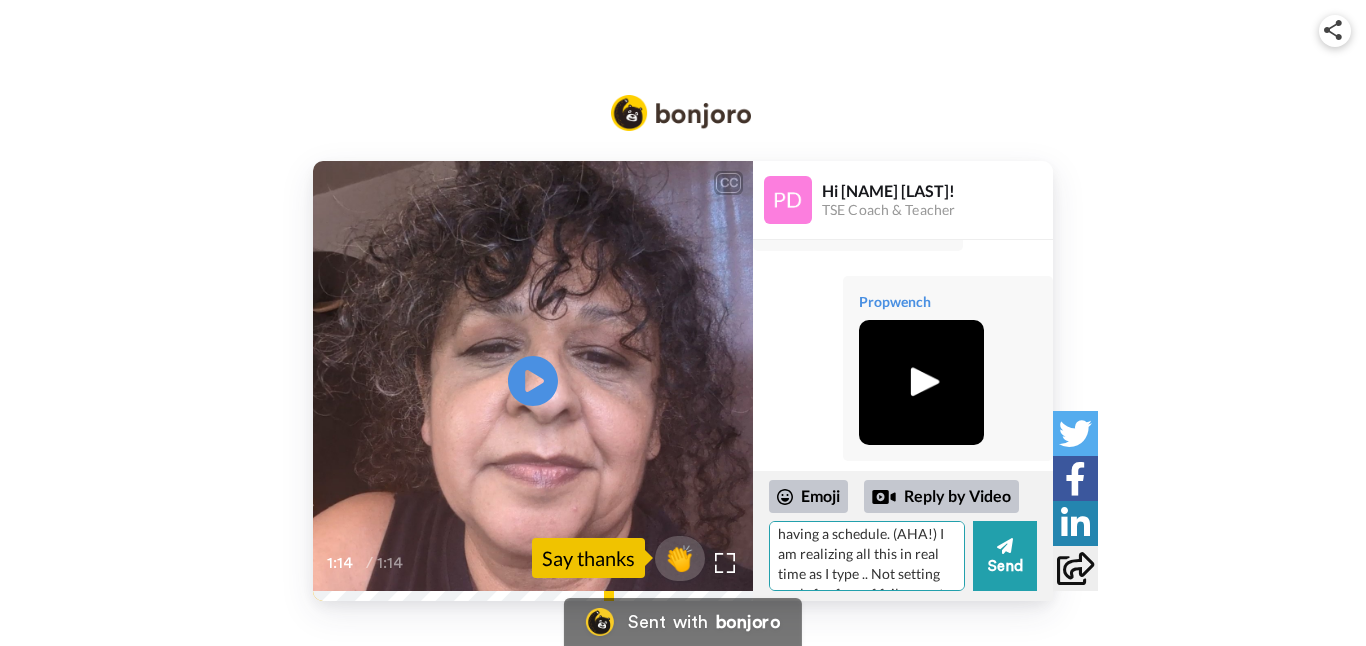 scroll, scrollTop: 588, scrollLeft: 0, axis: vertical 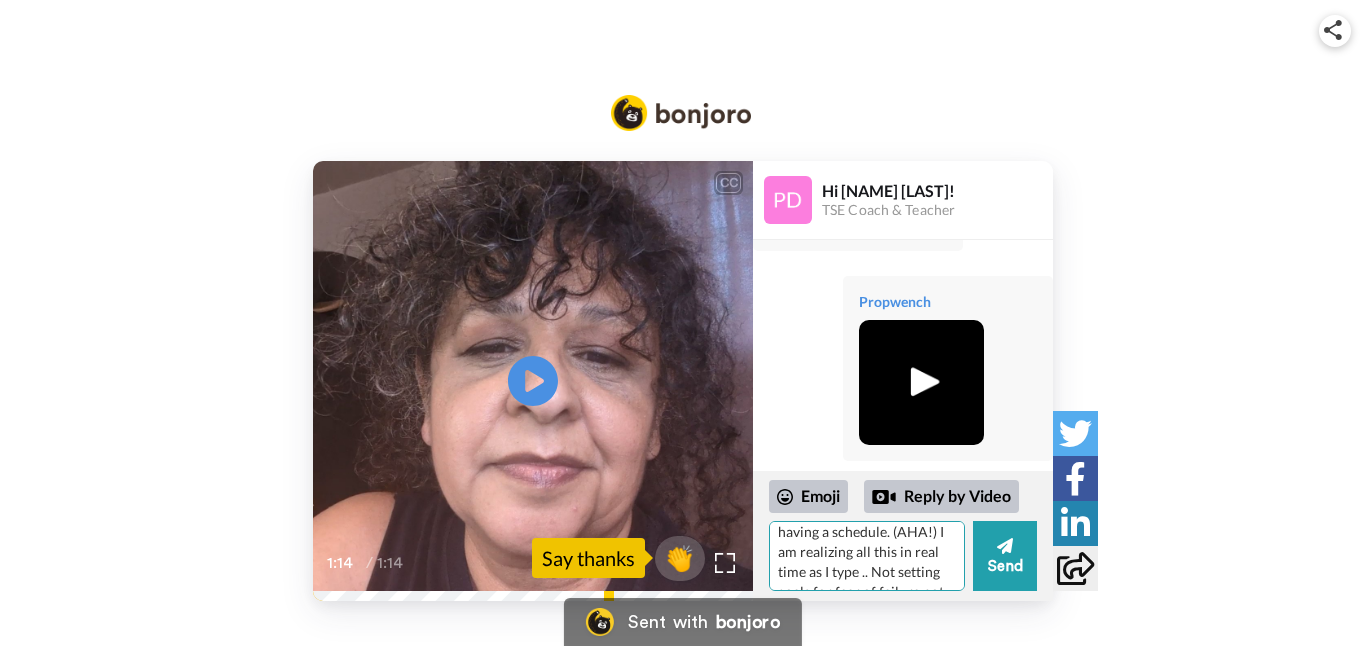 click on "Hi [NAME]!   I was journaling and feeling stuck and the message "talk to [NAME]" came through, so here I am.  I tried to recap our other conversations to jog your memory.   I have always thought of myself as a "free spirit" but shadow work around the perfectionism and fear of failure  is clouding what that means for me.   I figured I must be a "non-conformist" b/c  I questioned everything and was labeled difficult.  So I kept to myself and became smaller to be safe.  I accepted the label of being different, (back to childhood) and labeled difficult by my [RELATIONSHIP].  Ya, wow this is more like therapy, lol. Geez.  Anyway, I redefined myself as rebel , independent, and loner... not conforming to societal habits/ routines .        Like having a schedule. (AHA!) I am realizing all this in real time as I type .. Not setting goals for fear of failure not" at bounding box center (867, 556) 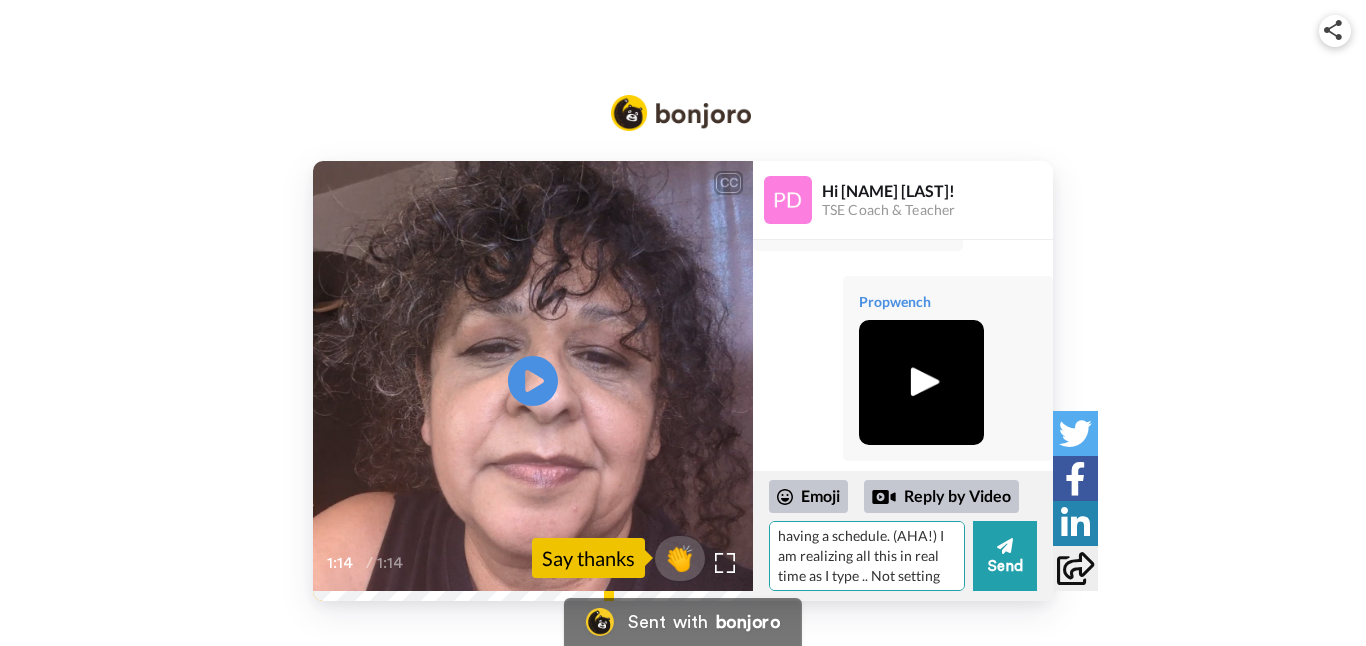 scroll, scrollTop: 581, scrollLeft: 0, axis: vertical 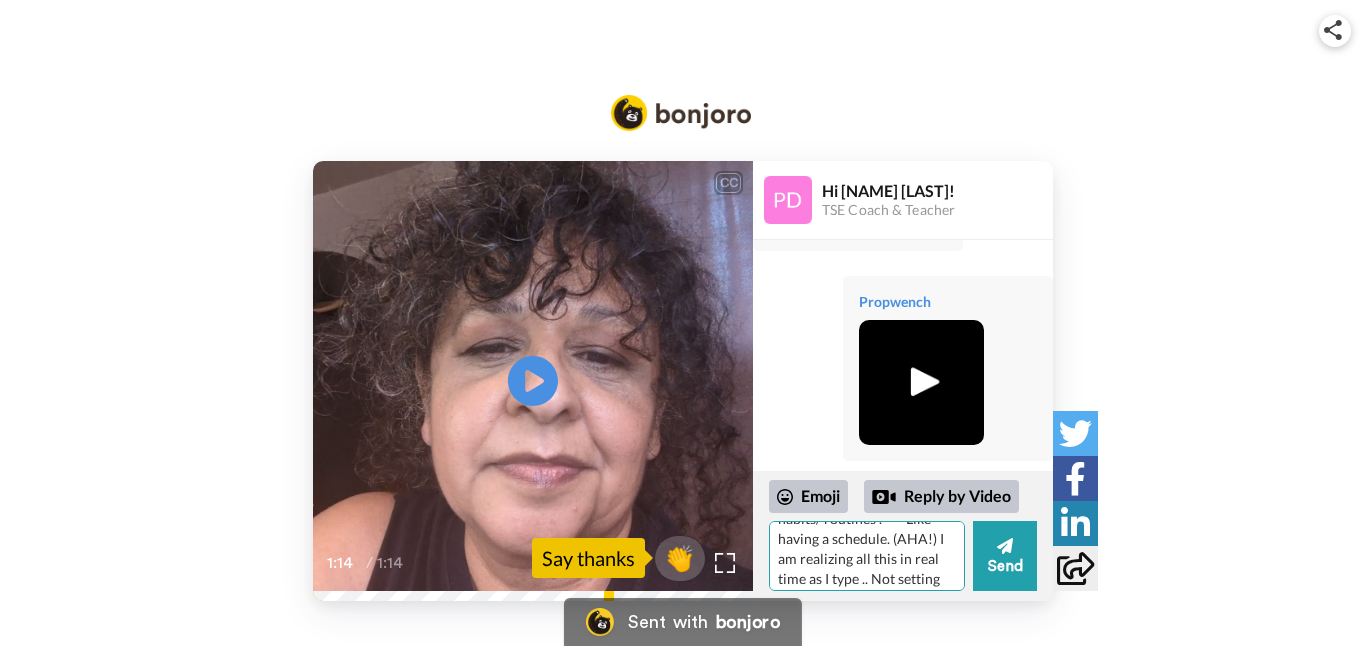 click on "Hi [NAME]!   I was journaling and feeling stuck and the message "talk to [NAME]" came through, so here I am.  I tried to recap our other conversations to jog your memory.   I have always thought of myself as a "free spirit" but shadow work around the perfectionism and fear of failure  is clouding what that means for me.   I figured I must be a "non-conformist" b/c  I questioned everything and was labeled difficult.  So I kept to myself and became smaller to be safe.  I accepted the label of being different, (back to [CHILDHOOD]) and labeled difficult by my [RELATIONSHIP].  Ya, wow this is more like therapy, lol. Geez.  Anyway, I redefined myself as rebel , independent, and loner... not conforming to societal habits/ routines .        Like having a schedule. (AHA!) I am realizing all this in real time as I type .. Not setting goals for fear of failure not believing I am capable of follow through, and therefore never setting goals, even small ones." at bounding box center (867, 556) 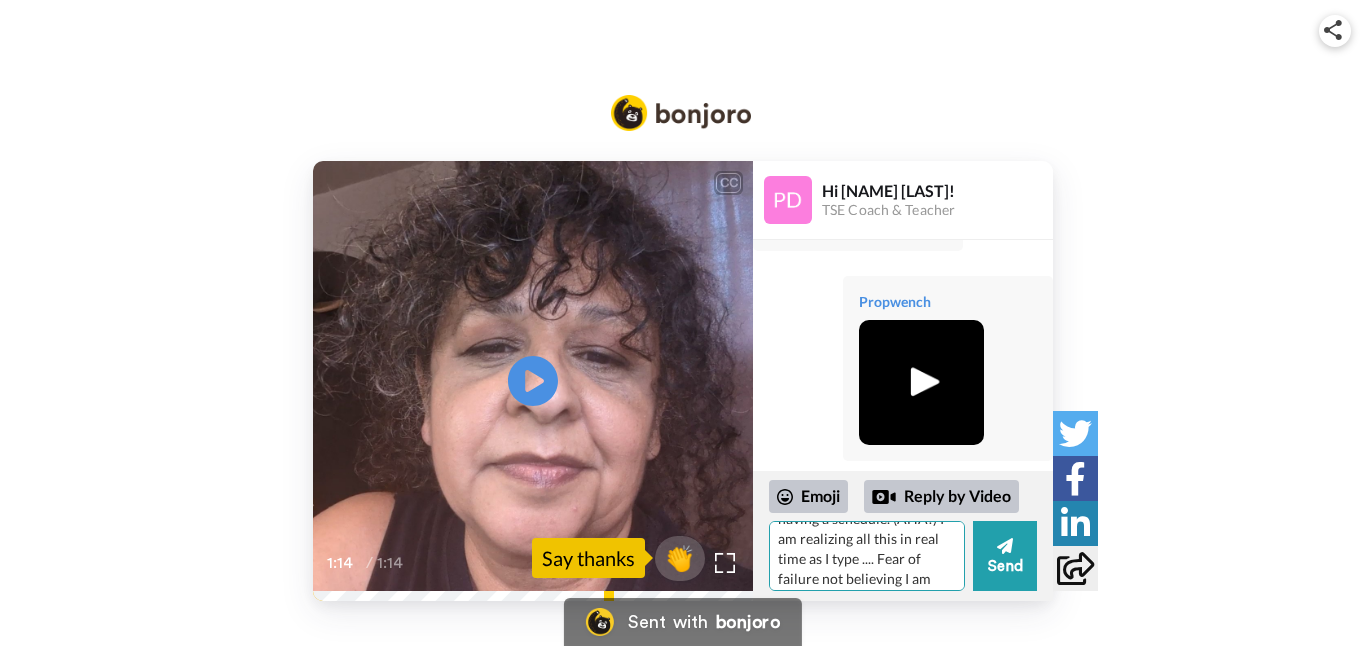click on "Hi [NAME]!   I was journaling and feeling stuck and the message "talk to [NAME]" came through, so here I am.  I tried to recap our other conversations to jog your memory.   I have always thought of myself as a "free spirit" but shadow work around the perfectionism and fear of failure  is clouding what that means for me.   I figured I must be a "non-conformist" b/c  I questioned everything and was labeled difficult.  So I kept to myself and became smaller to be safe.  I accepted the label of being different, (back to childhood) and labeled difficult by my dad.  Ya, wow this is more like therapy, lol. Geez.  Anyway, I redefined myself as rebel , independent, and loner... not conforming to societal habits/ routines .        Like having a schedule. (AHA!) I am realizing all this in real time as I type .... Fear of failure not believing I am capable of follow through, and therefore never setting goals, even small ones." at bounding box center (867, 556) 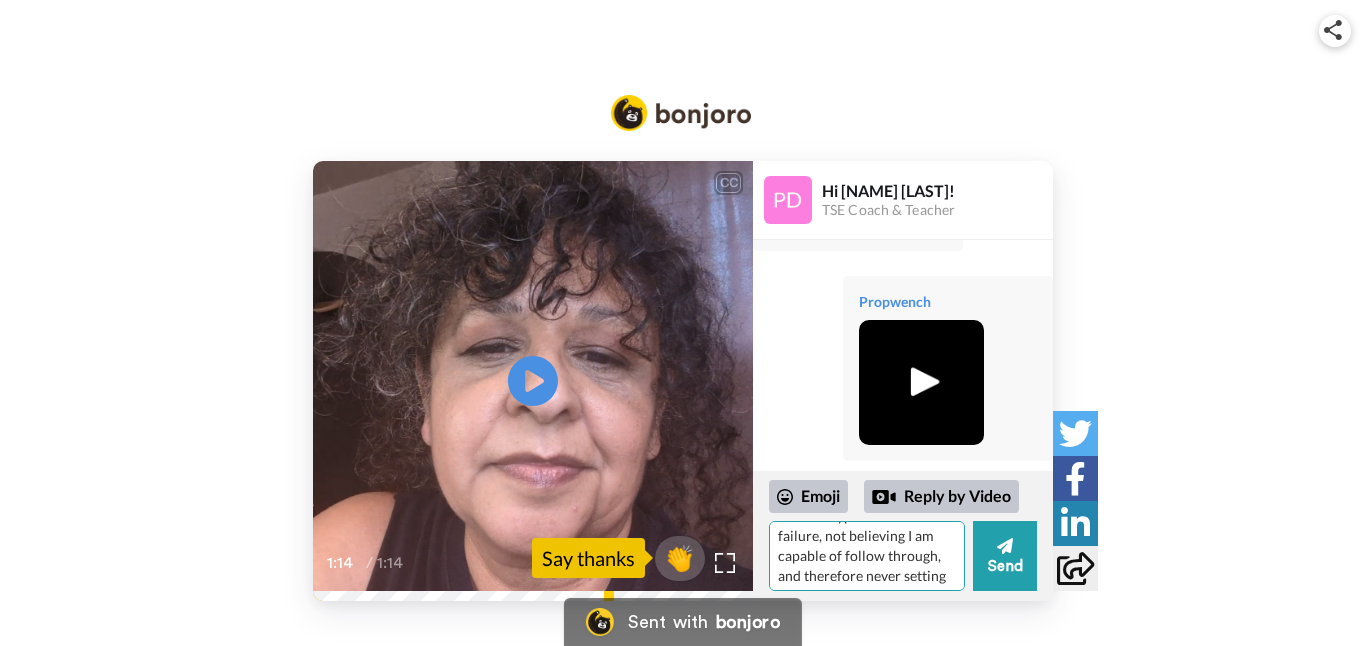 scroll, scrollTop: 646, scrollLeft: 0, axis: vertical 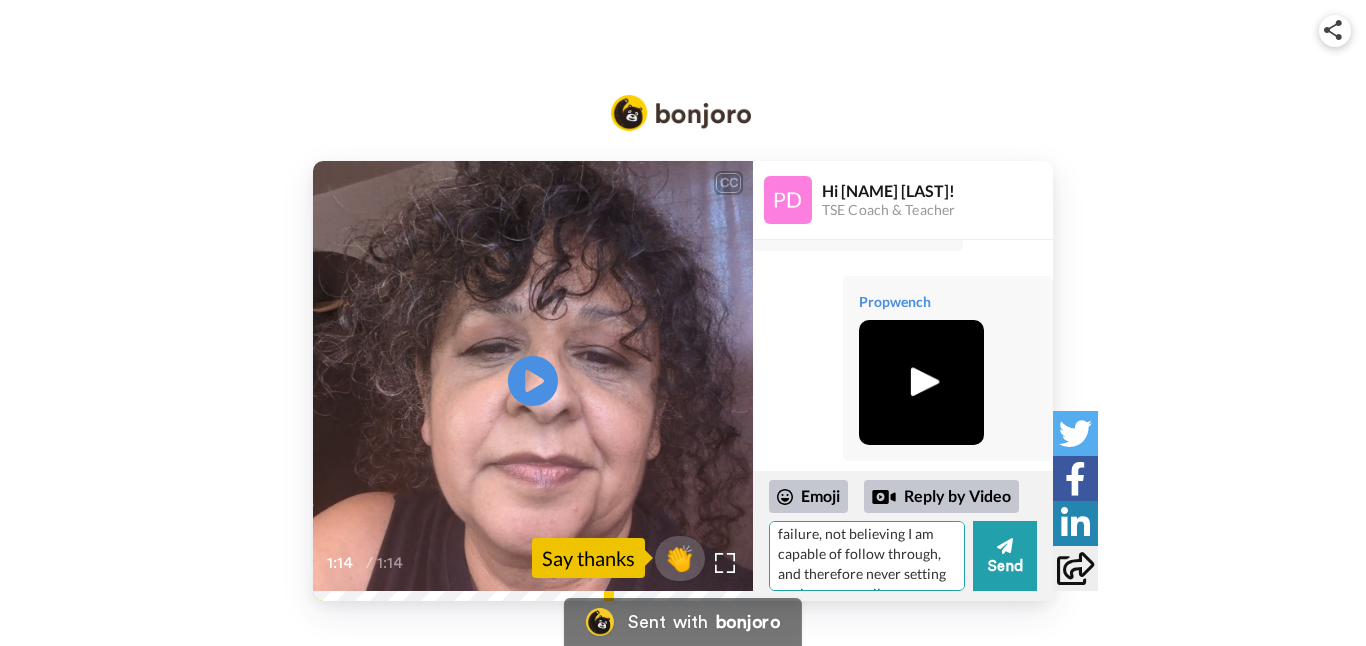click on "Hi [NAME]!   I was journaling and feeling stuck and the message "talk to [NAME]" came through, so here I am.  I tried to recap our other conversations to jog your memory.   I have always thought of myself as a "free spirit" but shadow work around the perfectionism and fear of failure  is clouding what that means for me.   I figured I must be a "non-conformist" b/c  I questioned everything and was labeled difficult.  So I kept to myself and became smaller to be safe.  I accepted the label of being different, (back to [AGE]childhood) and labeled difficult by my [RELATIONSHIP] dad.  Ya, wow this is more like therapy, lol. Geez.  Anyway, I redefined myself as rebel , independent, and loner... not conforming to societal habits/ routines .        Like having a schedule. (AHA!) I am realizing all this in real time as I type .... Fear of failure, not believing I am capable of follow through, and therefore never setting goals, even small ones." at bounding box center (867, 556) 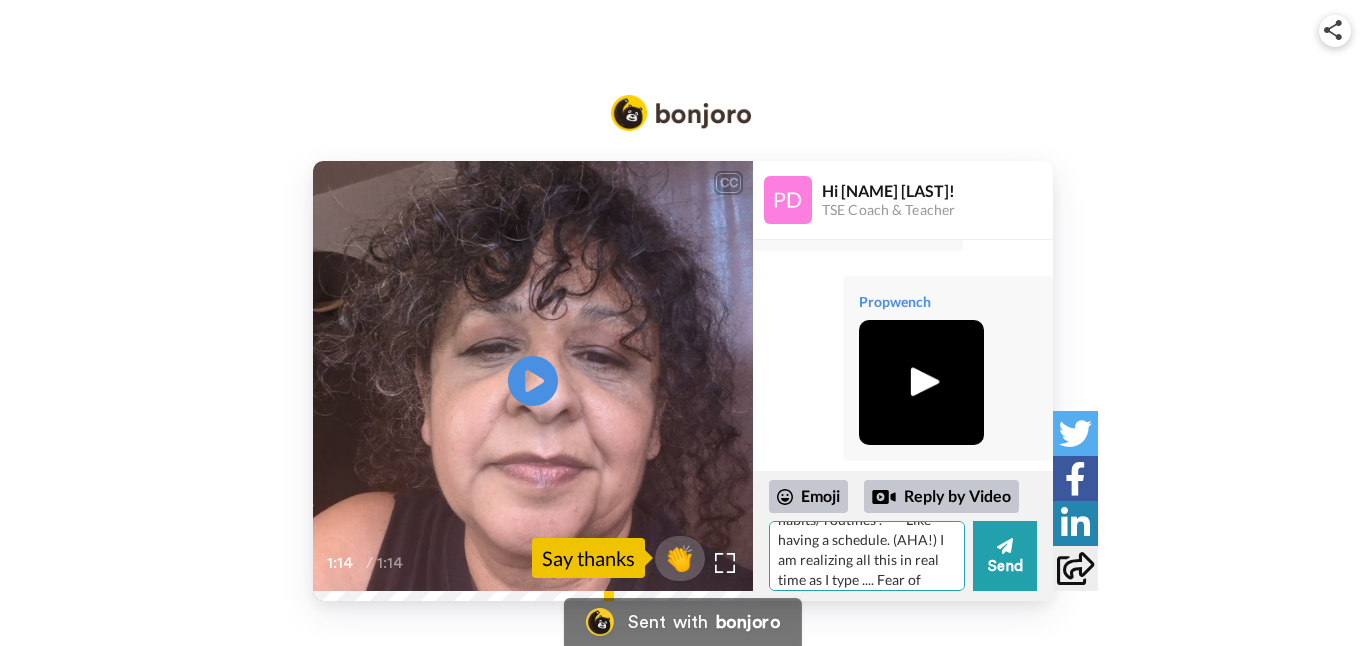 scroll, scrollTop: 576, scrollLeft: 0, axis: vertical 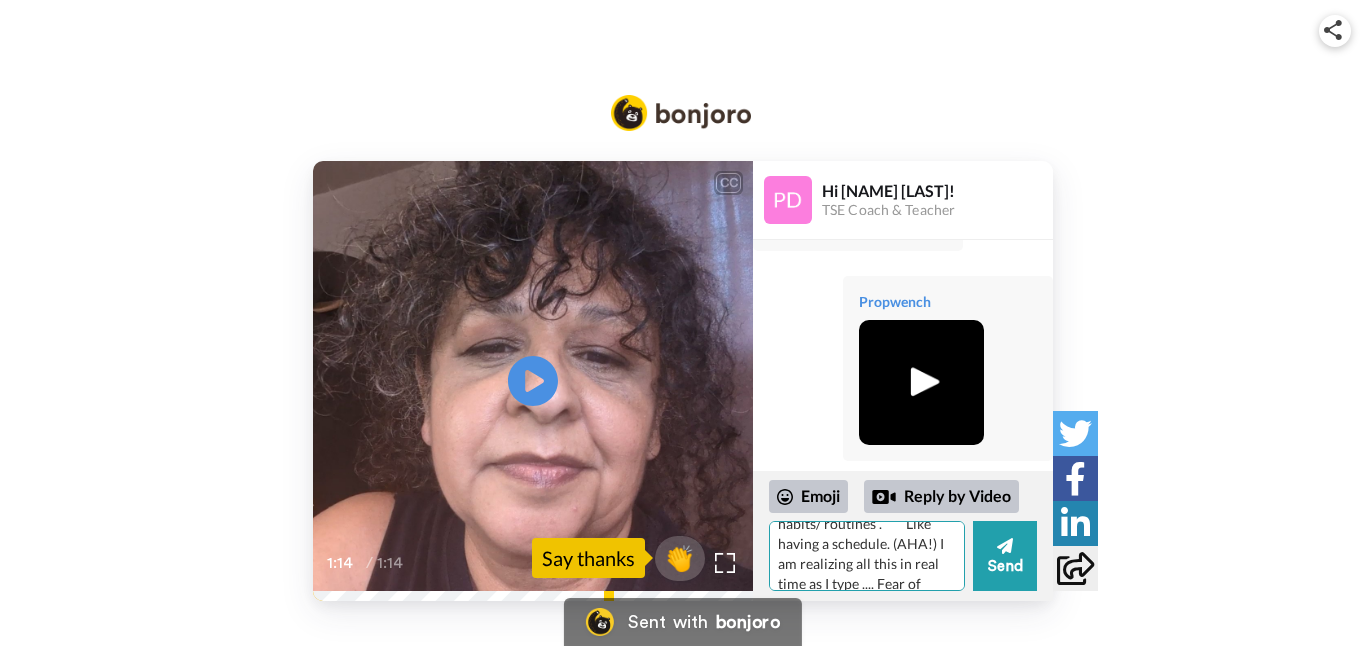 click on "Hi [NAME]!   I was journaling and feeling stuck and the message "talk to [NAME]" came through, so here I am.  I tried to recap our other conversations to jog your memory.   I have always thought of myself as a "free spirit" but shadow work around the perfectionism and fear of failure  is clouding what that means for me.   I figured I must be a "non-conformist" b/c  I questioned everything and was labeled difficult.  So I kept to myself and became smaller to be safe.  I accepted the label of being different, (back to [AGE]childhood) and labeled difficult by my [RELATIONSHIP] dad.  Ya, wow this is more like therapy, lol. Geez.  Anyway, I redefined myself as rebel , independent, and loner... not conforming to societal habits/ routines .        Like having a schedule. (AHA!) I am realizing all this in real time as I type .... Fear of failure, not believing I am capable of follow through, and therefore never setting goals, even small ones." at bounding box center (867, 556) 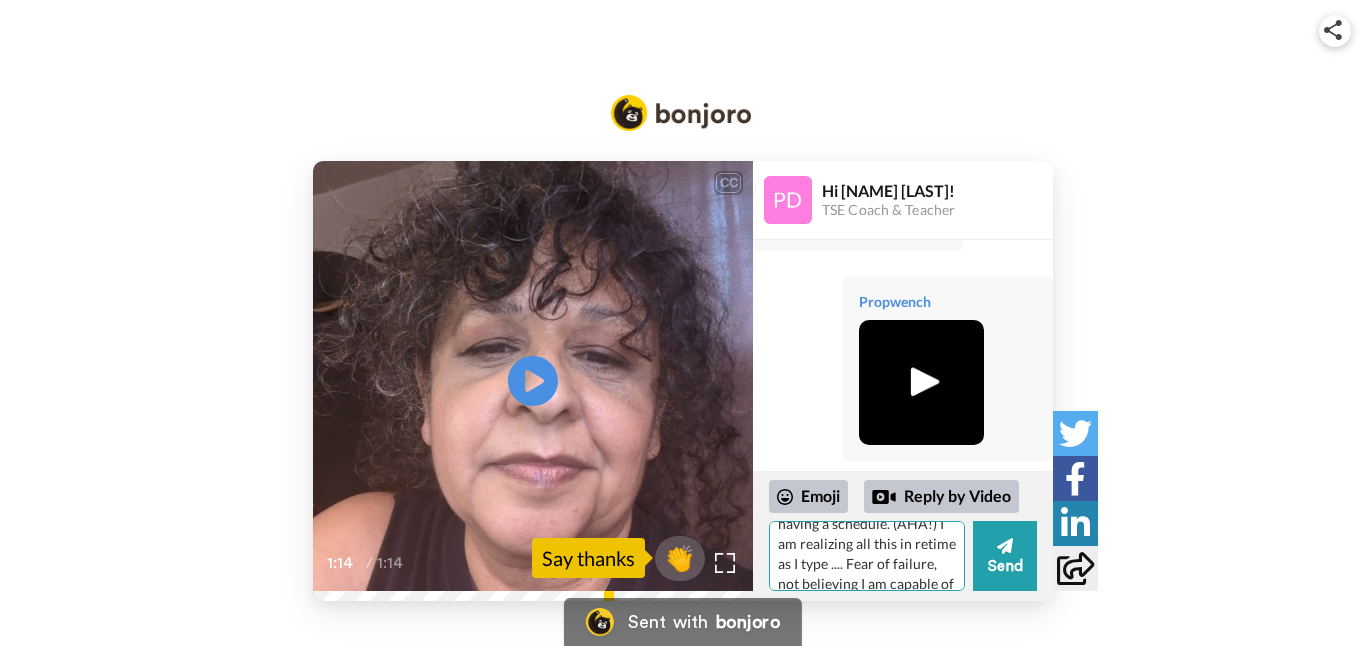 scroll, scrollTop: 569, scrollLeft: 0, axis: vertical 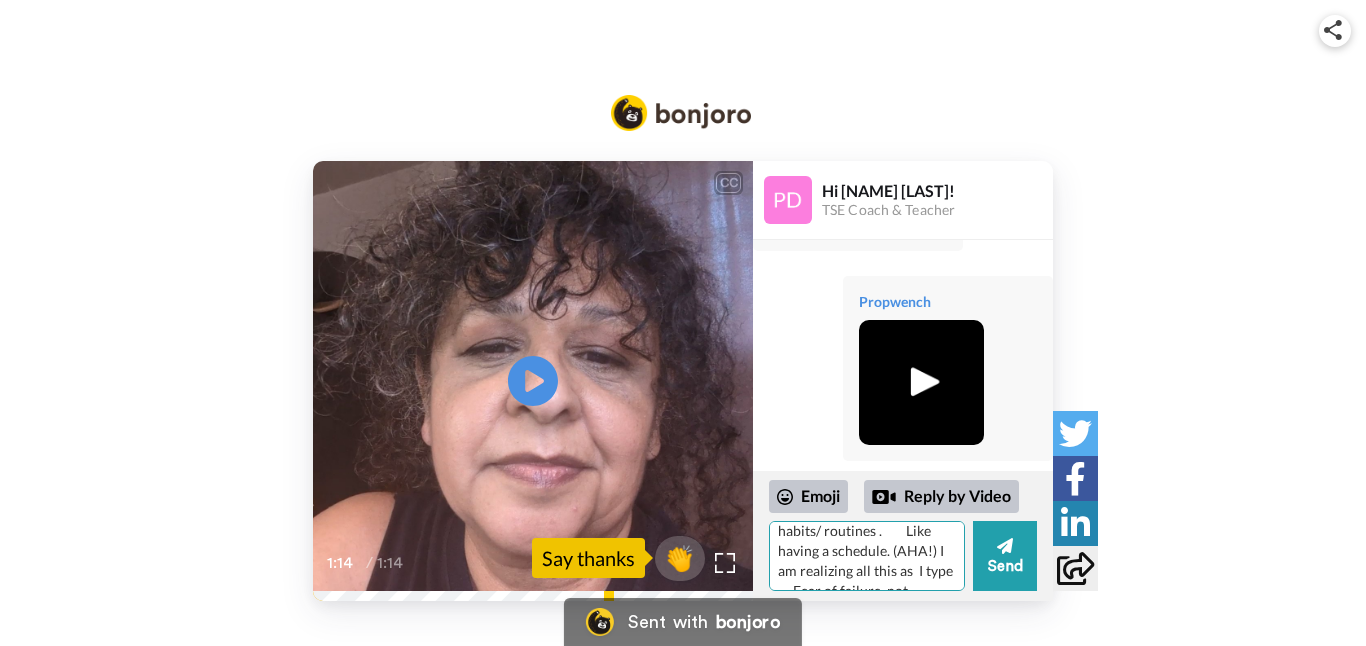 click on "Hi [NAME]!   I was journaling and feeling stuck and the message "talk to [NAME]" came through, so here I am.  I tried to recap our other conversations to jog your memory.   I have always thought of myself as a "free spirit" but shadow work around the perfectionism and fear of failure  is clouding what that means for me.   I figured I must be a "non-conformist" b/c  I questioned everything and was labeled difficult.  So I kept to myself and became smaller to be safe.  I accepted the label of being different, (back to childhood) and labeled difficult by my [RELATIONSHIP].  Ya, wow this is more like therapy, lol. Geez.  Anyway, I redefined myself as rebel , independent, and loner... not conforming to societal habits/ routines .        Like having a schedule. (AHA!) I am realizing all this as  I type .... Fear of failure, not believing I am capable of follow through, and therefore never setting goals, even small ones." at bounding box center (867, 556) 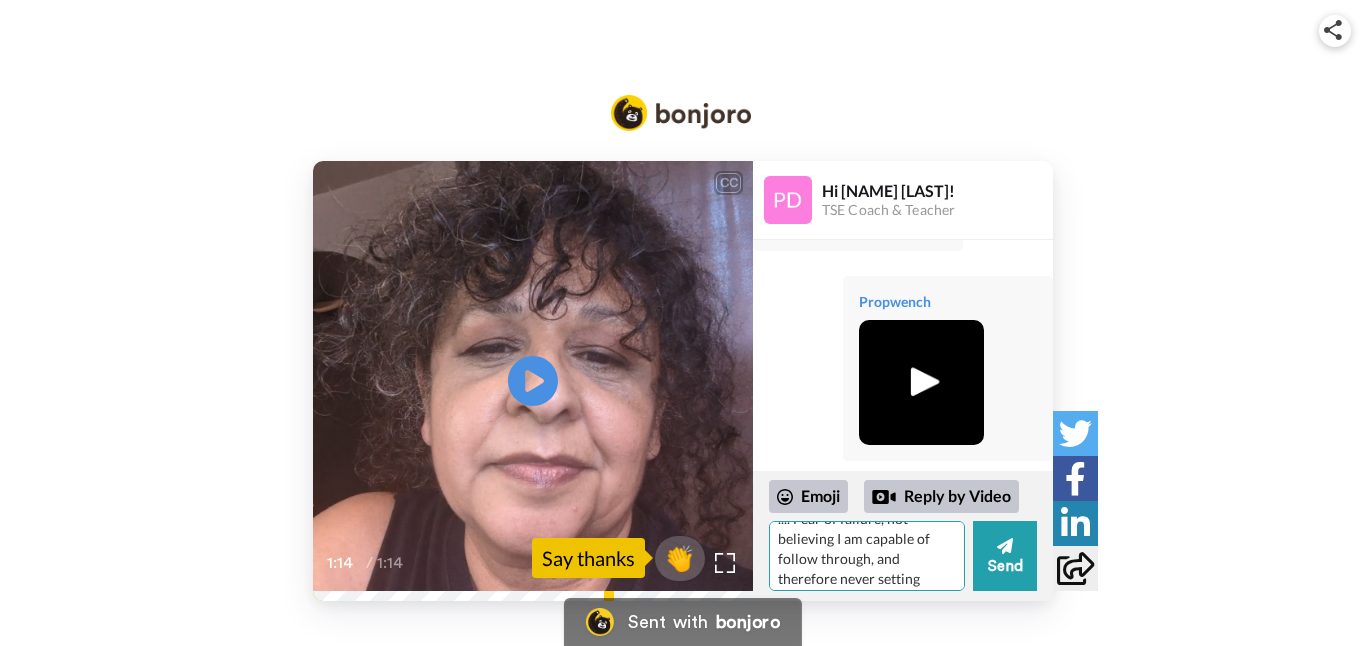 scroll, scrollTop: 648, scrollLeft: 0, axis: vertical 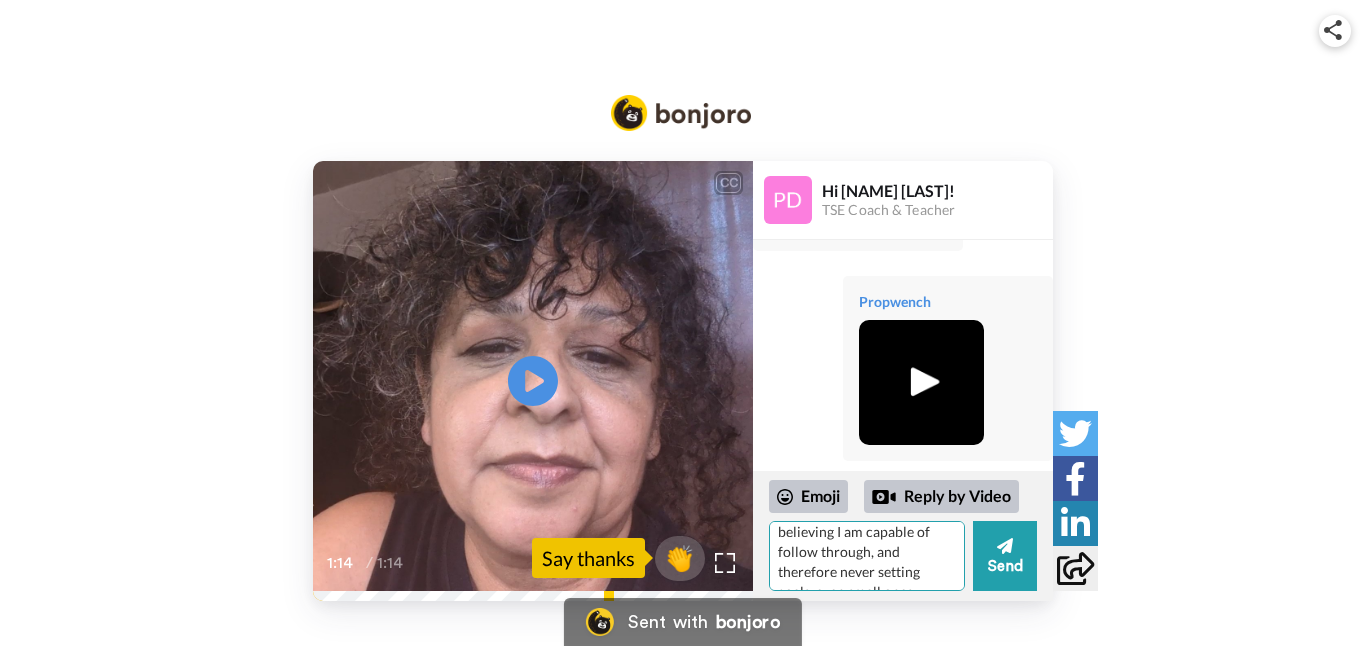 click on "Hi [NAME]!   I was journaling and feeling stuck and the message "talk to [NAME]" came through, so here I am.  I tried to recap our other conversations to jog your memory.   I have always thought of myself as a "free spirit" but shadow work around the perfectionism and fear of failure  is clouding what that means for me.   I figured I must be a "non-conformist" b/c  I questioned everything and was labeled difficult.  So I kept to myself and became smaller to be safe.  I accepted the label of being different, (back to childhood) and labeled difficult by my [RELATIONSHIP].  Ya, wow this is more like therapy, lol. Geez.  Anyway, I redefined myself as rebel , independent, and loner... not conforming to societal habits/ routines .        Like having a schedule. (AHA!) I am realizing all this as  I type .... Fear of failure, not believing I am capable of follow through, and therefore never setting goals, even small ones." at bounding box center [867, 556] 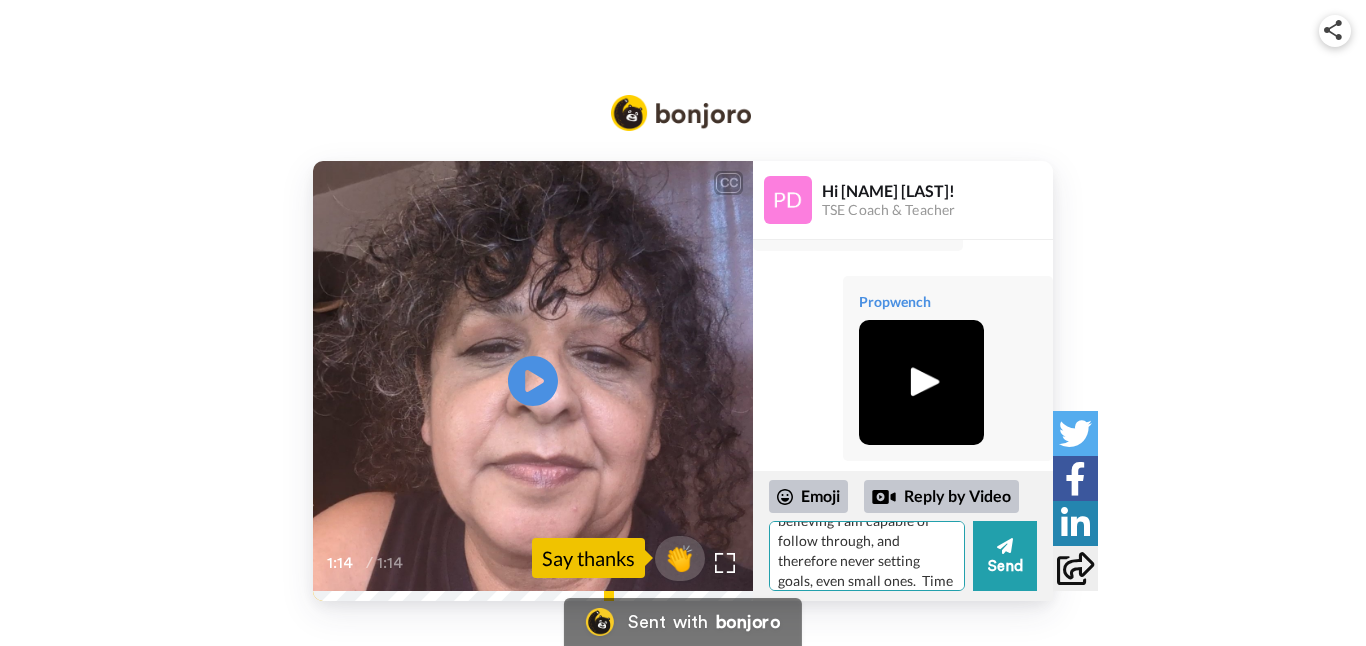 scroll, scrollTop: 659, scrollLeft: 0, axis: vertical 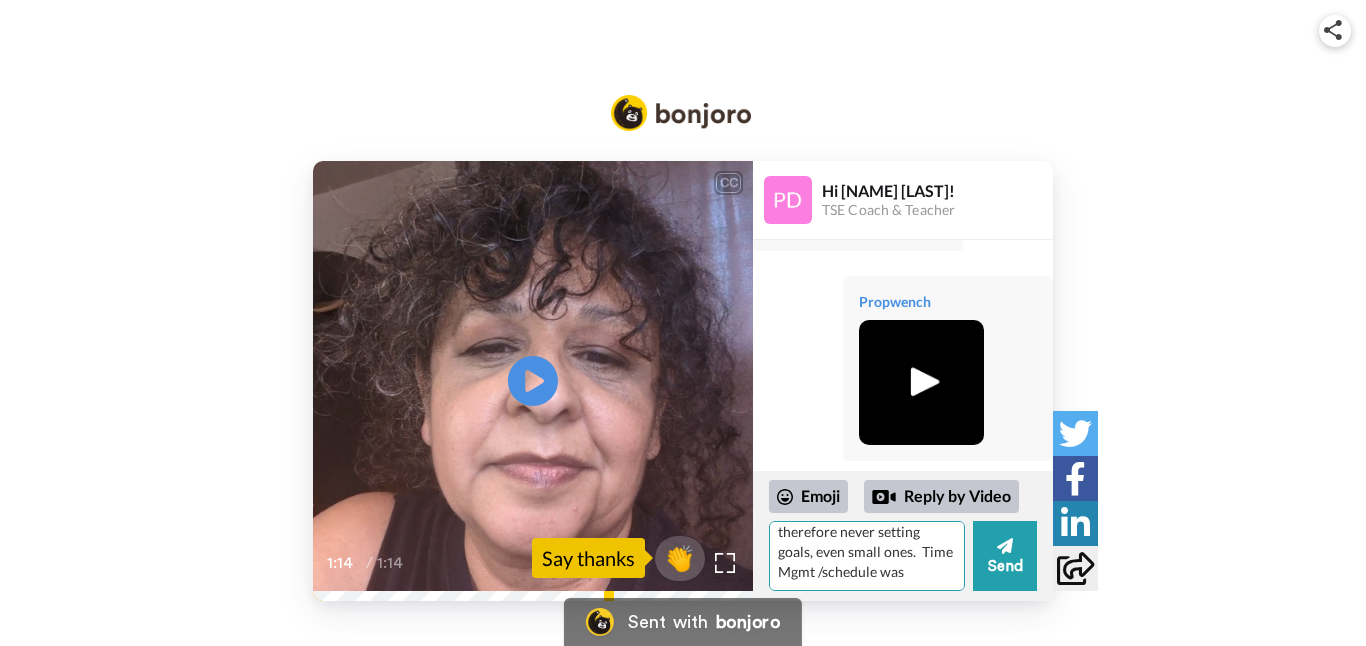 click on "Hi [NAME]!   I was journaling and feeling stuck and the message "talk to [NAME]" came through, so here I am.  I tried to recap our other conversations to jog your memory.   I have always thought of myself as a "free spirit" but shadow work around the perfectionism and fear of failure  is clouding what that means for me.   I figured I must be a "non-conformist" b/c  I questioned everything and was labeled difficult.  So I kept to myself and became smaller to be safe.  I accepted the label of being different, (back to [CHILDHOOD]) and labeled difficult by my dad.  Ya, wow this is more like therapy, lol. Geez.  Anyway, I redefined myself as rebel , independent, and loner... not conforming to societal habits/ routines .        Like having a schedule. (AHA!) I am realizing all this as  I type .... Fear of failure, not believing I am capable of follow through, and therefore never setting goals, even small ones.  Time Mgmt /schedule was" at bounding box center [867, 556] 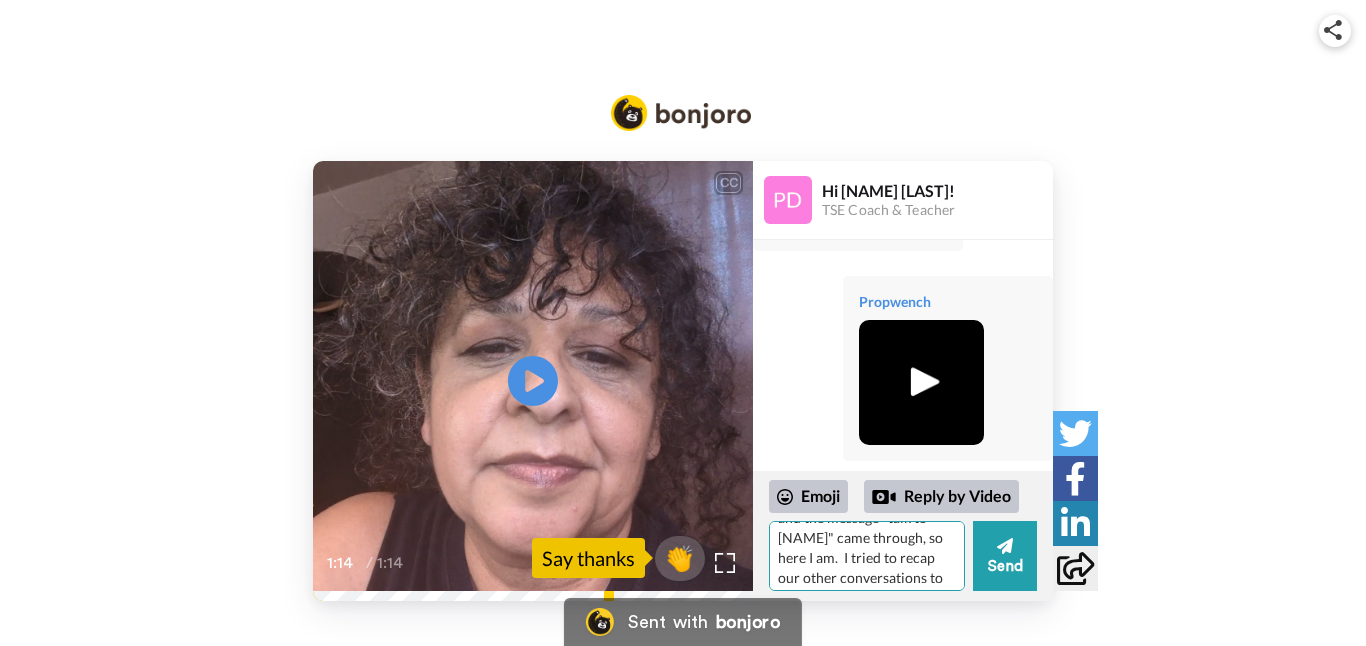scroll, scrollTop: 64, scrollLeft: 0, axis: vertical 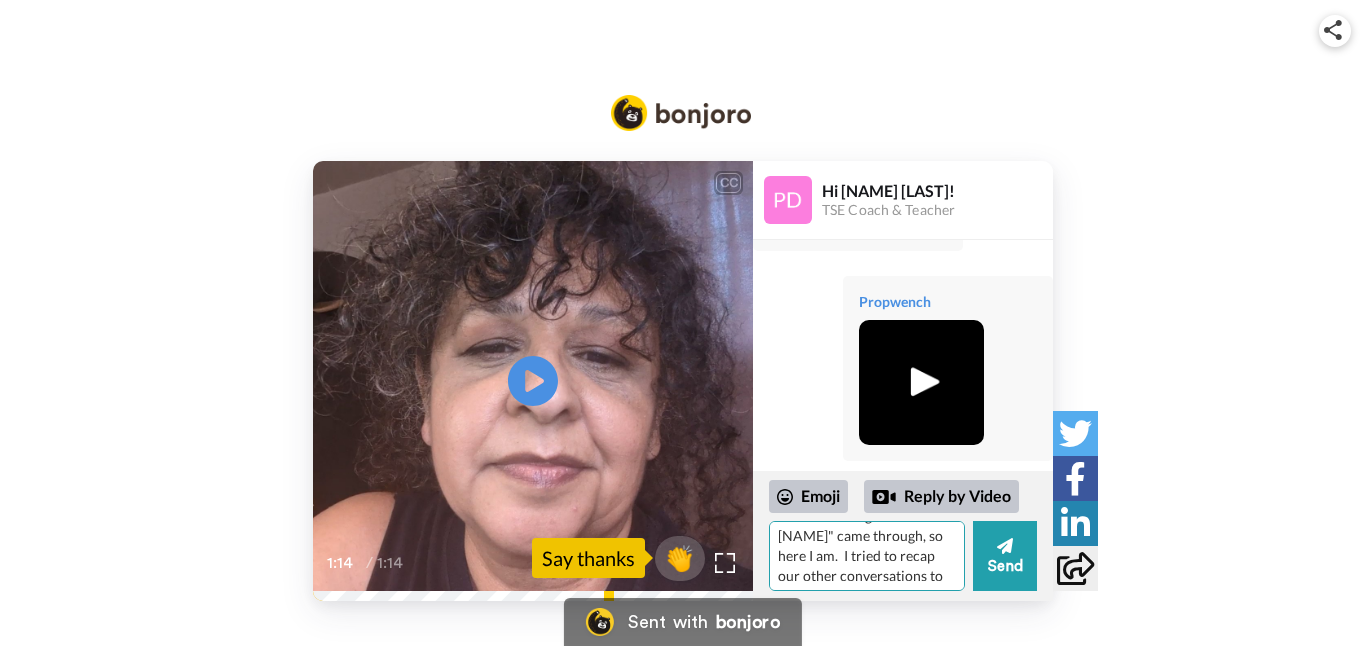 click on "Hi [NAME]!   I was journaling and feeling stuck and the message "talk to [NAME]" came through, so here I am.  I tried to recap our other conversations to jog your memory.   I have always thought of myself as a "free spirit" but shadow work around the perfectionism and fear of failure  is clouding what that means for me.   I figured I must be a "non-conformist" b/c  I questioned everything and was labeled difficult.  So I kept to myself and became smaller to be safe.  I accepted the label of being different, (back to childhood) and labeled difficult by my [RELATIONSHIP].  Ya, wow this is more like therapy, lol. Geez.  Anyway, I redefined myself as rebel , independent, and loner... not conforming to societal habits/ routines .        Like having a schedule. (AHA!) I am realizing all this as  I type .... Fear of failure, not believing I am capable of follow through, and therefore never setting goals, even small ones.  Time Mgmt /scheduling has always been an issue and I want to reframe what it means." at bounding box center (867, 556) 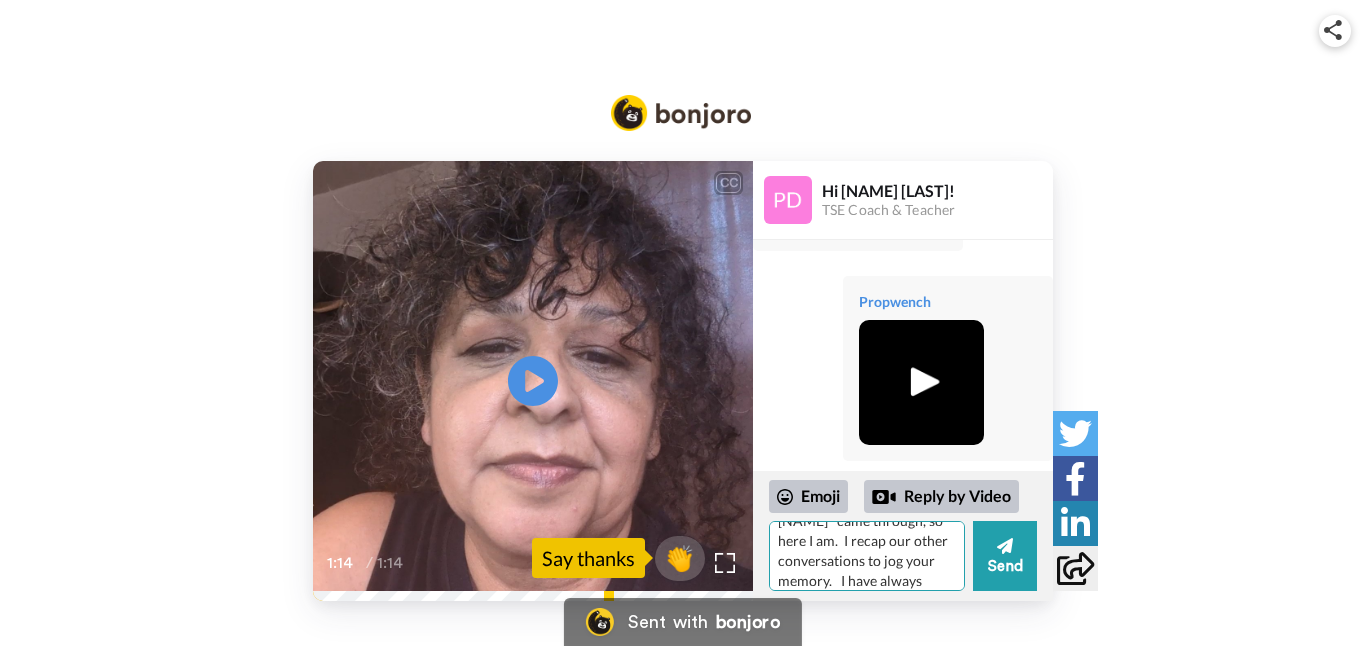 scroll, scrollTop: 88, scrollLeft: 0, axis: vertical 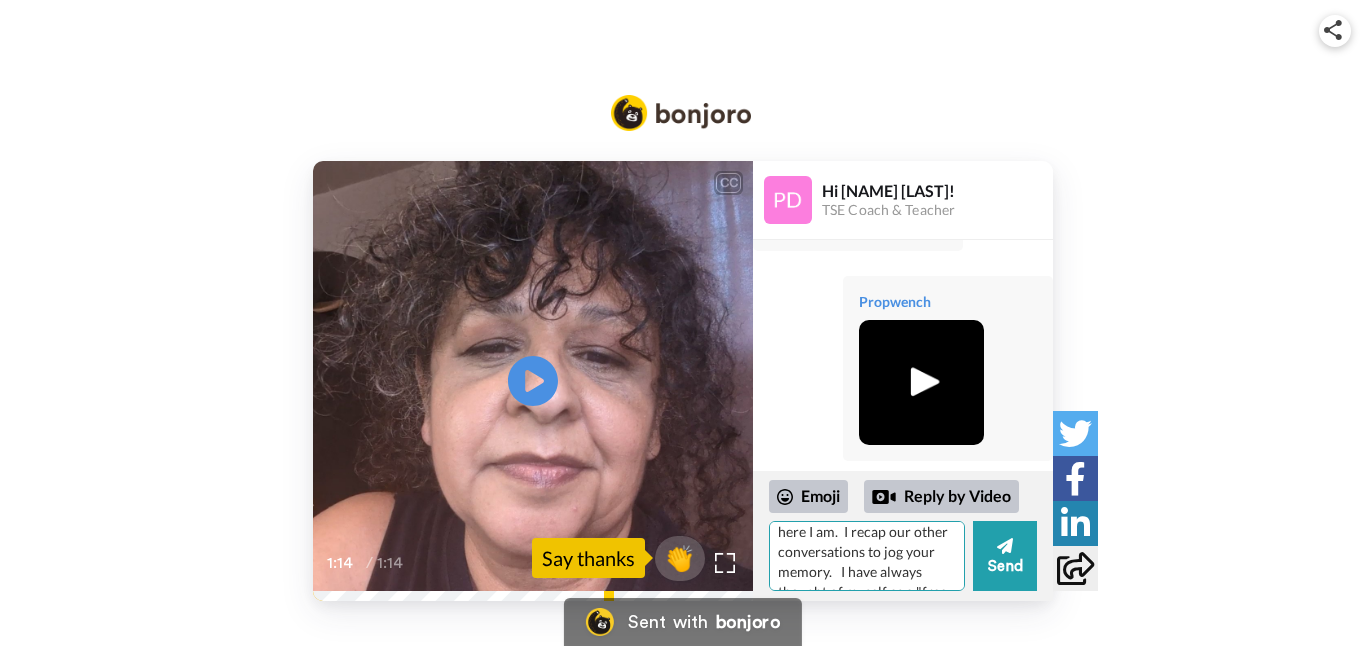 click on "Hi [NAME]!   I was journaling and feeling stuck and the message "talk to [NAME]" came through, so here I am.  I recap our other conversations to jog your memory.   I have always thought of myself as a "free spirit" but shadow work around the perfectionism and fear of failure  is clouding what that means for me.   I figured I must be a "non-conformist" b/c  I questioned everything and was labeled difficult.  So I kept to myself and became smaller to be safe.  I accepted the label of being different, (back to childhood) and labeled difficult by my dad.  Ya, wow this is more like therapy, lol. Geez.  Anyway, I redefined myself as rebel , independent, and loner... not conforming to societal habits/ routines .        Like having a schedule. (AHA!) I am realizing all this as  I type .... Fear of failure, not believing I am capable of follow through, and therefore never setting goals, even small ones.  Time Mgmt /scheduling has always been an issue and I want to reframe what it means." at bounding box center [867, 556] 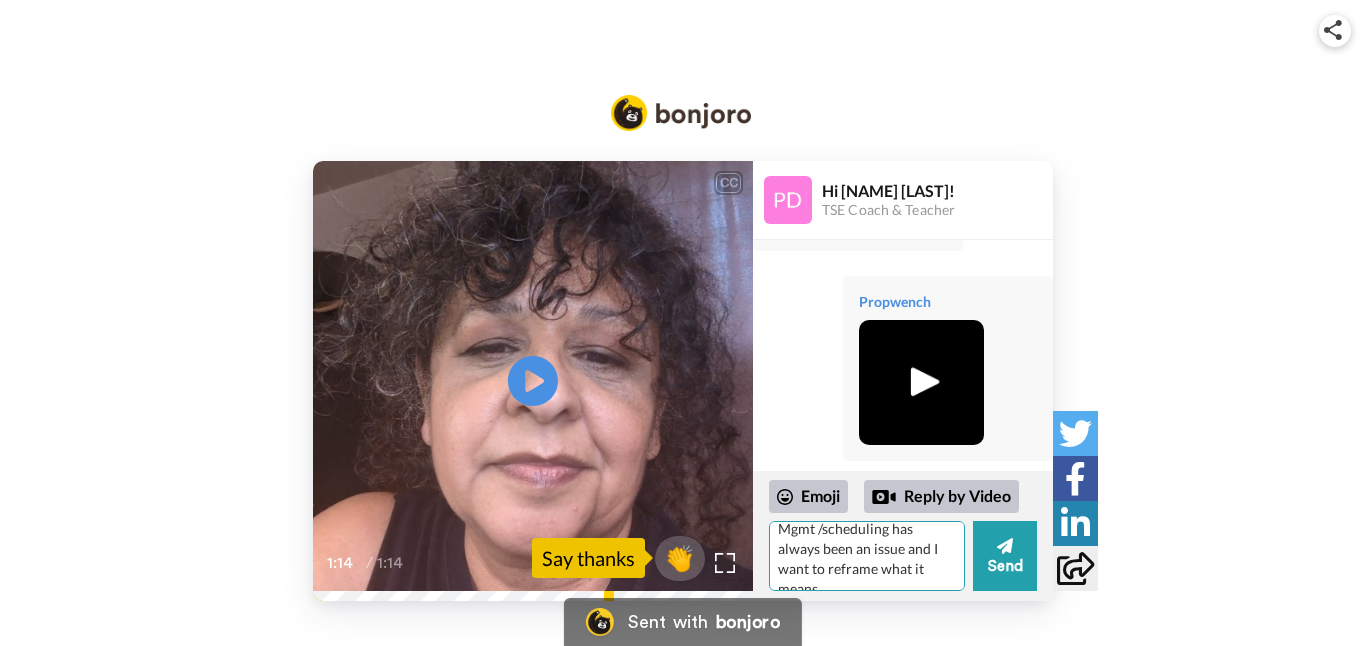 scroll, scrollTop: 748, scrollLeft: 0, axis: vertical 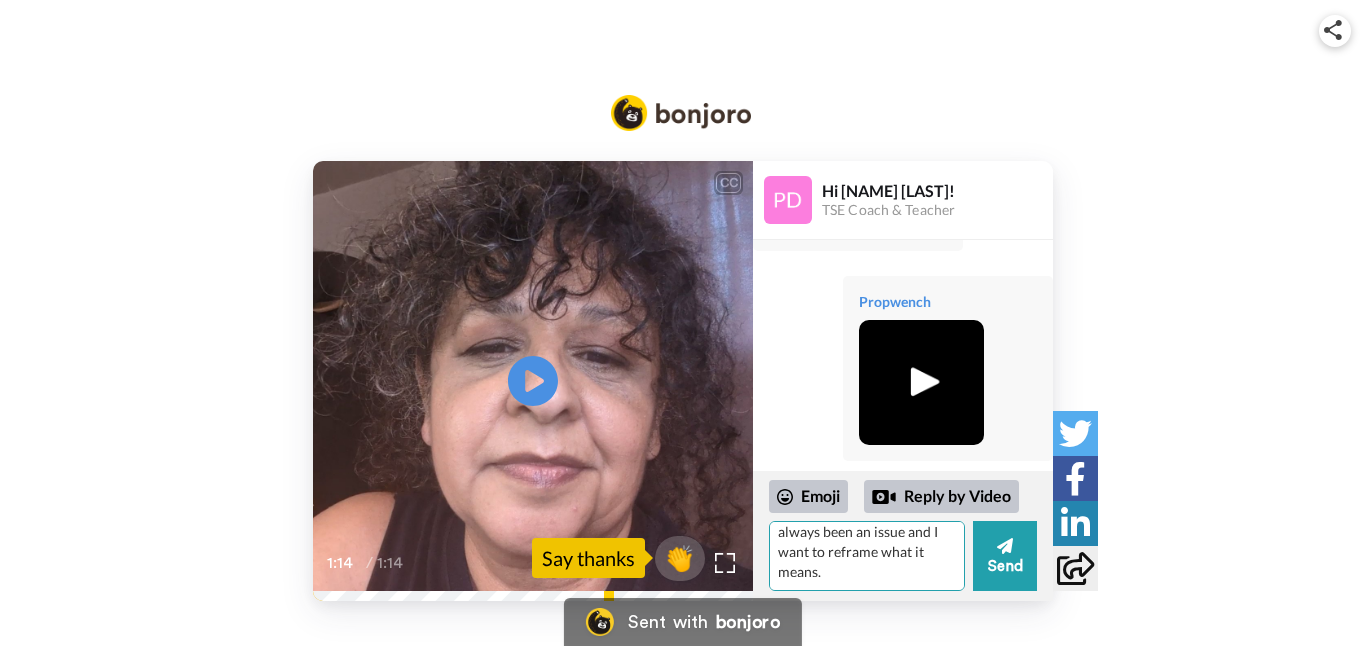 click on "Hi [NAME]!   I was journaling and feeling stuck and the message "talk to [NAME]" came through, so here I am.  I recap our other conversations in video. I need help reframin.   I have always thought of myself as a "free spirit" but shadow work around the perfectionism and fear of failure  is clouding what that means for me.   I figured I must be a "non-conformist" b/c  I questioned everything and was labeled difficult.  So I kept to myself and became smaller to be safe.  I accepted the label of being different, (back to childhood) and labeled difficult by my dad.  Ya, wow this is more like therapy, lol. Geez.  Anyway, I redefined myself as rebel , independent, and loner... not conforming to societal habits/ routines .        Like having a schedule. (AHA!) I am realizing all this as  I type .... Fear of failure, not believing I am capable of follow through, and therefore never setting goals, even small ones.  Time Mgmt /scheduling has always been an issue and I want to reframe what it means." at bounding box center [867, 556] 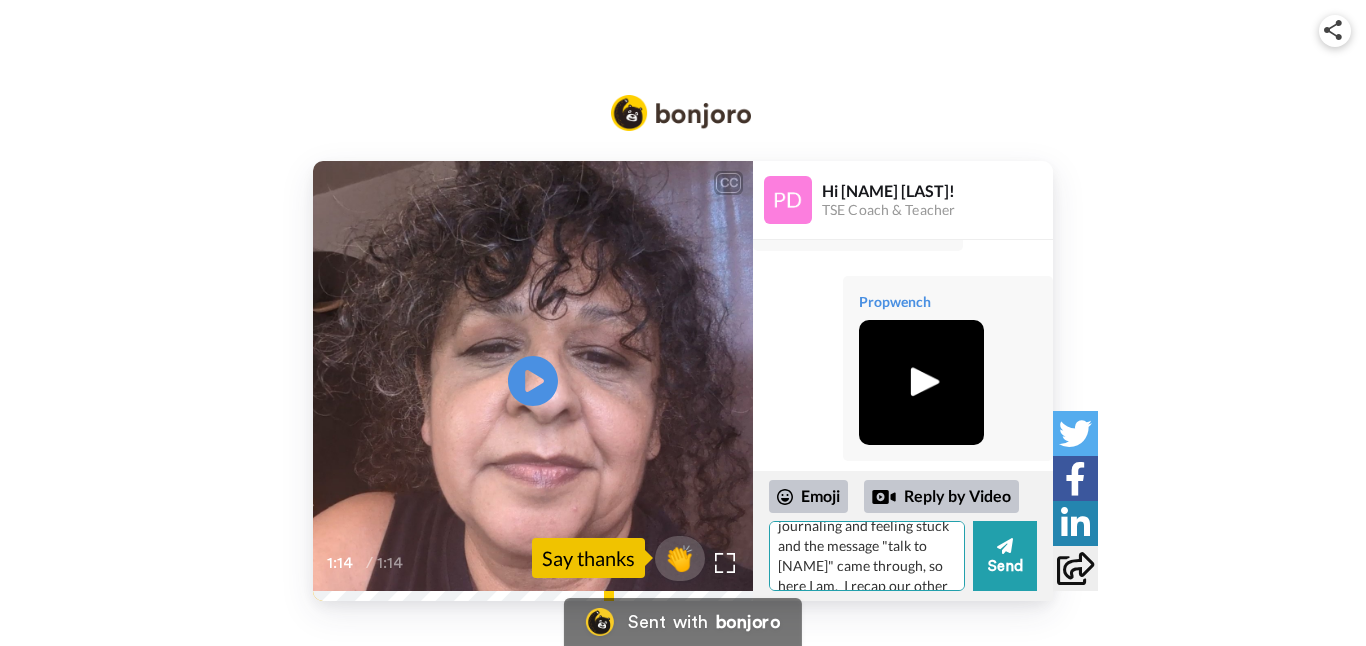 scroll, scrollTop: 47, scrollLeft: 0, axis: vertical 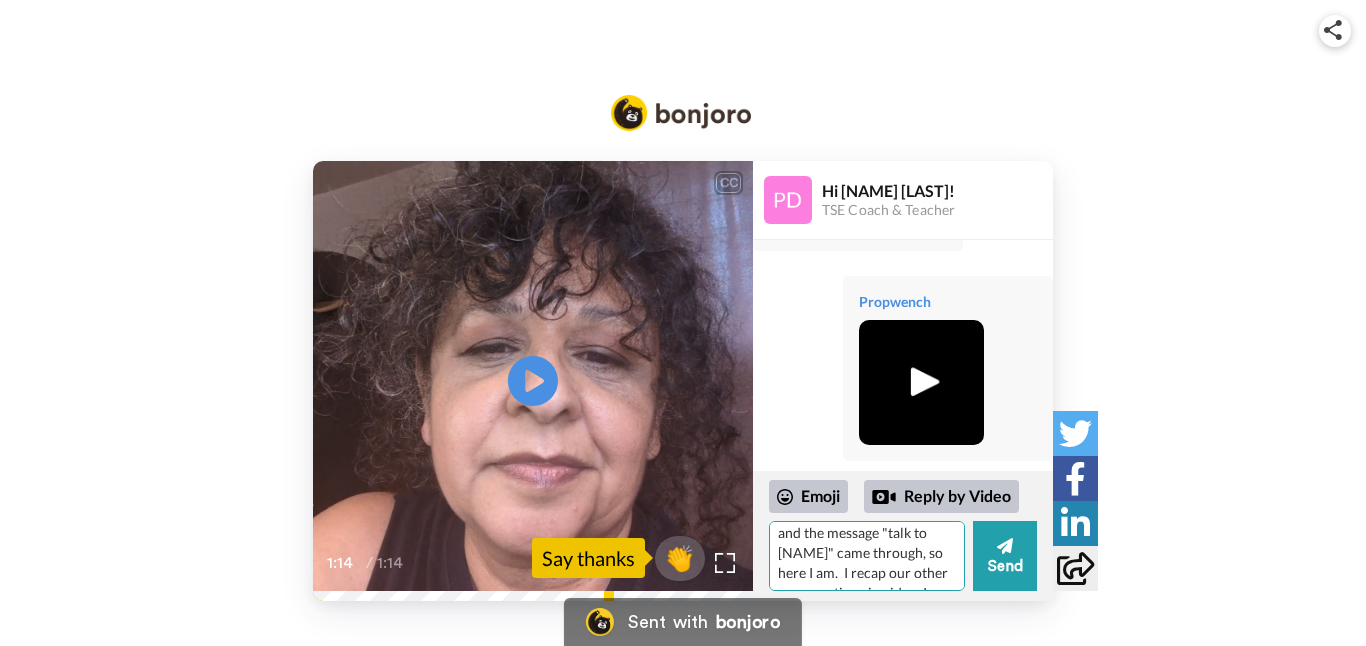 click on "Hi [NAME]!   I was journaling and feeling stuck and the message "talk to [NAME]" came through, so here I am.  I recap our other conversations in video. I need help reframin.   I have always thought of myself as a "free spirit" but shadow work around the perfectionism and fear of failure  is clouding what that means for me.   I figured I must be a "non-conformist" b/c  I questioned everything and was labeled difficult.  So I kept to myself and became smaller to be safe.  I accepted the label of being different, (back to childhood) and labeled difficult by my [RELATIONSHIP].  Ya, wow this is more like therapy, lol. Geez.  Anyway, I redefined myself as rebel , independent, and loner... not conforming to societal habits/ routines .        Like having a schedule. (AHA!) I am realizing all this as  I type .... Fear of failure, not believing I am capable of follow through, and therefore never setting goals, even small ones.  Time Mgmt /scheduling has always been an issue" at bounding box center [867, 556] 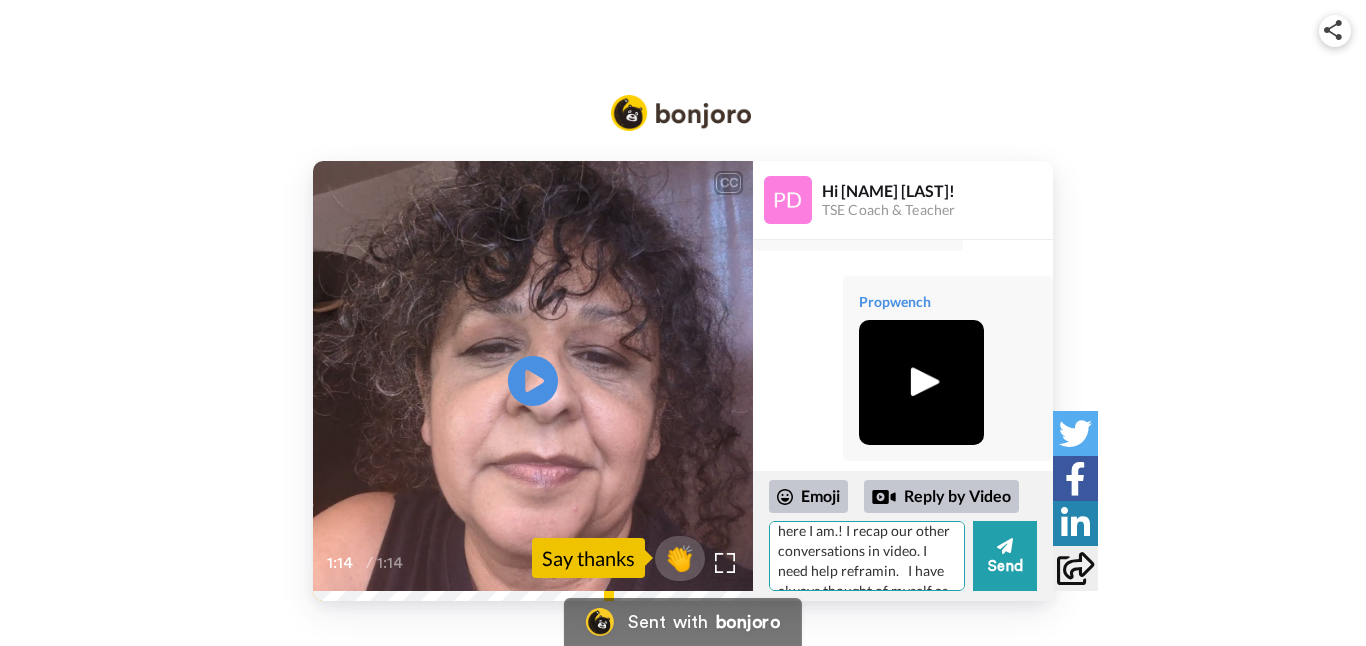scroll, scrollTop: 88, scrollLeft: 0, axis: vertical 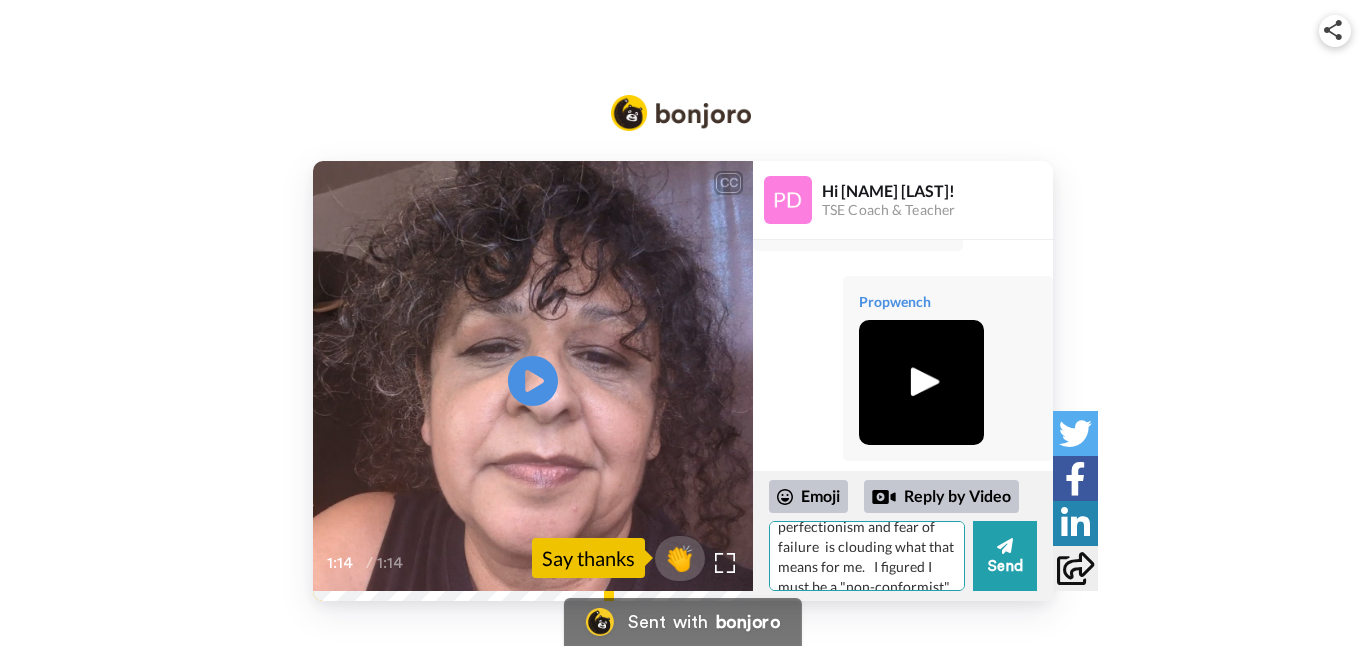 drag, startPoint x: 910, startPoint y: 553, endPoint x: 833, endPoint y: 589, distance: 85 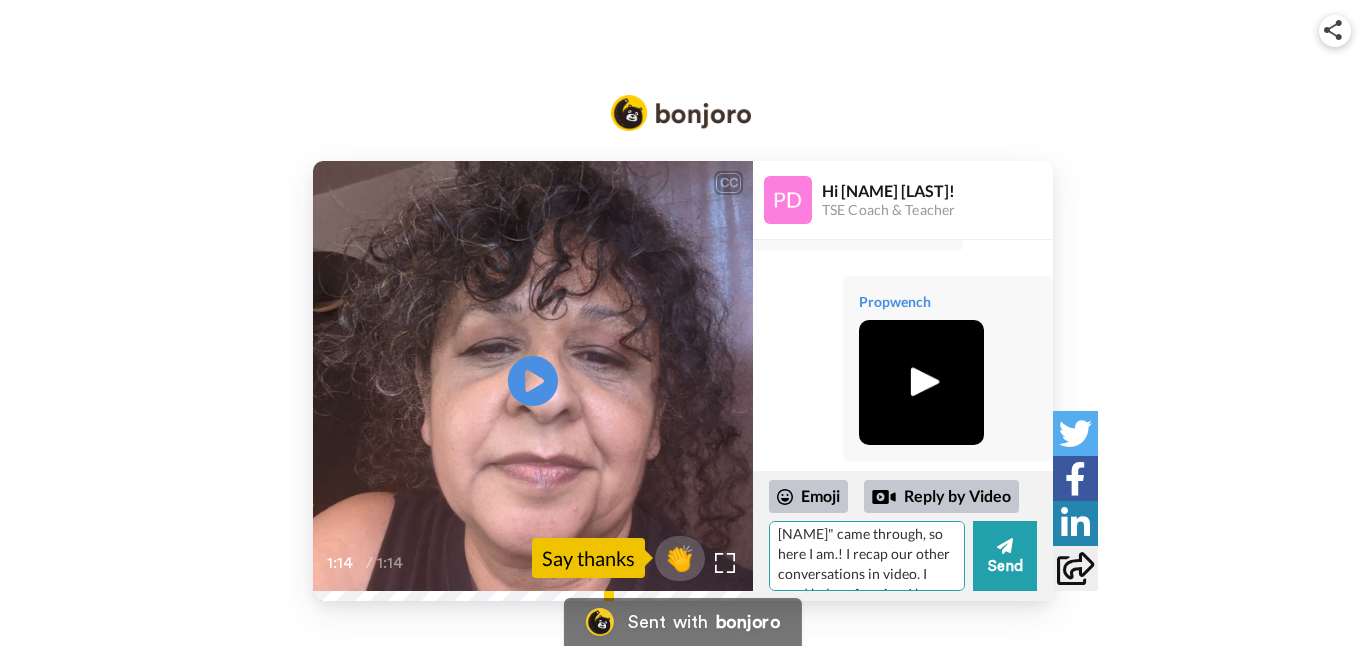 scroll, scrollTop: 81, scrollLeft: 0, axis: vertical 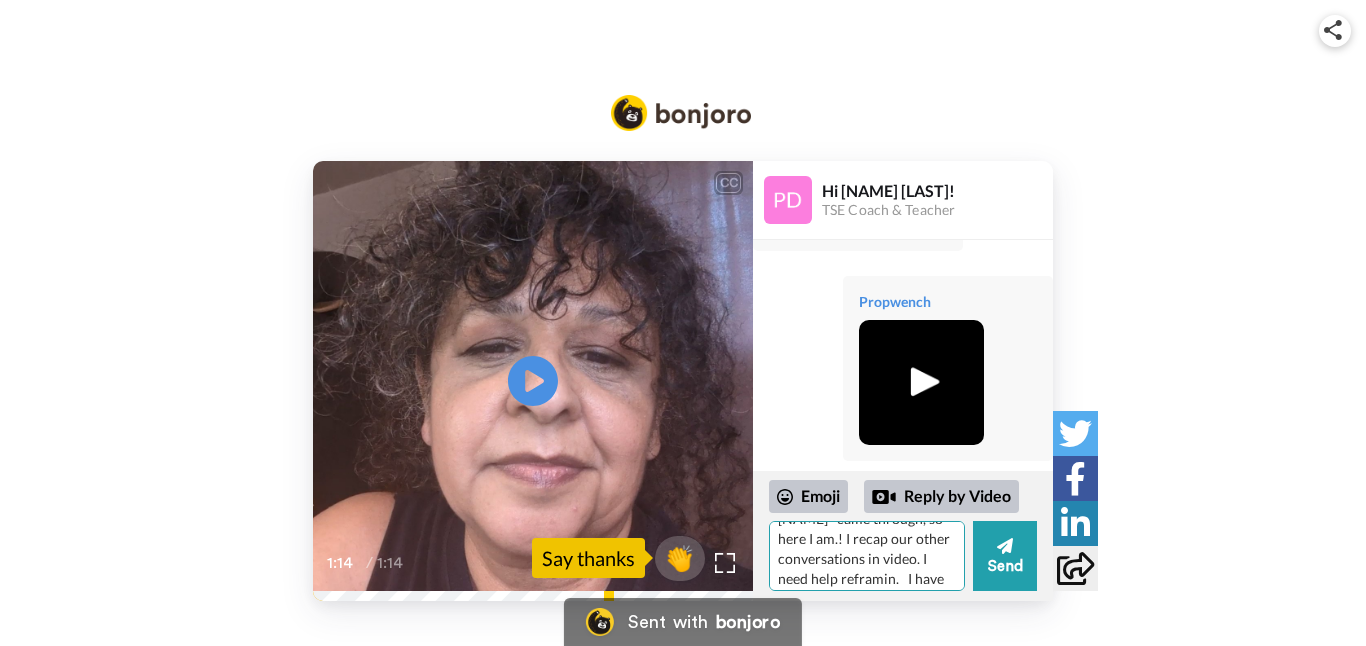 click on "Hi [NAME]!   I was journaling and feeling stuck and the message "talk to [NAME]" came through, so here I am.! I recap our other conversations in video. I need help reframin.   I have always thought of myself as a "free spirit" but shadow work around the perfectionism and fear of failure  is clouding what that means for me.   I figured I must be a "non-conformist" b/c  I questioned everything and was labeled difficult.  So I kept to myself and became smaller to be safe.  I accepted the label of being different, (back to childhood) and labeled difficult by my [RELATIONSHIP] dad.  Ya, wow this is more like therapy, lol. Geez.  Anyway, I redefined myself as rebel , independent, and loner... not conforming to societal habits/ routines .        Like having a schedule. (AHA!) I am realizing all this as  I type .... Fear of failure, not believing I am capable of follow through, and therefore never setting goals, even small ones.  Time Mgmt /scheduling has always been an issue" at bounding box center (867, 556) 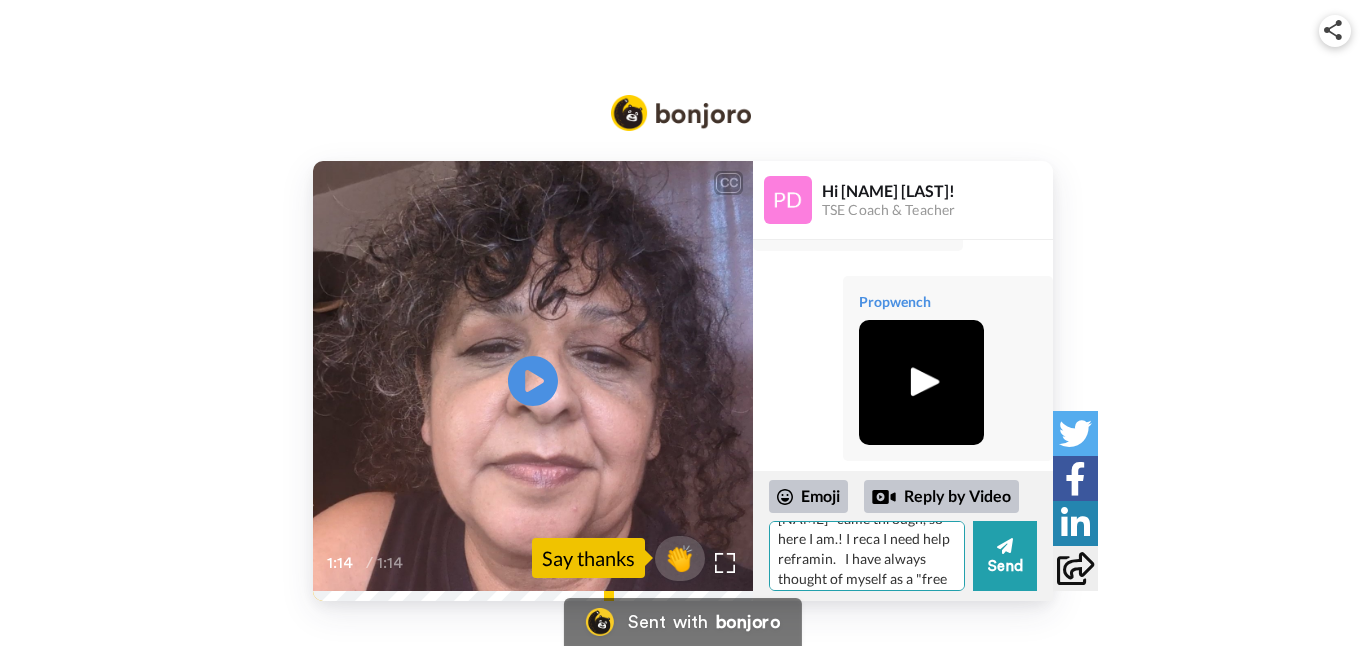 scroll, scrollTop: 69, scrollLeft: 0, axis: vertical 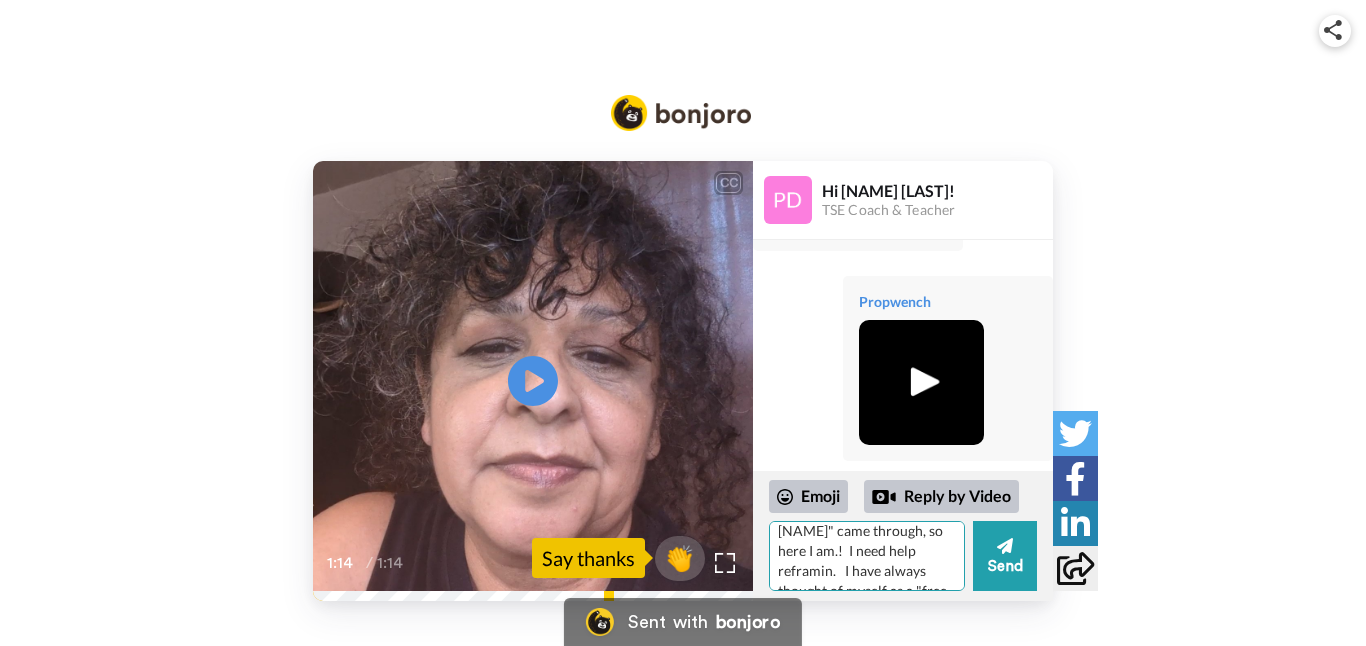 click on "Hi [NAME]!   I was journaling and feeling stuck and the message "talk to [NAME]" came through, so here I am.!  I need help reframin.   I have always thought of myself as a "free spirit" but shadow work around the perfectionism and fear of failure  is clouding what that means for me.   I figured I must be a "non-conformist" b/c  I questioned everything and was labeled difficult.  So I kept to myself and became smaller to be safe.  I accepted the label of being different, (back to childhood) and labeled difficult by my dad.  Ya, wow this is more like therapy, lol. Geez.  Anyway, I redefined myself as rebel , independent, and loner... not conforming to societal habits/ routines .        Like having a schedule. (AHA!) I am realizing all this as  I type .... Fear of failure, not believing I am capable of follow through, and therefore never setting goals, even small ones.  Time Mgmt /scheduling has always been an issue" at bounding box center [867, 556] 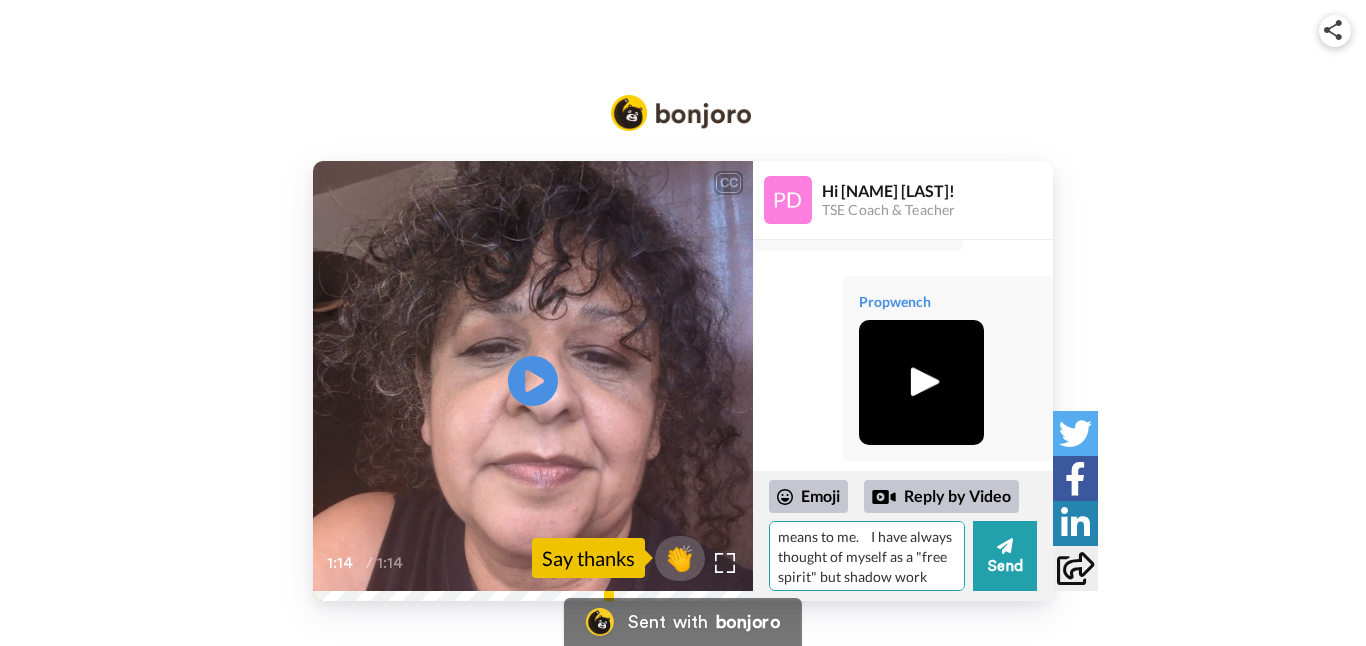 scroll, scrollTop: 121, scrollLeft: 0, axis: vertical 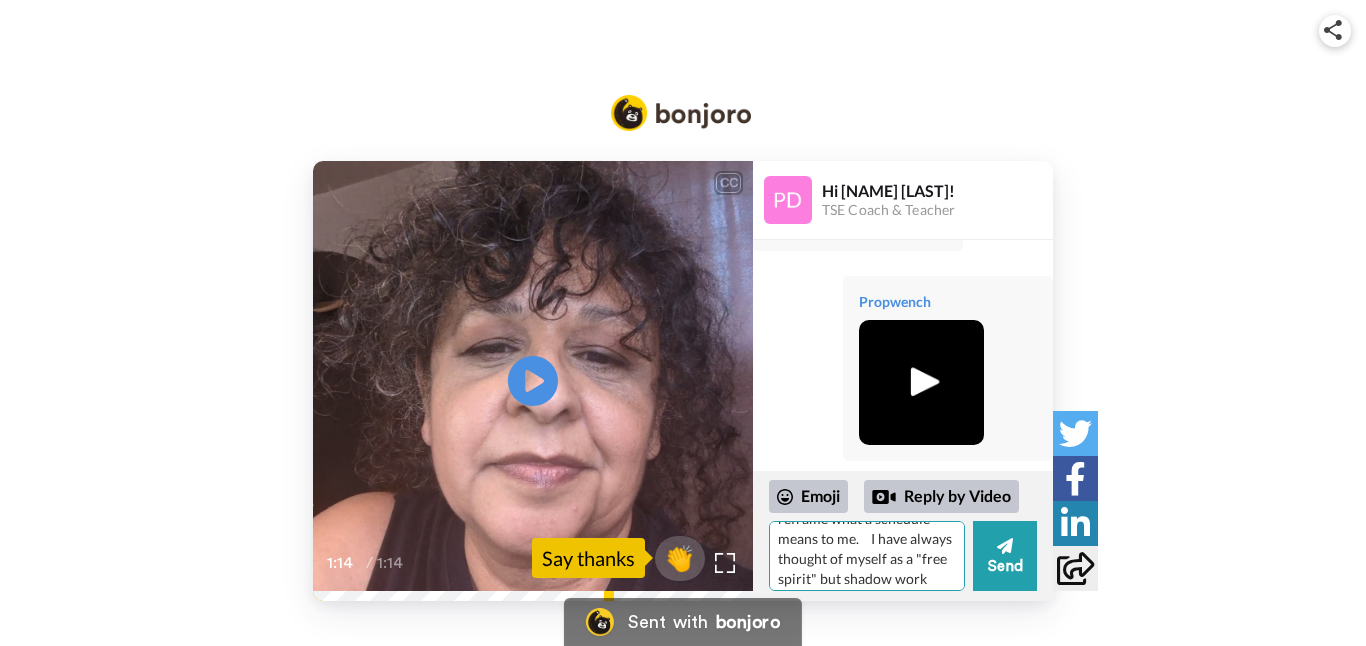 click on "Hi [NAME]!   I was journaling and feeling stuck and the message "talk to [NAME]" came through, so here I am.!  I need help reframe what a schedule means to me.    I have always thought of myself as a "free spirit" but shadow work around the perfectionism and fear of failure  is clouding what that means for me.   I figured I must be a "non-conformist" b/c  I questioned everything and was labeled difficult.  So I kept to myself and became smaller to be safe.  I accepted the label of being different, (back to childhood) and labeled difficult by my dad.  Ya, wow this is more like therapy, lol. Geez.  Anyway, I redefined myself as rebel , independent, and loner... not conforming to societal habits/ routines .        Like having a schedule. (AHA!) I am realizing all this as  I type .... Fear of failure, not believing I am capable of follow through, and therefore never setting goals, even small ones.  Time Mgmt /scheduling has always been an issue" at bounding box center (867, 556) 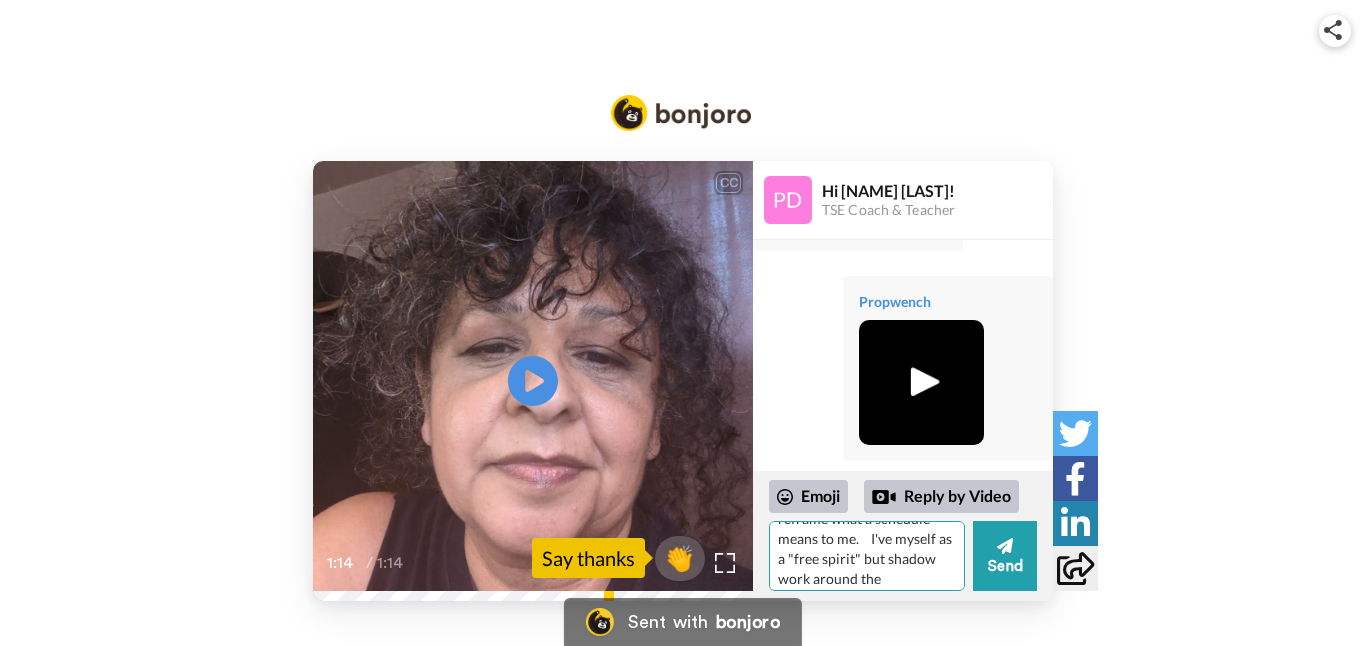 scroll, scrollTop: 109, scrollLeft: 0, axis: vertical 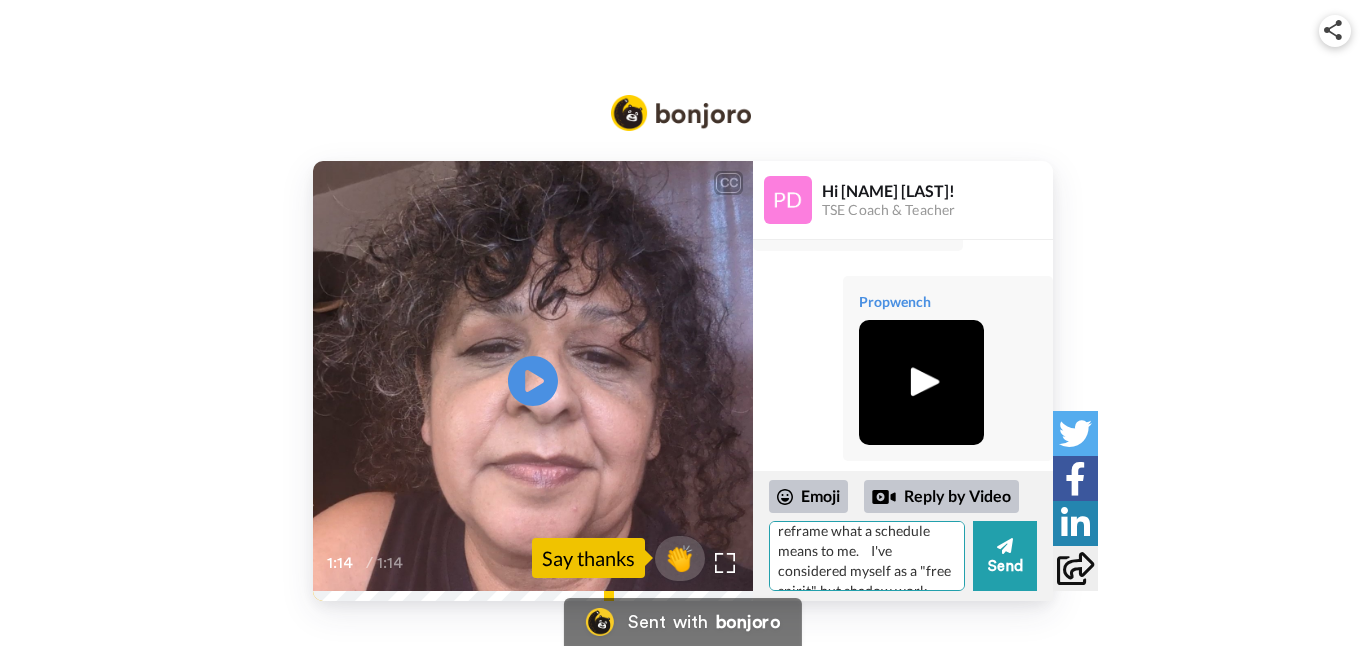 click on "Hi [NAME]!   I was journaling and feeling stuck and the message "talk to [NAME]" came through, so here I am.!  I need help reframe what a schedule means to me.    I've considered myself as a "free spirit" but shadow work around the perfectionism and fear of failure  is clouding what that means for me.   I figured I must be a "non-conformist" b/c  I questioned everything and was labeled difficult.  So I kept to myself and became smaller to be safe.  I accepted the label of being different, (back to childhood) and labeled difficult by my [RELATIONSHIP].  Ya, wow this is more like therapy, lol. Geez.  Anyway, I redefined myself as rebel , independent, and loner... not conforming to societal habits/ routines .        Like having a schedule. (AHA!) I am realizing all this as  I type .... Fear of failure, not believing I am capable of follow through, and therefore never setting goals, even small ones.  Time Mgmt /scheduling has always been an issue" at bounding box center (867, 556) 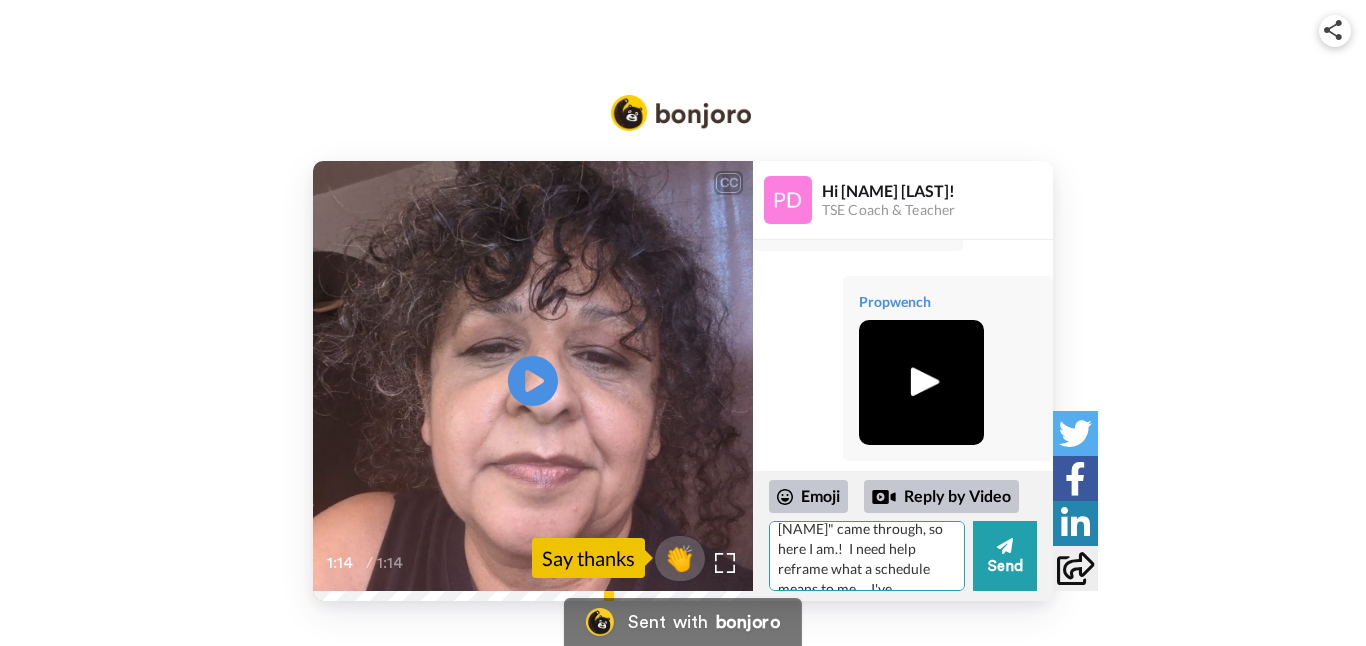 scroll, scrollTop: 67, scrollLeft: 0, axis: vertical 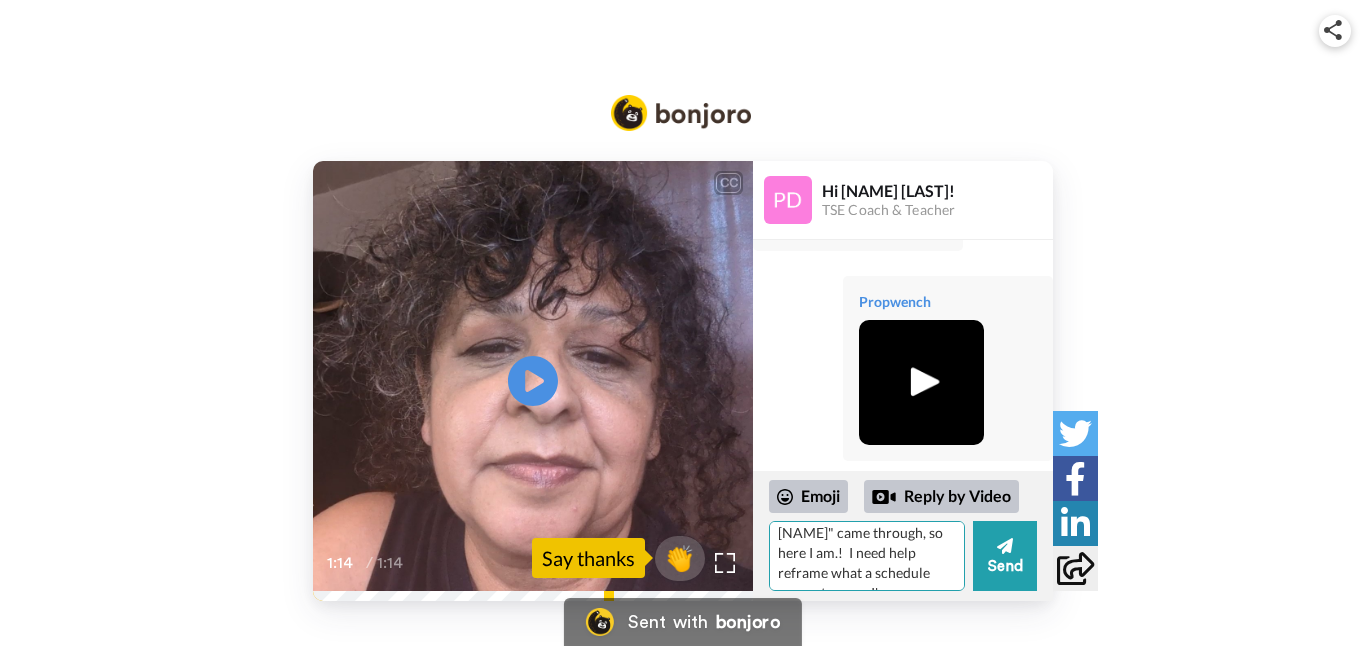 click on "Hi [NAME]!   I was journaling and feeling stuck and the message "talk to [NAME]" came through, so here I am.!  I need help reframe what a schedule means to me.    I've considered myself a "free spirit" but shadow work around the perfectionism and fear of failure  is clouding what that means for me.   I figured I must be a "non-conformist" b/c  I questioned everything and was labeled difficult.  So I kept to myself and became smaller to be safe.  I accepted the label of being different, (back to childhood) and labeled difficult by my [FAMILY_RELATIONSHIP].  Ya, wow this is more like therapy, lol. Geez.  Anyway, I redefined myself as rebel , independent, and loner... not conforming to societal habits/ routines .        Like having a schedule. (AHA!) I am realizing all this as  I type .... Fear of failure, not believing I am capable of follow through, and therefore never setting goals, even small ones.  Time Mgmt /scheduling has always been an issue" at bounding box center [867, 556] 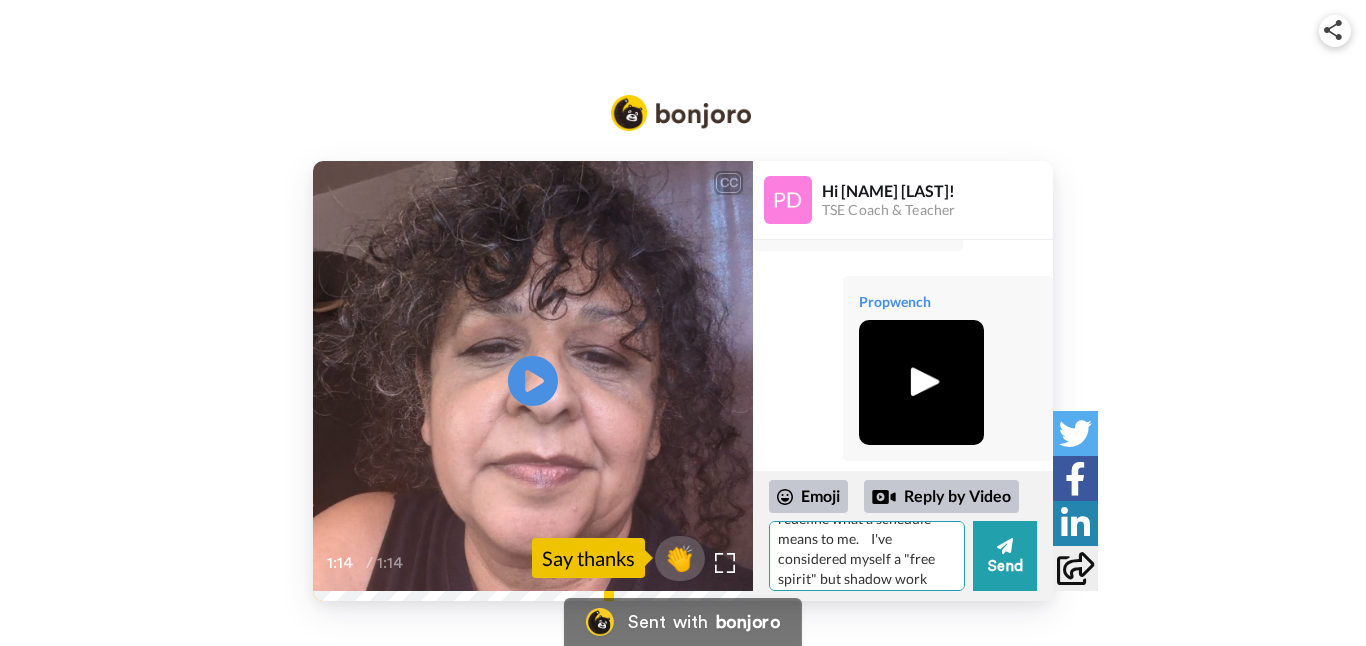 scroll, scrollTop: 122, scrollLeft: 0, axis: vertical 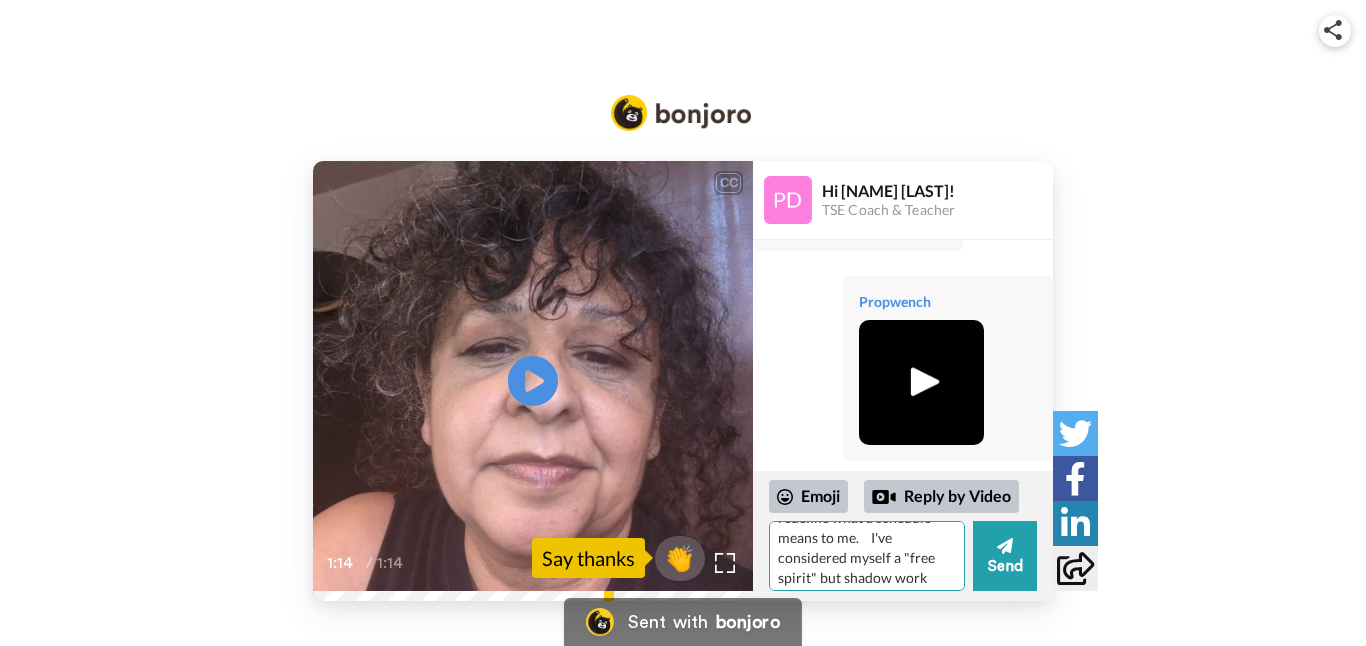 click on "Hi [NAME]!   I was journaling and feeling stuck and the message "talk to [NAME]" came through, so here I am.!  I need help redefine what a schedule means to me.    I've considered myself a "free spirit" but shadow work around the perfectionism and fear of failure  is clouding what that means for me.   I figured I must be a "non-conformist" b/c  I questioned everything and was labeled difficult.  So I kept to myself and became smaller to be safe.  I accepted the label of being different, (back to childhood) and labeled difficult by my dad.  Ya, wow this is more like therapy, lol. Geez.  Anyway, I redefined myself as rebel , independent, and loner... not conforming to societal habits/ routines .        Like having a schedule. (AHA!) I am realizing all this as  I type .... Fear of failure, not believing I am capable of follow through, and therefore never setting goals, even small ones.  Time Mgmt /scheduling has always been an issue" at bounding box center [867, 556] 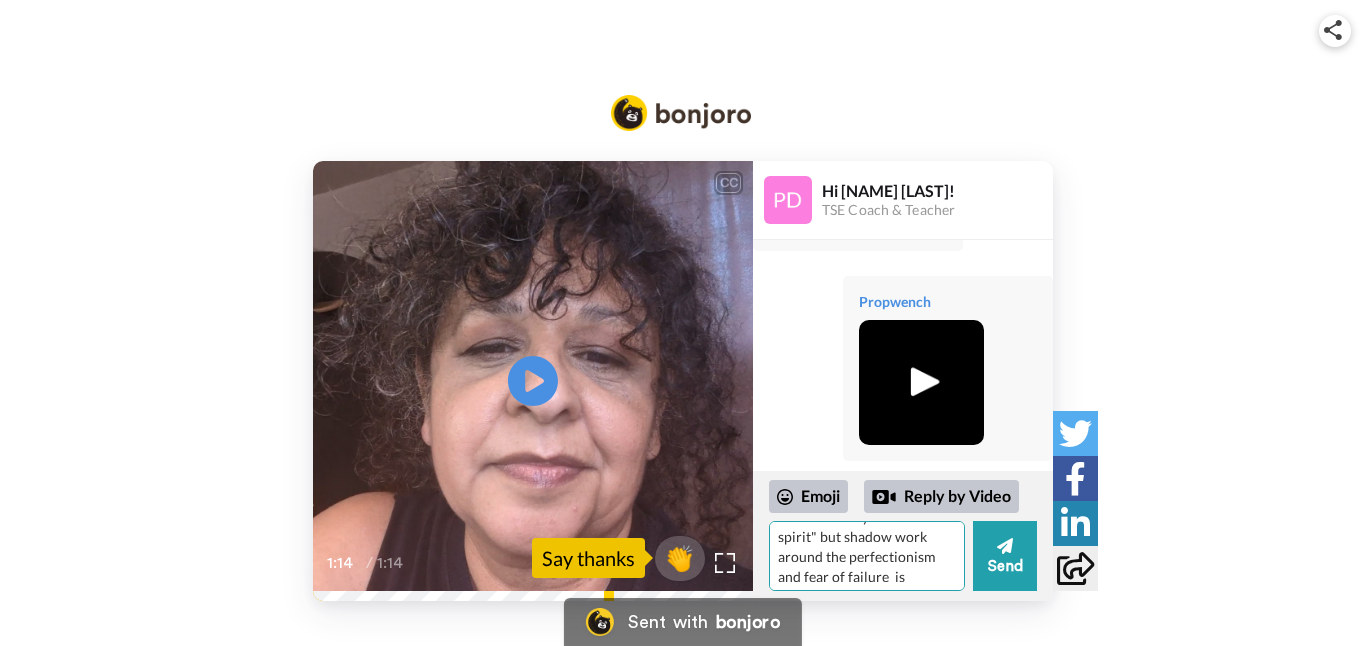 scroll, scrollTop: 165, scrollLeft: 0, axis: vertical 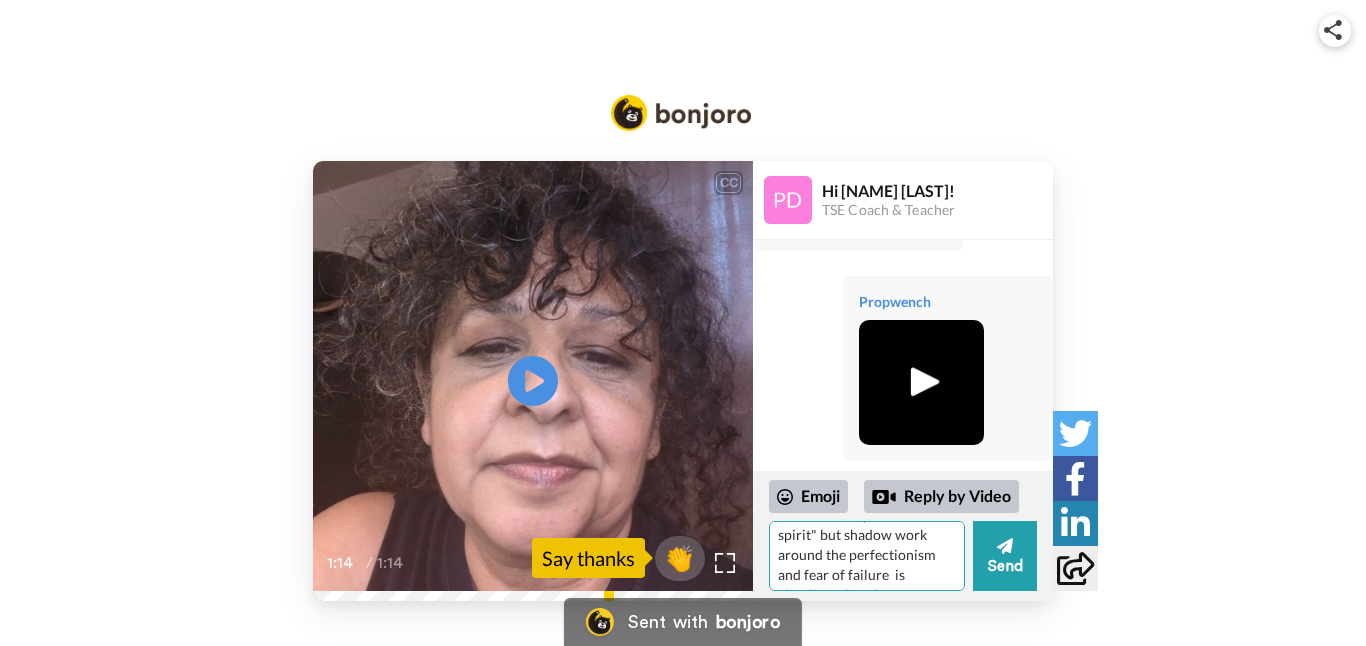 click on "Hi [NAME]!   I was journaling and feeling stuck and the message "talk to [NAME]" came through, so here I am.!  I need help redefine what a schedule means to me.    I've always considered myself a "free spirit" but shadow work around the perfectionism and fear of failure  is clouding what that means for me.   I figured I must be a "non-conformist" b/c  I questioned everything and was labeled difficult.  So I kept to myself and became smaller to be safe.  I accepted the label of being different, (back to childhood) and labeled difficult by my dad.  Ya, wow this is more like therapy, lol. Geez.  Anyway, I redefined myself as rebel , independent, and loner... not conforming to societal habits/ routines .        Like having a schedule. (AHA!) I am realizing all this as  I type .... Fear of failure, not believing I am capable of follow through, and therefore never setting goals, even small ones.  Time Mgmt /scheduling has always been an issue" at bounding box center (867, 556) 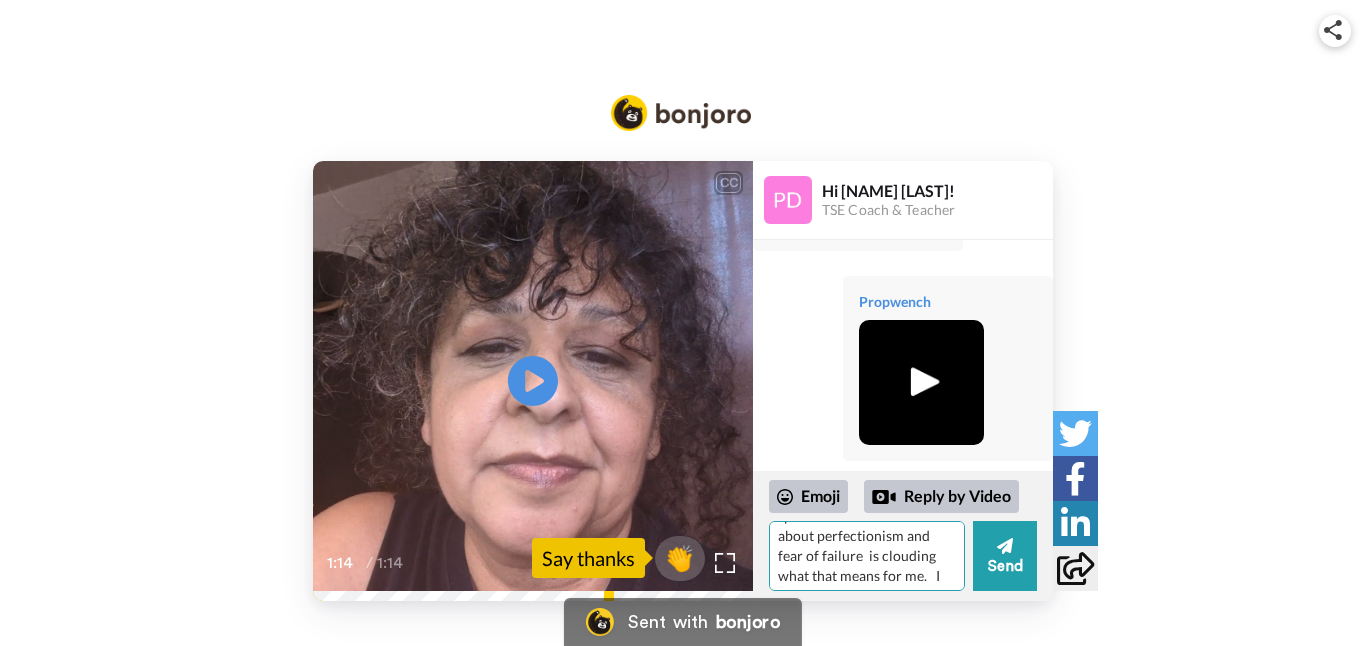 scroll, scrollTop: 188, scrollLeft: 0, axis: vertical 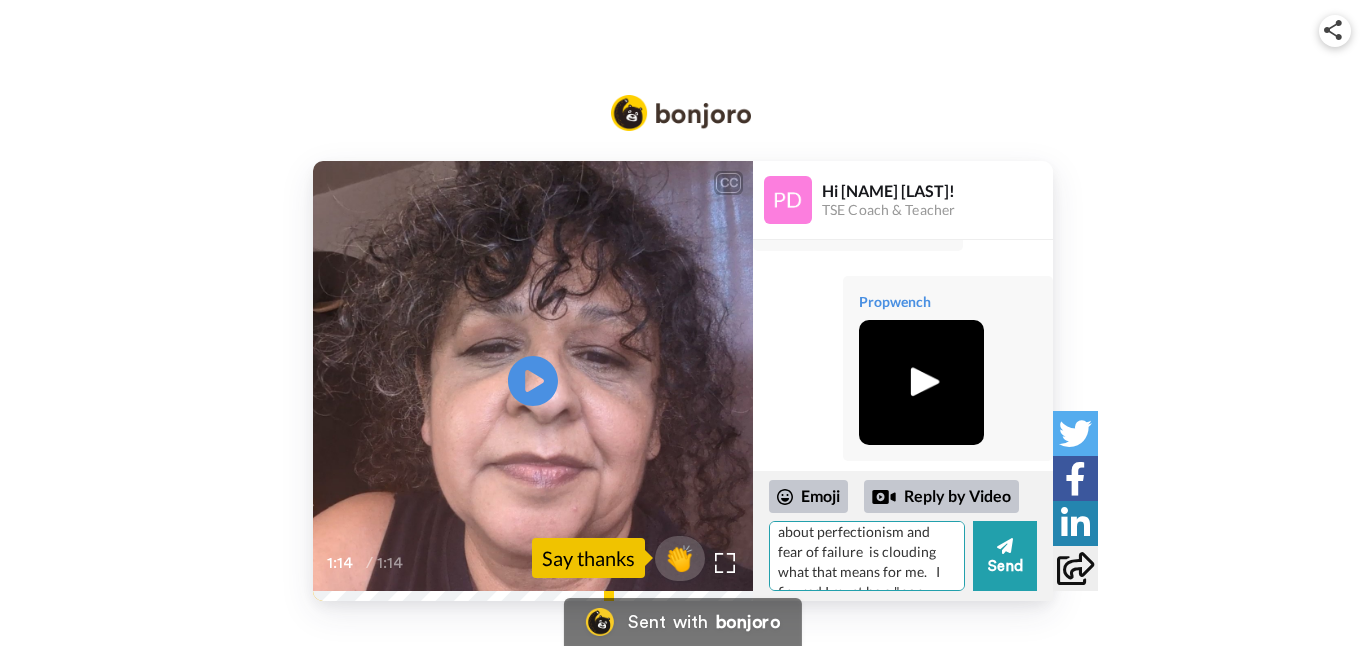 click on "Hi [NAME]!   I was journaling and feeling stuck and the message "talk to [NAME]" came through, so here I am.!  I need help redefine what a schedule means to me.    I've always considered myself a "free spirit" but shadow work about perfectionism and fear of failure  is clouding what that means for me.   I figured I must be a "non-conformist" b/c  I questioned everything and was labeled difficult.  So I kept to myself and became smaller to be safe.  I accepted the label of being different, (back to childhood) and labeled difficult by my [RELATIONSHIP].  Ya, wow this is more like therapy, lol. Geez.  Anyway, I redefined myself as rebel , independent, and loner... not conforming to societal habits/ routines .        Like having a schedule. (AHA!) I am realizing all this as  I type .... Fear of failure, not believing I am capable of follow through, and therefore never setting goals, even small ones.  Time Mgmt /scheduling has always been an issue" at bounding box center [867, 556] 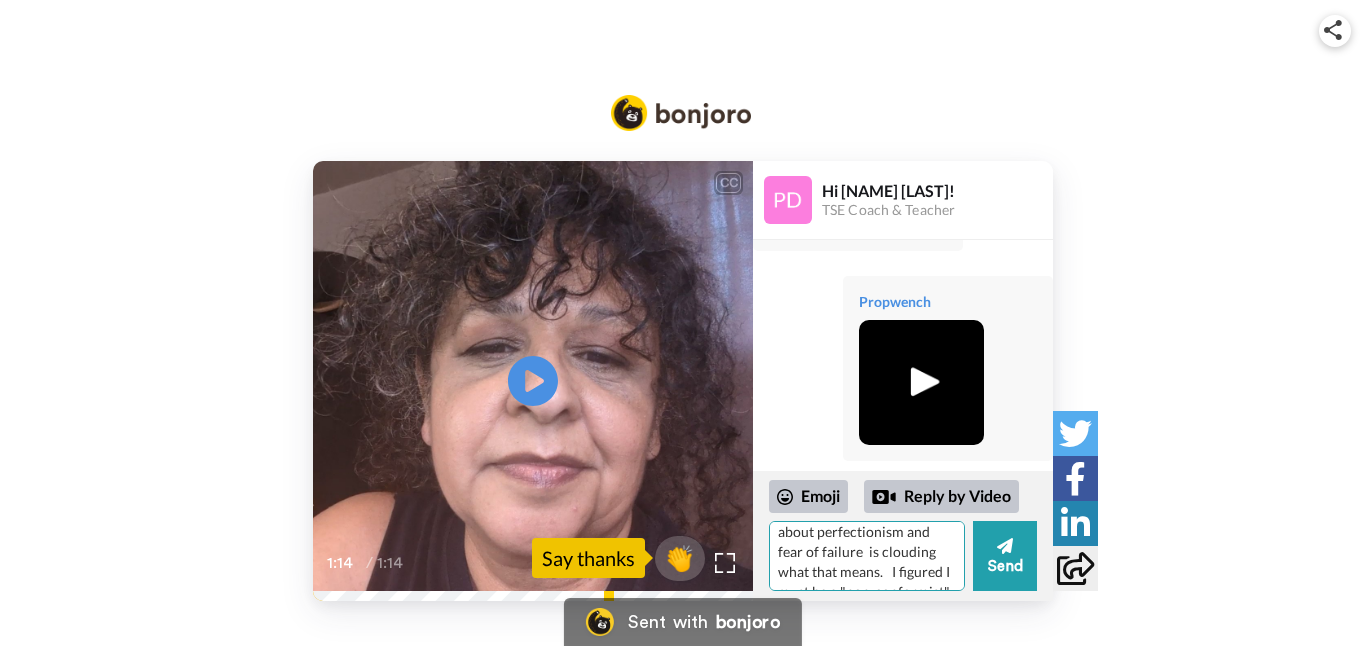 click on "Hi [NAME]!   I was journaling and feeling stuck and the message "talk to [NAME]" came through, so here I am.!  I need help redefine what a schedule means to me.    I've always considered myself a "free spirit" but shadow work about perfectionism and fear of failure  is clouding what that means.   I figured I must be a "non-conformist" b/c  I questioned everything and was labeled difficult.  So I kept to myself and became smaller to be safe.  I accepted the label of being different, (back to childhood) and labeled difficult by my dad.  Ya, wow this is more like therapy, lol. Geez.  Anyway, I redefined myself as rebel , independent, and loner... not conforming to societal habits/ routines .        Like having a schedule. (AHA!) I am realizing all this as  I type .... Fear of failure, not believing I am capable of follow through, and therefore never setting goals, even small ones.  Time Mgmt /scheduling has always been an issue" at bounding box center [867, 556] 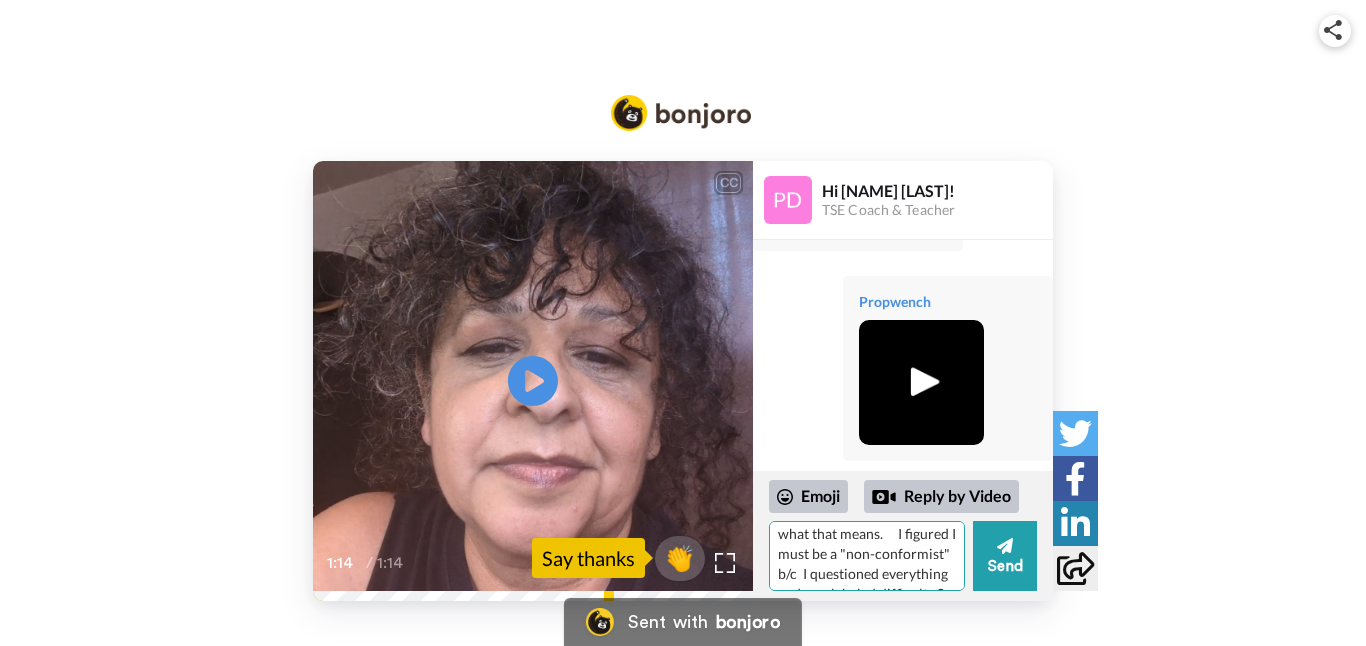 scroll, scrollTop: 231, scrollLeft: 0, axis: vertical 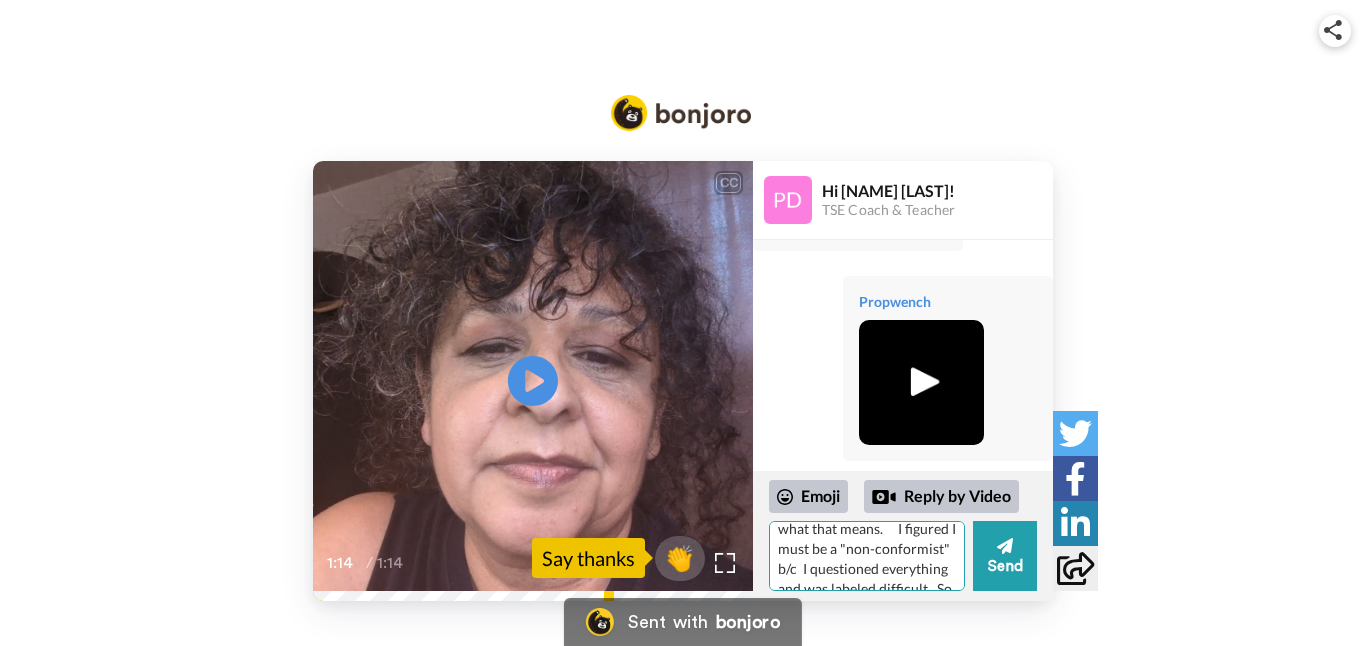 click on "Hi [NAME]!   I was journaling and feeling stuck and the message "talk to [NAME]" came through, so here I am.!  I need help redefine what a schedule means to me.    I've always considered myself a "free spirit" but shadow work about perfectionism and fear of failure  is clouding what that means.     I figured I must be a "non-conformist" b/c  I questioned everything and was labeled difficult.  So I kept to myself and became smaller to be safe.  I accepted the label of being different, (back to childhood) and labeled difficult by my dad.  Ya, wow this is more like therapy, lol. Geez.  Anyway, I redefined myself as rebel , independent, and loner... not conforming to societal habits/ routines .        Like having a schedule. (AHA!) I am realizing all this as  I type .... Fear of failure, not believing I am capable of follow through, and therefore never setting goals, even small ones.  Time Mgmt /scheduling has always been an issue" at bounding box center [867, 556] 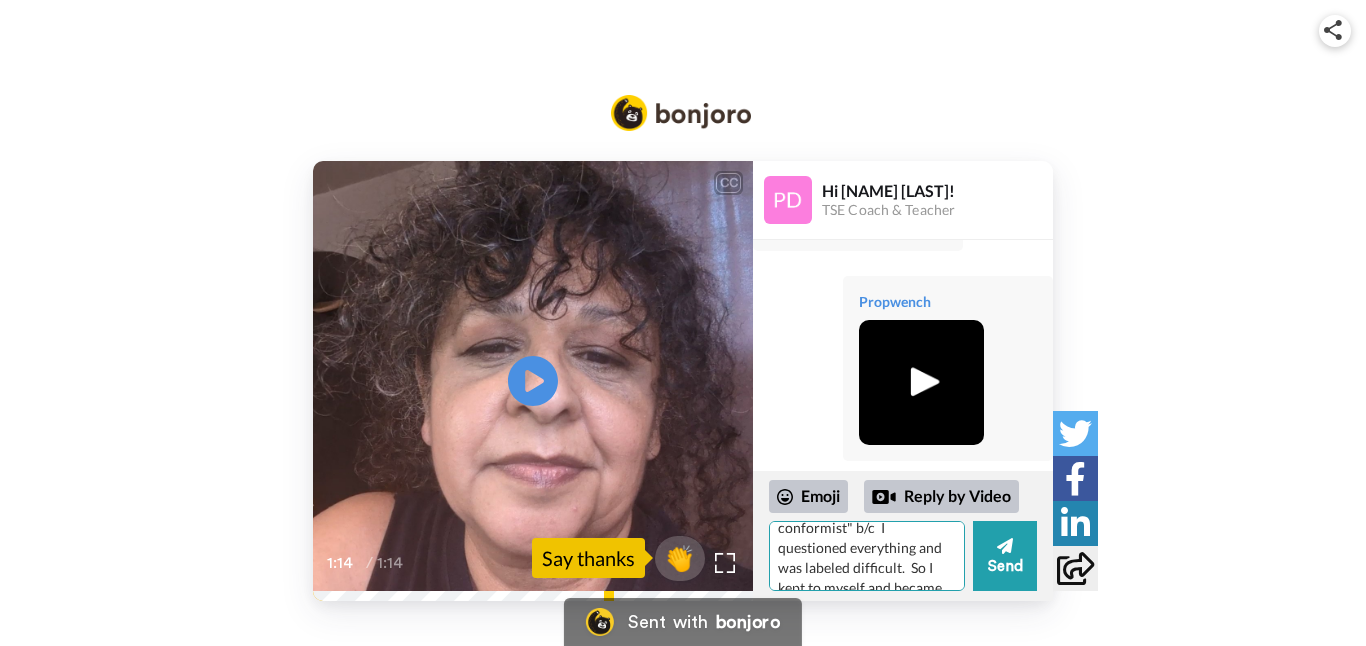 scroll, scrollTop: 274, scrollLeft: 0, axis: vertical 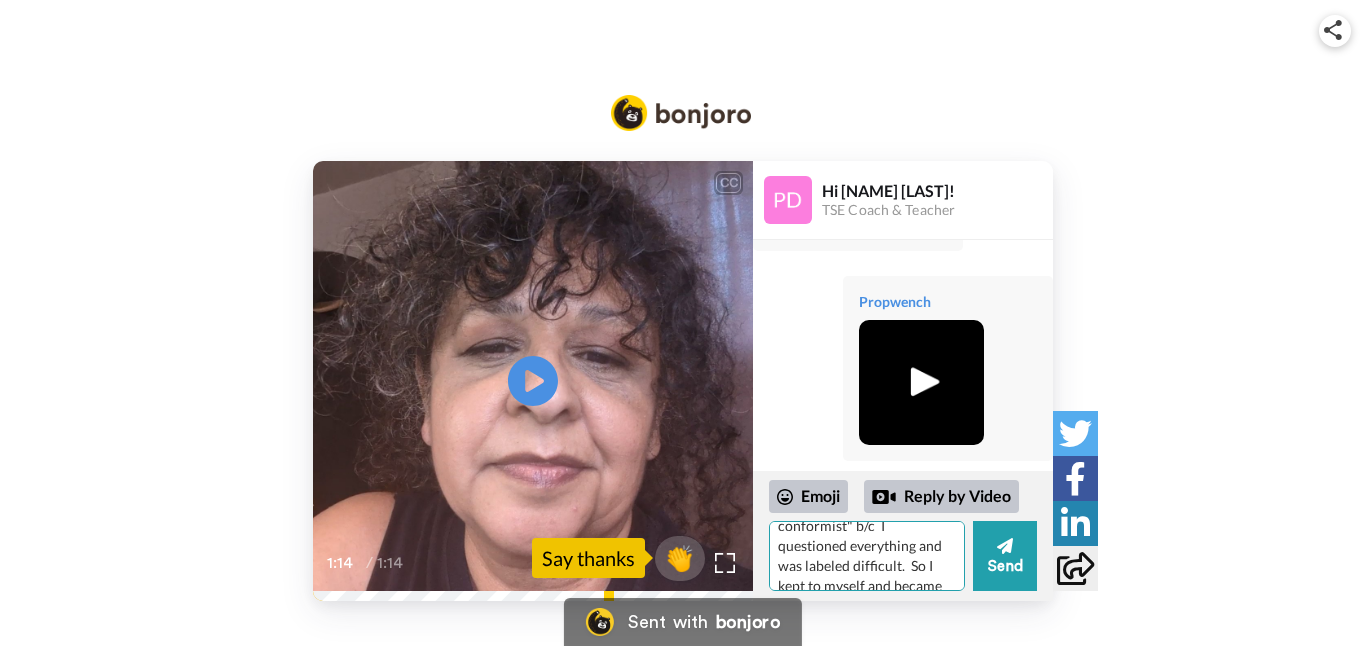 click on "Hi [NAME]!   I was journaling and feeling stuck and the message "talk to [NAME]" came through, so here I am.!  I need help redefine what a schedule means to me.    I've always considered myself a "free spirit" but shadow work about perfectionism and fear of failure  is clouding what that means.  I'd decided I must be a "non-conformist" b/c  I questioned everything and was labeled difficult.  So I kept to myself and became smaller to be safe.  I accepted the label of being different, (back to childhood) and labeled difficult by my dad.  Ya, wow this is more like therapy, lol. Geez.  Anyway, I redefined myself as rebel , independent, and loner... not conforming to societal habits/ routines .        Like having a schedule. (AHA!) I am realizing all this as  I type .... Fear of failure, not believing I am capable of follow through, and therefore never setting goals, even small ones.  Time Mgmt /scheduling has always been an issue" at bounding box center (867, 556) 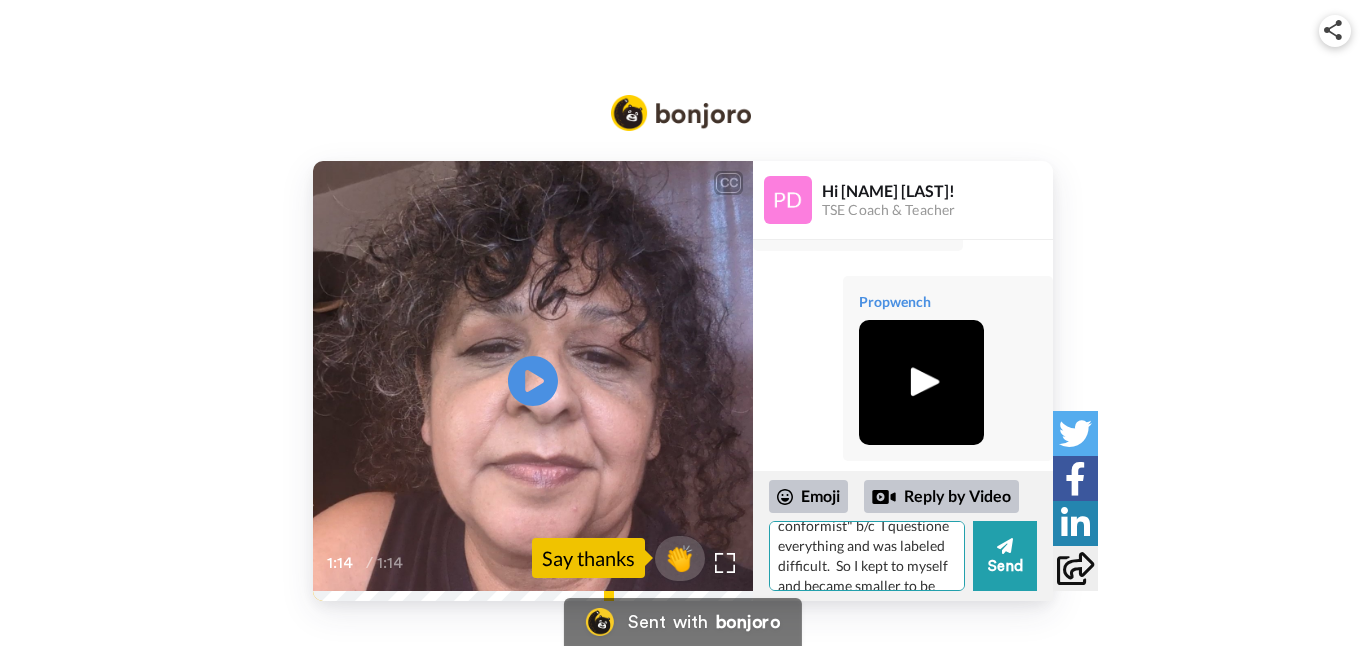 scroll, scrollTop: 249, scrollLeft: 0, axis: vertical 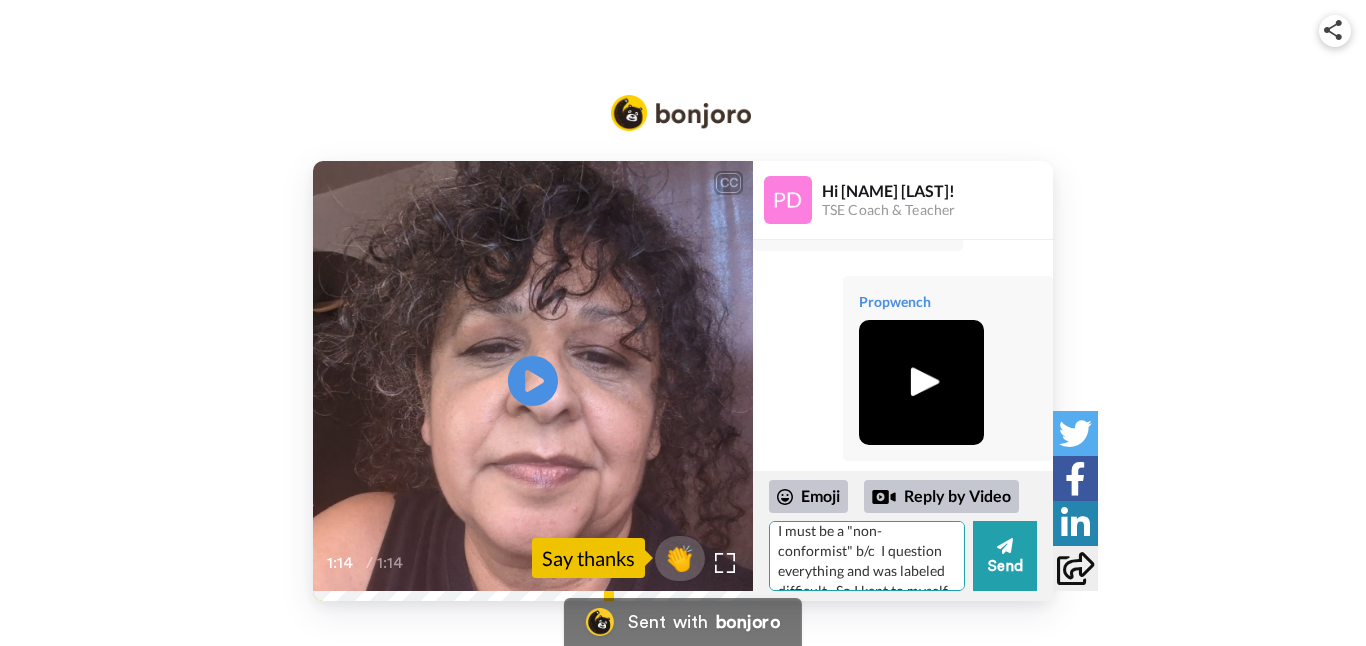 click on "Hi [NAME]!   I was journaling and feeling stuck and the message "talk to [NAME]" came through, so here I am.!  I need help redefine what a schedule means to me.    I've always considered myself a "free spirit" but shadow work about perfectionism and fear of failure  is clouding what that means.  I'd decided I must be a "non-conformist" b/c  I question everything and was labeled difficult.  So I kept to myself and became smaller to be safe.  I accepted the label of being different, (back to childhood) and labeled difficult by my dad.  Ya, wow this is more like therapy, lol. Geez.  Anyway, I redefined myself as rebel , independent, and loner... not conforming to societal habits/ routines .        Like having a schedule. (AHA!) I am realizing all this as  I type .... Fear of failure, not believing I am capable of follow through, and therefore never setting goals, even small ones.  Time Mgmt /scheduling has always been an issue" at bounding box center [867, 556] 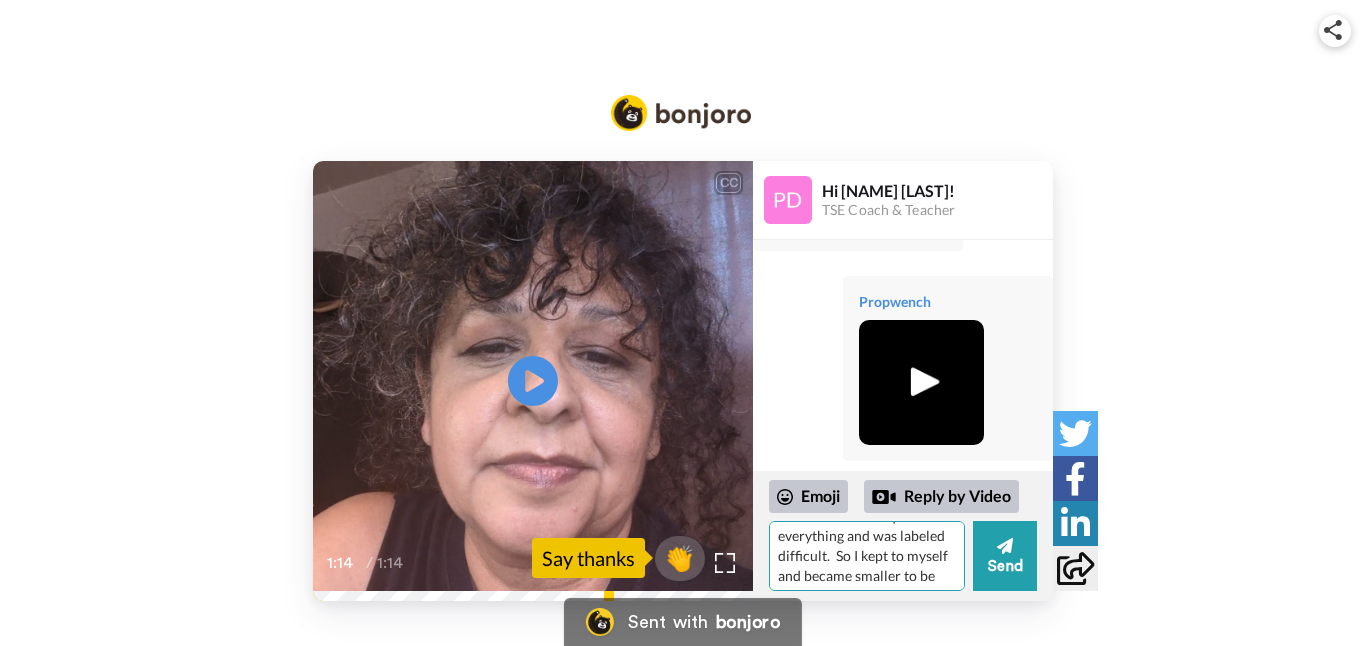 click on "Hi [NAME]!   I was journaling and feeling stuck and the message "talk to [NAME]" came through, so here I am.!  I need help redefine what a schedule means to me.    I've always considered myself a "free spirit" but shadow work about perfectionism and fear of failure  is clouding what that means.  I'd decided I must be a "non-conformist" b/c  I question everything and was labeled difficult.  So I kept to myself and became smaller to be safe.  I accepted the label of being different, (back to childhood) and labeled difficult by my dad.  Ya, wow this is more like therapy, lol. Geez.  Anyway, I redefined myself as rebel , independent, and loner... not conforming to societal habits/ routines .        Like having a schedule. (AHA!) I am realizing all this as  I type .... Fear of failure, not believing I am capable of follow through, and therefore never setting goals, even small ones.  Time Mgmt /scheduling has always been an issue" at bounding box center [867, 556] 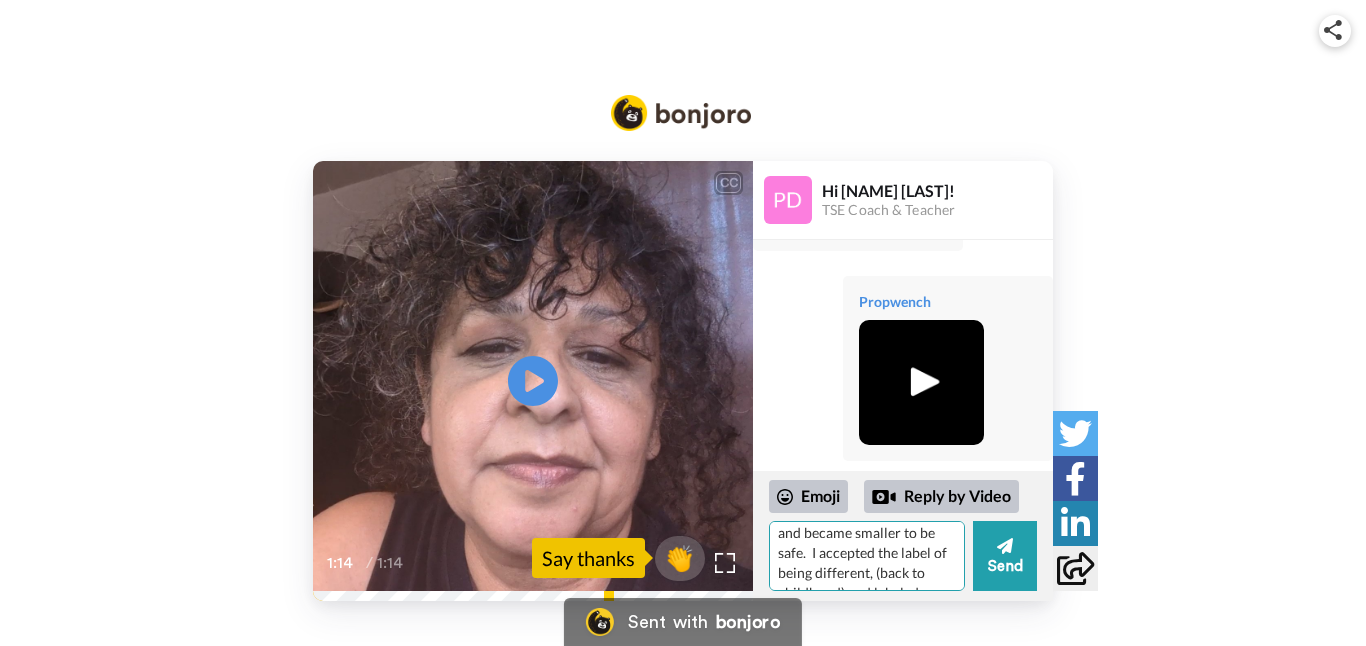 scroll, scrollTop: 326, scrollLeft: 0, axis: vertical 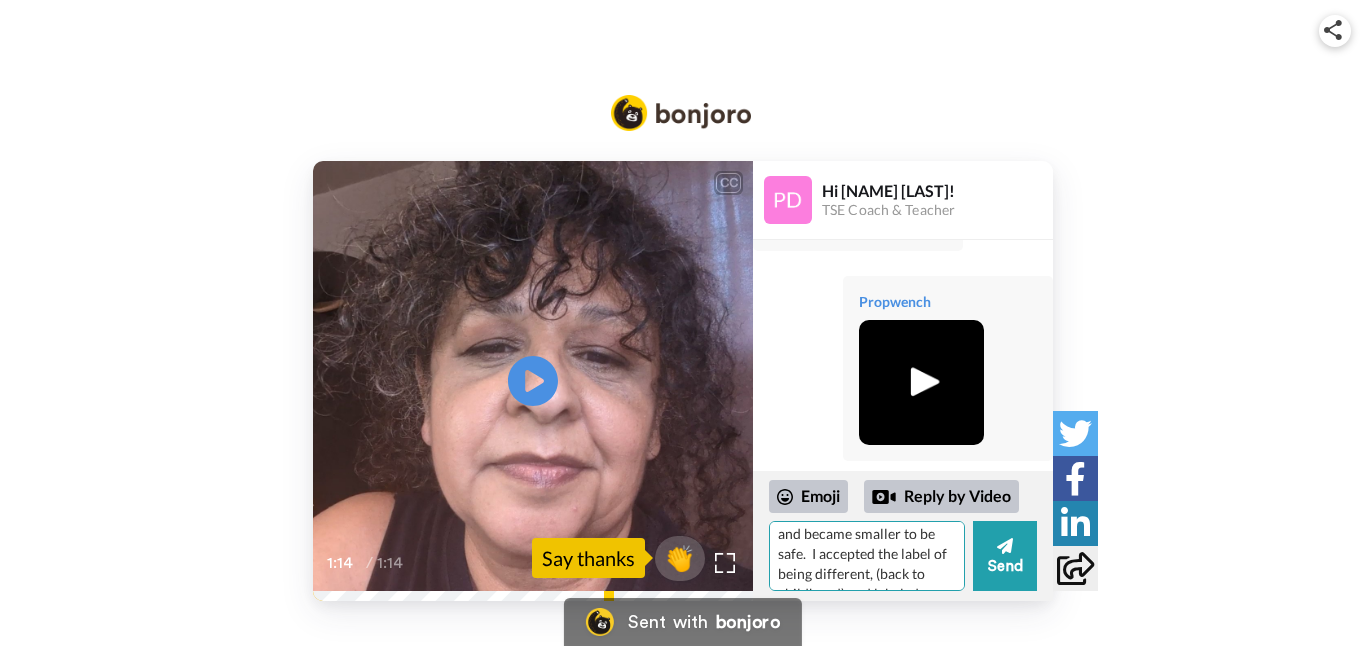 click on "Hi [NAME]!   I was journaling and feeling stuck and the message "talk to [NAME]" came through, so here I am.!  I need help redefine what a schedule means to me.    I've always considered myself a "free spirit" but shadow work about perfectionism and fear of failure  is clouding what that means.  I'd decided I must be a "non-conformist" b/c  I question everything and was labeled difficult.  So kept to myself and became smaller to be safe.  I accepted the label of being different, (back to childhood) and labeled difficult by my dad.  Ya, wow this is more like therapy, lol. Geez.  Anyway, I redefined myself as rebel , independent, and loner... not conforming to societal habits/ routines .        Like having a schedule. (AHA!) I am realizing all this as  I type .... Fear of failure, not believing I am capable of follow through, and therefore never setting goals, even small ones.  Time Mgmt /scheduling has always been an issue" at bounding box center [867, 556] 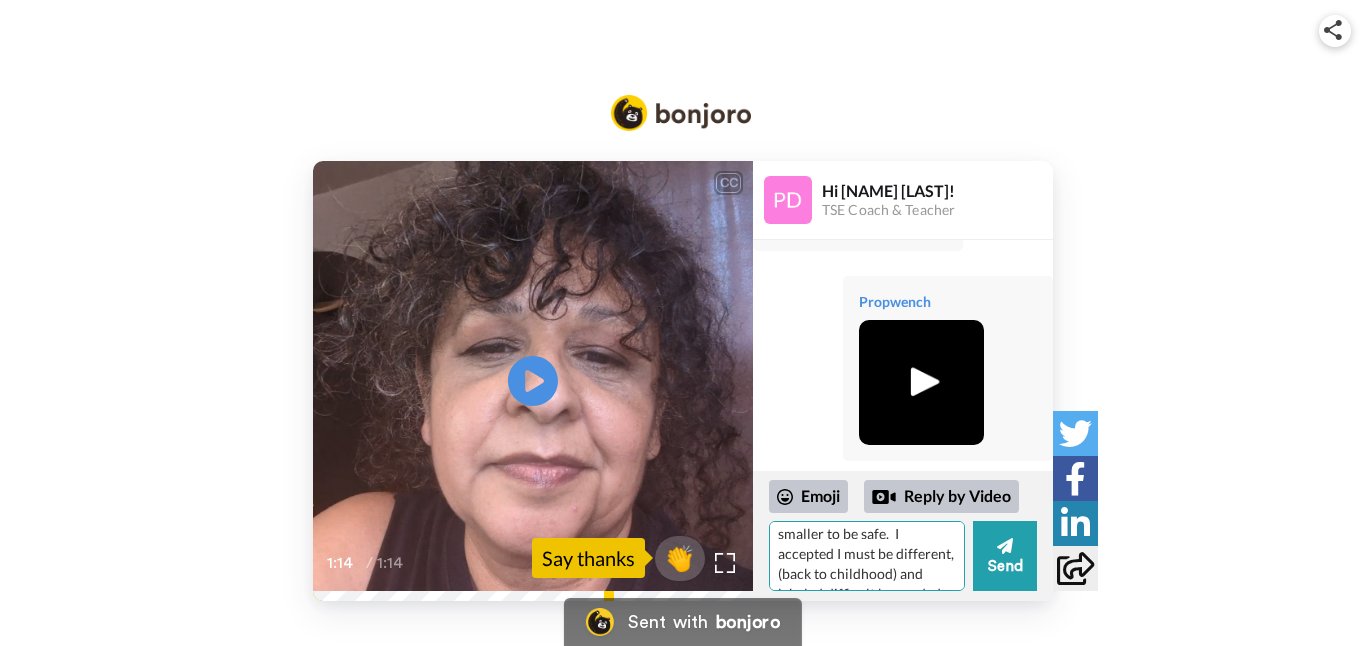 scroll, scrollTop: 355, scrollLeft: 0, axis: vertical 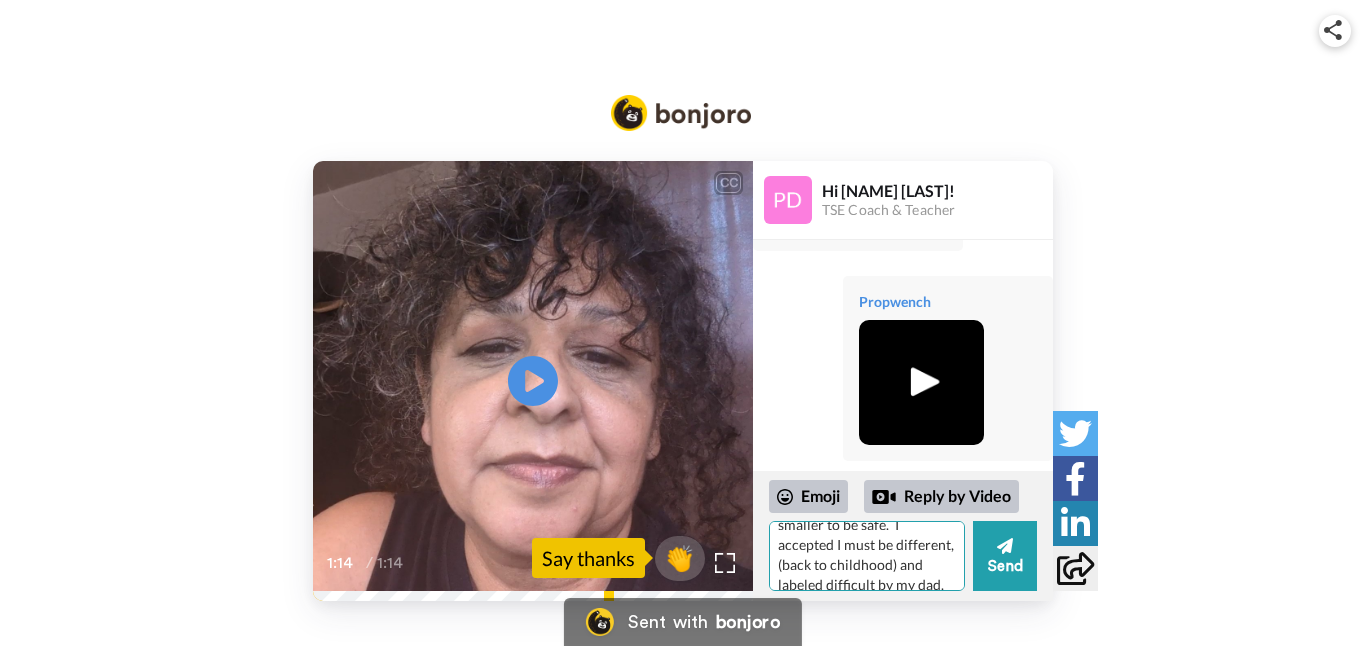 click on "Hi [NAME]!   I was journaling and feeling stuck and the message "talk to [NAME]" came through, so here I am.!  I need help redefine what a schedule means to me.    I've always considered myself a "free spirit" but shadow work about perfectionism and fear of failure  is clouding what that means.  I'd decided I must be a "non-conformist" b/c  I questioned everything and was labeled difficult.  So kept to myself and became smaller to be safe.  I accepted I must be different, (back to childhood) and labeled difficult by my dad.  Ya, wow this is more like therapy, lol. Geez.  Anyway, I redefined myself as rebel , independent, and loner... not conforming to societal habits/ routines .        Like having a schedule. (AHA!) I am realizing all this as  I type .... Fear of failure, not believing I am capable of follow through, and therefore never setting goals, even small ones.  Time Mgmt /scheduling has always been an issue" at bounding box center (867, 556) 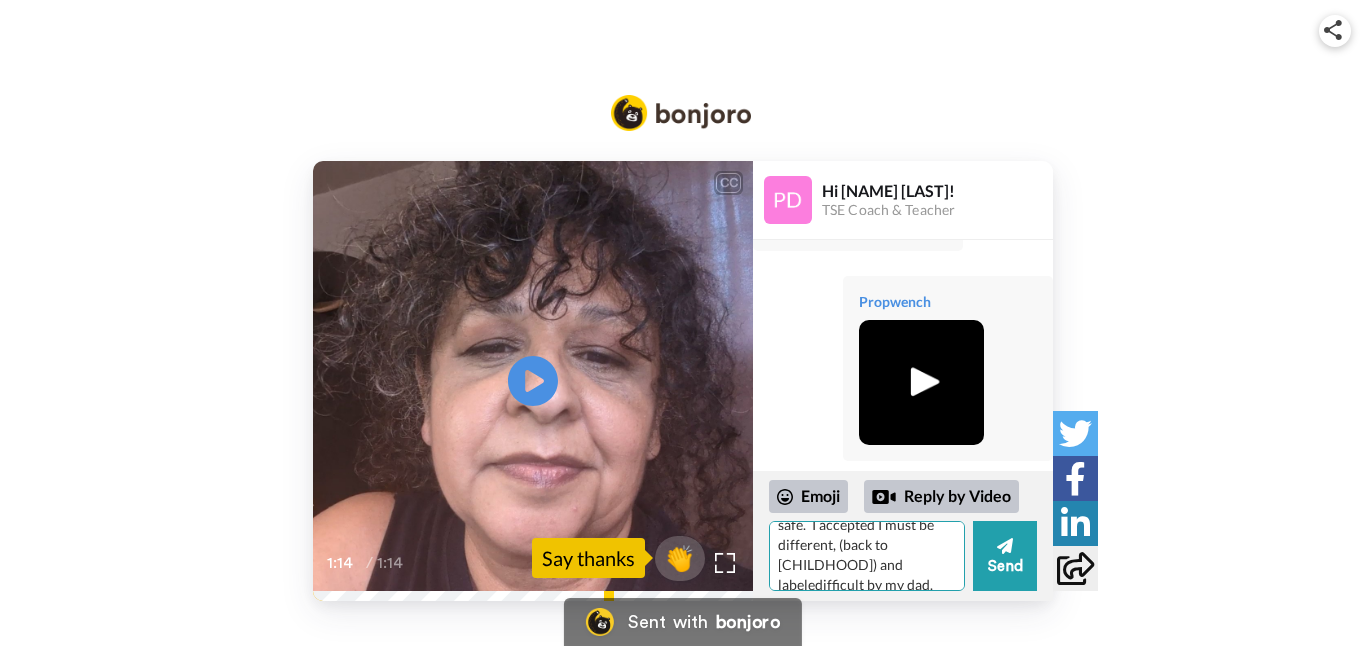 scroll, scrollTop: 349, scrollLeft: 0, axis: vertical 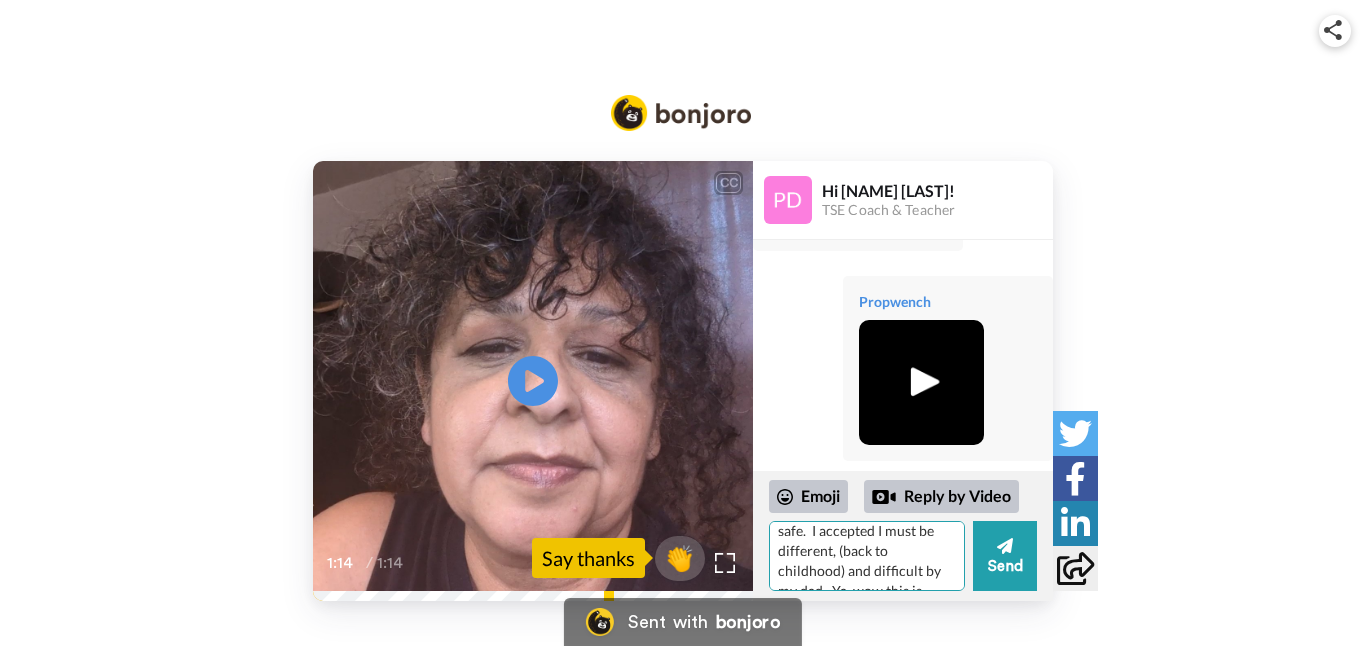 click on "Hi [NAME]!   I was journaling and feeling stuck and the message "talk to [NAME]" came through, so here I am.!  I need help redefine what a schedule means to me.    I've always considered myself a "free spirit" but shadow work about perfectionism and fear of failure  is clouding what that means.  I'd decided I must be a "non-conformist" b/c  I question everything and was labeled difficult.  So kept to myself and became smaller to be safe.  I accepted I must be different, (back to childhood) and difficult by my dad.  Ya, wow this is more like therapy, lol. Geez.  Anyway, I redefined myself as rebel , independent, and loner... not conforming to societal habits/ routines .        Like having a schedule. (AHA!) I am realizing all this as  I type .... Fear of failure, not believing I am capable of follow through, and therefore never setting goals, even small ones.  Time Mgmt /scheduling has always been an issue" at bounding box center [867, 556] 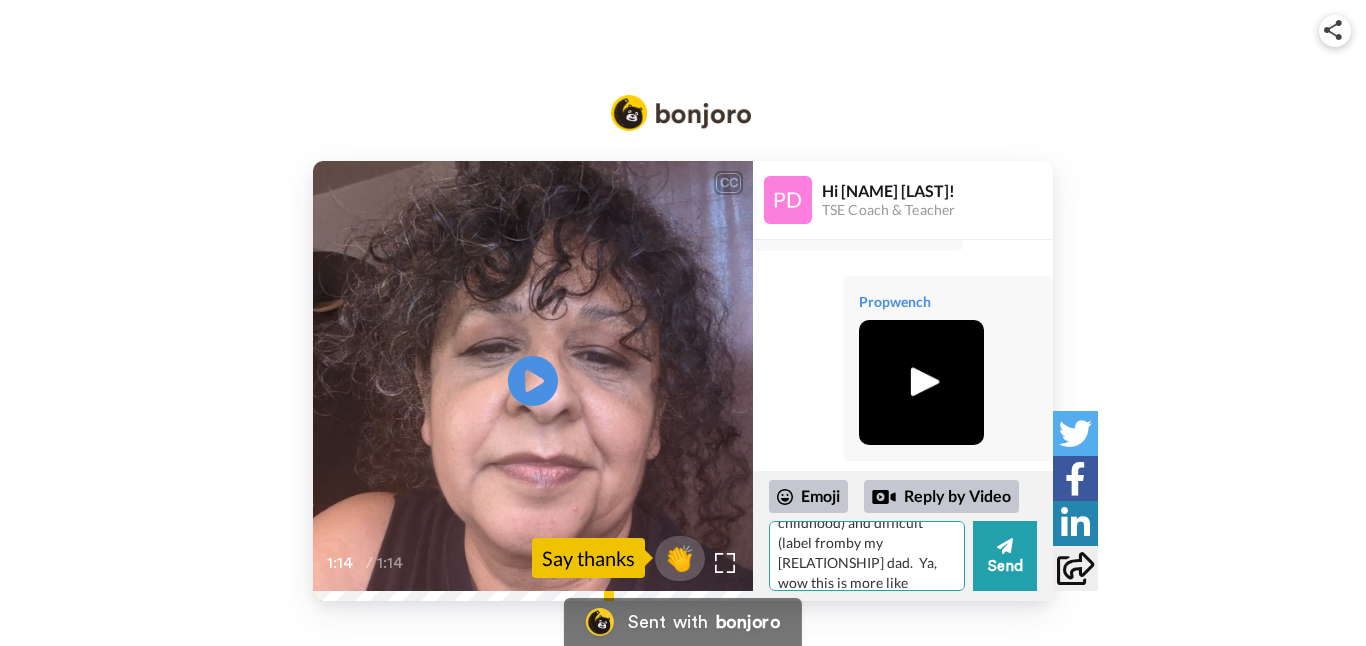 scroll, scrollTop: 369, scrollLeft: 0, axis: vertical 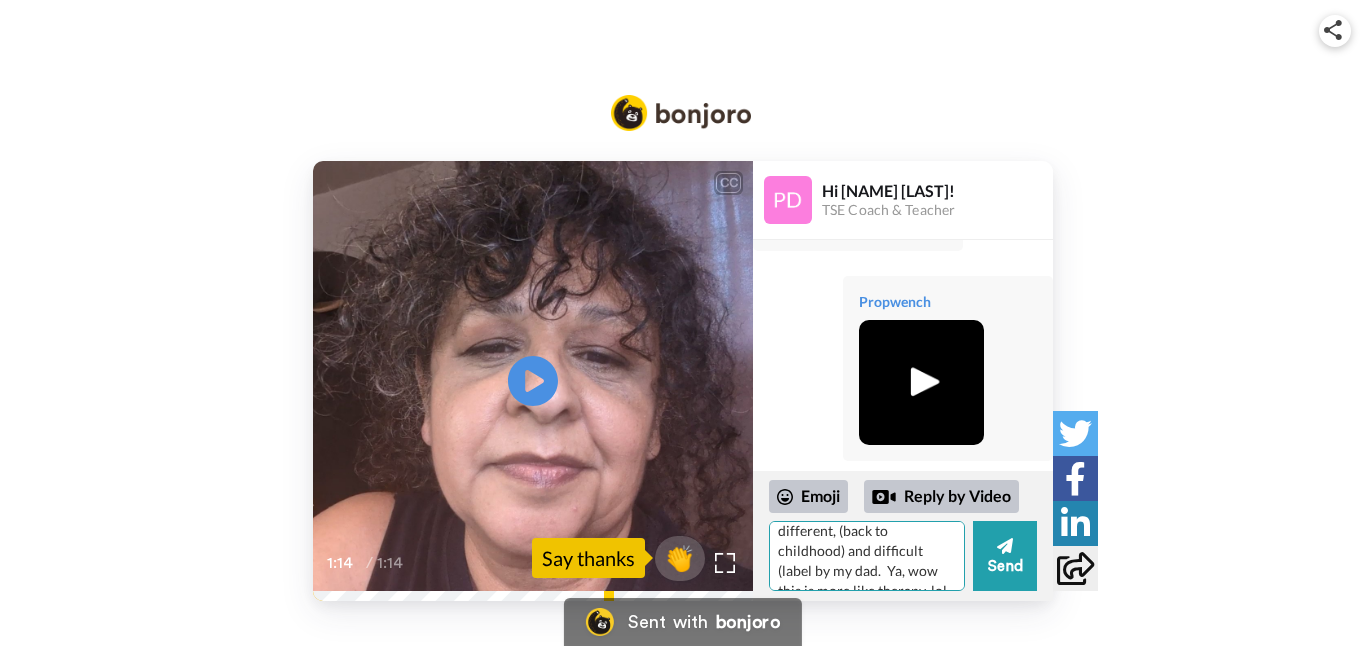 click on "Hi [NAME]!   I was journaling and feeling stuck and the message "talk to [NAME]" came through, so here I am.!  I need help redefine what a schedule means to me.    I've always considered myself a "free spirit" but shadow work about perfectionism and fear of failure  is clouding what that means.  I'd decided I must be a "non-conformist" b/c  I question everything and was labeled difficult.  So kept to myself and became smaller to be safe.  I accepted I must be different, (back to childhood) and difficult (label by my dad.  Ya, wow this is more like therapy, lol. Geez.  Anyway, I redefined myself as rebel , independent, and loner... not conforming to societal habits/ routines .        Like having a schedule. (AHA!) I am realizing all this as  I type .... Fear of failure, not believing I am capable of follow through, and therefore never setting goals, even small ones.  Time Mgmt /scheduling has always been an issue" at bounding box center (867, 556) 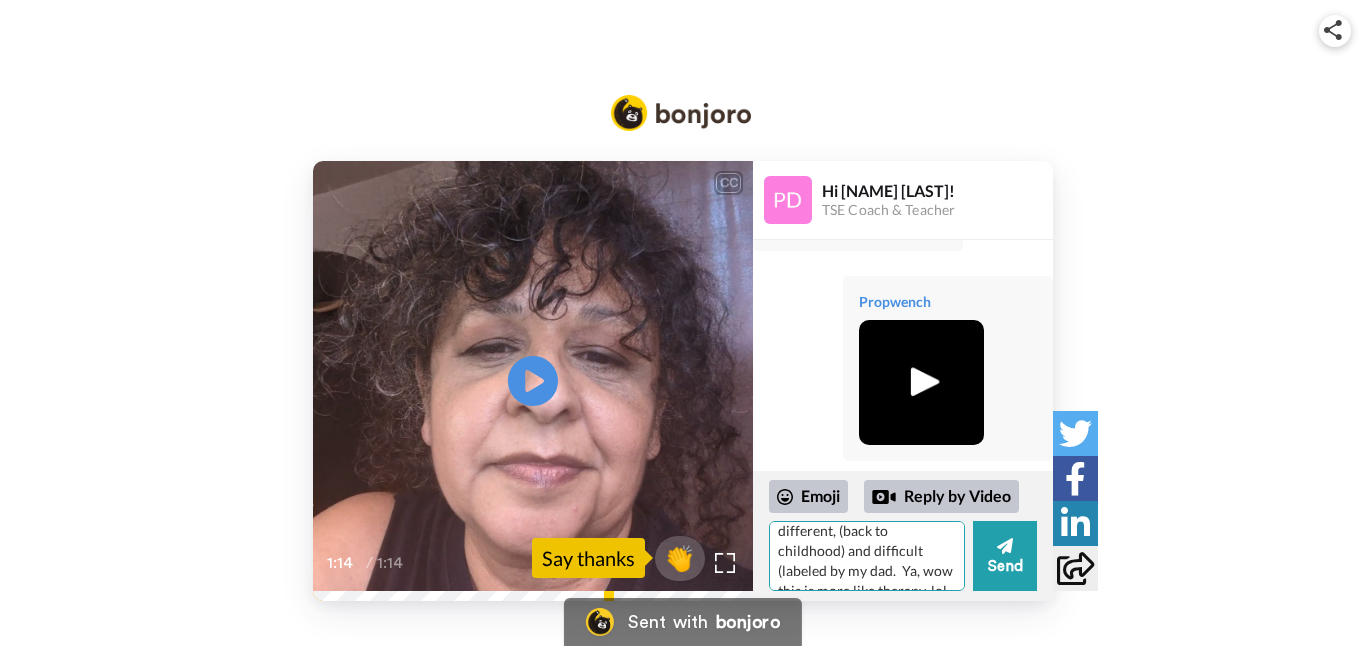 scroll, scrollTop: 406, scrollLeft: 0, axis: vertical 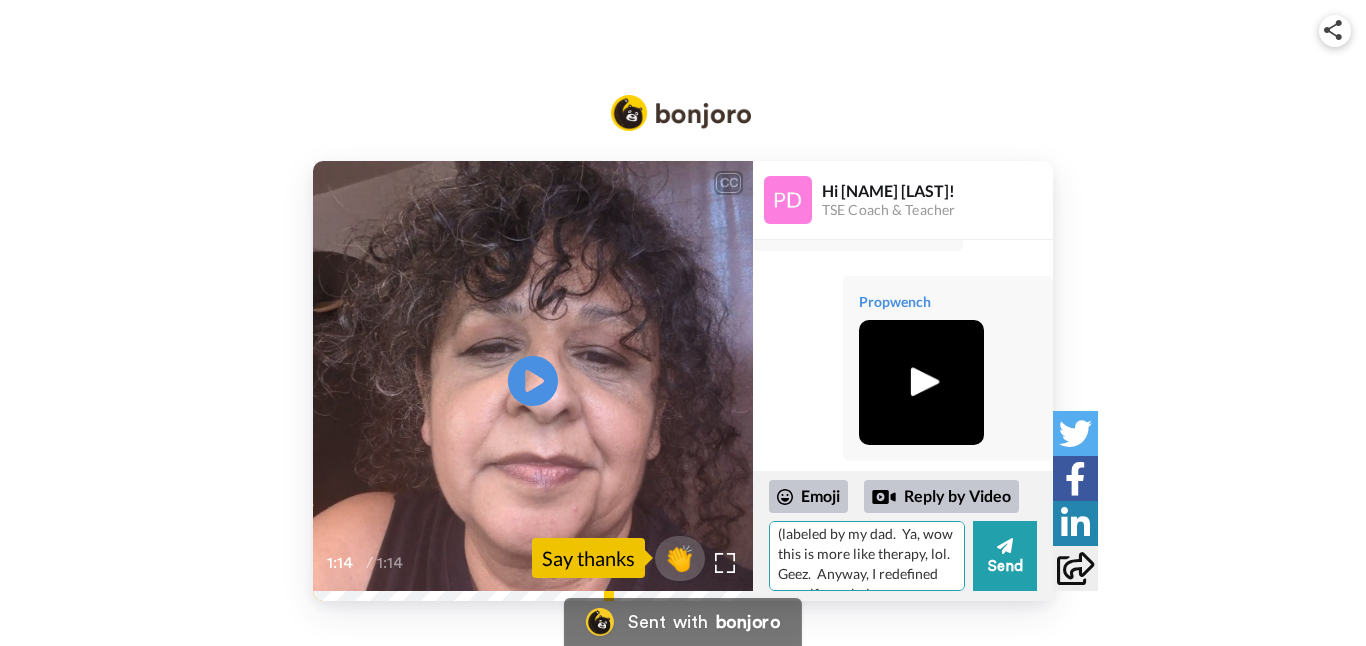 click on "Hi [NAME]!   I was journaling and feeling stuck and the message "talk to [NAME]" came through, so here I am.!  I need help redefine what a schedule means to me.    I've always considered myself a "free spirit" but shadow work about perfectionism and fear of failure  is clouding what that means.  I'd decided I must be a "non-conformist" b/c  I question everything and was labeled difficult.  So kept to myself and became smaller to be safe.  I accepted I must be different, (back to childhood) and difficult (labeled by my dad.  Ya, wow this is more like therapy, lol. Geez.  Anyway, I redefined myself as rebel , independent, and loner... not conforming to societal habits/ routines .        Like having a schedule. (AHA!) I am realizing all this as  I type .... Fear of failure, not believing I am capable of follow through, and therefore never setting goals, even small ones.  Time Mgmt /scheduling has always been an issue" at bounding box center (867, 556) 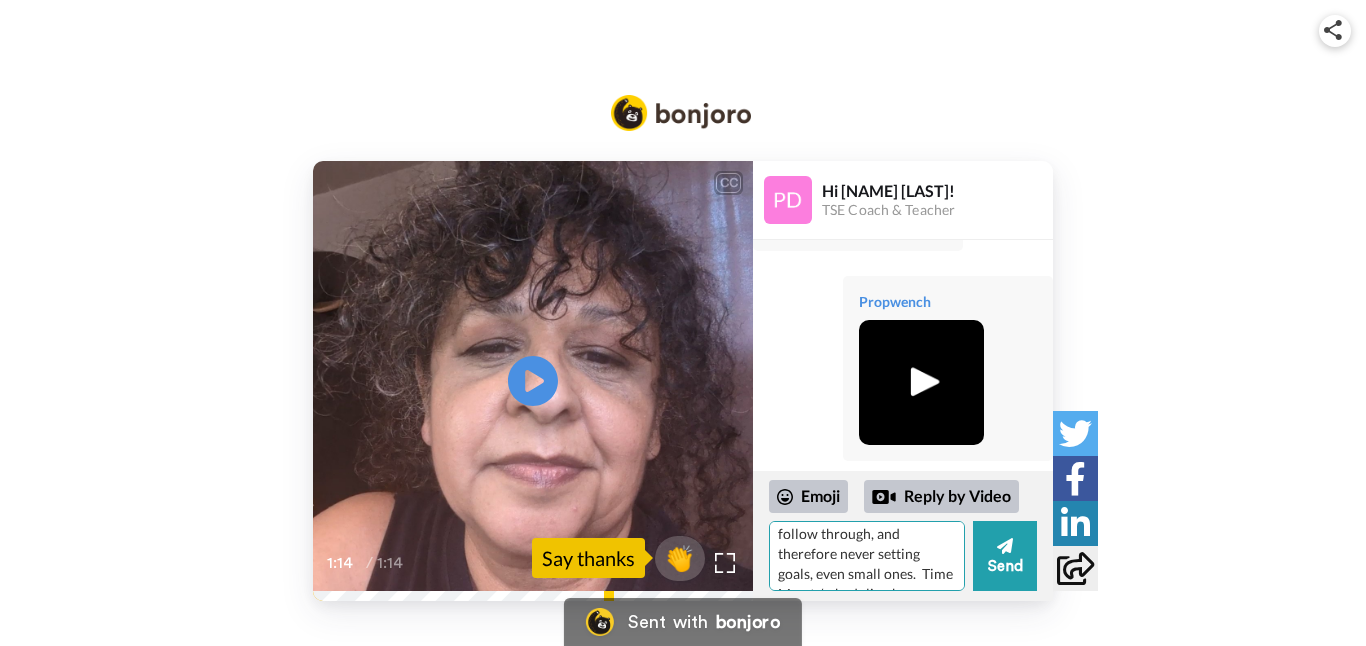 scroll, scrollTop: 628, scrollLeft: 0, axis: vertical 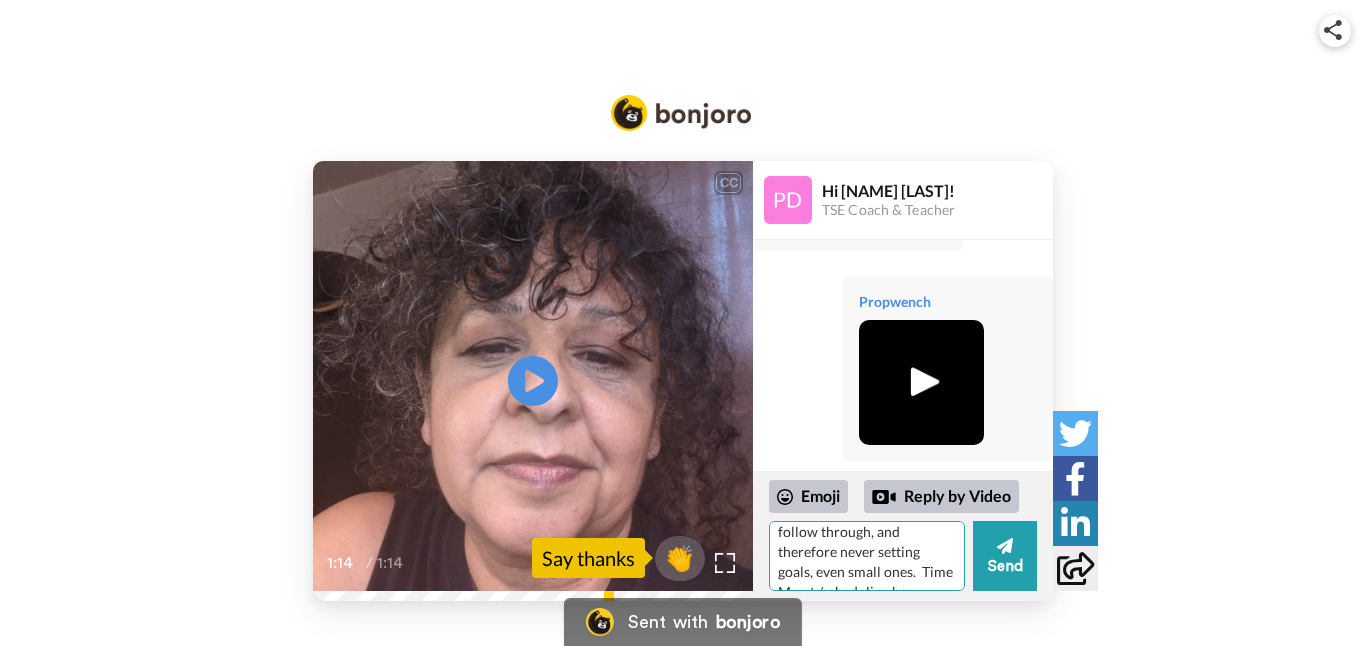click on "Hi [NAME]!   I was journaling and feeling stuck and the message "talk to [NAME]" came through, so here I am.!  I need help redefine what a schedule means to me.    I've always considered myself a "free spirit" but shadow work about perfectionism and fear of failure  is clouding what that means.  I'd decided I must be a "non-conformist" b/c  I question everything and was labeled difficult.  So kept to myself and became smaller to be safe.  I accepted I must be different, (back to childhood) and difficult (labeled by my dad.  Ya, wow this is more like therapy, lol. Geez.)  Anyway, I redefined myself as rebel , independent, and loner... not conforming to societal habits/ routines .        Like having a schedule. (AHA!) I am realizing all this as  I type .... Fear of failure, not believing I am capable of follow through, and therefore never setting goals, even small ones.  Time Mgmt /scheduling has always been an issue" at bounding box center [867, 556] 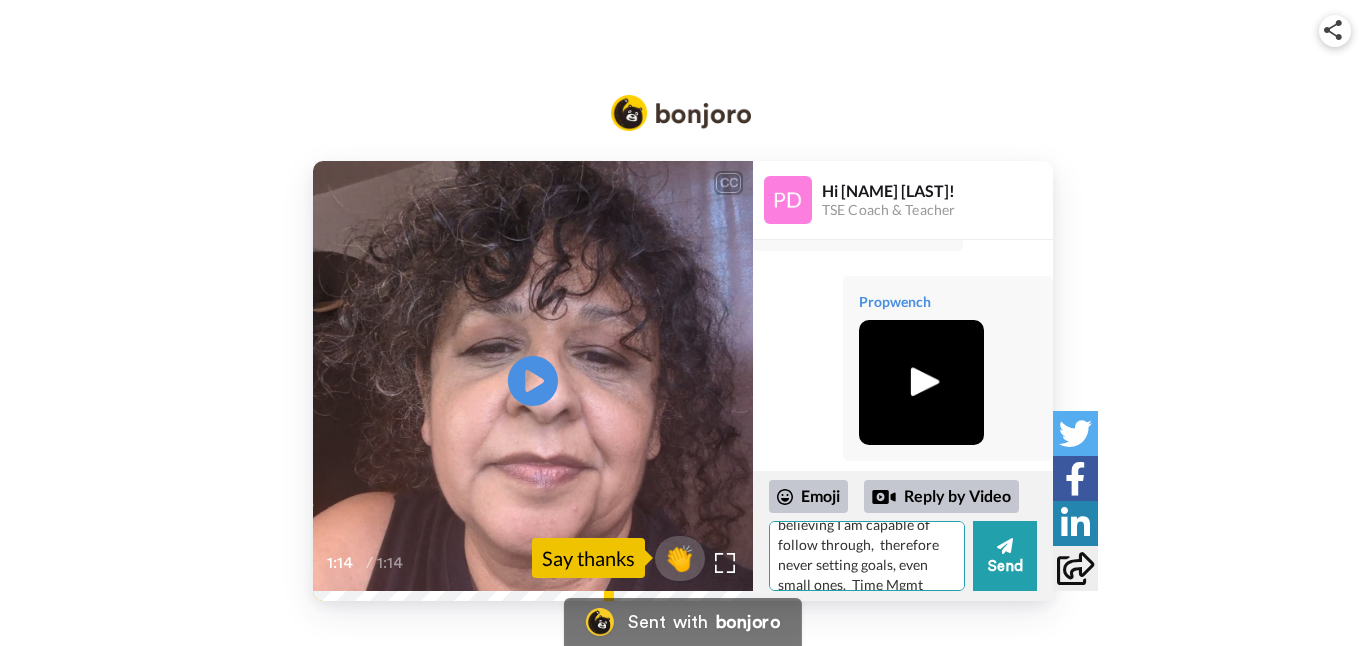 scroll, scrollTop: 634, scrollLeft: 0, axis: vertical 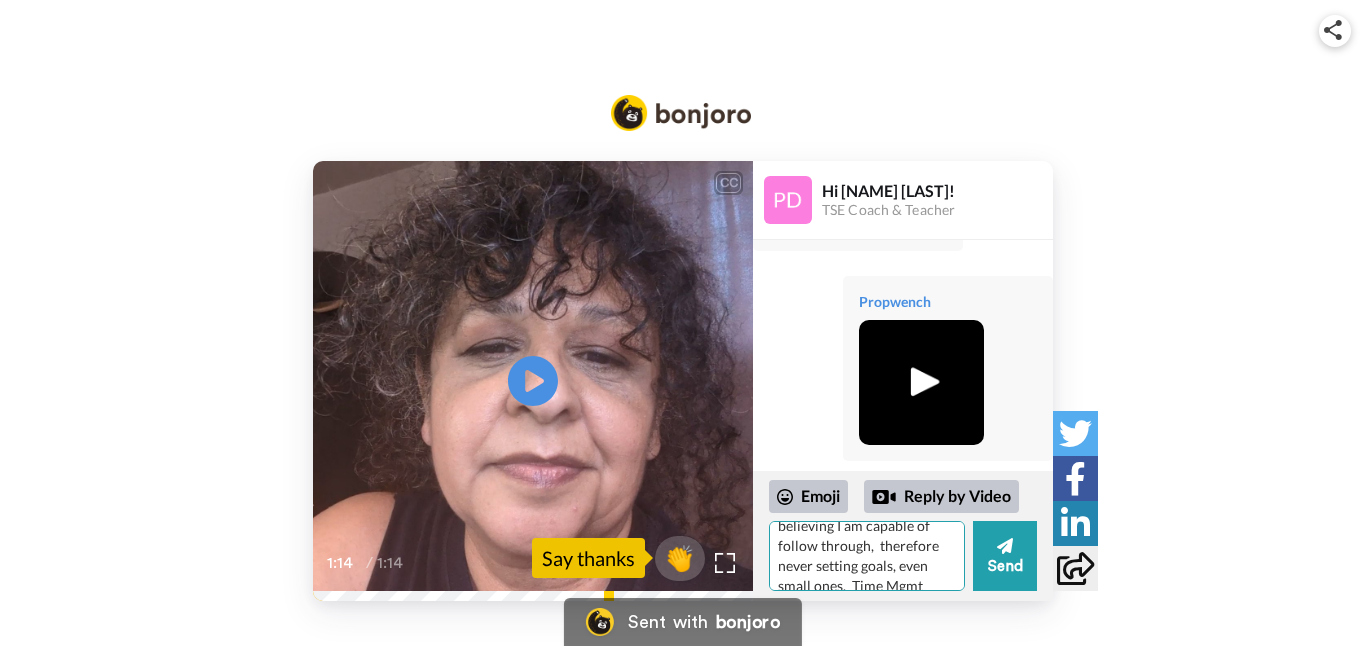 click on "Hi [NAME]!   I was journaling and feeling stuck and the message "talk to [NAME]" came through, so here I am.!  I need help redefine what a schedule means to me.    I've always considered myself a "free spirit" but shadow work about perfectionism and fear of failure  is clouding what that means.  I'd decided I must be a "non-conformist" b/c  I question everything and was labeled difficult.  So kept to myself and became smaller to be safe.  I accepted I must be different, (back to childhood) and difficult (labeled by my [RELATIONSHIP].  Ya, wow this is more like therapy, lol. Geez.)  Anyway, I redefined myself as rebel , independent, and loner... not conforming to societal habits/ routines .        Like having a schedule. (AHA!) I am realizing all this as  I type .... Fear of failure, not believing I am capable of follow through,  therefore never setting goals, even small ones.  Time Mgmt /scheduling has always been an issue" at bounding box center [867, 556] 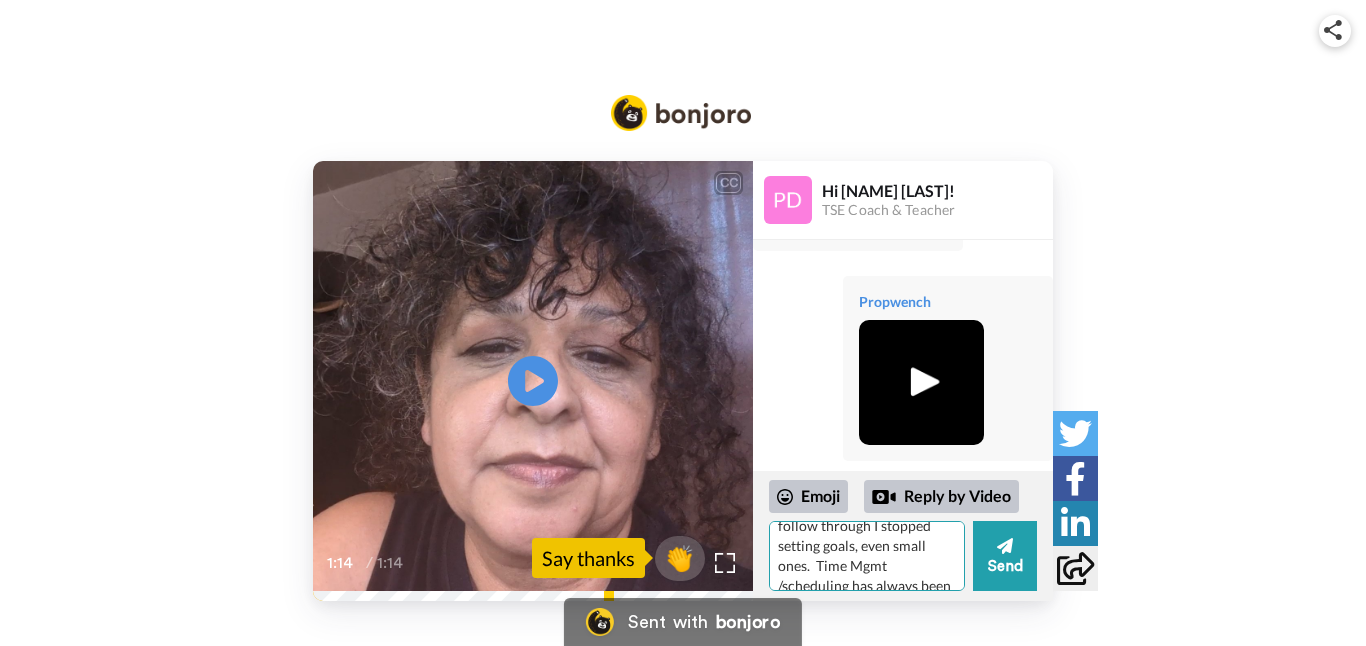 scroll, scrollTop: 638, scrollLeft: 0, axis: vertical 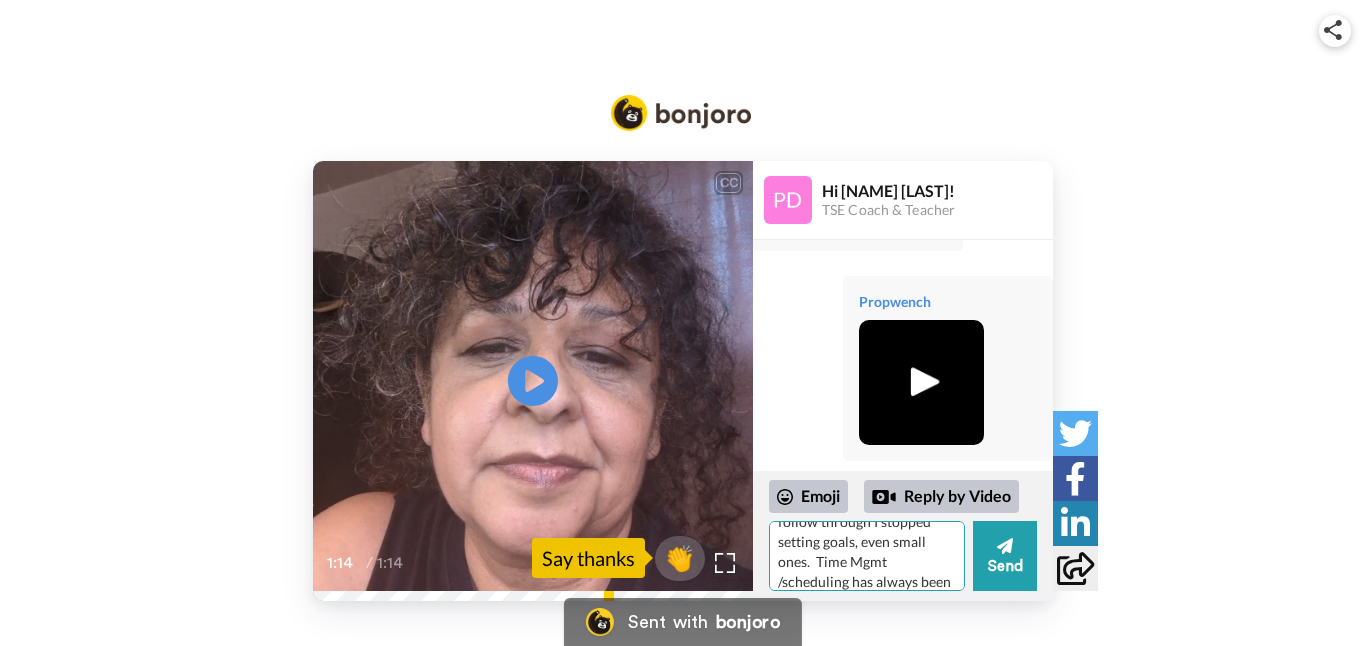 click on "Hi [NAME]!   I was journaling and feeling stuck and the message "talk to [NAME]" came through, so here I am.!  I need help redefine what a schedule means to me.    I've always considered myself a "free spirit" but shadow work about perfectionism and fear of failure  is clouding what that means.  I'd decided I must be a "non-conformist" b/c  I question everything and was labeled difficult.  So kept to myself and became smaller to be safe.  I accepted I must be different, (back to childhood) and difficult (labeled by my dad.  Ya, wow this is more like therapy, lol. Geez.)  Anyway, I redefined myself as rebel , independent, and loner... not conforming to societal habits/ routines .        Like having a schedule. (AHA!) I am realizing all this as  I type .... Fear of failure, not believing I am capable of follow through I stopped  setting goals, even small ones.  Time Mgmt /scheduling has always been an issue" at bounding box center (867, 556) 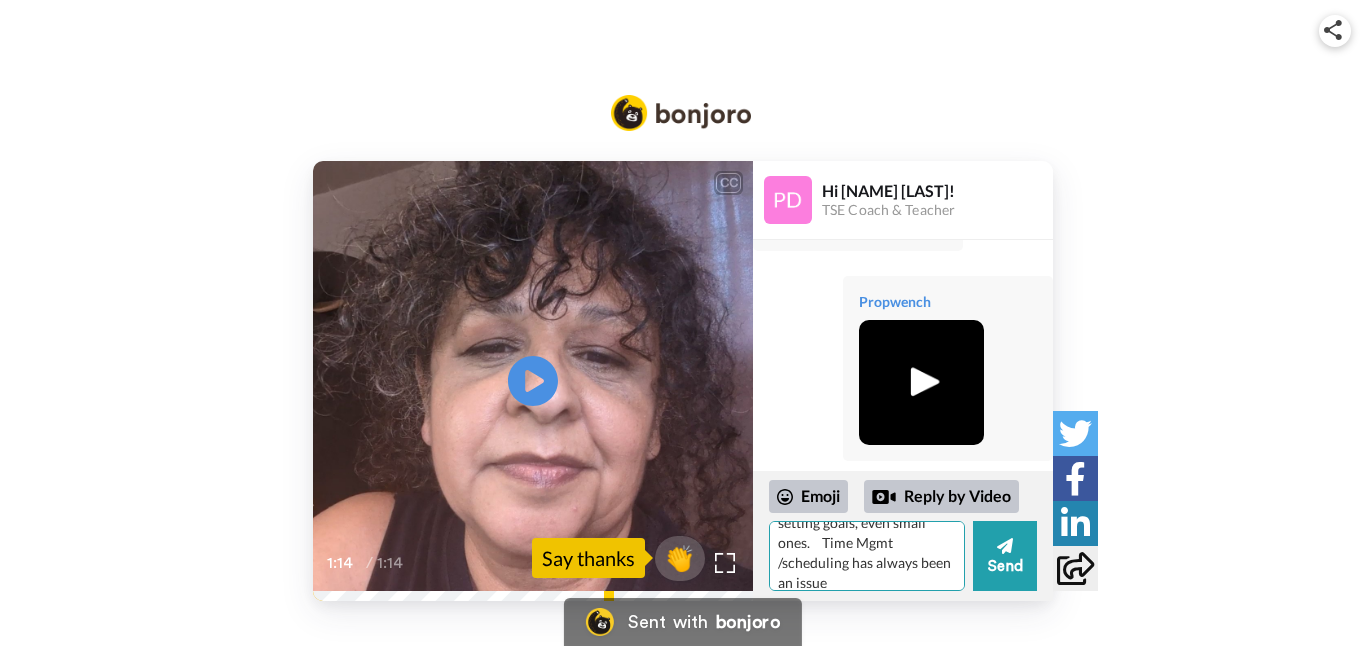 scroll, scrollTop: 668, scrollLeft: 0, axis: vertical 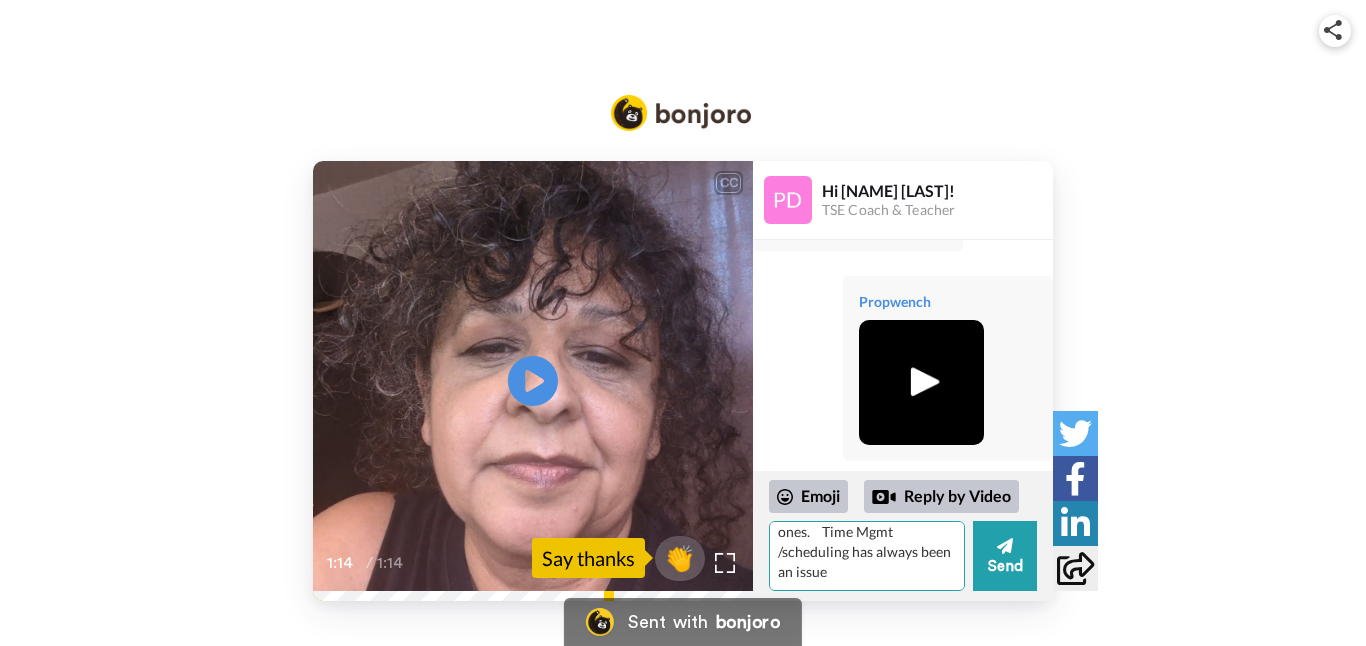 click on "Hi [NAME]!   I was journaling and feeling stuck and the message "talk to [NAME]" came through, so here I am.!  I need help redefine what a schedule means to me.    I've always considered myself a "free spirit" but shadow work about perfectionism and fear of failure  is clouding what that means.  I'd decided I must be a "non-conformist" b/c  I question everything and was labeled difficult.  So kept to myself and became smaller to be safe.  I accepted I must be different, (back to childhood) and difficult (labeled by my dad.  Ya, wow this is more like therapy, lol. Geez.)  Anyway, I redefined myself as rebel , independent, and loner... not conforming to societal habits/ routines .        Like having a schedule. (AHA!) I am realizing all this as  I type .... Fear of failure, not believing I am capable of follow through I stopped  setting goals, even small ones.    Time Mgmt /scheduling has always been an issue" at bounding box center (867, 556) 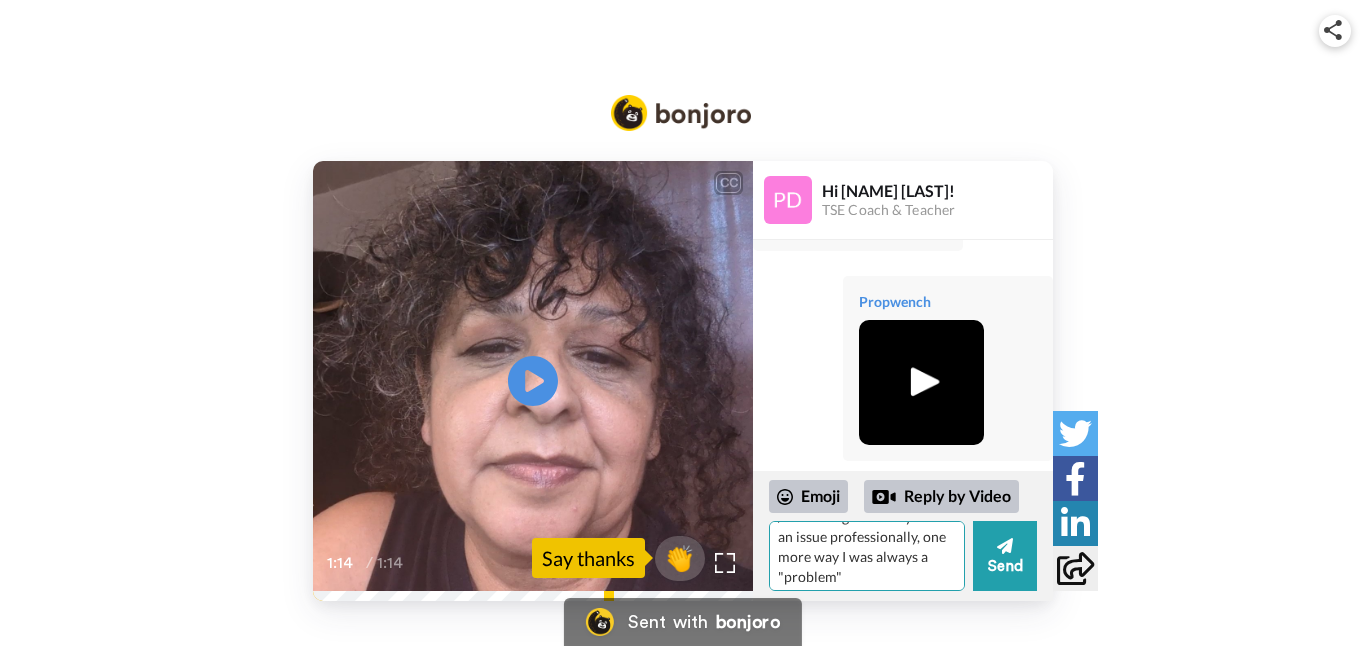 scroll, scrollTop: 725, scrollLeft: 0, axis: vertical 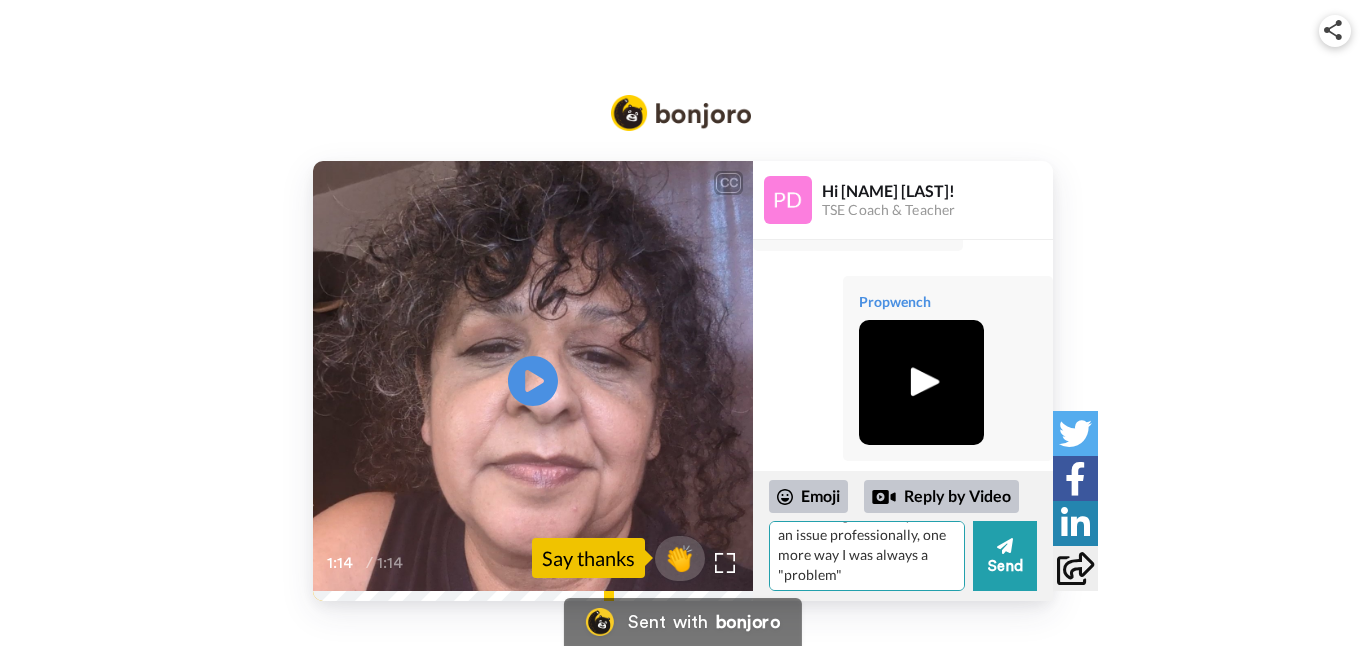 click on "Hi [NAME]!   I was journaling and feeling stuck and the message "talk to [NAME]" came through, so here I am.!  I need help redefine what a schedule means to me.    I've always considered myself a "free spirit" but shadow work about perfectionism and fear of failure  is clouding what that means.  I'd decided I must be a "non-conformist" b/c  I question everything and was labeled difficult.  So kept to myself and became smaller to be safe.  I accepted I must be different, (back to childhood) and difficult (labeled by my [RELATIONSHIP].  Ya, wow this is more like therapy, lol. Geez.)  Anyway, I redefined myself as rebel , independent, and loner... not conforming to societal habits/ routines .        Like having a schedule. (AHA!) I am realizing all this as  I type .... Fear of failure, not believing I am capable of follow through I stopped  setting goals, even small ones.    Time Mgmt /scheduling has always been an issue professionally, one more way I was always a "problem"" at bounding box center [867, 556] 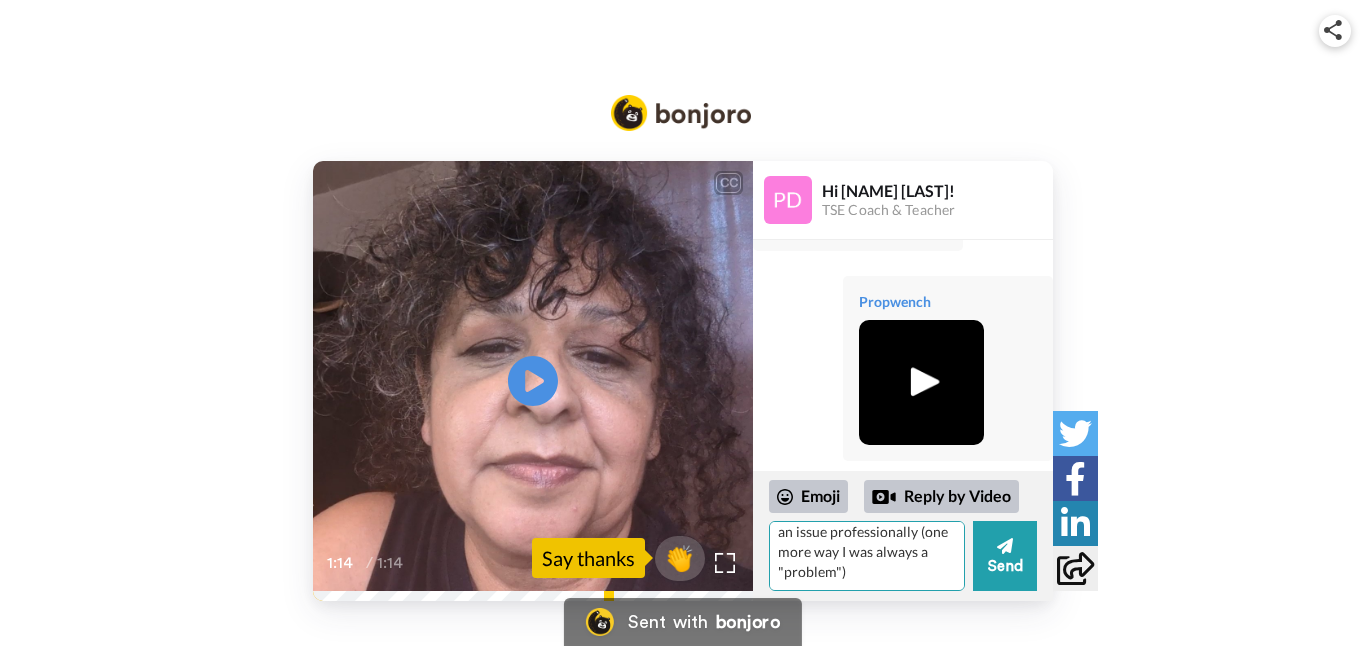 scroll, scrollTop: 725, scrollLeft: 0, axis: vertical 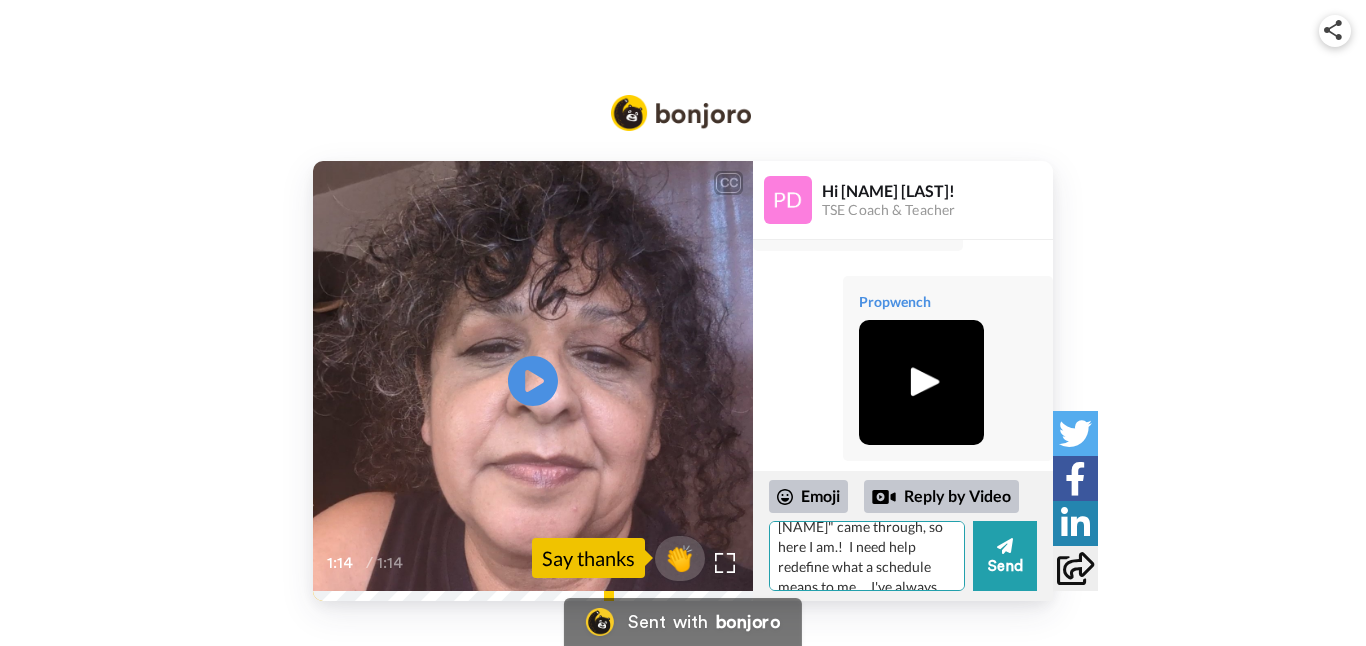 click on "Hi [NAME]!   I was journaling and feeling stuck and the message "talk to [NAME]" came through, so here I am.!  I need help redefine what a schedule means to me.    I've always considered myself a "free spirit" but shadow work about perfectionism and fear of failure  is clouding what that means.  I'd decided I must be a "non-conformist" b/c  I question everything and was labeled difficult.  So kept to myself and became smaller to be safe.  I accepted I must be different, (back to childhood) and difficult (labeled by my dad.  Ya, wow this is more like therapy, lol. Geez.)  Anyway, I redefined myself as rebel , independent, and loner... not conforming to societal habits/ routines .        Like having a schedule. (AHA!) I am realizing all this as  I type .... Fear of failure, not believing I am capable of follow through I stopped  setting goals, even small ones.    Time Mgmt /scheduling has always been an issue professionally (one more way I was always a "problem") ." at bounding box center (867, 556) 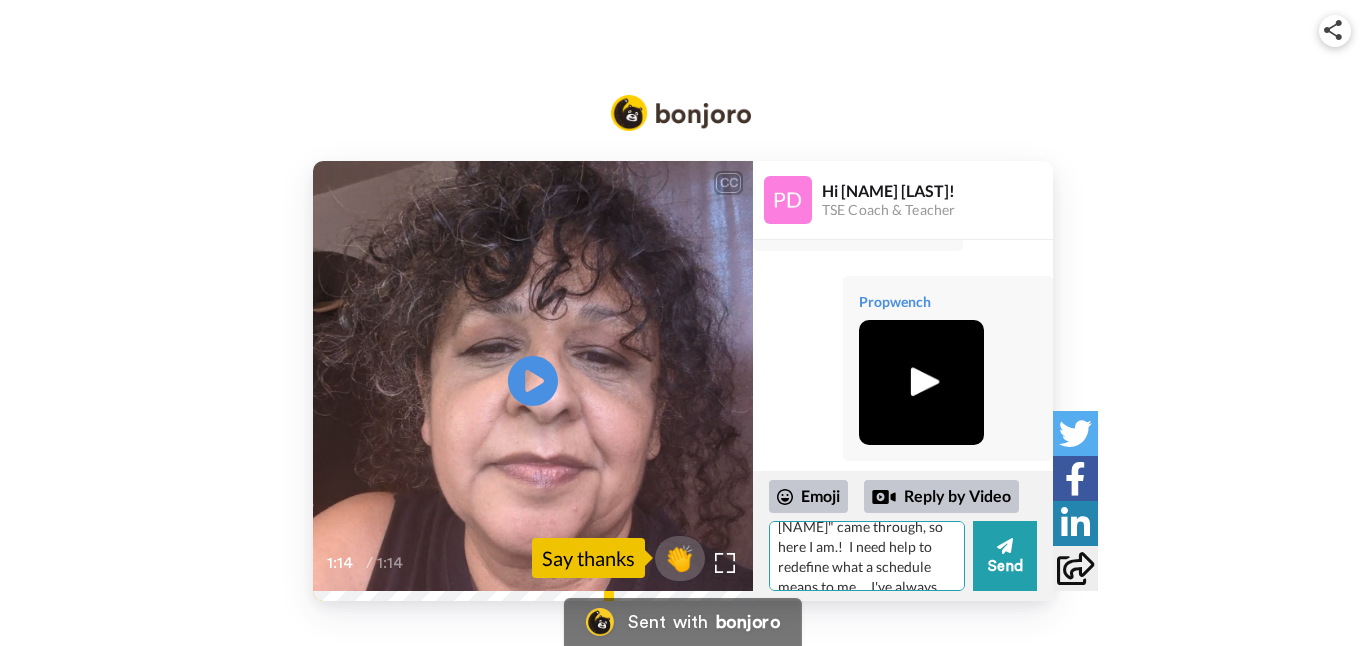 click on "Hi [NAME]!   I was journaling and feeling stuck and the message "talk to [NAME]" came through, so here I am.!  I need help to redefine what a schedule means to me.    I've always considered myself a "free spirit" but shadow work about perfectionism and fear of failure  is clouding what that means.  I'd decided I must be a "non-conformist" b/c  I question everything and was labeled difficult.  So kept to myself and became smaller to be safe.  I accepted I must be different, (back to childhood) and difficult (labeled by my [RELATIONSHIP].  Ya, wow this is more like therapy, lol. Geez.)  Anyway, I redefined myself as rebel , independent, and loner... not conforming to societal habits/ routines .        Like having a schedule. (AHA!) I am realizing all this as  I type .... Fear of failure, not believing I am capable of follow through I stopped  setting goals, even small ones.    Time Mgmt /scheduling has always been an issue professionally (one more way I was always a "problem") ." at bounding box center [867, 556] 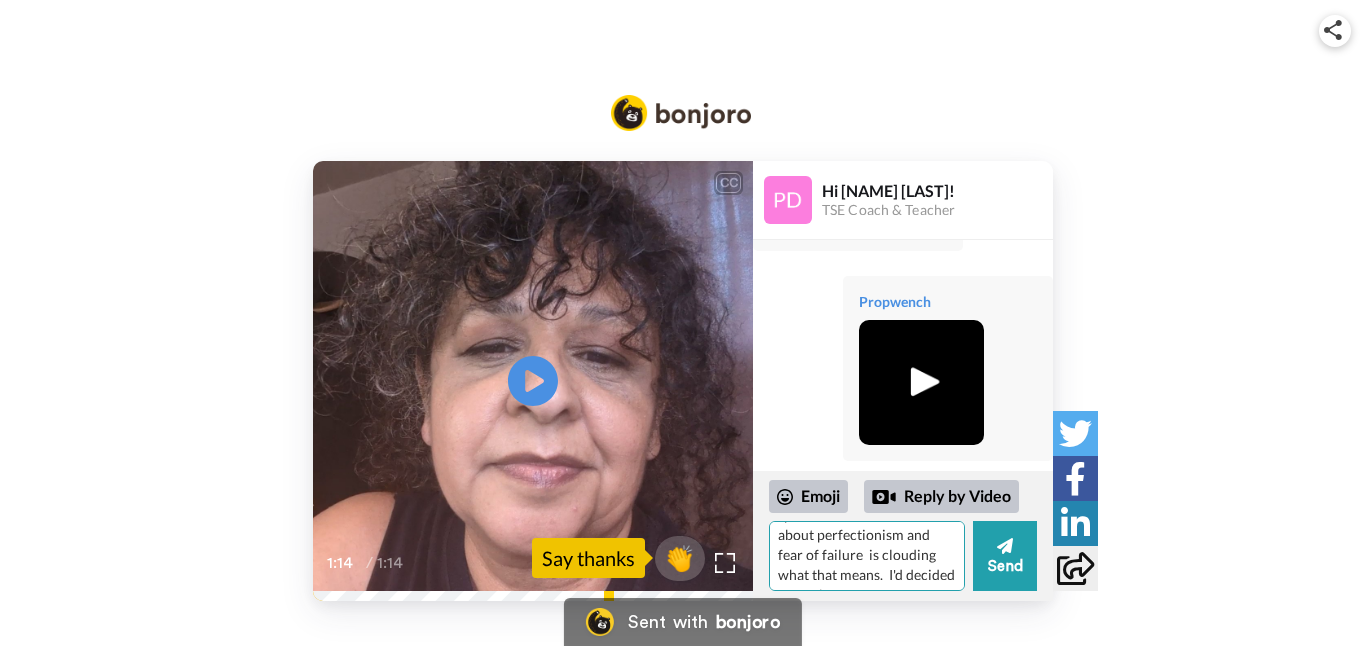 scroll, scrollTop: 186, scrollLeft: 0, axis: vertical 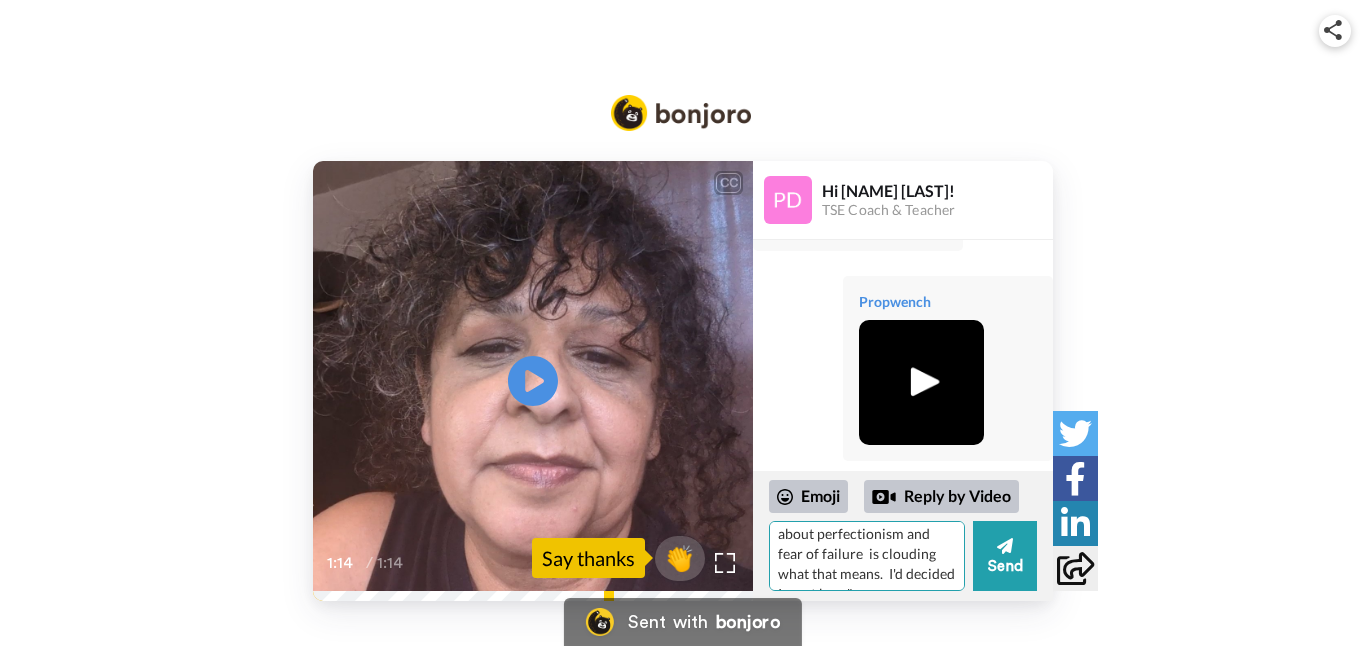 click on "Hi [NAME]!   I was journaling and feeling stuck and the message "talk to [NAME]" came through, so here I am.!  I need help to redefine what  Schedule means to me.    I've always considered myself a "free spirit" but shadow work about perfectionism and fear of failure  is clouding what that means.  I'd decided I must be a "non-conformist" b/c  I questioned everything and was labeled difficult.  So I kept to myself and became smaller to be safe.  I accepted I must be different, (back to childhood) and difficult (labeled by my dad.  Ya, wow this is more like therapy, lol. Geez.)  Anyway, I redefined myself as rebel , independent, and loner... not conforming to societal habits/ routines .        Like having a schedule. (AHA!) I am realizing all this as  I type .... Fear of failure, not believing I am capable of follow through I stopped  setting goals, even small ones.    Time Mgmt /scheduling has always been an issue professionally (one more way I was always a "problem") ." at bounding box center [867, 556] 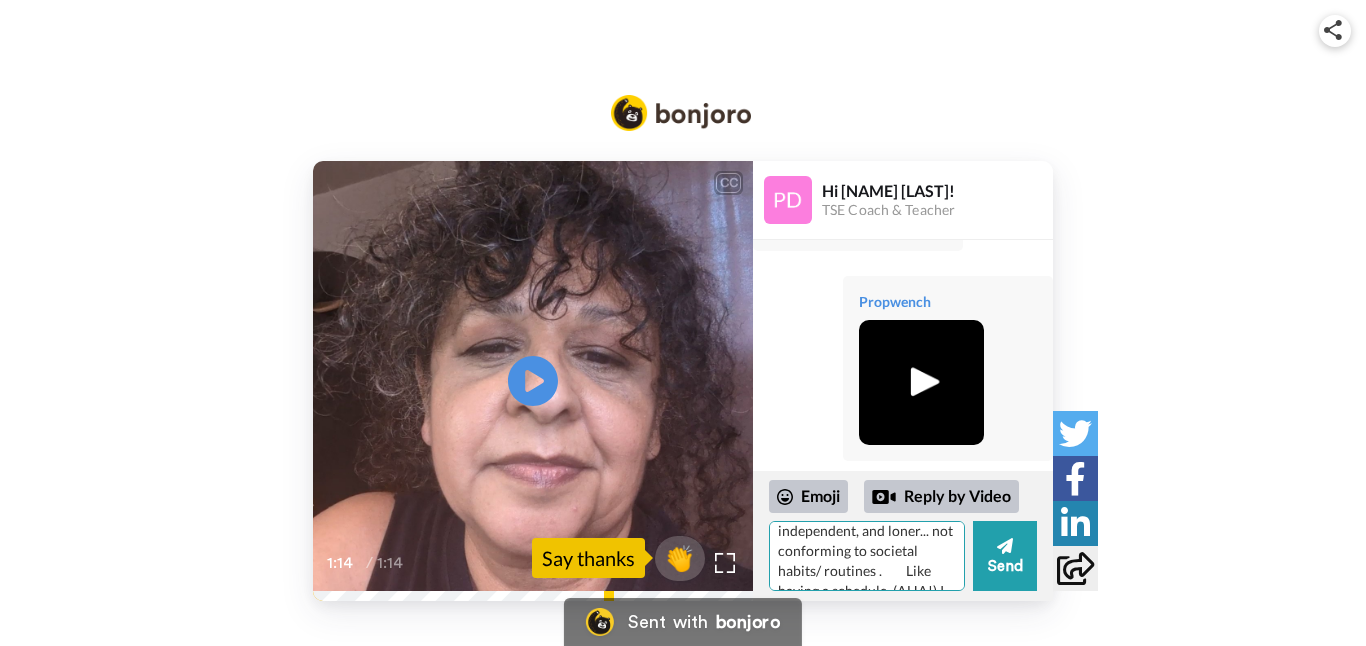 scroll, scrollTop: 490, scrollLeft: 0, axis: vertical 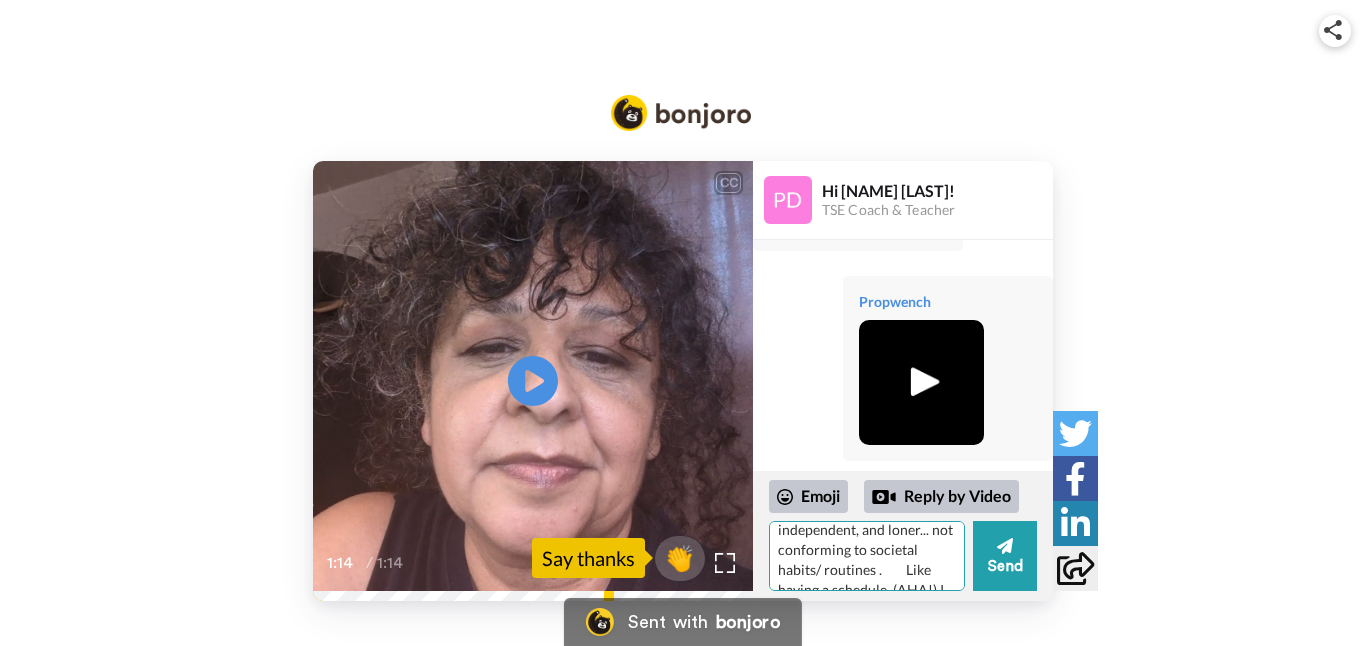 click on "Hi [NAME]!   I was journaling and feeling stuck and the message "talk to [NAME]" came through, so here I am.!  I need help to redefine what  Schedule means to me.    I've always considered myself a "free spirit" but shadow work about perfectionism and fear of failure  is clouding what that.  I'd decided I must be a "non-conformist" b/c  I question everything and was labeled difficult.  So kept to myself and became smaller to be safe.  I accepted I must be different, (back to childhood) and difficult (labeled by my [RELATIONSHIP].  Ya, wow this is more like therapy, lol. Geez.)  Anyway, I redefined myself as rebel , independent, and loner... not conforming to societal habits/ routines .        Like having a schedule. (AHA!) I am realizing all this as  I type .... Fear of failure, not believing I am capable of follow through I stopped  setting goals, even small ones.    Time Mgmt /scheduling has always been an issue professionally (one more way I was always a "problem") ." at bounding box center (867, 556) 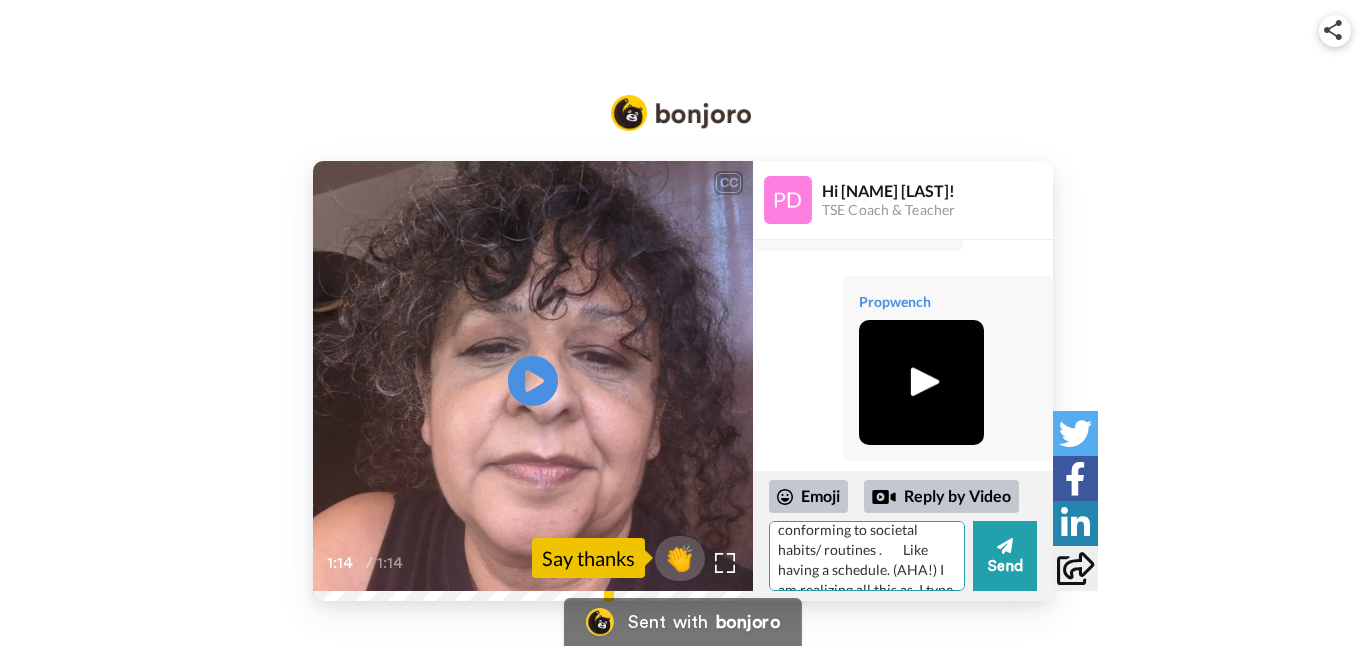 scroll, scrollTop: 489, scrollLeft: 0, axis: vertical 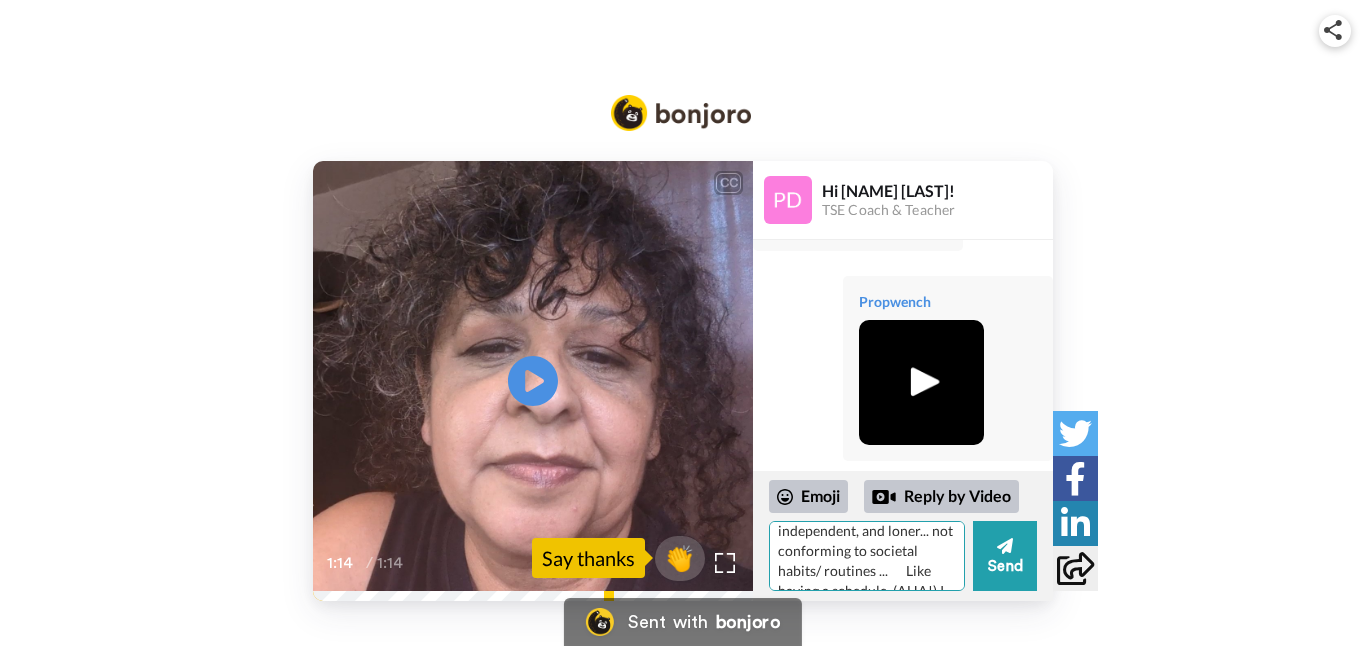 click on "Hi [NAME]!   I was journaling and feeling stuck and the message "talk to [NAME]" came through, so here I am.!  I need help to redefine what  Schedule means to me.    I've always considered myself a "free spirit" but shadow work about perfectionism and fear of failure  is clouding what that.  I'd decided I must be a "non-conformist" b/c  I question everything and was labeled difficult.  So kept to myself and became smaller to be safe.  I accepted I must be different, (back to childhood) and difficult (labeled by my [FAMILY_RELATIONSHIP].  Ya, wow this is more like therapy, lol. Geez.)  Anyway, I redefined myself as rebel , independent, and loner... not conforming to societal habits/ routines ...      Like having a schedule. (AHA!) I am realizing all this as  I type .... Fear of failure, not believing I am capable of follow through I stopped  setting goals, even small ones.    Time Mgmt /scheduling has always been an issue professionally (one more way I was always a "problem") ." at bounding box center (867, 556) 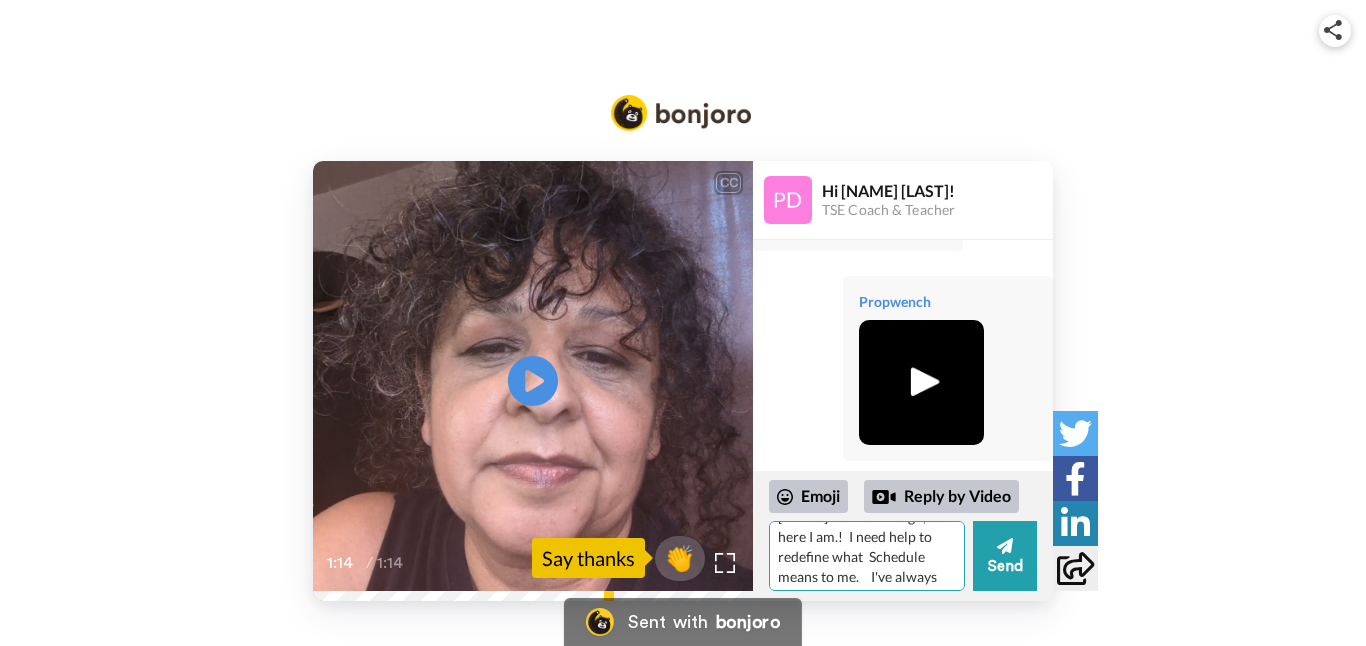 scroll, scrollTop: 68, scrollLeft: 0, axis: vertical 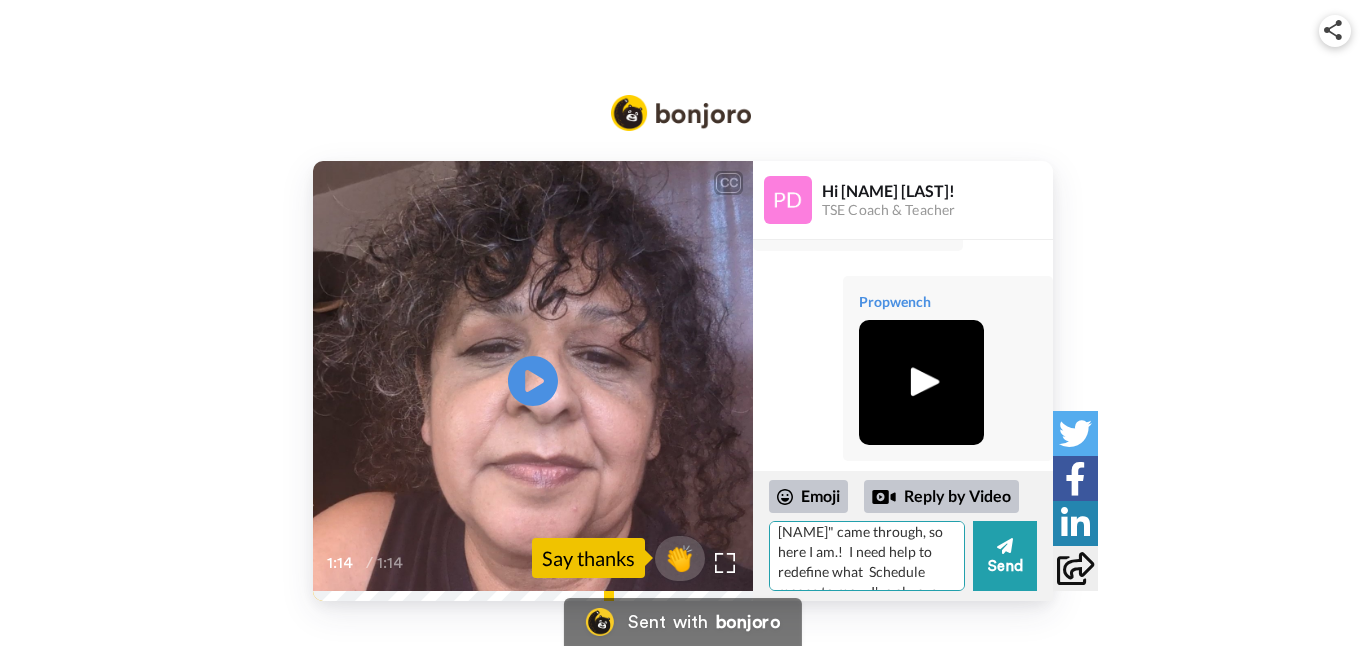click on "Hi [NAME]!   I was journaling and feeling stuck and the message "talk to [NAME]" came through, so here I am.!  I need help to redefine what  Schedule means to me.    I've always considered myself a "free spirit" but shadow work about perfectionism and fear of failure  is clouding what that.  I'd decided I must be a "non-conformist" b/c  I question everything and was labeled difficult.  So kept to myself and became smaller to be safe.  I accepted I must be different, (back to childhood) and difficult (labeled by my dad.  Ya, wow this is more like therapy, lol. Geez.)  Anyway, I redefined myself as rebel , independent, and loner, not conforming to societal habits/ routines ...      Like having a schedule. (AHA!) I am realizing all this as  I type .... Fear of failure, not believing I am capable of follow through I stopped  setting goals, even small ones.    Time Mgmt /scheduling has always been an issue professionally (one more way I was always a "problem") ." at bounding box center [867, 556] 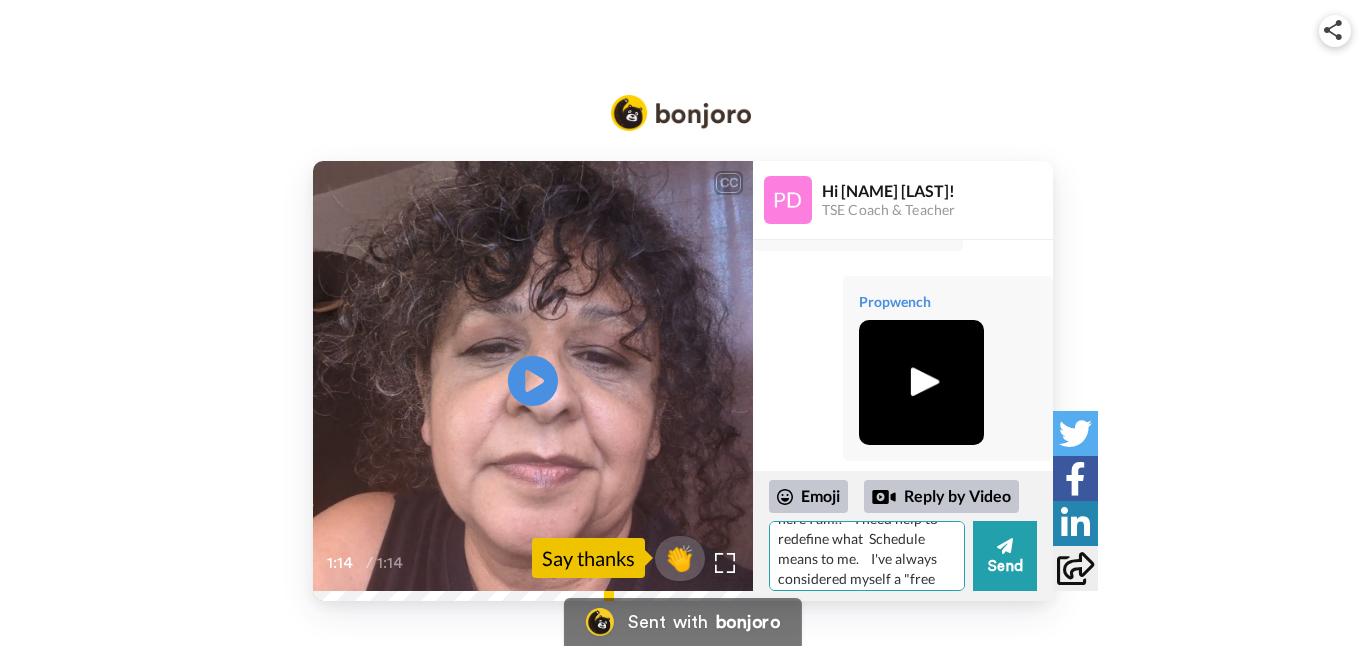 scroll, scrollTop: 100, scrollLeft: 0, axis: vertical 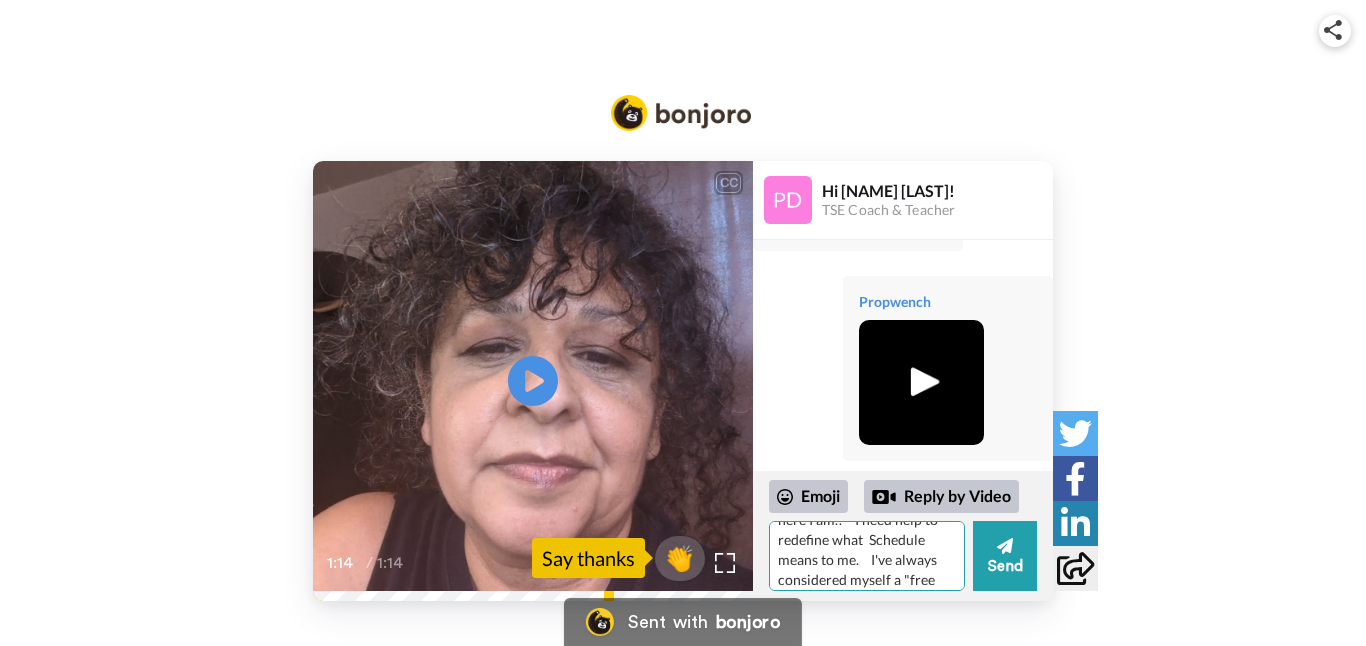 click on "Hi [NAME]!   I was journaling and feeling stuck and the message "talk to [NAME]" came through, so here I am.!    I need help to redefine what  Schedule means to me.    I've always considered myself a "free spirit" but shadow work about perfectionism and fear of failure  is clouding what that.  I'd decided I must be a "non-conformist" b/c  I question everything and was labeled difficult.  So kept to myself and became smaller to be safe.  I accepted I must be different, (back to childhood) and difficult (labeled by my [RELATIONSHIP].  Ya, wow this is more like therapy, lol. Geez.)  Anyway, I redefined myself as rebel , independent, and loner, not conforming to societal habits/ routines .      Like having a schedule. (AHA!) I am realizing all this as  I type .... Fear of failure, not believing I am capable of follow through I stopped  setting goals, even small ones.    Time Mgmt /scheduling has always been an issue professionally (one more way I was always a "problem") ." at bounding box center (867, 556) 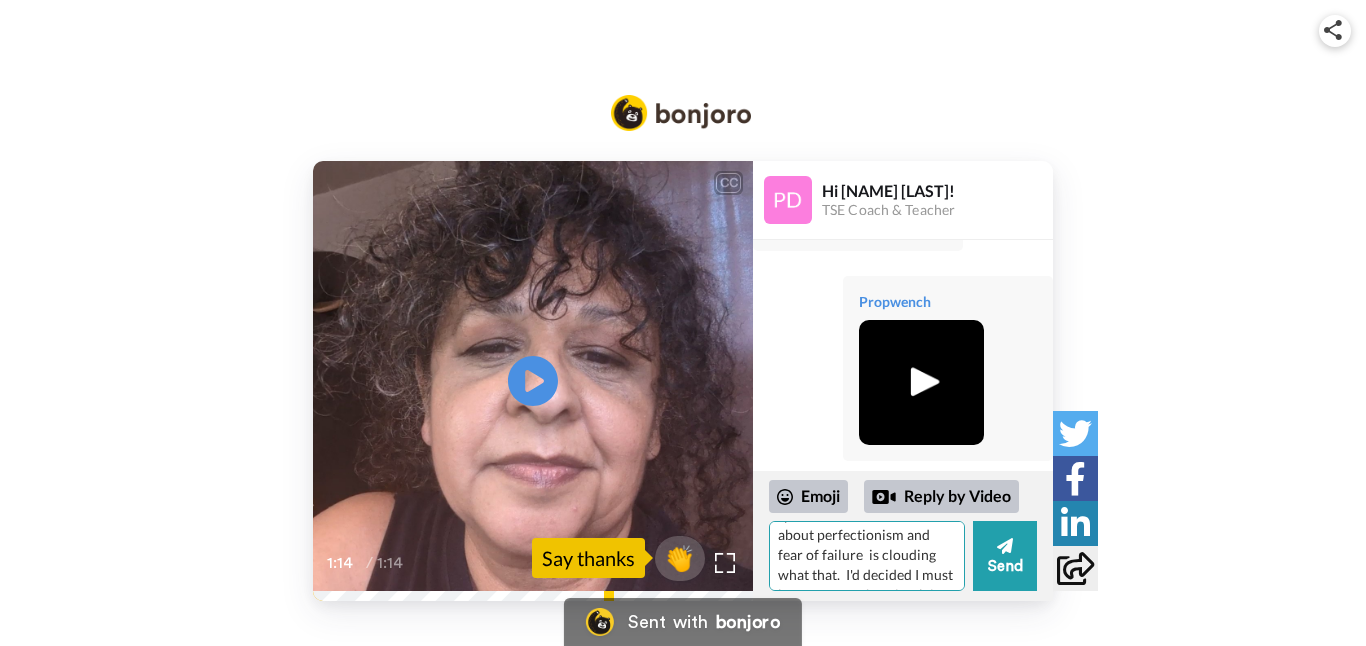 scroll, scrollTop: 189, scrollLeft: 0, axis: vertical 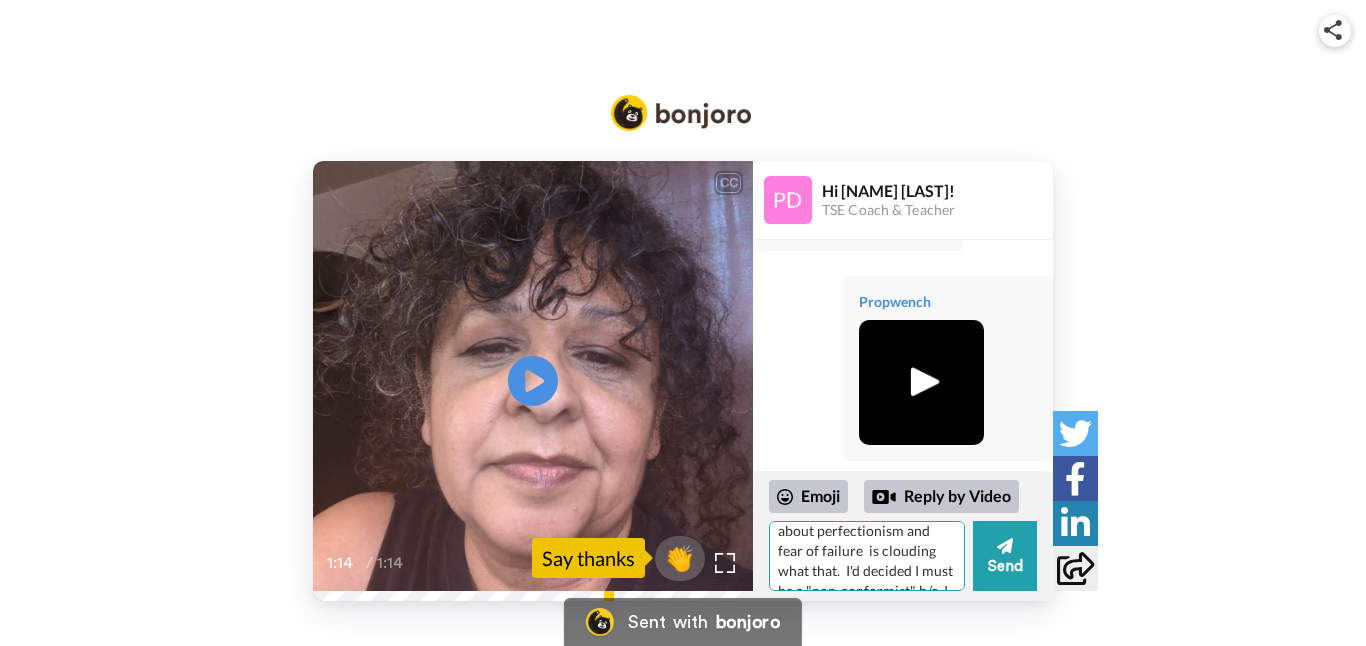 drag, startPoint x: 835, startPoint y: 570, endPoint x: 864, endPoint y: 564, distance: 29.614185 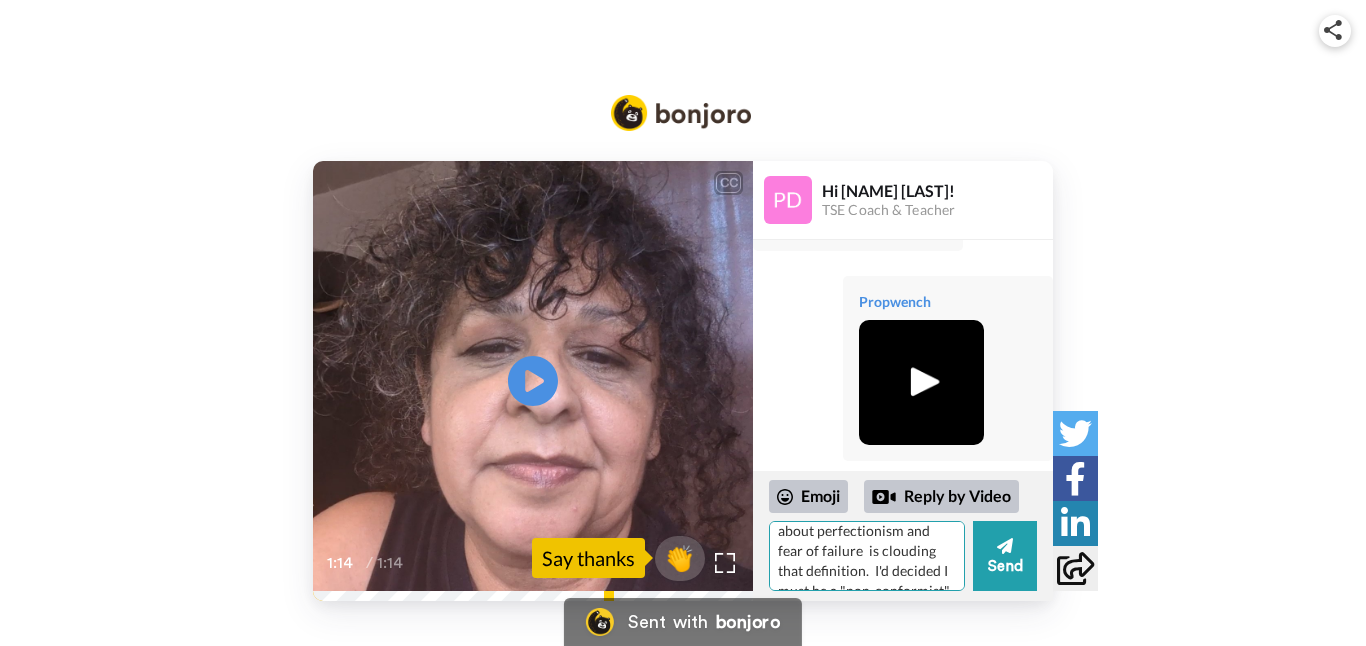 click on "Hi [NAME]!   I was journaling and feeling stuck and the message "talk to [NAME]" came through, so here I am.!    I need help to redefine what  Schedule means to me.      I've always considered myself a "free spirit" but shadow work about perfectionism and fear of failure  is clouding that definition.  I'd decided I must be a "non-conformist" b/c  I question everything and was labeled difficult.  So kept to myself and became smaller to be safe.  I accepted I must be different, (back to childhood) and difficult (labeled by my [RELATIONSHIP].  Ya, wow this is more like therapy, lol. Geez.)  Anyway, I redefined myself as rebel , independent, and loner, not conforming to societal habits/ routines ...      Like having a schedule. (AHA!) I am realizing all this as  I type .... Fear of failure, not believing I am capable of follow through I stopped  setting goals, even small ones.    Time Mgmt /scheduling has always been an issue professionally (one more way I was always a "problem") ." at bounding box center [867, 556] 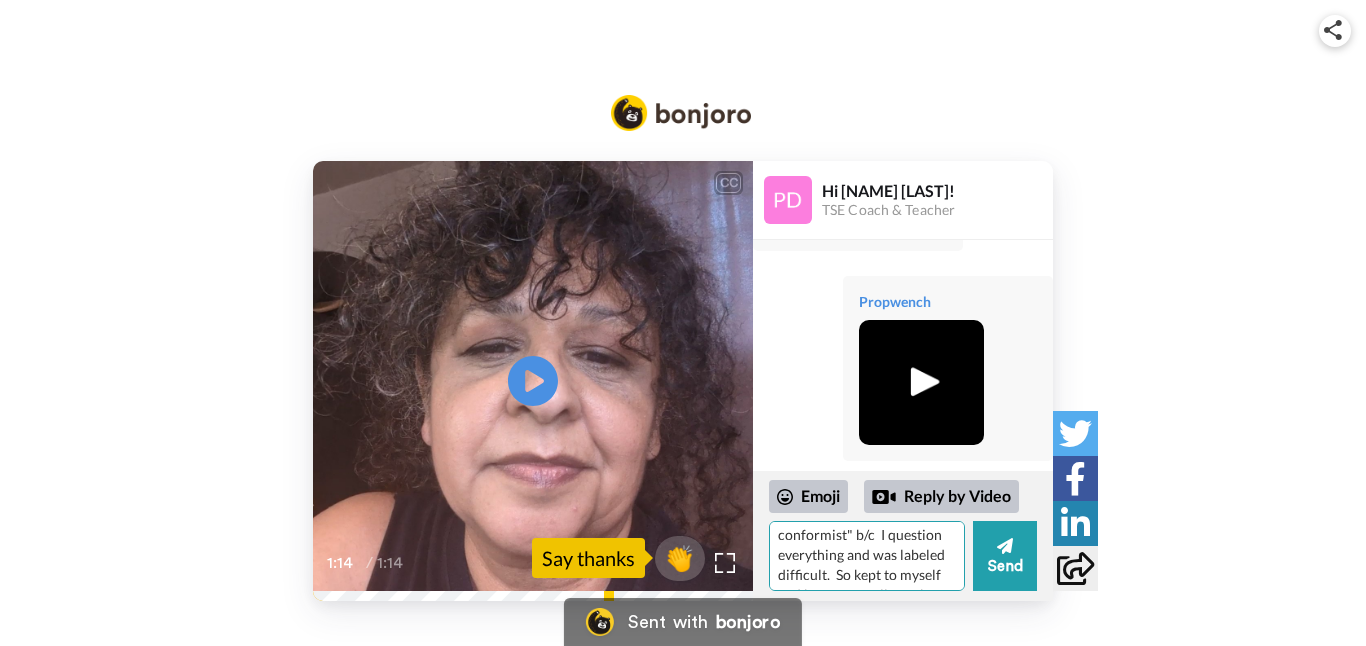 scroll, scrollTop: 262, scrollLeft: 0, axis: vertical 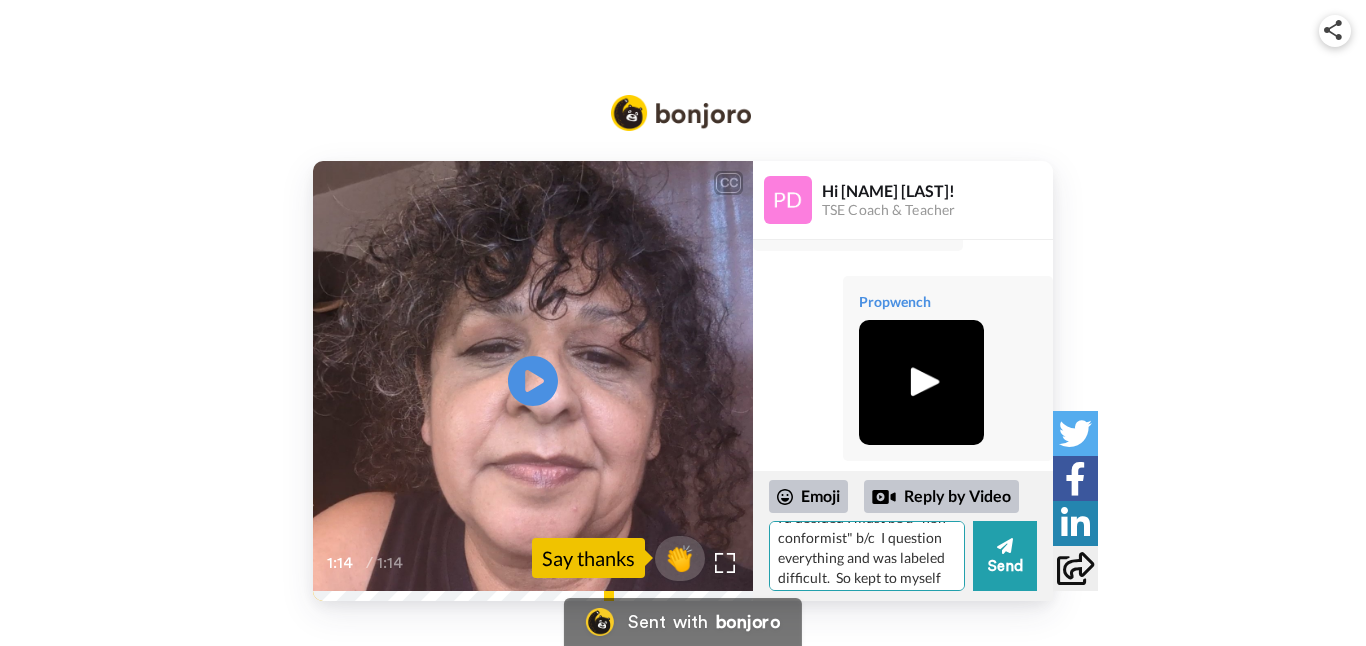 click on "Hi [NAME]!   I was journaling and feeling stuck and the message "talk to [NAME]" came through, so here I am.!    I need help to redefine what  Schedule means to me.      I've always considered myself a "free spirit" but shadow work about perfectionism and fear of failure  is clouding that definition.    Way back  I'd decided I must be a "non-conformist" b/c  I question everything and was labeled difficult.  So kept to myself and became smaller to be safe.  I accepted I must be different, (back to childhood) and difficult (labeled by my dad.  Ya, wow this is more like therapy, lol. Geez.)  Anyway, I redefined myself as rebel , independent, and loner, not conforming to societal habits/ routines ...      Like having a schedule. (AHA!) I am realizing all this as  I type .... Fear of failure, not believing I am capable of follow through I stopped  setting goals, even small ones.    Time Mgmt /scheduling has always been an issue professionally (one more way I was always a "problem") ." at bounding box center [867, 556] 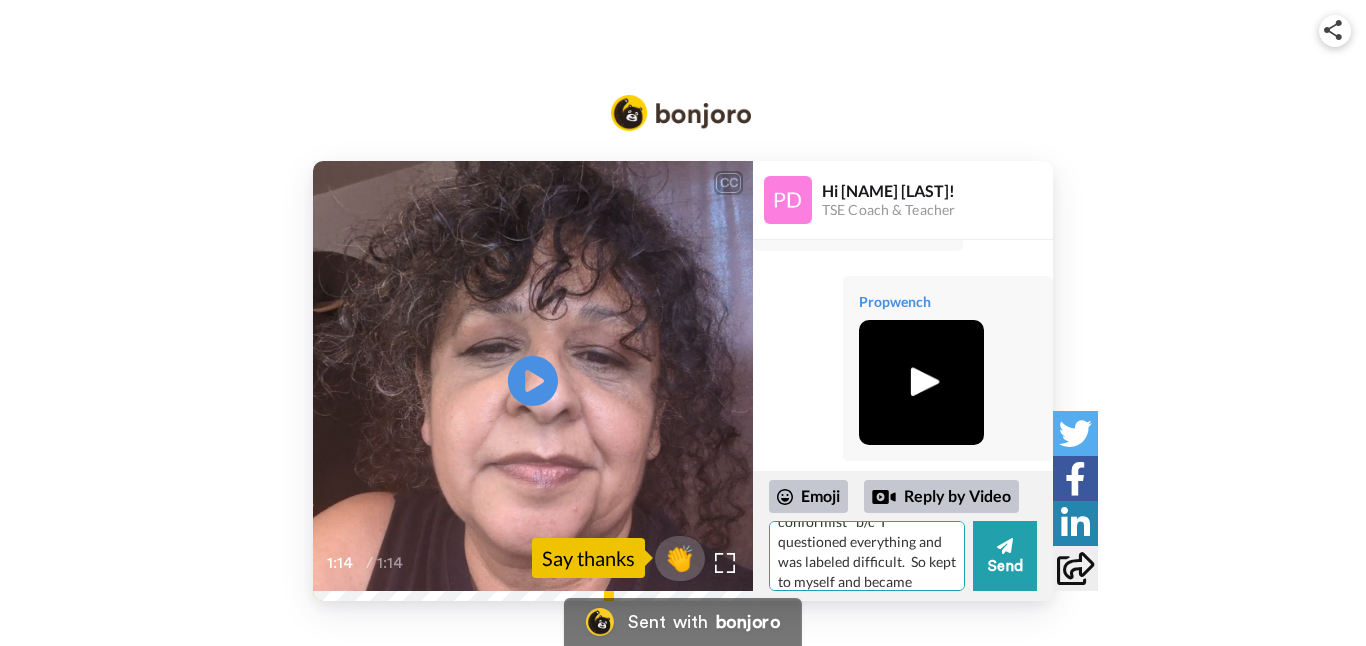 scroll, scrollTop: 280, scrollLeft: 0, axis: vertical 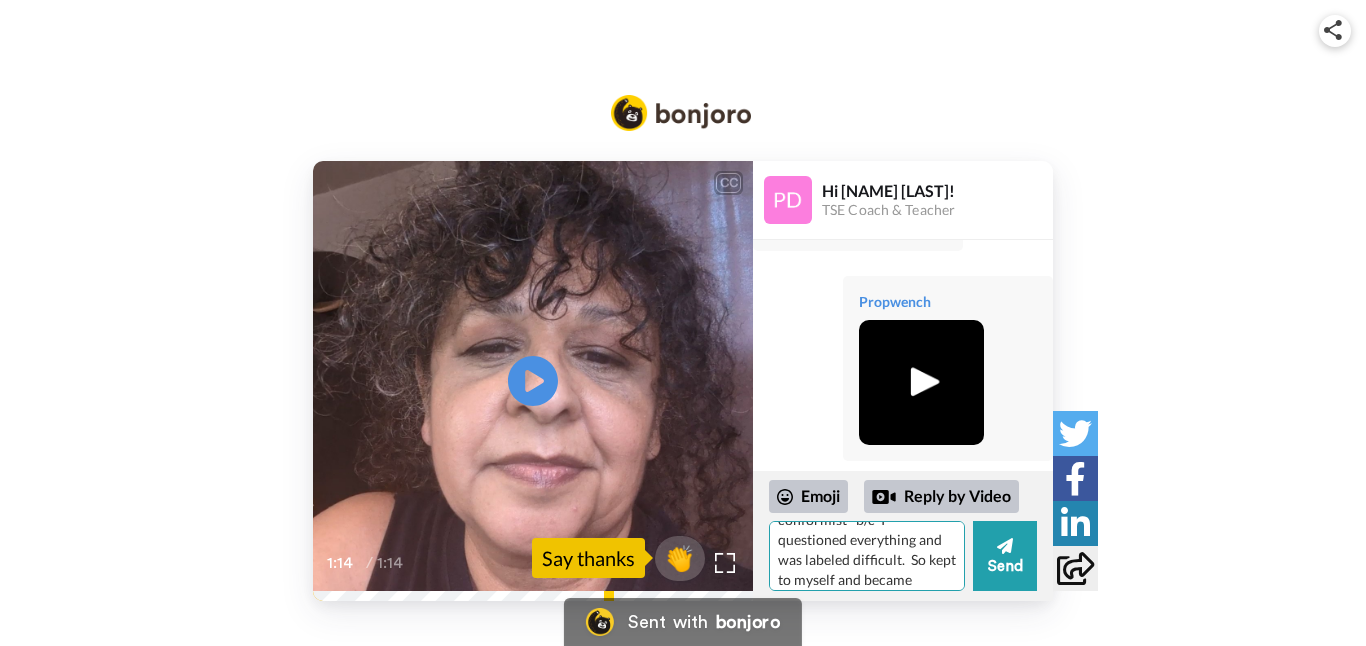 click on "Hi [NAME]!   I was journaling and feeling stuck and the message "talk to [NAME]" came through, so here I am.!    I need help to redefine what  Schedule means to me.      I've always considered myself a "free spirit" but shadow work about perfectionism and fear of failure  is clouding that definition.    Way back  I'd decided I must be a "non-conformist" b/c  I questioned everything and was labeled difficult.  So kept to myself and became smaller to be safe.  I accepted I must be different, (back to childhood) and difficult (labeled by my dad.  Ya, wow this is more like therapy, lol. Geez.)  Anyway, I redefined myself as rebel , independent, and loner, not conforming to societal habits/ routines ...      Like having a schedule. (AHA!) I am realizing all this as  I type .... Fear of failure, not believing I am capable of follow through I stopped  setting goals, even small ones.    Time Mgmt /scheduling has always been an issue professionally (one more way I was always a "problem") ." at bounding box center [867, 556] 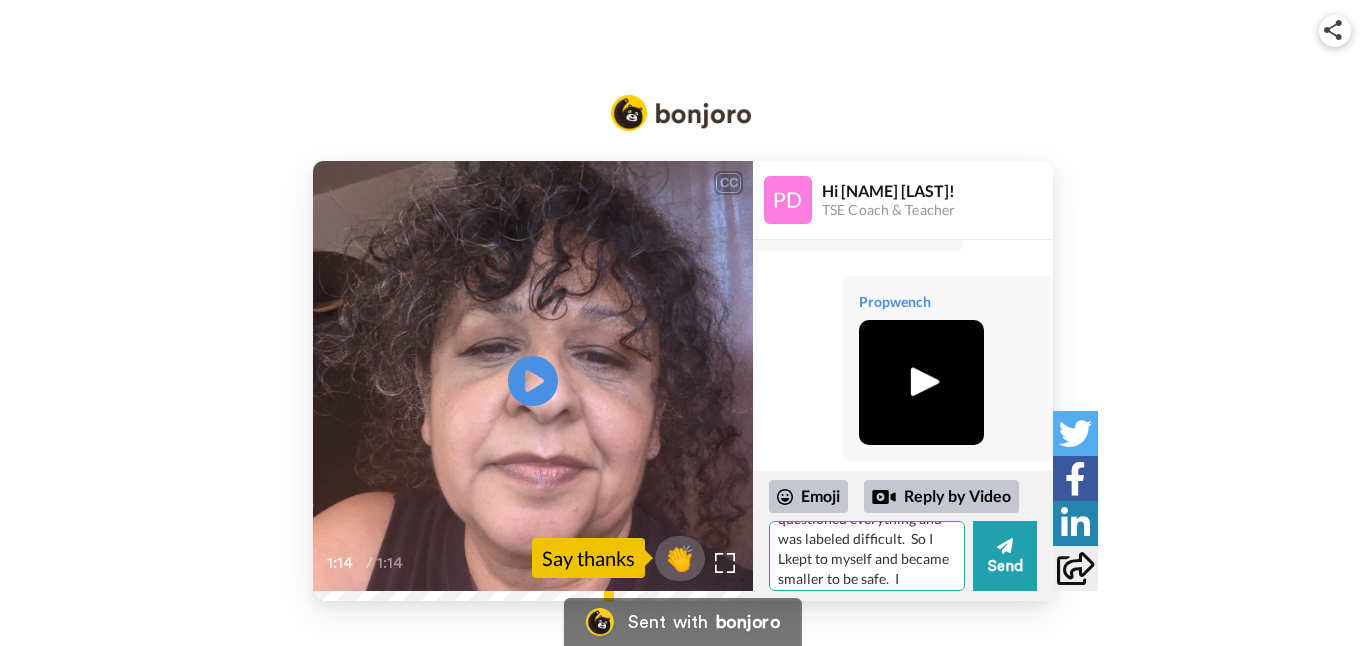 scroll, scrollTop: 289, scrollLeft: 0, axis: vertical 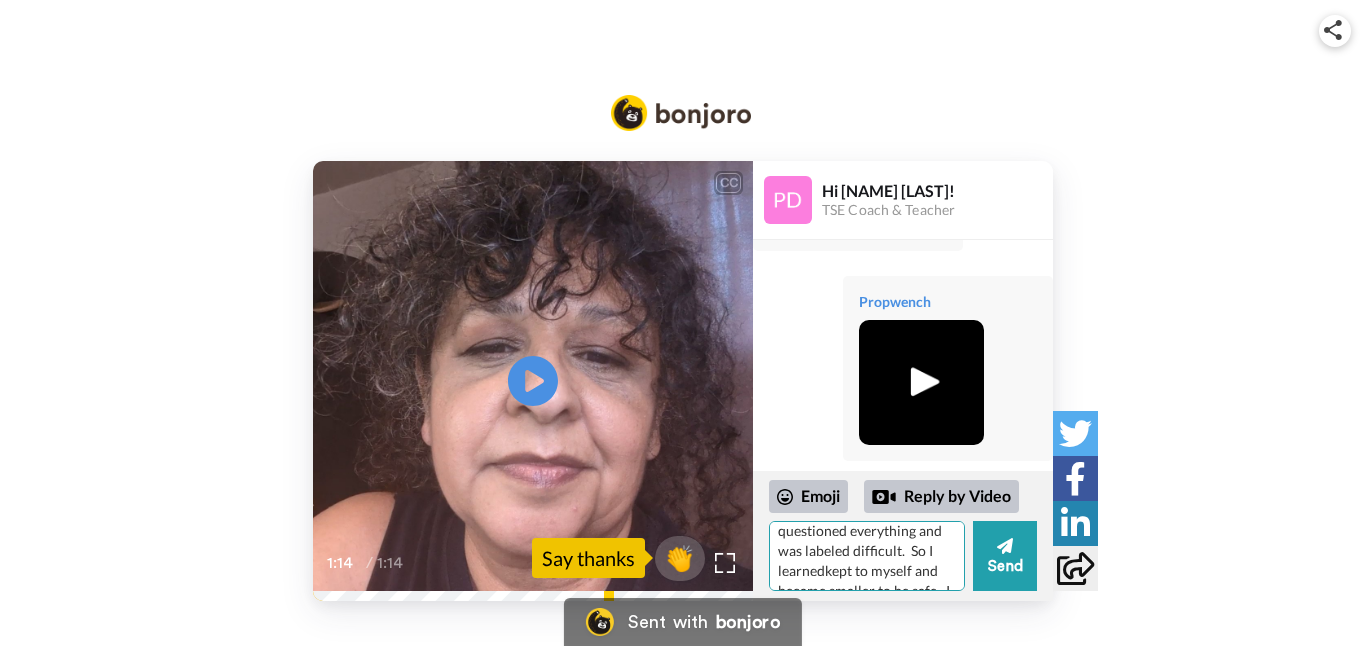 click on "Hi [NAME]!   I was journaling and feeling stuck and the message "talk to [NAME]" came through, so here I am.!    I need help to redefine what  Schedule means to me.      I've always considered myself a "free spirit" but shadow work about perfectionism and fear of failure  is clouding that definition.    Way back  I'd decided I must be a "non-conformist" b/c  I questioned everything and was labeled difficult.  So I learnedkept to myself and became smaller to be safe.  I accepted I must be different, (back to childhood) and difficult (labeled by my [RELATIONSHIP].  Ya, wow this is more like therapy, lol. Geez.)  Anyway, I redefined myself as rebel , independent, and loner, not conforming to societal habits/ routines ...      Like having a schedule. (AHA!) I am realizing all this as  I type .... Fear of failure, not believing I am capable of follow through I stopped  setting goals, even small ones.    Time Mgmt /scheduling has always been an issue professionally (one more way I was always a "problem") ." at bounding box center (867, 556) 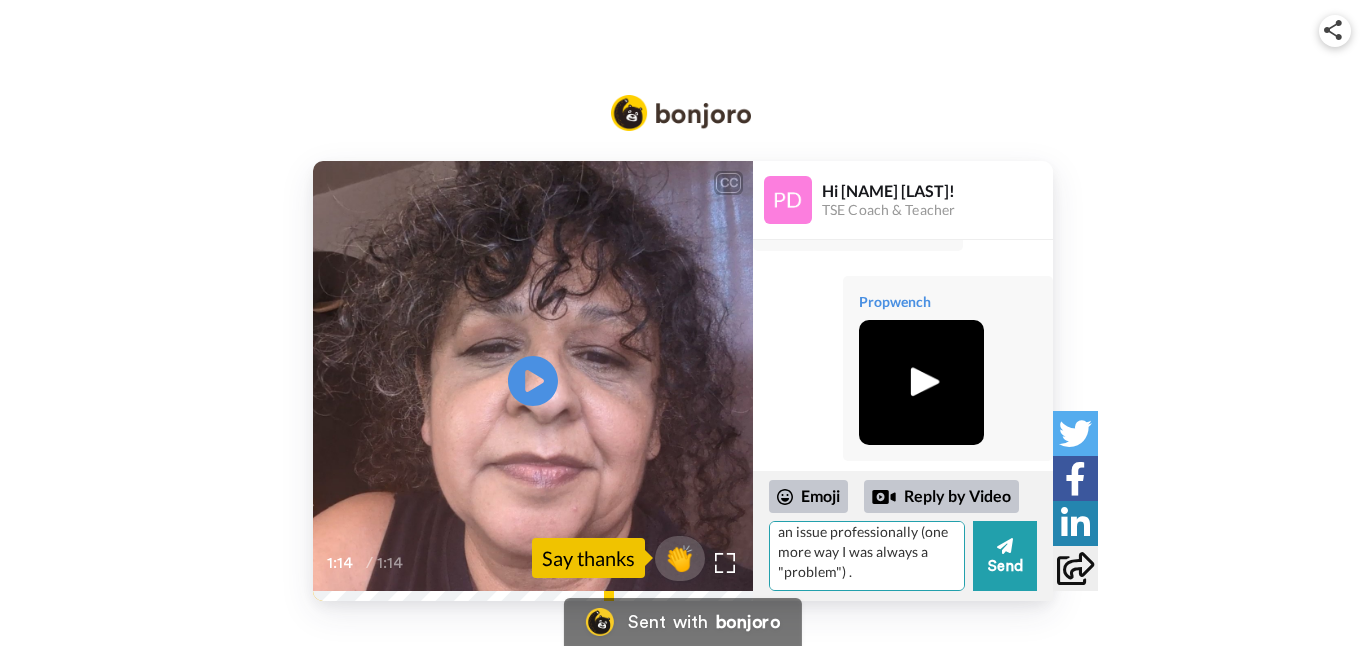scroll, scrollTop: 748, scrollLeft: 0, axis: vertical 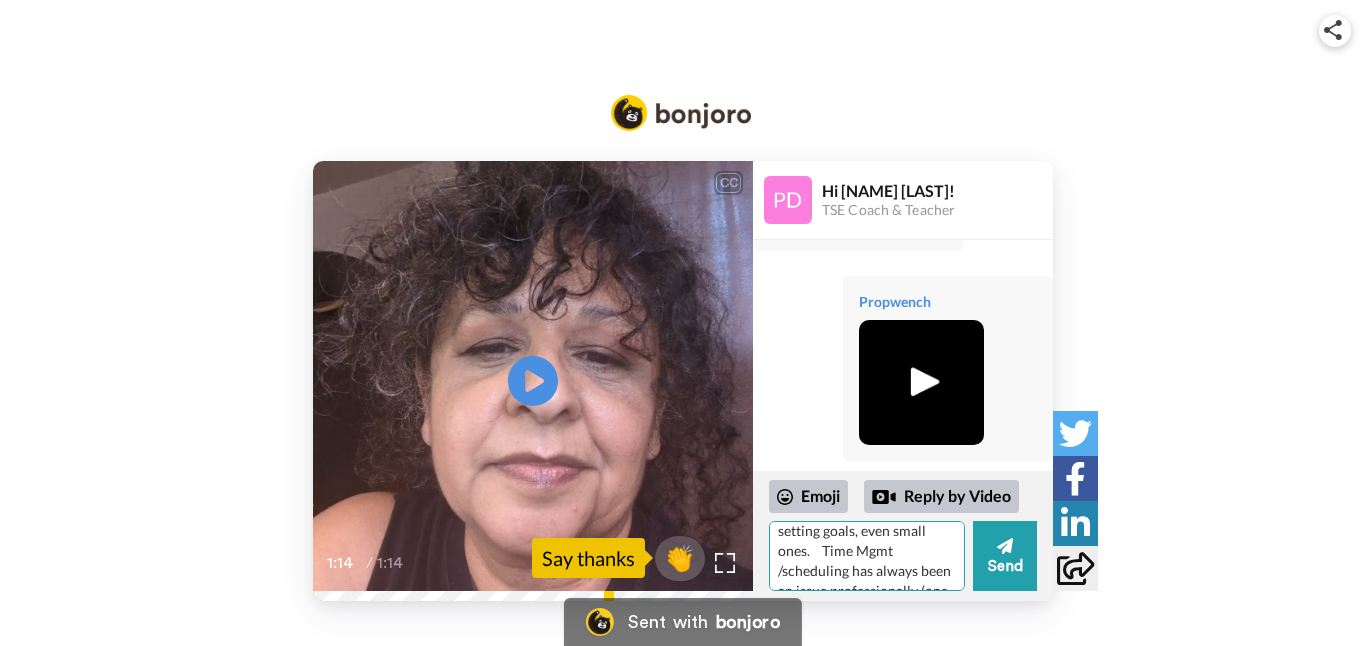 click on "Hi [NAME]!   I was journaling and feeling stuck and the message "talk to [NAME]" came through, so here I am.!    I need help to redefine what  Schedule means to me.      I've always considered myself a "free spirit" but shadow work about perfectionism and fear of failure  is clouding that definition.    Way back  I'd decided I must be a "non-conformist" b/c  I questioned everything and was labeled difficult.  So I kept to myself and became smaller to be safe.  I accepted I must be different, (back to childhood) and difficult (labeled by my [RELATIONSHIP].  Ya, wow this is more like therapy, lol. Geez.)  Anyway, I redefined myself as rebel , independent, and loner, not conforming to societal habits/ routines ...      Like having a schedule. (AHA!) I am realizing all this as  I type .... Fear of failure, not believing I am capable of follow through I stopped  setting goals, even small ones.    Time Mgmt /scheduling has always been an issue professionally (one more way I was always a "problem") . Your g" at bounding box center [867, 556] 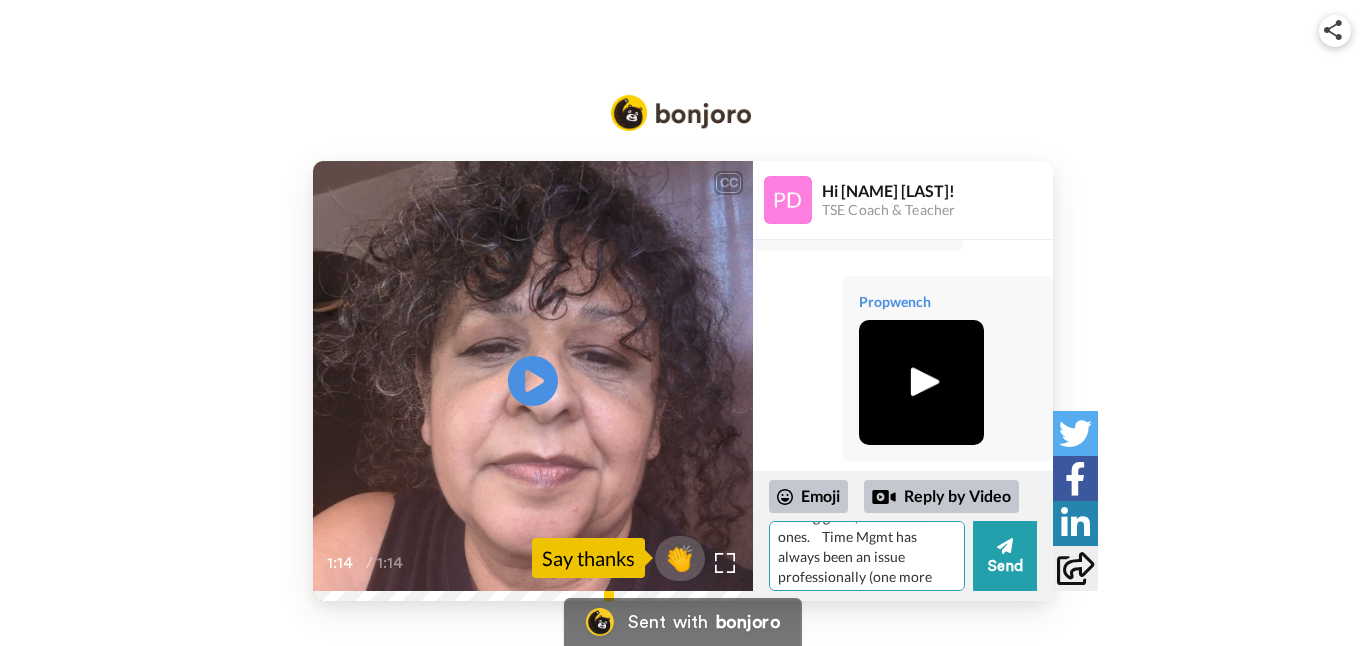 scroll, scrollTop: 690, scrollLeft: 0, axis: vertical 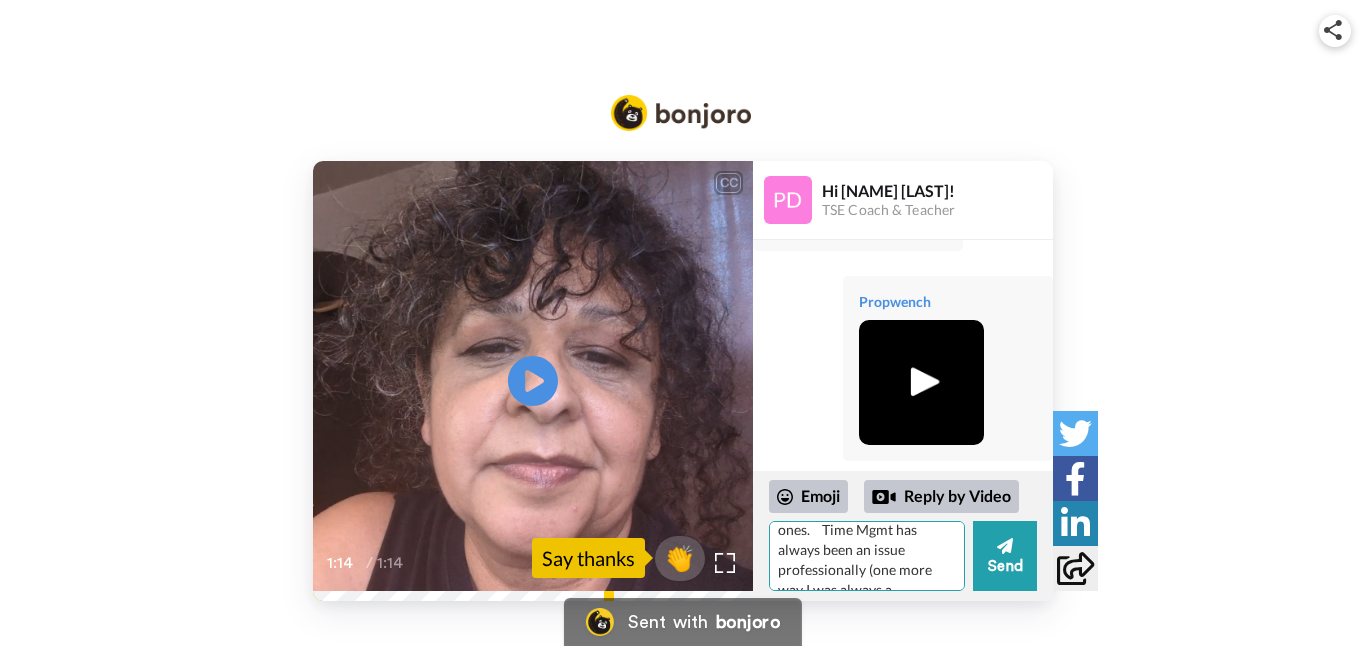 click on "Hi [NAME]!   I was journaling and feeling stuck and the message "talk to [NAME]" came through, so here I am.!    I need help to redefine what  Schedule means to me.      I've always considered myself a "free spirit" but shadow work about perfectionism and fear of failure  is clouding that definition.    Way back  I'd decided I must be a "non-conformist" b/c  I questioned everything and was labeled difficult.  So I kept to myself and became smaller to be safe.  I accepted I must be different, (back to childhood) and difficult (labeled by my [RELATIONSHIP].  Ya, wow this is more like therapy, lol. Geez.)  Anyway, I redefined myself as rebel , independent, and loner, not conforming to societal habits/ routines ...      Like having a schedule. (AHA!) I am realizing all this as  I type .... Fear of failure, not believing I am capable of follow through I stopped  setting goals, even small ones.    Time Mgmt has always been an issue professionally (one more way I was always a "problem") . Your g" at bounding box center (867, 556) 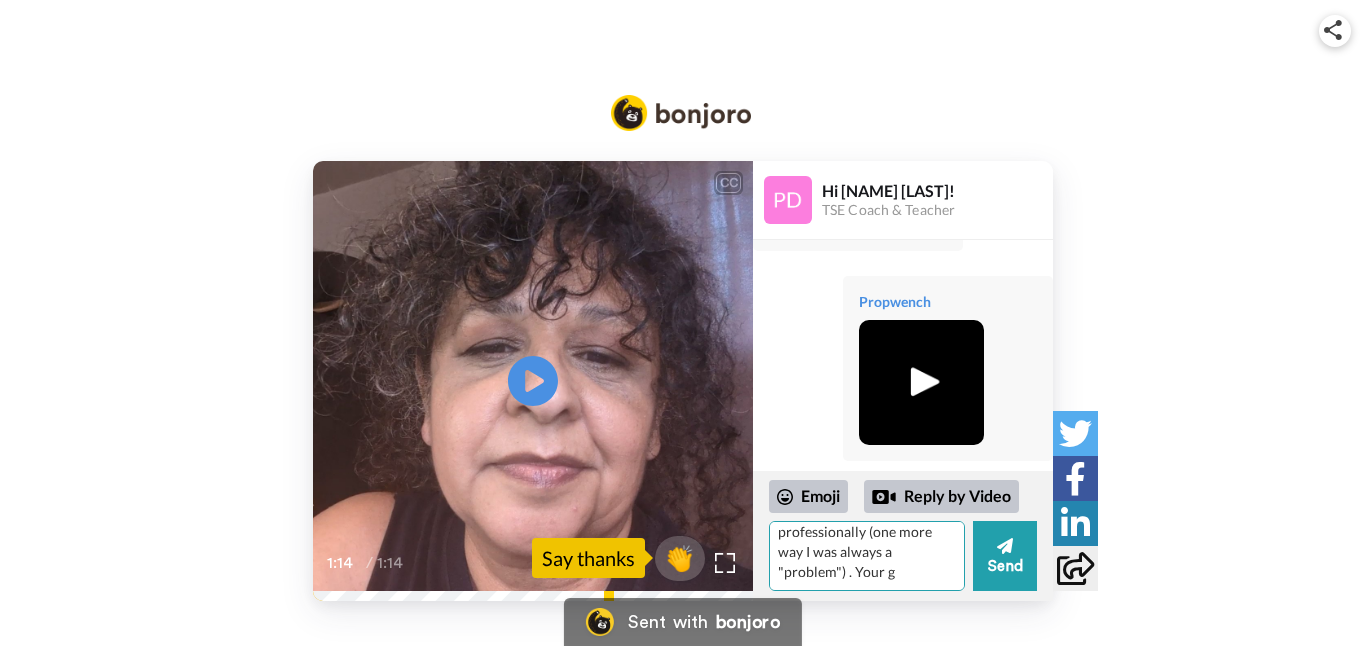 scroll, scrollTop: 728, scrollLeft: 0, axis: vertical 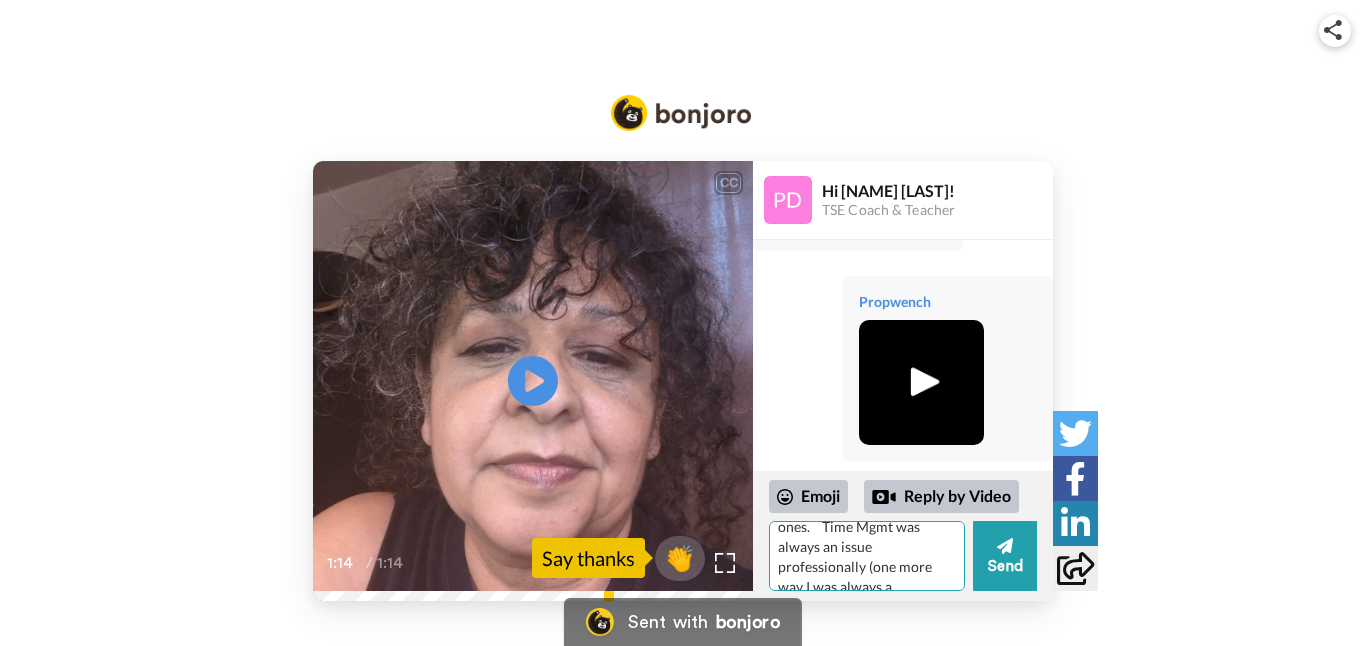 click on "Hi [NAME]!   I was journaling and feeling stuck and the message "talk to [NAME]" came through, so here I am.!    I need help to redefine what  Schedule means to me.      I've always considered myself a "free spirit" but shadow work about perfectionism and fear of failure  is clouding that definition.    Way back  I'd decided I must be a "non-conformist" b/c  I questioned everything and was labeled difficult.  So I kept to myself and became smaller to be safe.  I accepted I must be different, (back to childhood) and difficult (labeled by my [RELATIONSHIP].  Ya, wow this is more like therapy, lol. Geez.)  Anyway, I redefined myself as rebel , independent, and loner, not conforming to societal habits/ routines ...      Like having a schedule. (AHA!) I am realizing all this as  I type .... Fear of failure, not believing I am capable of follow through I stopped  setting goals, even small ones.    Time Mgmt was always an issue professionally (one more way I was always a "problem") . Your guidanc" at bounding box center (867, 556) 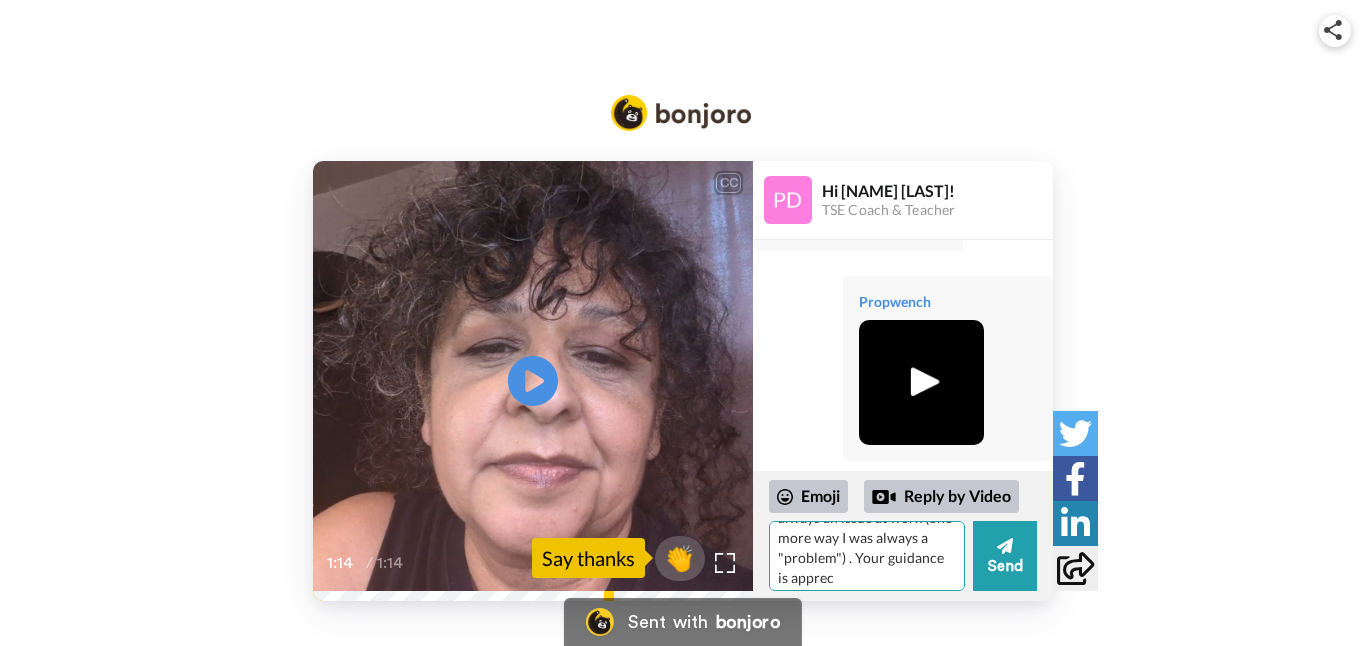 scroll, scrollTop: 700, scrollLeft: 0, axis: vertical 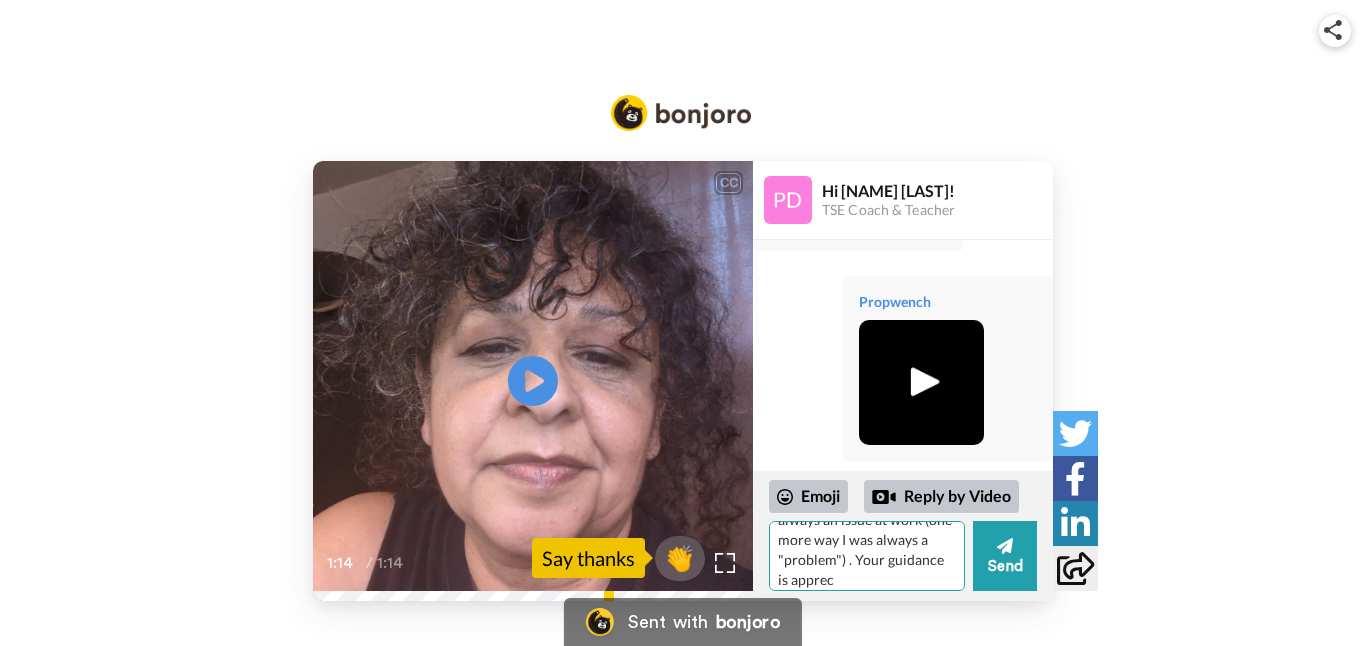 click on "Hi [NAME]!   I was journaling and feeling stuck and the message "talk to [NAME]" came through, so here I am.!    I need help to redefine what  Schedule means to me.      I've always considered myself a "free spirit" but shadow work about perfectionism and fear of failure  is clouding that definition.    Way back  I'd decided I must be a "non-conformist" b/c  I questioned everything and was labeled difficult.  So I kept to myself and became smaller to be safe.  I accepted I must be different, (back to childhood) and difficult (labeled by my dad.  Ya, wow this is more like therapy, lol. Geez.)  Anyway, I redefined myself as rebel , independent, and loner, not conforming to societal habits/ routines ...      Like having a schedule. (AHA!) I am realizing all this as  I type .... Fear of failure, not believing I am capable of follow through I stopped  setting goals, even small ones.    Time Mgmt was always an issue at work (one more way I was always a "problem") . Your guidance is apprec" at bounding box center (867, 556) 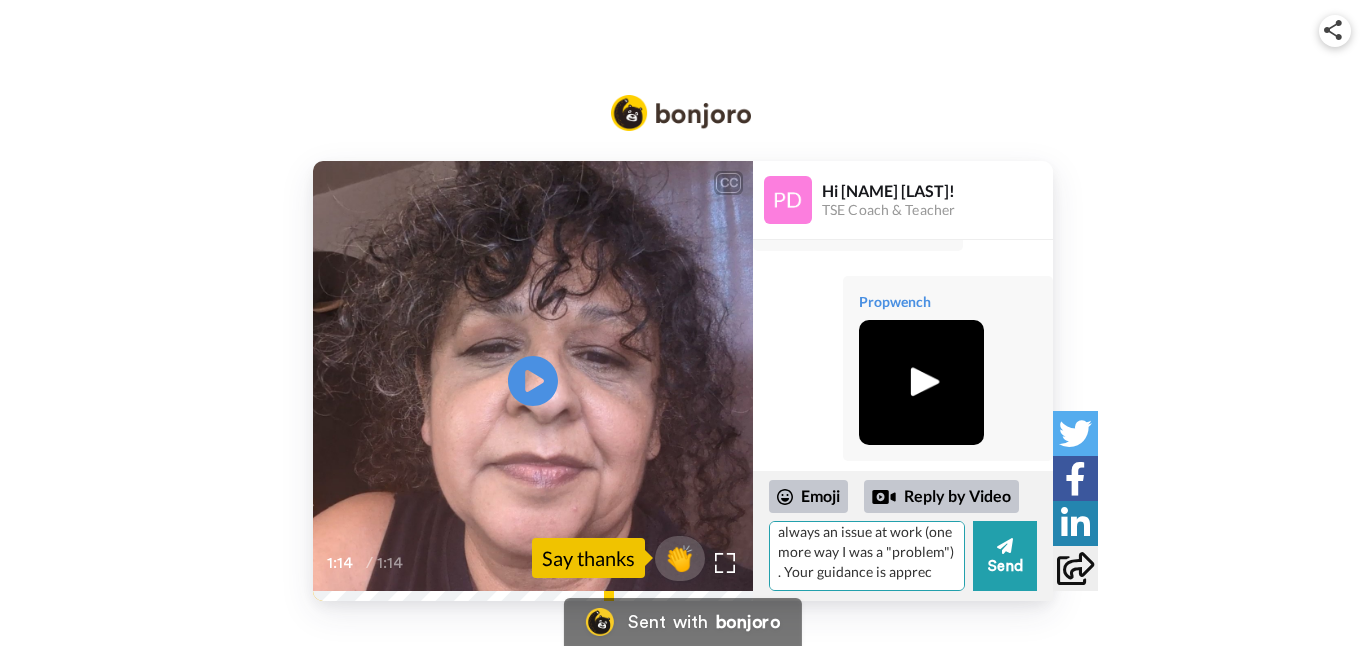 scroll, scrollTop: 700, scrollLeft: 0, axis: vertical 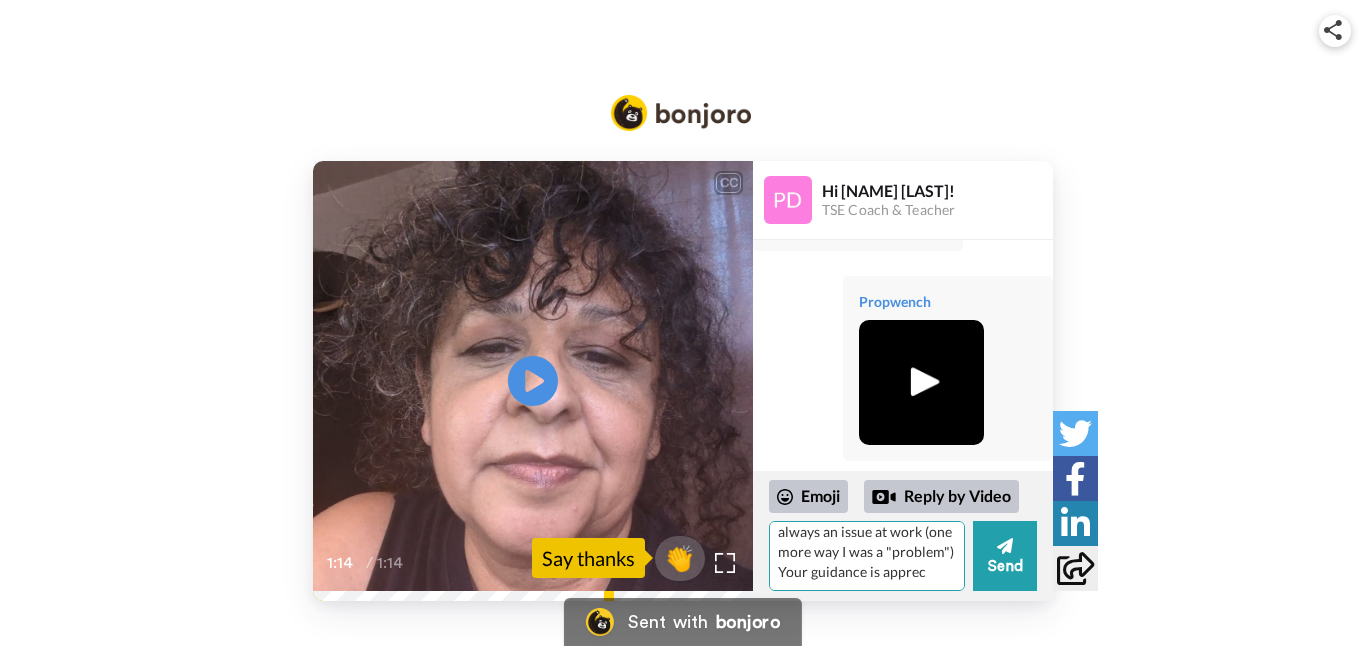 click on "Hi [NAME]!   I was journaling and feeling stuck and the message "talk to [NAME]" came through, so here I am.!    I need help to redefine what  Schedule means to me.      I've always considered myself a "free spirit" but shadow work about perfectionism and fear of failure  is clouding that definition.    Way back  I'd decided I must be a "non-conformist" b/c  I questioned everything and was labeled difficult.  So I kept to myself and became smaller to be safe.  I accepted I must be different, (back to childhood) and difficult (labeled by my [RELATIONSHIP].  Ya, wow this is more like therapy, lol. Geez.)  Anyway, I redefined myself as rebel , independent, and loner, not conforming to societal habits/ routines ...      Like having a schedule. (AHA!) I am realizing all this as  I type .... Fear of failure, not believing I am capable of follow through I stopped  setting goals, even small ones.    Time Mgmt was always an issue at work (one more way I was a "problem")  Your guidance is apprec" at bounding box center (867, 556) 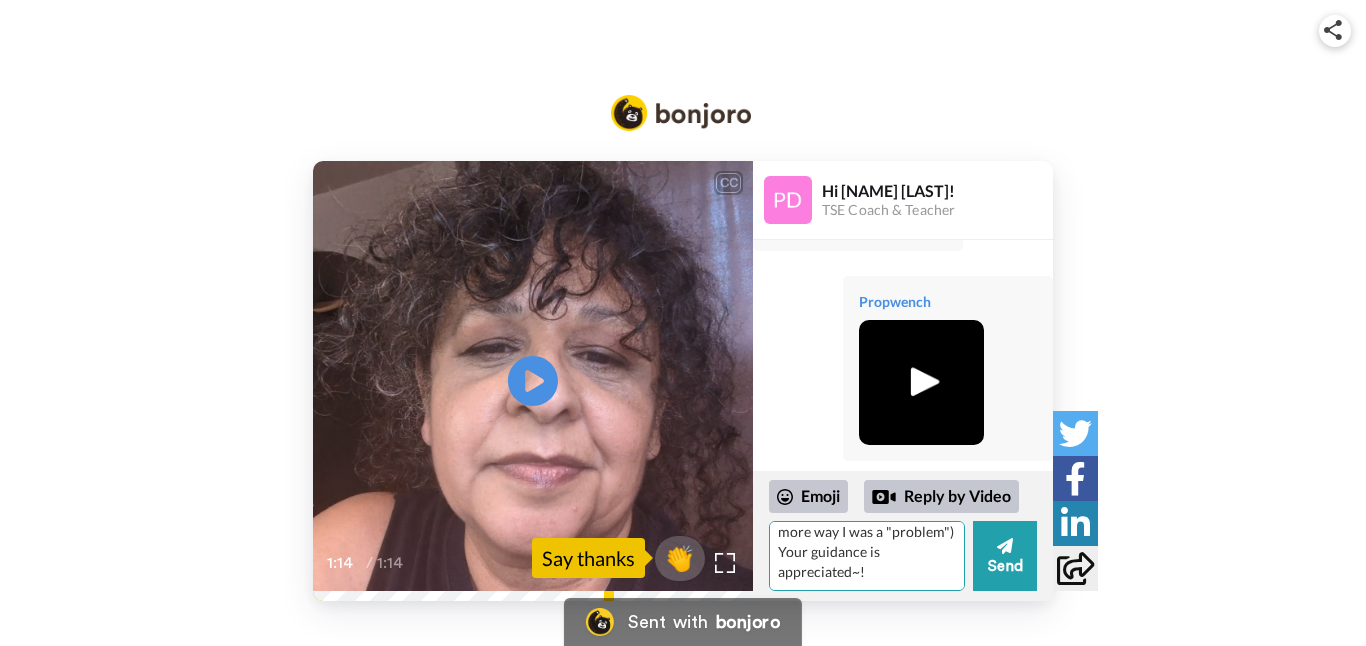 scroll, scrollTop: 728, scrollLeft: 0, axis: vertical 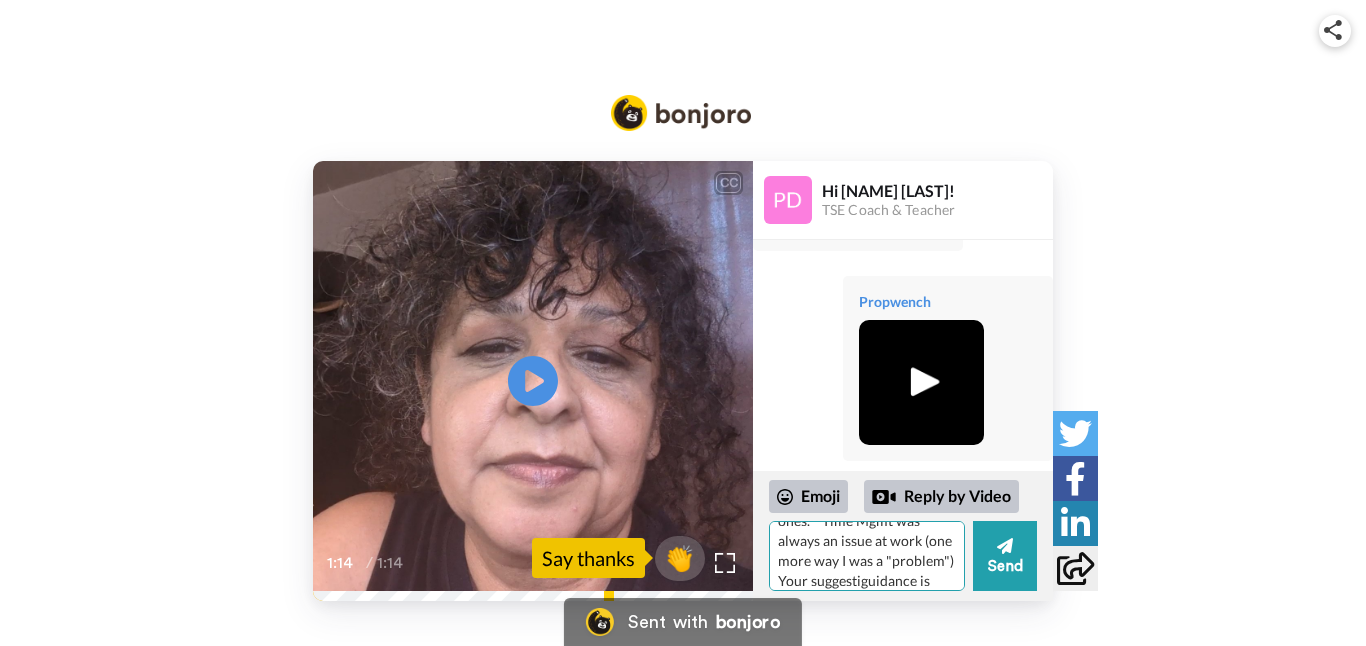 click on "Hi [NAME]!   I was journaling and feeling stuck and the message "talk to [NAME]" came through, so here I am.!    I need help to redefine what  Schedule means to me.      I've always considered myself a "free spirit" but shadow work about perfectionism and fear of failure  is clouding that definition.    Way back  I'd decided I must be a "non-conformist" b/c  I questioned everything and was labeled difficult.  So I kept to myself and became smaller to be safe.  I accepted I must be different, (back to childhood) and difficult (labeled by my dad.  Ya, wow this is more like therapy, lol. Geez.)  Anyway, I redefined myself as rebel , independent, and loner, not conforming to societal habits/ routines ...      Like having a schedule. (AHA!) I am realizing all this as  I type .... Fear of failure, not believing I am capable of follow through I stopped  setting goals, even small ones.    Time Mgmt was always an issue at work (one more way I was a "problem")  Your suggestiguidance is appreciated~!" at bounding box center (867, 556) 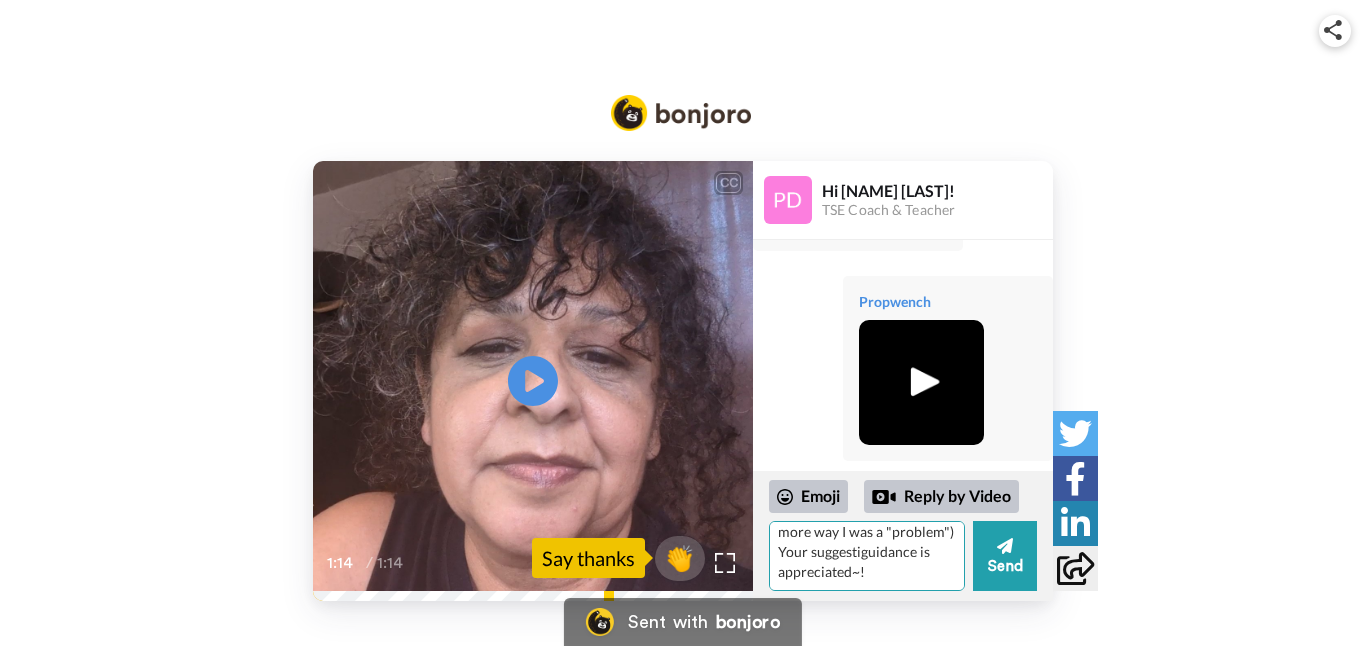 scroll, scrollTop: 739, scrollLeft: 0, axis: vertical 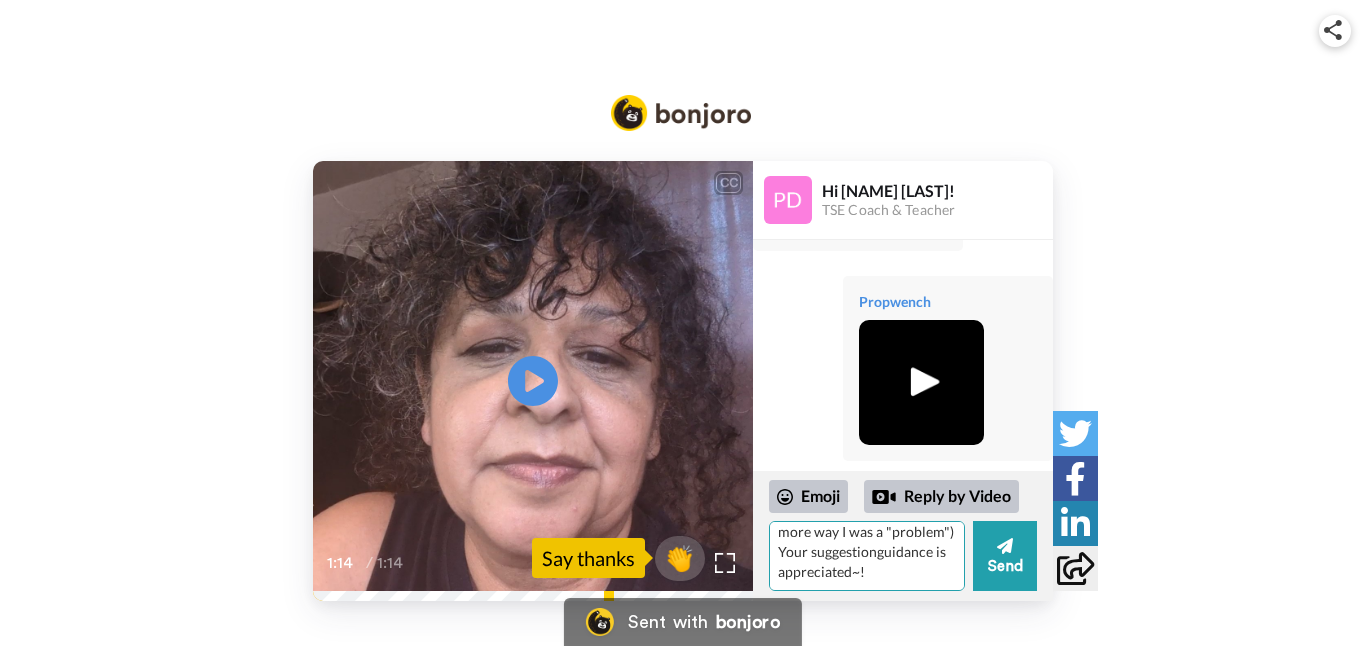 click on "Hi [NAME]!   I was journaling and feeling stuck and the message "talk to [NAME]" came through, so here I am.!    I need help to redefine what  Schedule means to me.      I've always considered myself a "free spirit" but shadow work about perfectionism and fear of failure  is clouding that definition.    Way back  I'd decided I must be a "non-conformist" b/c  I questioned everything and was labeled difficult.  So I kept to myself and became smaller to be safe.  I accepted I must be different, (back to childhood) and difficult (labeled by my dad.  Ya, wow this is more like therapy, lol. Geez.)  Anyway, I redefined myself as rebel , independent, and loner, not conforming to societal habits/ routines ...      Like having a schedule. (AHA!) I am realizing all this as  I type .... Fear of failure, not believing I am capable of follow through I stopped  setting goals, even small ones.  Time Mgmt was always an issue at work (one more way I was a "problem")  Your suggestionguidance is appreciated~!" at bounding box center (867, 556) 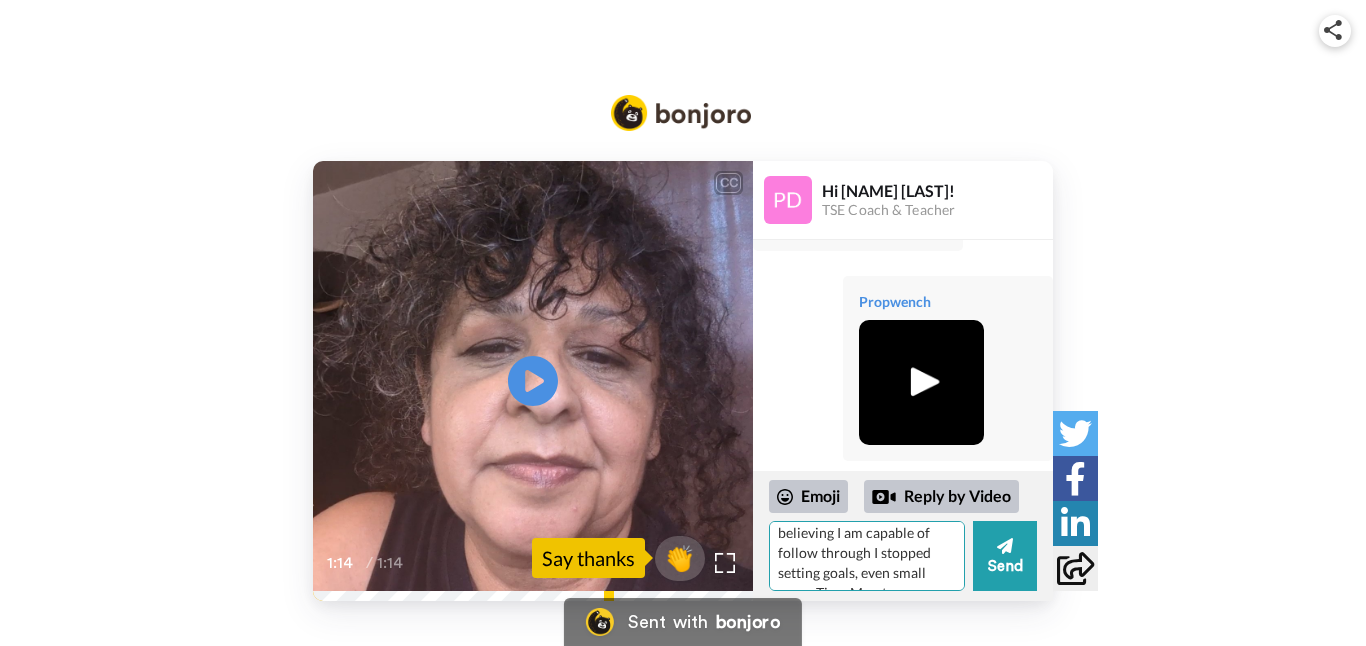 scroll, scrollTop: 583, scrollLeft: 0, axis: vertical 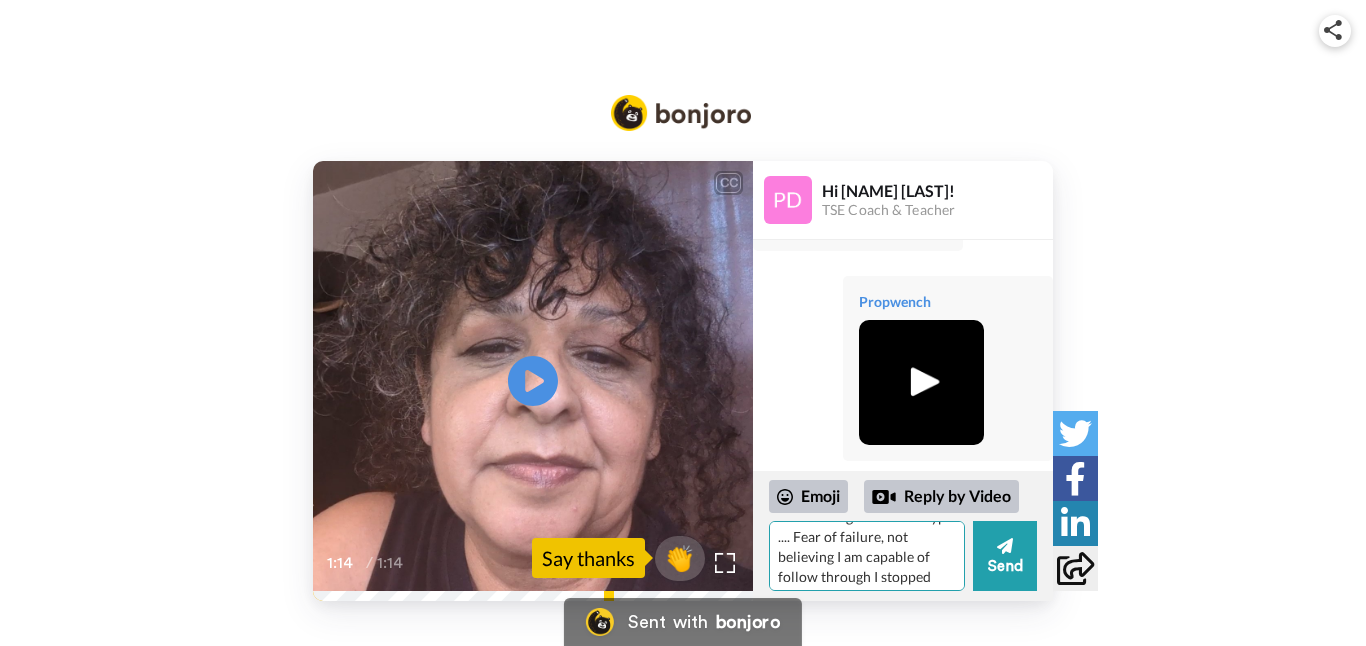 click on "Hi [NAME]!   I was journaling and feeling stuck and the message "talk to [NAME]" came through, so here I am.!    I need help to redefine what  Schedule means to me.      I've always considered myself a "free spirit" but shadow work about perfectionism and fear of failure  is clouding that definition.    Way back  I'd decided I must be a "non-conformist" b/c  I questioned everything and was labeled difficult.  So I kept to myself and became smaller to be safe.  I accepted I must be different, (back to childhood) and difficult (labeled by my dad.  Ya, wow this is more like therapy, lol. Geez.)  Anyway, I redefined myself as rebel , independent, and loner, not conforming to societal habits/ routines ...      Like having a schedule. (AHA!) I am realizing all this as  I type .... Fear of failure, not believing I am capable of follow through I stopped  setting goals, even small ones.  Time Mgmt was always an issue at work (one more way I was a "problem")  Your suggestionguidance is appreciated~!" at bounding box center [867, 556] 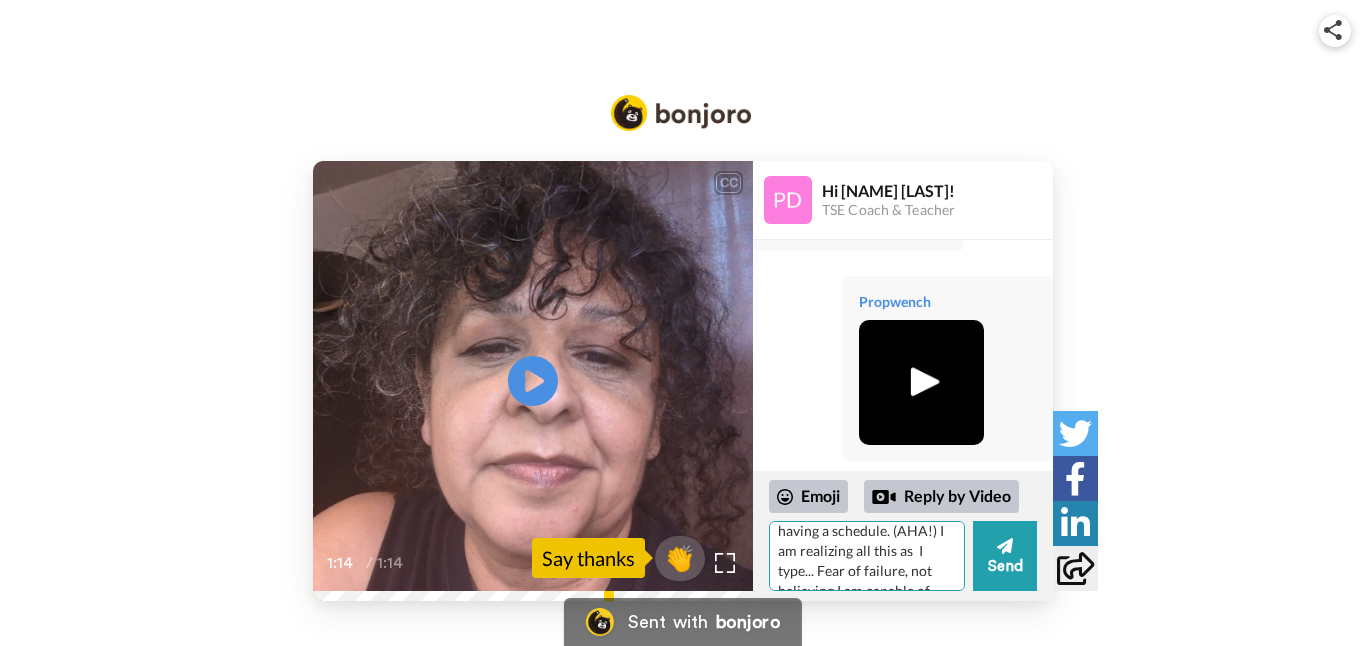 scroll, scrollTop: 595, scrollLeft: 0, axis: vertical 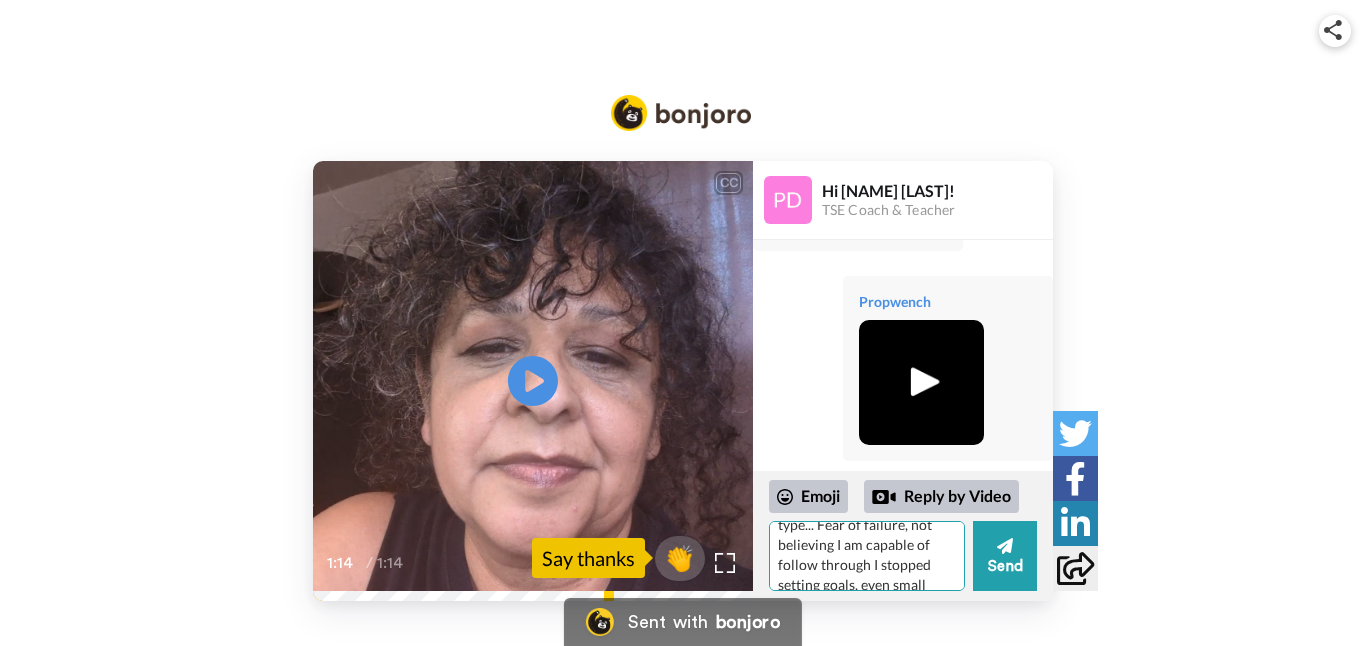 click on "Hi [NAME]!   I was journaling and feeling stuck and the message "talk to [NAME]" came through, so here I am.!    I need help to redefine what  Schedule means to me.      I've always considered myself a "free spirit" but shadow work about perfectionism and fear of failure  is clouding that definition.    Way back  I'd decided I must be a "non-conformist" b/c  I questioned everything and was labeled difficult.  So I kept to myself and became smaller to be safe.  I accepted I must be different, (back to childhood) and difficult (labeled by my dad.  Ya, wow this is more like therapy, lol. Geez.)  Anyway, I redefined myself as rebel , independent, and loner, not conforming to societal habits/ routines ...      Like having a schedule. (AHA!) I am realizing all this as  I type... Fear of failure, not believing I am capable of follow through I stopped  setting goals, even small ones.  Time Mgmt was always an issue at work (one more way I was a "problem")  Your suggestionguidance is appreciated~!" at bounding box center [867, 556] 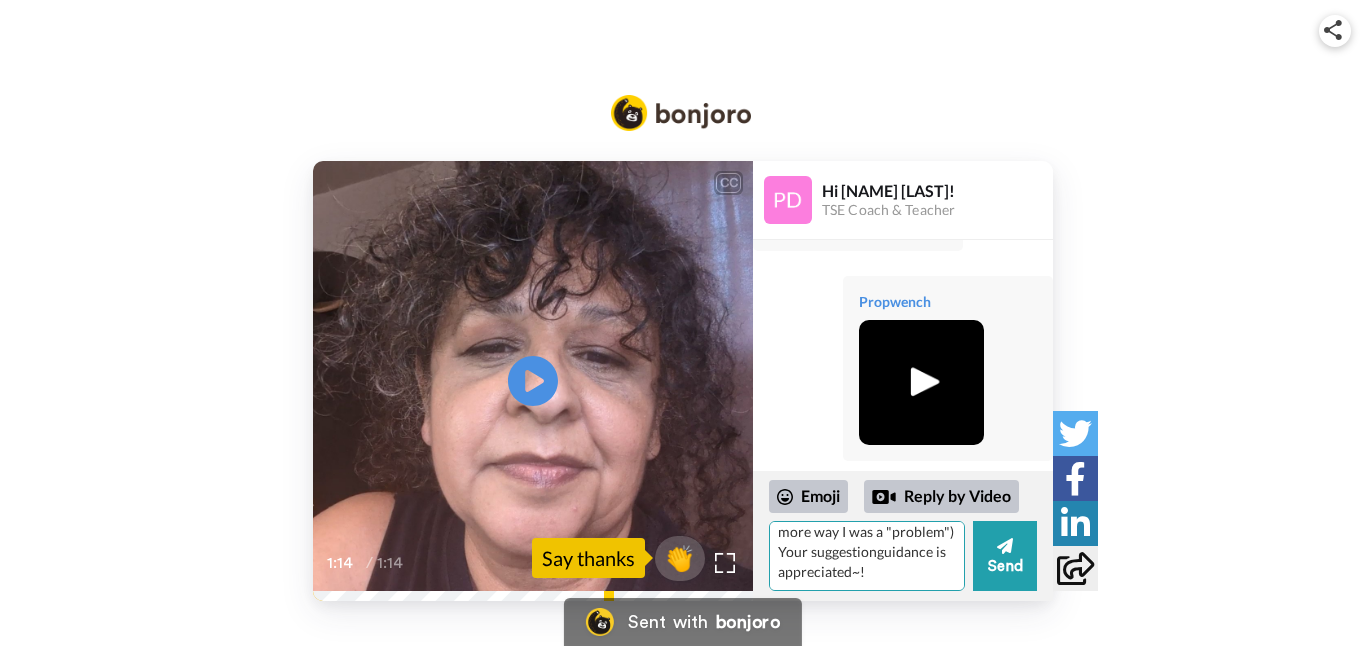 scroll, scrollTop: 737, scrollLeft: 0, axis: vertical 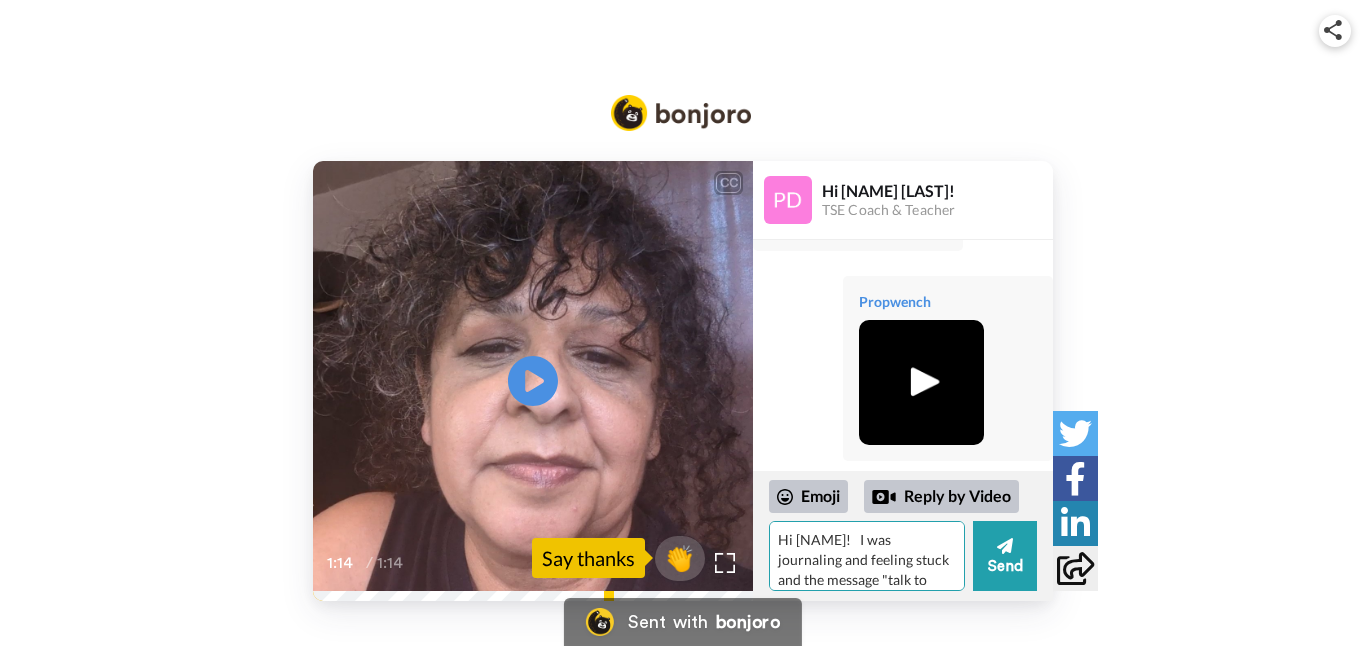 click on "Hi [NAME]!   I was journaling and feeling stuck and the message "talk to [NAME]" came through, so here I am.!    I need help to redefine what  Schedule means to me.      I've always considered myself a "free spirit" but shadow work about perfectionism and fear of failure  is clouding that definition.    Way back  I'd decided I must be a "non-conformist" b/c  I questioned everything and was labeled difficult.  So I kept to myself and became smaller to be safe.  I accepted I must be different, (back to childhood) and difficult (labeled by my dad.  Ya, wow this is more like therapy, lol. Geez.)  Anyway, I redefined myself as rebel , independent, and loner, not conforming to societal habits/ routines ...      Like having a schedule. (AHA!) I am realizing all this as  I type... Fear of failure, not believing I'm capable of follow through I stopped  setting goals, even small ones.  Time Mgmt was always an issue at work (one more way I was a "problem")  Your suggestions, guidance is appreciated~!" at bounding box center [867, 556] 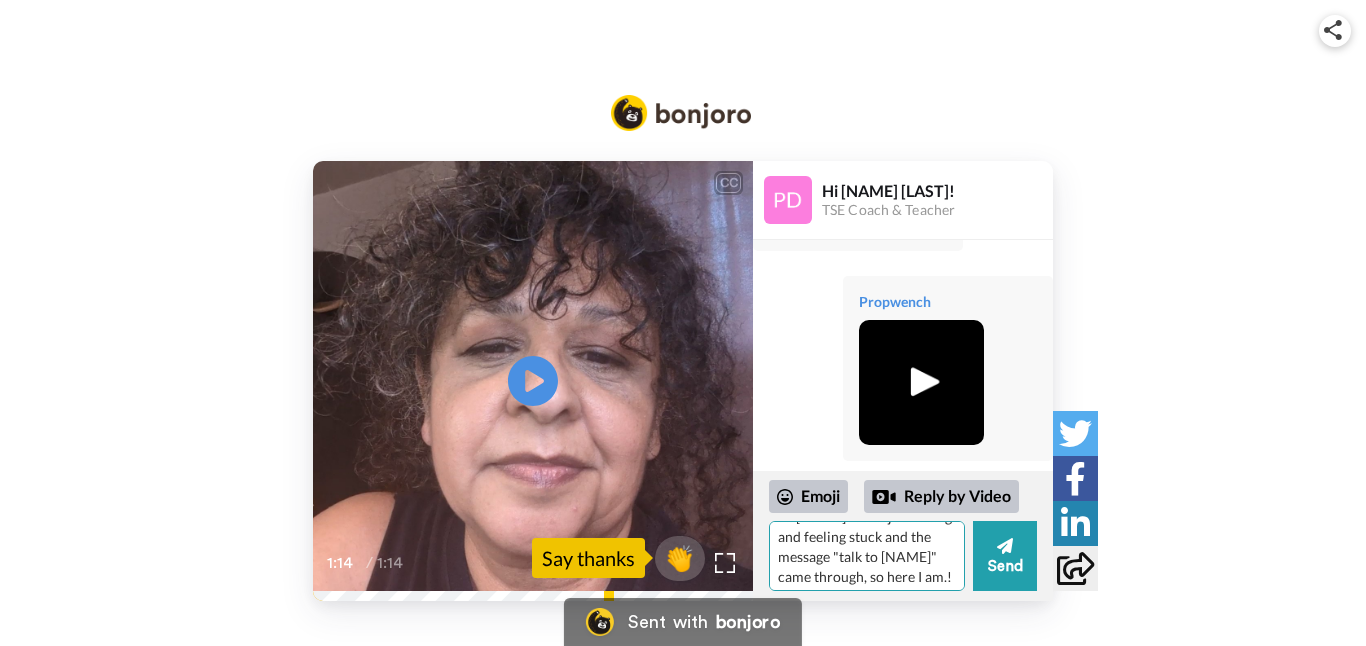 scroll, scrollTop: 32, scrollLeft: 0, axis: vertical 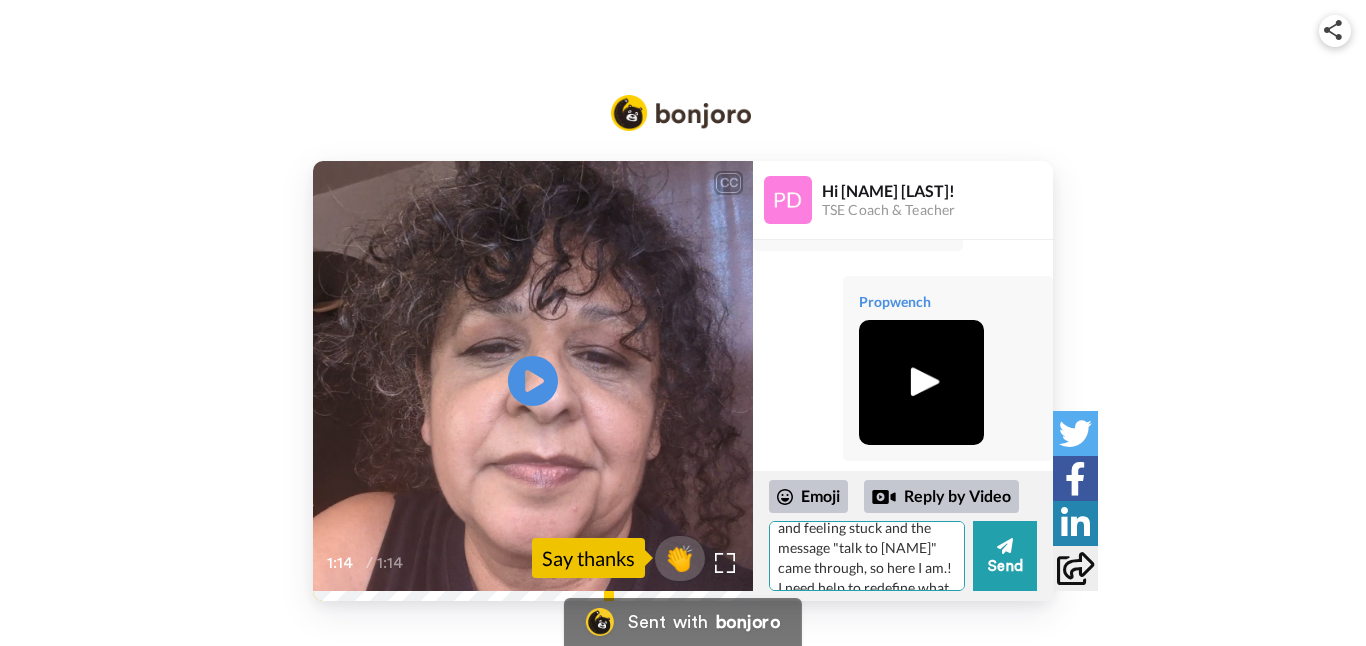 click on "Hi [NAME]! I was journaling and feeling stuck and the message "talk to [NAME]" came through, so here I am.!    I need help to redefine what  Schedule means to me.      I've always considered myself a "free spirit" but shadow work about perfectionism and fear of failure  is clouding that definition.    Way back  I'd decided I must be a "non-conformist" b/c  I questioned everything and was labeled difficult.  So I kept to myself and became smaller to be safe.  I accepted I must be different, (back to childhood) and difficult (labeled by my [RELATIONSHIP].  Ya, wow this is more like therapy, lol. Geez.)  Anyway, I redefined myself as rebel , independent, and loner, not conforming to societal habits/ routines ...      Like having a schedule. (AHA!) I am realizing all this as  I type... Fear of failure, not believing I'm capable of follow through I stopped  setting goals, even small ones.  Time Mgmt was always an issue at work (one more way I was a "problem")  Your suggestions, guidance is appreciated~!" at bounding box center [867, 556] 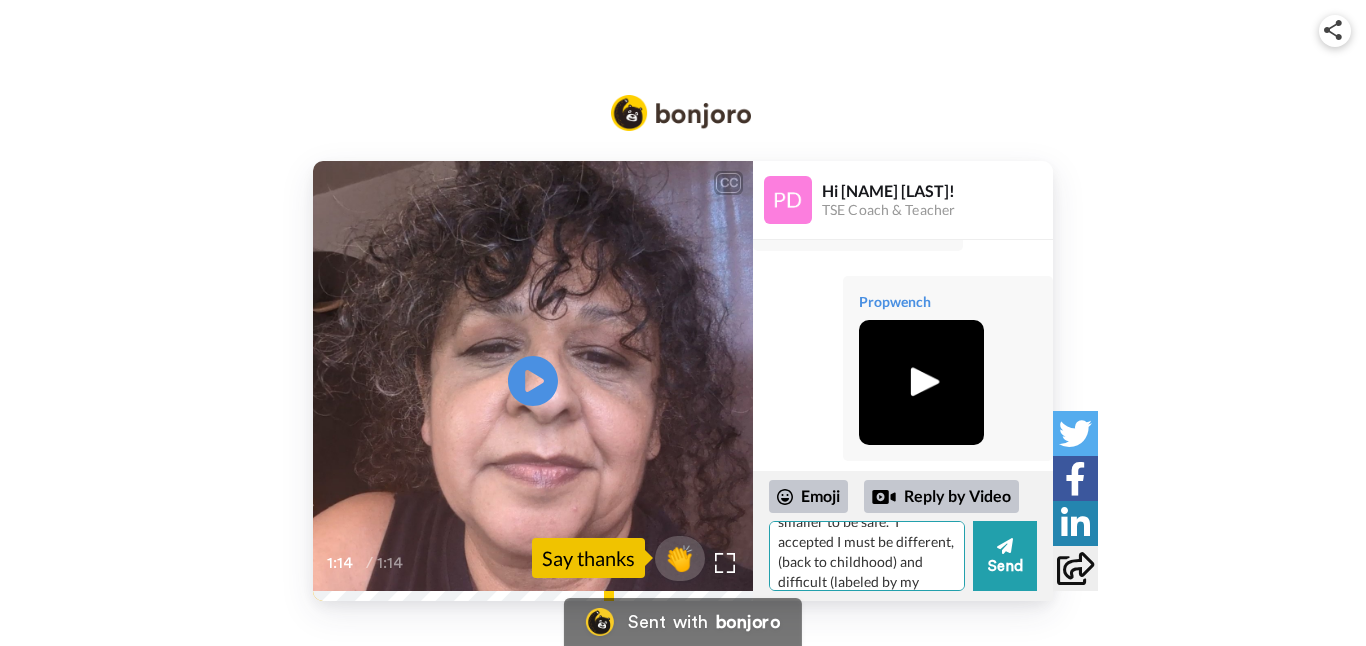 scroll, scrollTop: 364, scrollLeft: 0, axis: vertical 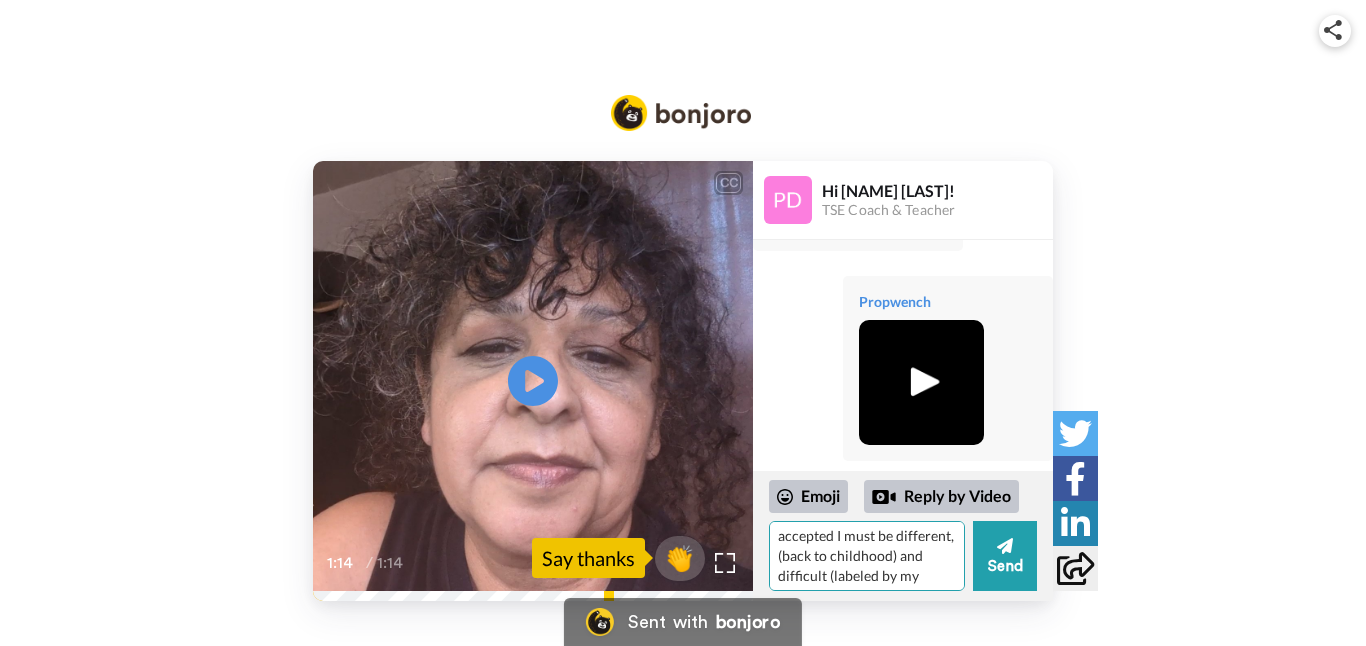 click on "Hi [NAME]! I was journaling and feeling stuck and the message "talk to [NAME]" came through, so here I am.!    I need help to redefine what  Schedule means to me.      I've always considered myself a "free spirit" but shadow work about perfectionism and fear of failure  is clouding that definition.    Way back  I'd decided I must be a "non-conformist" b/c  I questioned everything and was labeled difficult.  So I kept to myself and became smaller to be safe.  I accepted I must be different, (back to childhood) and difficult (labeled by my [RELATIONSHIP].  Ya, wow this is more like therapy, lol. Geez.)  Anyway, I redefined myself as rebel , independent, and loner, not conforming to societal habits/ routines ...      Like having a schedule. (AHA!) I am realizing all this as  I type... Fear of failure, not believing I'm capable of follow through I stopped  setting goals, even small ones.  Time Mgmt was always an issue at work (one more way I was a "problem")  Your suggestions, guidance is appreciated~!" at bounding box center (867, 556) 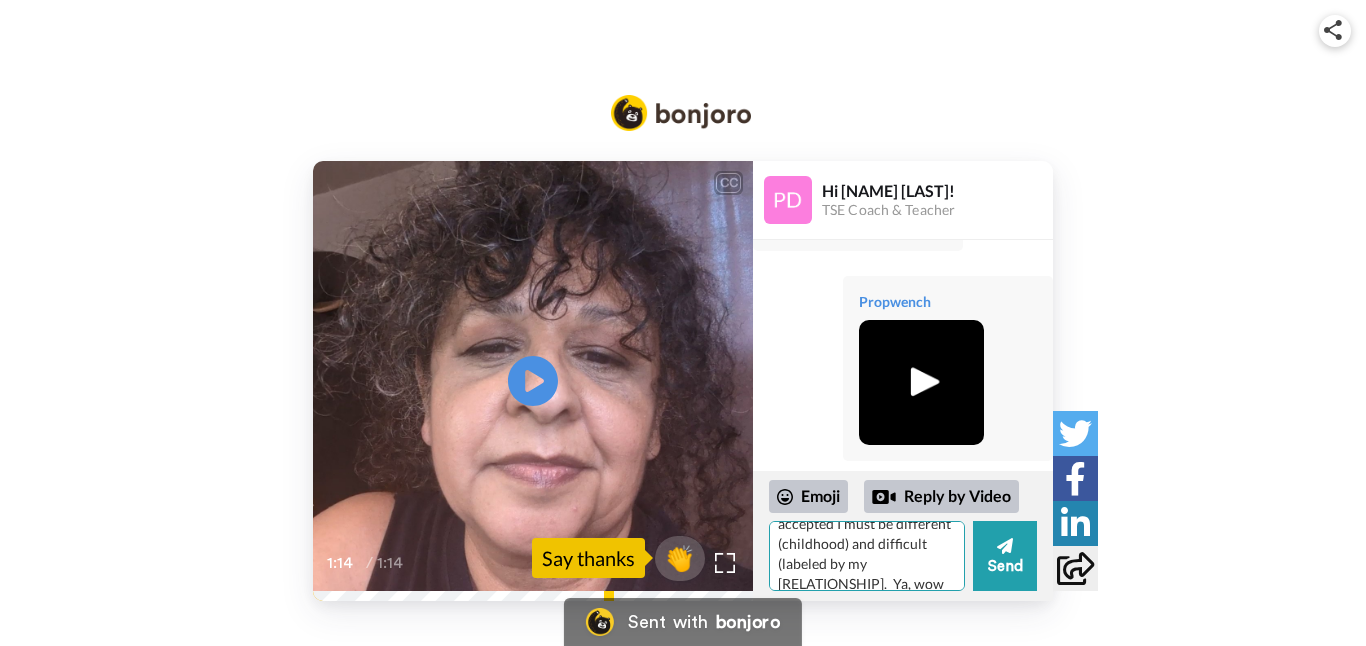 scroll, scrollTop: 384, scrollLeft: 0, axis: vertical 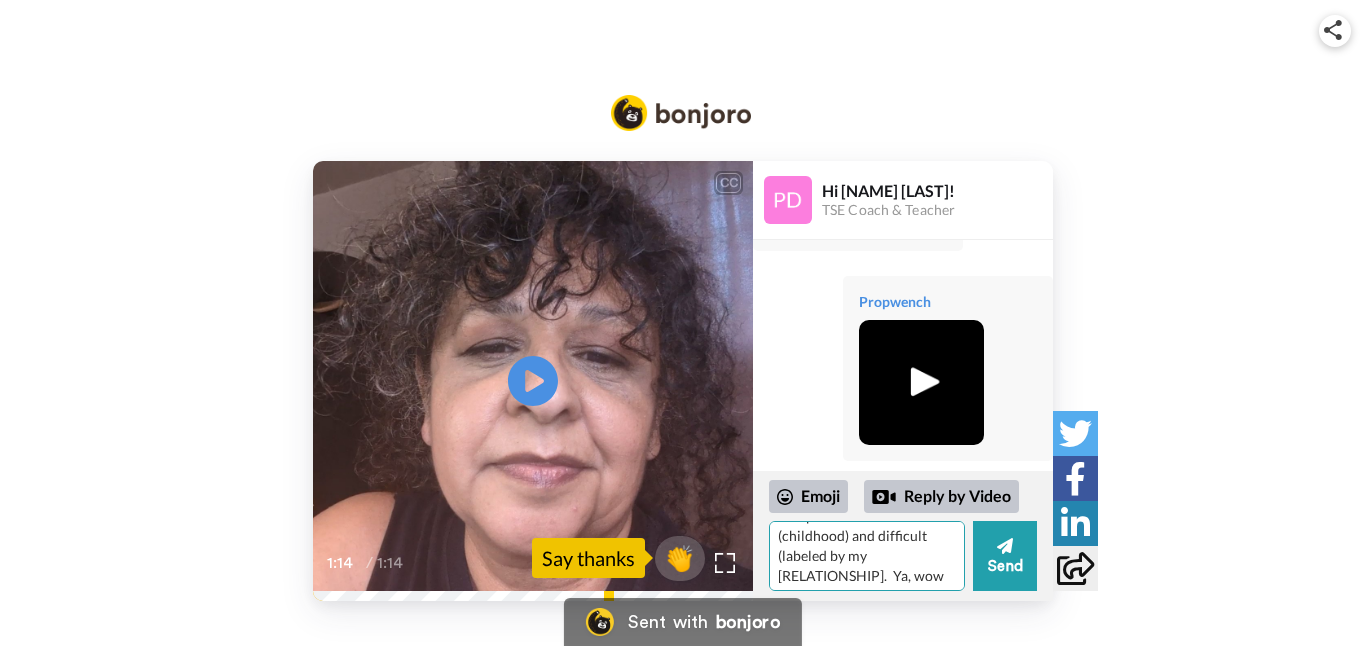 click on "Hi [NAME]! I was journaling and feeling stuck and the message "talk to [NAME]" came through, so here I am.!    I need help to redefine what  Schedule means to me.      I've always considered myself a "free spirit" but shadow work about perfectionism and fear of failure  is clouding that definition.    Way back  I'd decided I must be a "non-conformist" b/c  I questioned everything and was labeled difficult.  So I kept to myself and became smaller to be safe.  I accepted I must be different (childhood) and difficult (labeled by my [RELATIONSHIP].  Ya, wow this is more like therapy, lol. Geez.)  Anyway, I redefined myself as rebel , independent, and loner, not conforming to societal habits/ routines ...      Like having a schedule. (AHA!) I am realizing all this as  I type... Fear of failure, not believing I'm capable of follow through I stopped  setting goals, even small ones.  Time Mgmt was always an issue at work (one more way I was a "problem")  Your suggestions, guidance is appreciated~!" at bounding box center (867, 556) 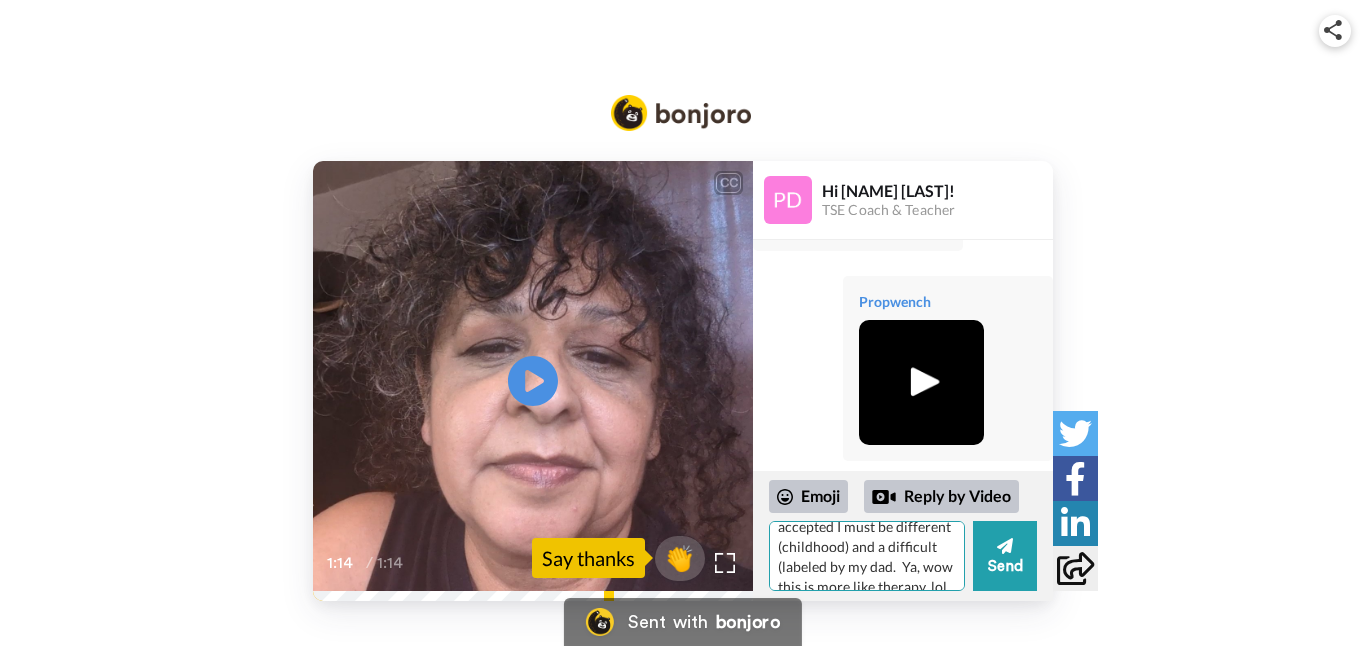 scroll, scrollTop: 377, scrollLeft: 0, axis: vertical 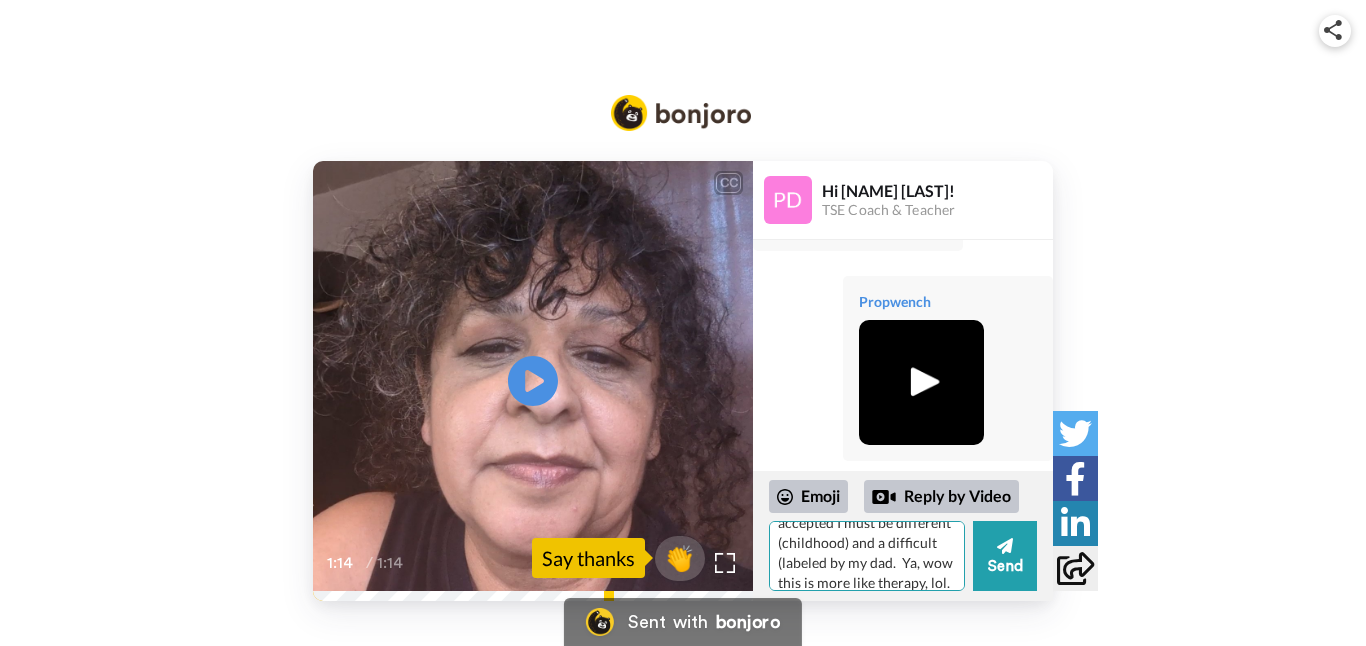 click on "Hi [NAME]! I was journaling and feeling stuck and the message "talk to [NAME]" came through, so here I am.!    I need help to redefine what  Schedule means to me.      I've always considered myself a "free spirit" but shadow work about perfectionism and fear of failure  is clouding that definition.    Way back  I'd decided I must be a "non-conformist" b/c  I questioned everything and was labeled difficult.  So I kept to myself and became smaller to be safe.  I accepted I must be different (childhood) and a difficult (labeled by my dad.  Ya, wow this is more like therapy, lol. Geez.)  Anyway, I redefined myself as rebel , independent, and loner, not conforming to societal habits/ routines ...      Like having a schedule. (AHA!) I am realizing all this as  I type... Fear of failure, not believing I'm capable of follow through I stopped  setting goals, even small ones.  Time Mgmt was always an issue at work (one more way I was a "problem")  Your suggestions, guidance is appreciated~!" at bounding box center [867, 556] 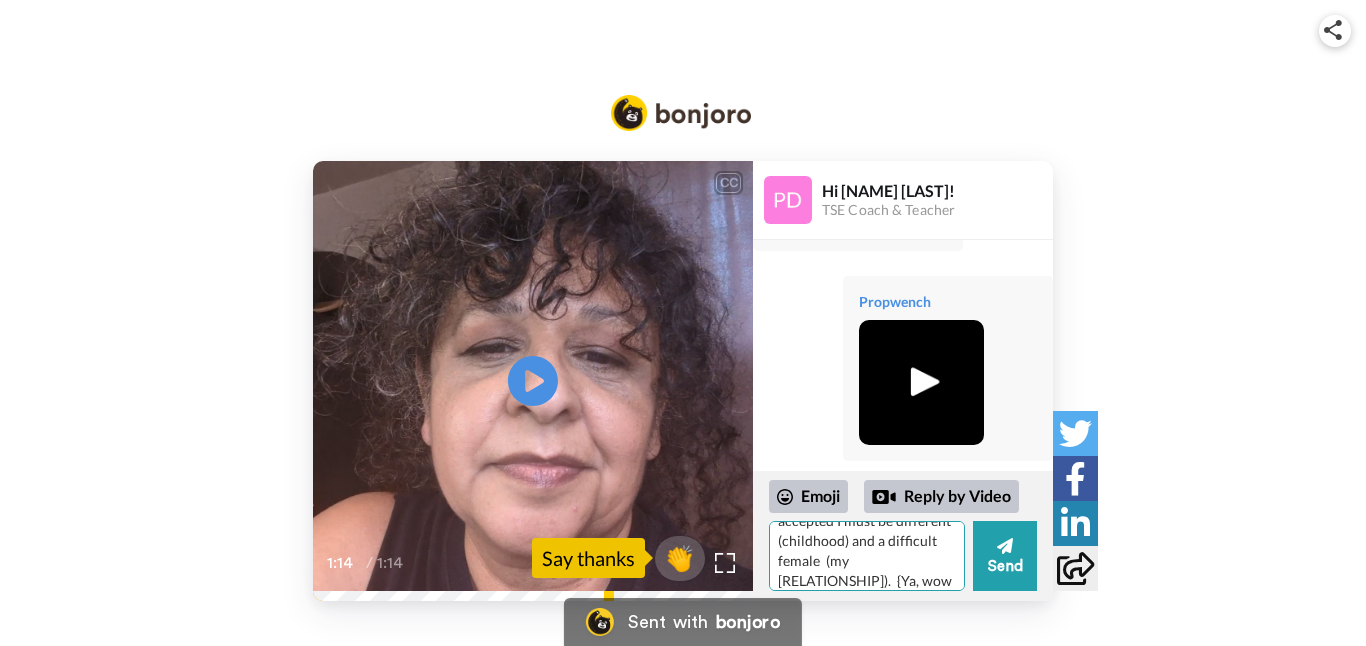 scroll, scrollTop: 385, scrollLeft: 0, axis: vertical 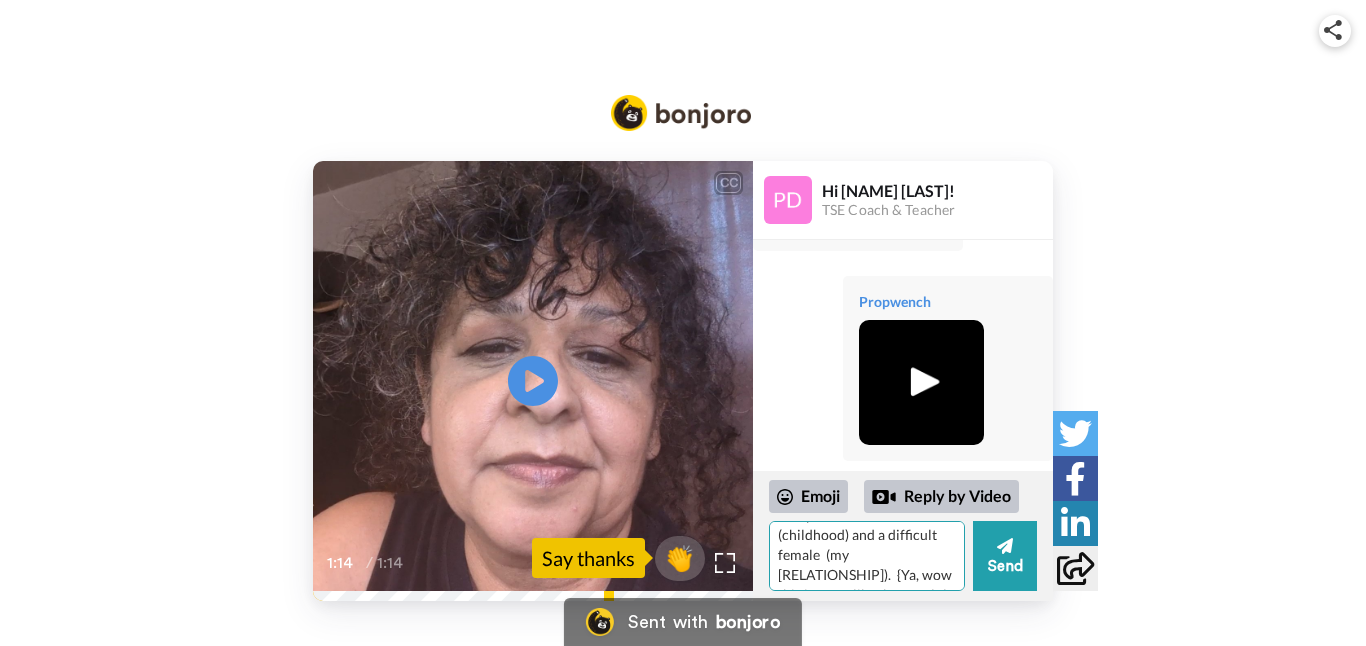 click on "Hi [NAME]! I was journaling and feeling stuck and the message "talk to [NAME]" came through, so here I am.!    I need help to redefine what  Schedule means to me.      I've always considered myself a "free spirit" but shadow work about perfectionism and fear of failure  is clouding that definition.    Way back  I'd decided I must be a "non-conformist" b/c  I questioned everything and was labeled difficult.  So I kept to myself and became smaller to be safe.  I accepted I must be different (childhood) and a difficult female  (my [RELATIONSHIP]).  {Ya, wow this is more like therapy, lol. Geez.} Anyway, I redefined myself as rebel , independent, and loner, not conforming to societal habits/ routines ...      Like having a schedule. (AHA!) I am realizing all this as  I type... Fear of failure, not believing I'm capable of follow through I stopped  setting goals, even small ones.  Time Mgmt was always an issue at work (one more way I was a "problem")  Your suggestions, guidance is appreciated~!" at bounding box center [867, 556] 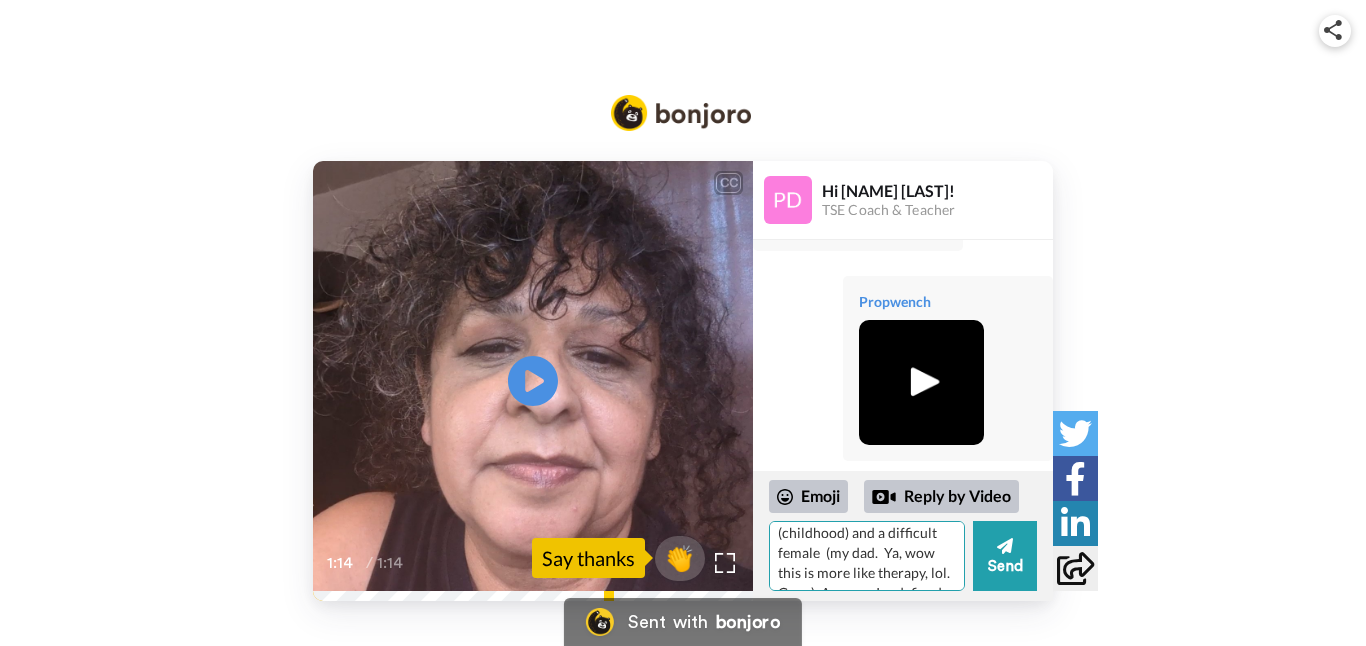 scroll, scrollTop: 385, scrollLeft: 0, axis: vertical 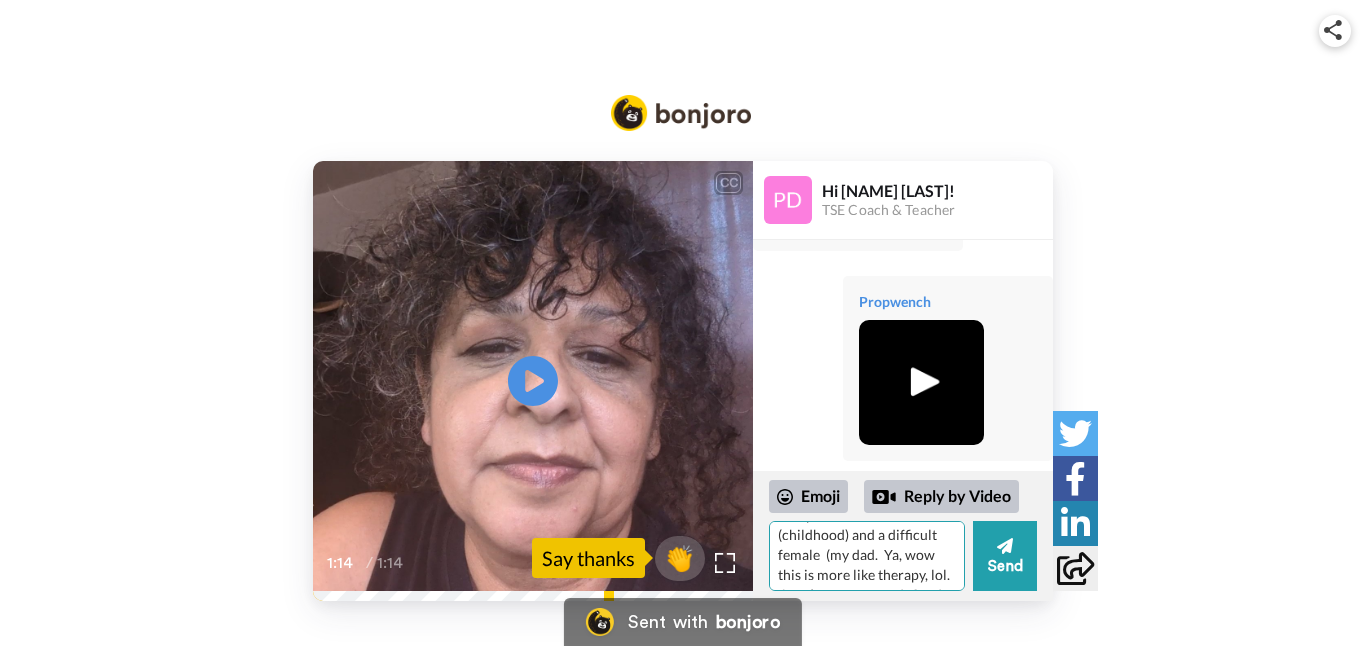 click on "Hi [NAME]! I was journaling and feeling stuck and the message "talk to [NAME]" came through, so here I am.!    I need help to redefine what  Schedule means to me.      I've always considered myself a "free spirit" but shadow work about perfectionism and fear of failure  is clouding that definition.    Way back  I'd decided I must be a "non-conformist" b/c  I questioned everything and was labeled difficult.  So I kept to myself and became smaller to be safe.  I accepted I must be different (childhood) and a difficult female  (my dad.  Ya, wow this is more like therapy, lol. Geez.)  Anyway, I redefined myself as rebel , independent, and loner, not conforming to societal habits/ routines ...      Like having a schedule. (AHA!) I am realizing all this as  I type... Fear of failure, not believing I'm capable of follow through I stopped  setting goals, even small ones.  Time Mgmt was always an issue at work (one more way I was a "problem")  Your suggestions, guidance is appreciated~!" at bounding box center [867, 556] 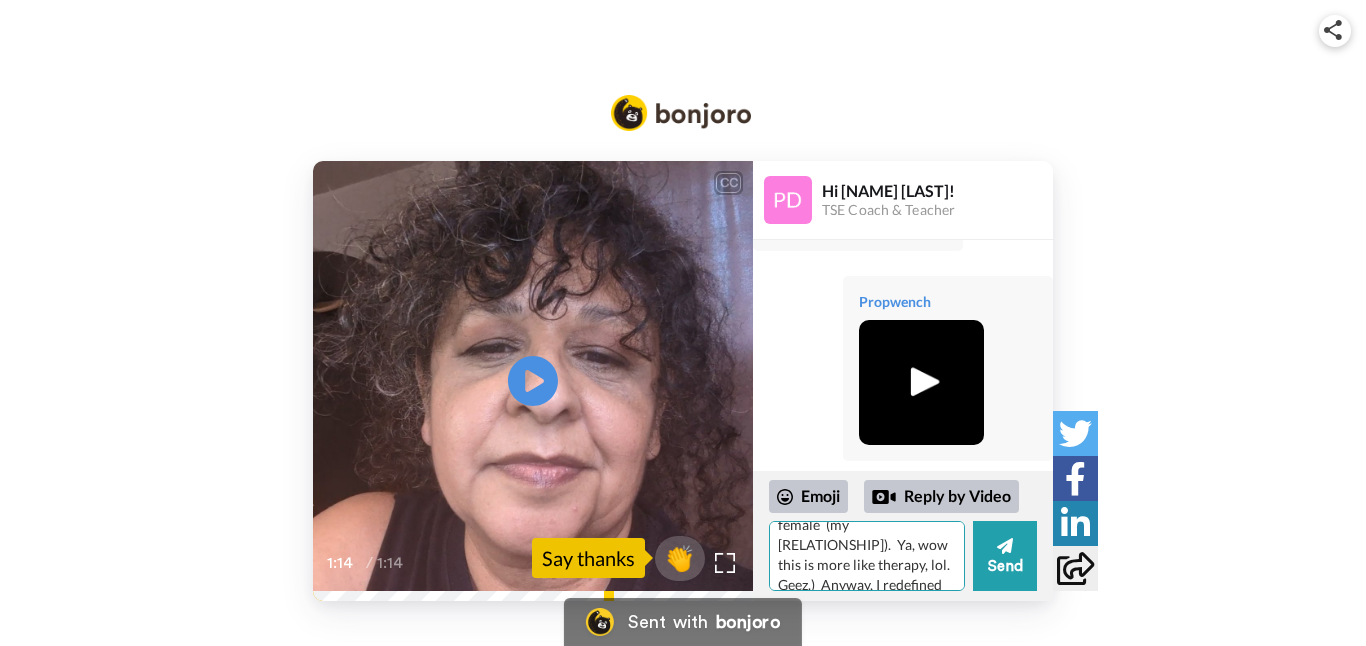 scroll, scrollTop: 407, scrollLeft: 0, axis: vertical 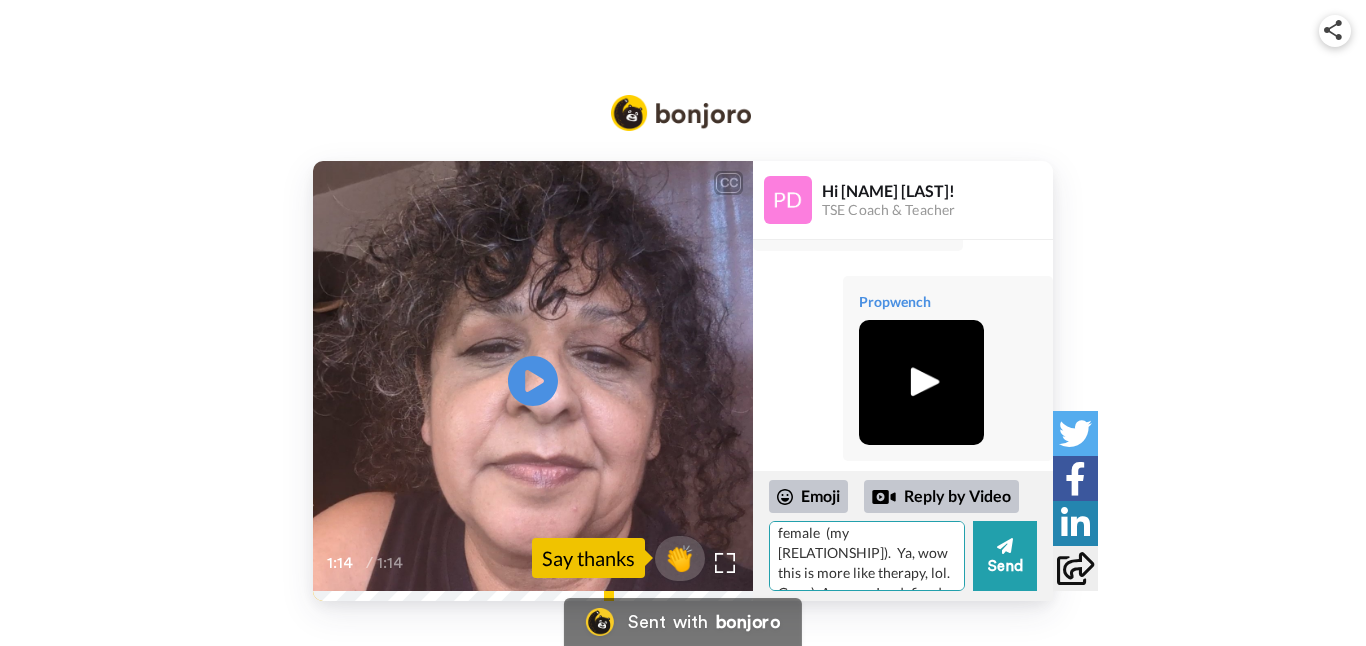 click on "Hi [NAME]! I was journaling and feeling stuck and the message "talk to [NAME]" came through, so here I am.!    I need help to redefine what  Schedule means to me.      I've always considered myself a "free spirit" but shadow work about perfectionism and fear of failure  is clouding that definition.    Way back  I'd decided I must be a "non-conformist" b/c  I questioned everything and was labeled difficult.  So I kept to myself and became smaller to be safe.  I accepted I must be different (childhood) and a difficult female  (my [RELATIONSHIP]).  Ya, wow this is more like therapy, lol. Geez.)  Anyway, I redefined myself as rebel , independent, and loner, not conforming to societal habits/ routines ...      Like having a schedule. (AHA!) I am realizing all this as  I type... Fear of failure, not believing I'm capable of follow through I stopped  setting goals, even small ones.  Time Mgmt was always an issue at work (one more way I was a "problem")  Your suggestions, guidance is appreciated~!" at bounding box center [867, 556] 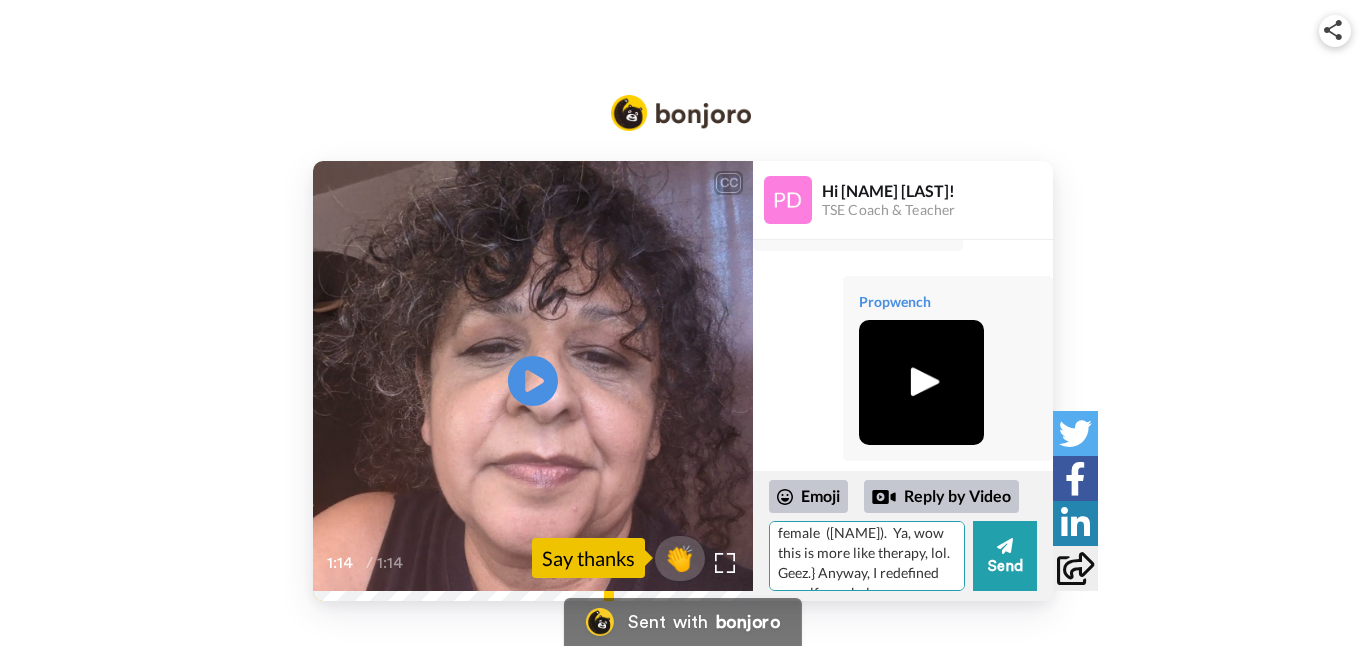 click on "Hi [NAME]! I was journaling and feeling stuck and the message "talk to [NAME]" came through, so here I am.!    I need help to redefine what  Schedule means to me.      I've always considered myself a "free spirit" but shadow work about perfectionism and fear of failure  is clouding that definition.    Way back  I'd decided I must be a "non-conformist" b/c  I questioned everything and was labeled difficult.  So I kept to myself and became smaller to be safe.  I accepted I must be different (childhood) and a difficult female  ([NAME]).  Ya, wow this is more like therapy, lol. Geez.} Anyway, I redefined myself as rebel , independent, and loner, not conforming to societal habits/ routines ...      Like having a schedule. (AHA!) I am realizing all this as  I type... Fear of failure, not believing I'm capable of follow through I stopped  setting goals, even small ones.  Time Mgmt was always an issue at work (one more way I was a "problem")" at bounding box center (867, 556) 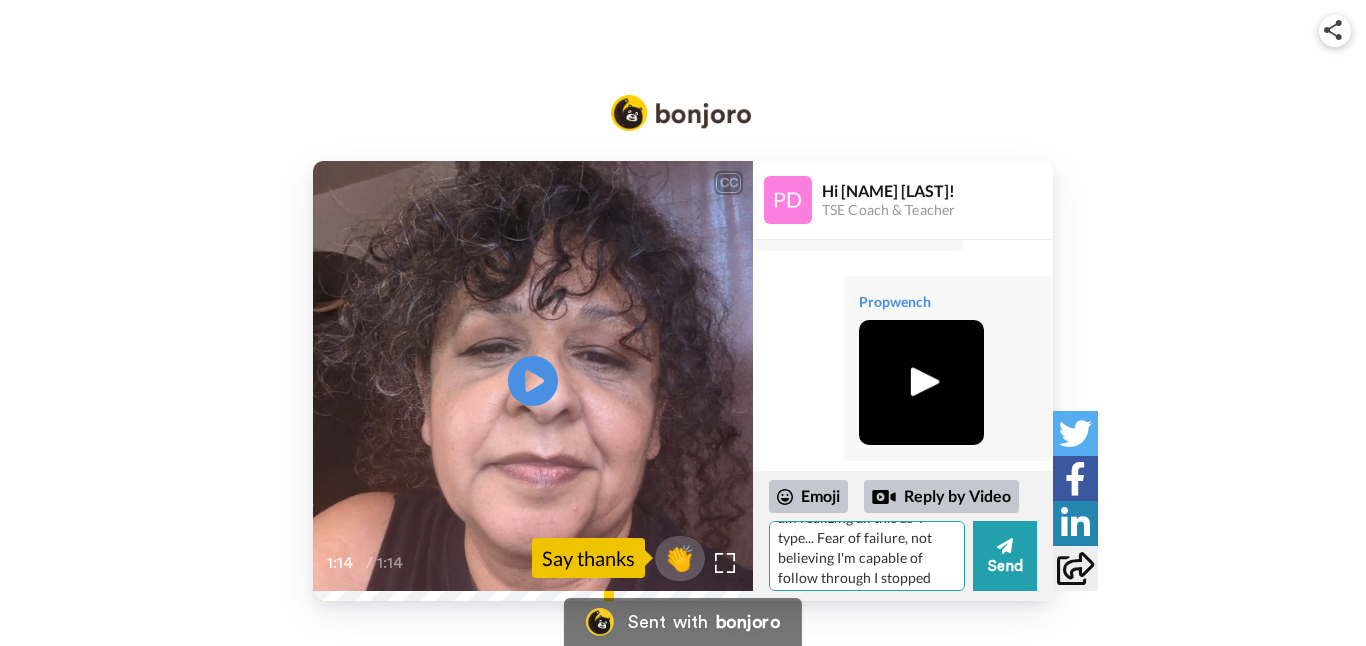 scroll, scrollTop: 584, scrollLeft: 0, axis: vertical 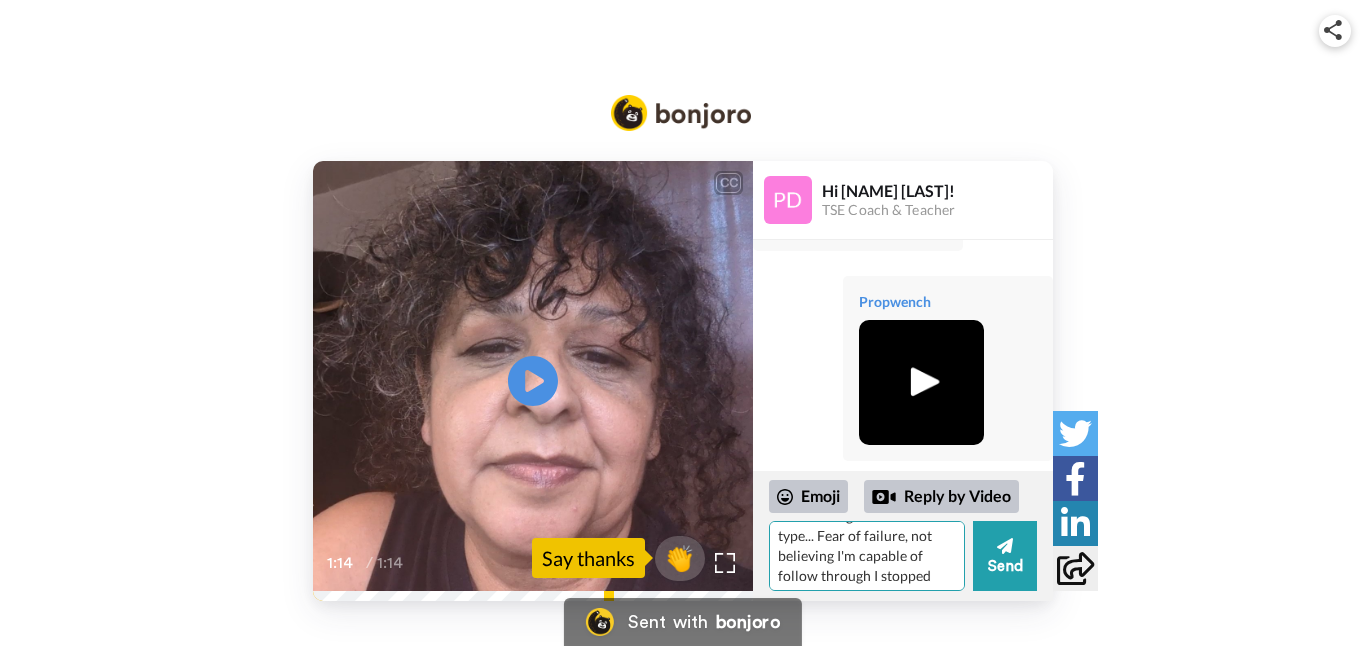 click on "Hi [NAME]! I was journaling and feeling stuck and the message "talk to [NAME]" came through, so here I am.!    I need help to redefine what  Schedule means to me.      I've always considered myself a "free spirit" but shadow work about perfectionism and fear of failure  is clouding that definition.    Way back  I'd decided I must be a "non-conformist" b/c  I questioned everything and was labeled difficult.  So I kept to myself and became smaller to be safe.  I accepted I must be different (childhood) and a difficult female  (my dad).  {Ya, wow this is more like therapy, lol. Geez.} Anyway, I redefined myself as rebel , independent, and loner, not conforming to societal habits/ routines ...      Like having a schedule. (AHA!) I am realizing all this as  I type... Fear of failure, not believing I'm capable of follow through I stopped  setting goals, even small ones.  Time Mgmt was always an issue at work (one more way I was a "problem")  Your suggestions, guidance is appreciated~!" at bounding box center [867, 556] 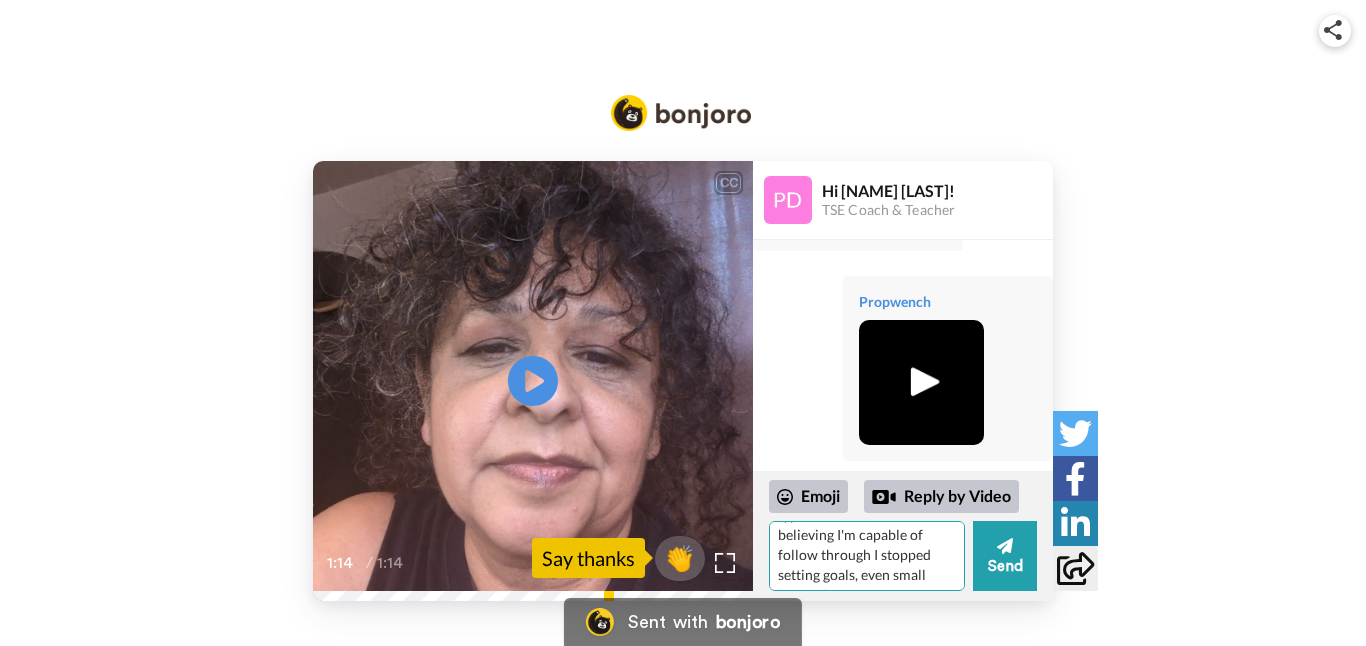 scroll, scrollTop: 607, scrollLeft: 0, axis: vertical 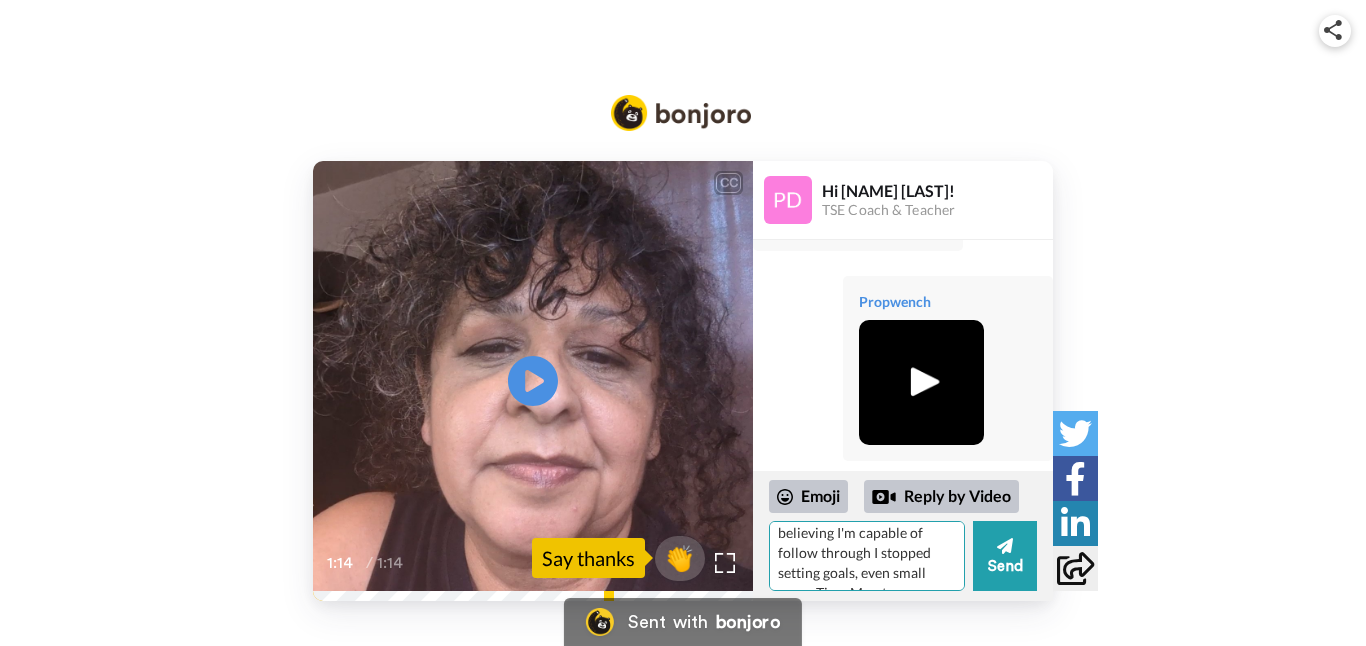 click on "Hi [NAME]! I was journaling and feeling stuck and the message "talk to [NAME]" came through, so here I am.!    I need help to redefine what  Schedule means to me.      I've always considered myself a "free spirit" but shadow work about perfectionism and fear of failure  is clouding that definition.    Way back  I'd decided I must be a "non-conformist" b/c  I questioned everything and was labeled difficult.  So I kept to myself and became smaller to be safe.  I accepted I must be different (childhood) and a difficult female  (my dad).  {Ya, wow this is more like therapy, lol. Geez.} Anyway, I redefined myself as rebel , independent, and loner, not conforming to societal habits/ routines ...      Like having a schedule. (AHA!) I am realizing all this as  I type... Fear of failure & not believing I'm capable of follow through I stopped  setting goals, even small ones.  Time Mgmt was always an issue at work (one more way I was a "problem")  Your suggestions, guidance is appreciated~!" at bounding box center (867, 556) 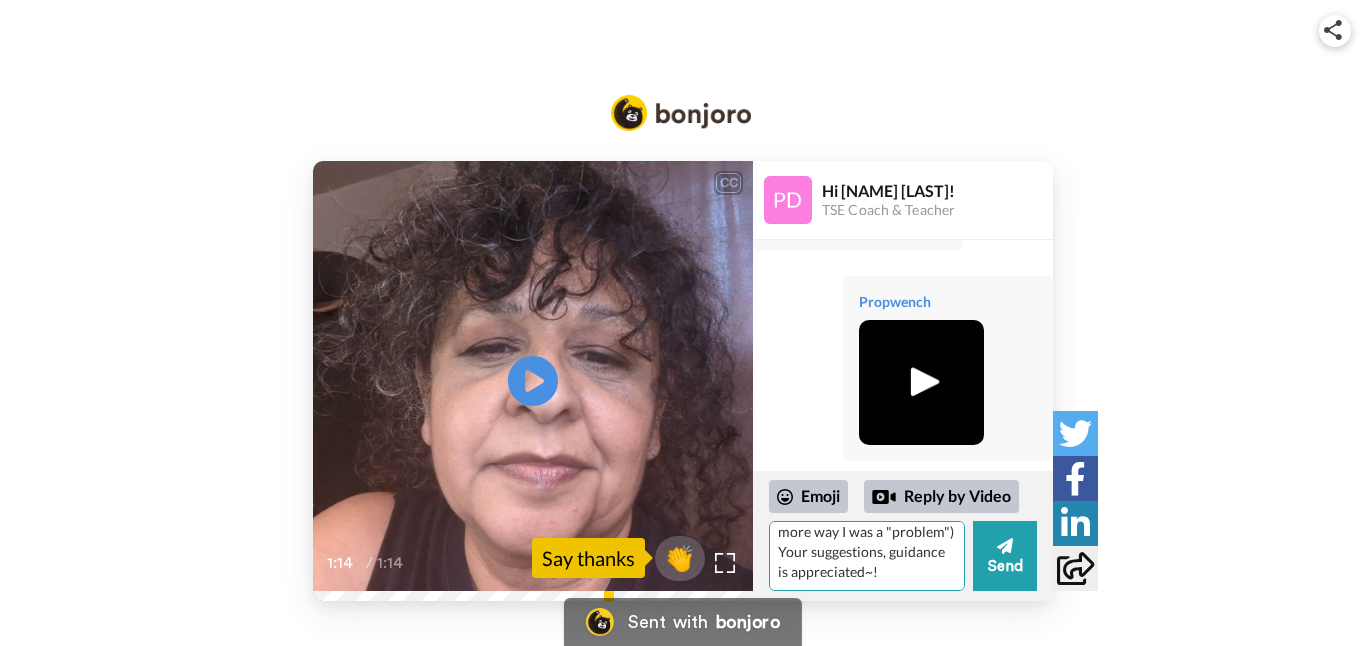 scroll, scrollTop: 697, scrollLeft: 0, axis: vertical 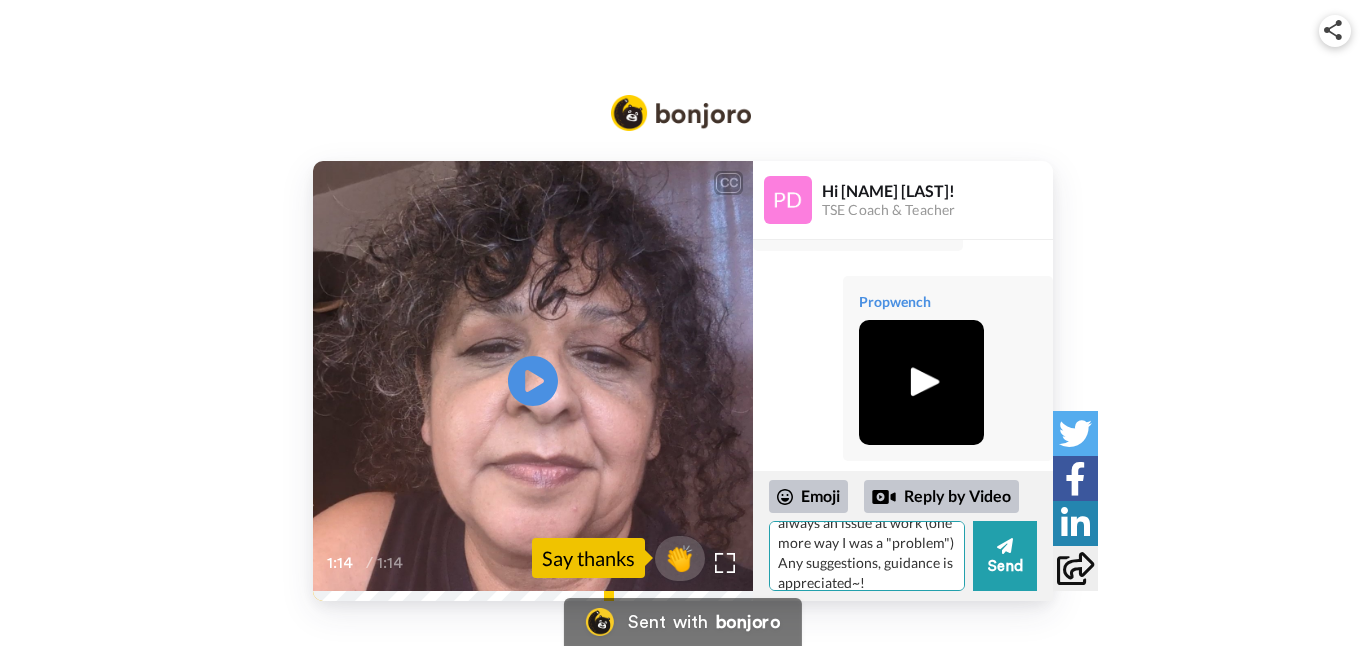 click on "Hi [NAME]! I was journaling and feeling stuck and the message "talk to [NAME]" came through, so here I am.!    I need help to redefine what  Schedule means to me.      I've always considered myself a "free spirit" but shadow work about perfectionism and fear of failure  is clouding that definition.    Way back  I'd decided I must be a "non-conformist" b/c  I questioned everything and was labeled difficult.  So I kept to myself and became smaller to be safe.  I accepted I must be different (childhood) and a difficult female  (my dad).  {Ya, wow this is more like therapy, lol. Geez.} Anyway, I redefined myself as rebel , independent, and loner, not conforming to societal habits/ routines ...      Like having a schedule. (AHA!) I am realizing all this as  I type... Fear of failure & not believing I'm capable of follow through stopped me from  setting goals, even small ones.  Time Mgmt was always an issue at work (one more way I was a "problem")  Any suggestions, guidance is appreciated~!" at bounding box center (867, 556) 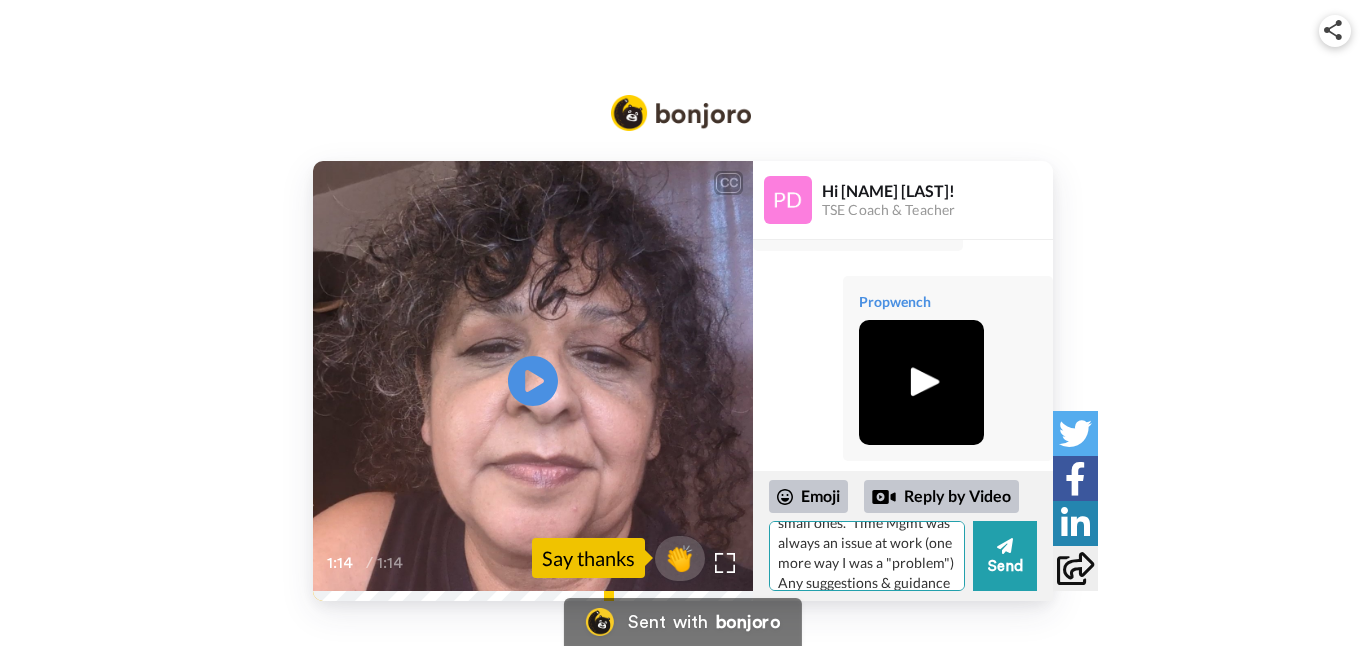 scroll, scrollTop: 697, scrollLeft: 0, axis: vertical 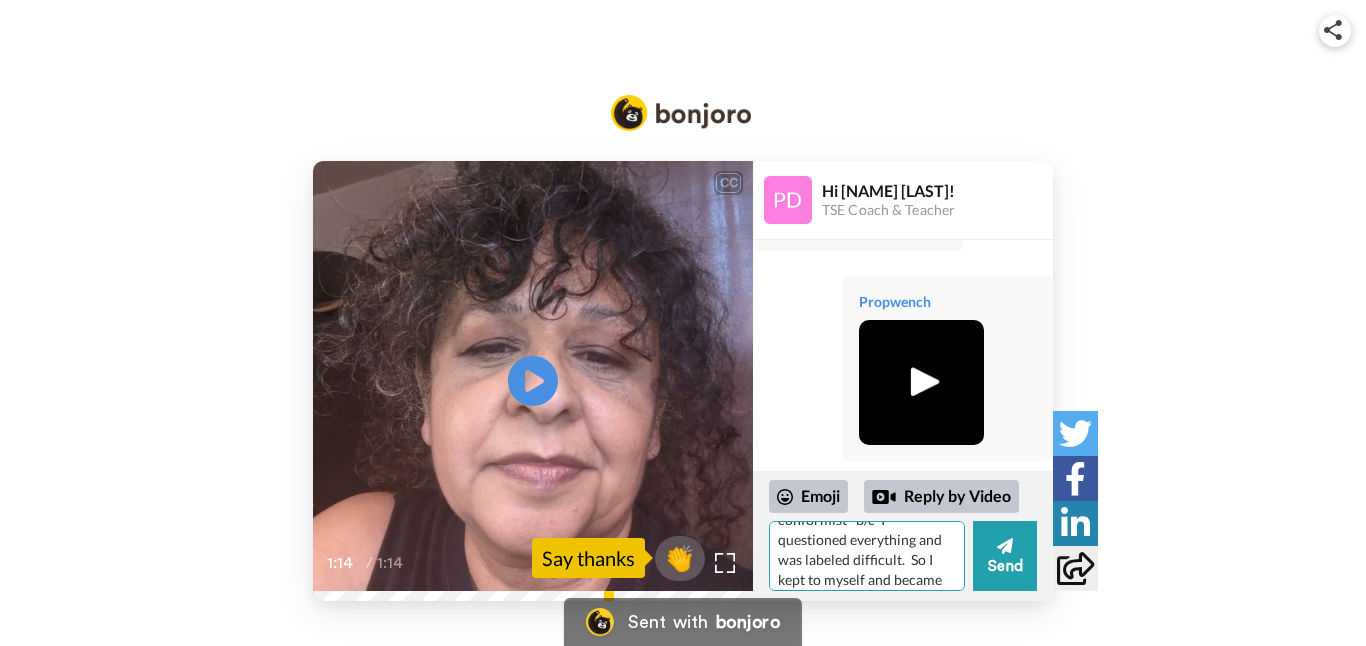 click on "Hi [NAME]! I was journaling and feeling stuck and the message "talk to [NAME]" came through, so here I am.!    I need help to redefine what  Schedule means to me.      I've always considered myself a "free spirit" but shadow work about perfectionism and fear of failure  is clouding that definition.    Way back  I'd decided I must be a "non-conformist" b/c  I questioned everything and was labeled difficult.  So I kept to myself and became smaller to be safe.  I accepted I must be different (childhood) and a difficult female  (my dad).  {Ya, wow this is more like therapy, lol. Geez.} Anyway, I redefined myself as rebel , independent, and loner, not conforming to societal habits/ routines ...      Like having a schedule. (AHA!) I am realizing all this as  I type... Fear of failure & not believing I'm capable of follow through stopped me from  setting goals, even small ones.  Time Mgmt was always an issue at work (one more way I was a "problem")  Any suggestions & guidance are appreciated~!" at bounding box center (867, 556) 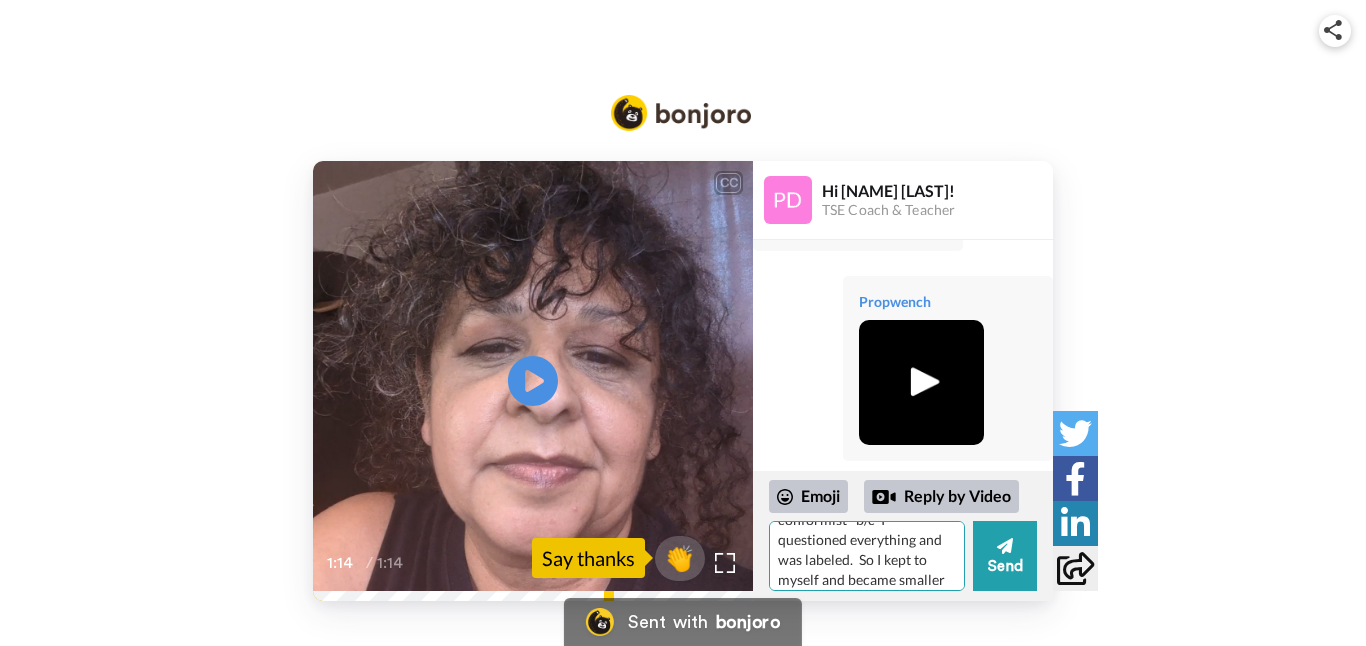 scroll, scrollTop: 269, scrollLeft: 0, axis: vertical 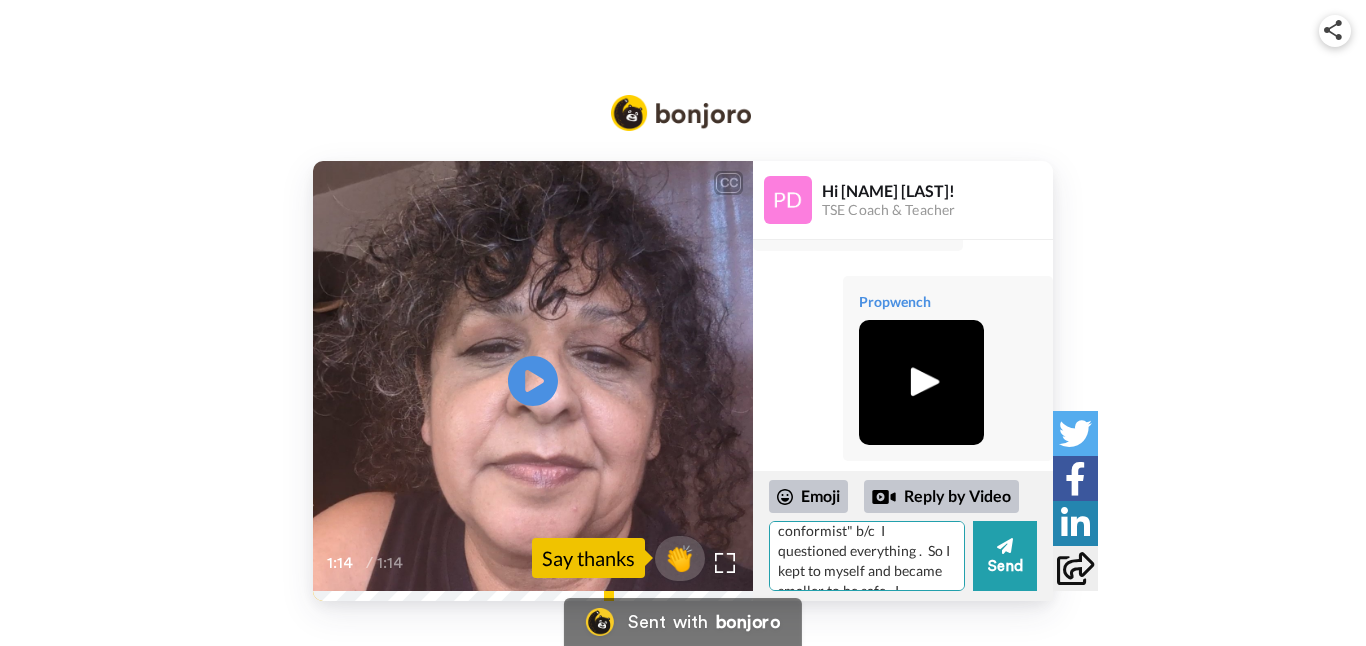 click on "Hi [NAME]! I was journaling and feeling stuck and the message "talk to [NAME]" came through, so here I am.!    I need help to redefine what  Schedule means to me.      I've always considered myself a "free spirit" but shadow work about perfectionism and fear of failure  is clouding that definition.    Way back  I'd decided I must be a "non-conformist" b/c  I questioned everything .  So I kept to myself and became smaller to be safe.  I accepted I must be different (childhood) and a difficult female  (my dad).  {Ya, wow this is more like therapy, lol. Geez.} Anyway, I redefined myself as rebel , independent, and loner, not conforming to societal habits/ routines ...      Like having a schedule. (AHA!) I am realizing all this as  I type... Fear of failure & not believing I'm capable of follow through stopped me from  setting goals, even small ones.  Time Mgmt was always an issue at work (one more way I was a "problem")  Any suggestions & guidance are appreciated~!" at bounding box center (867, 556) 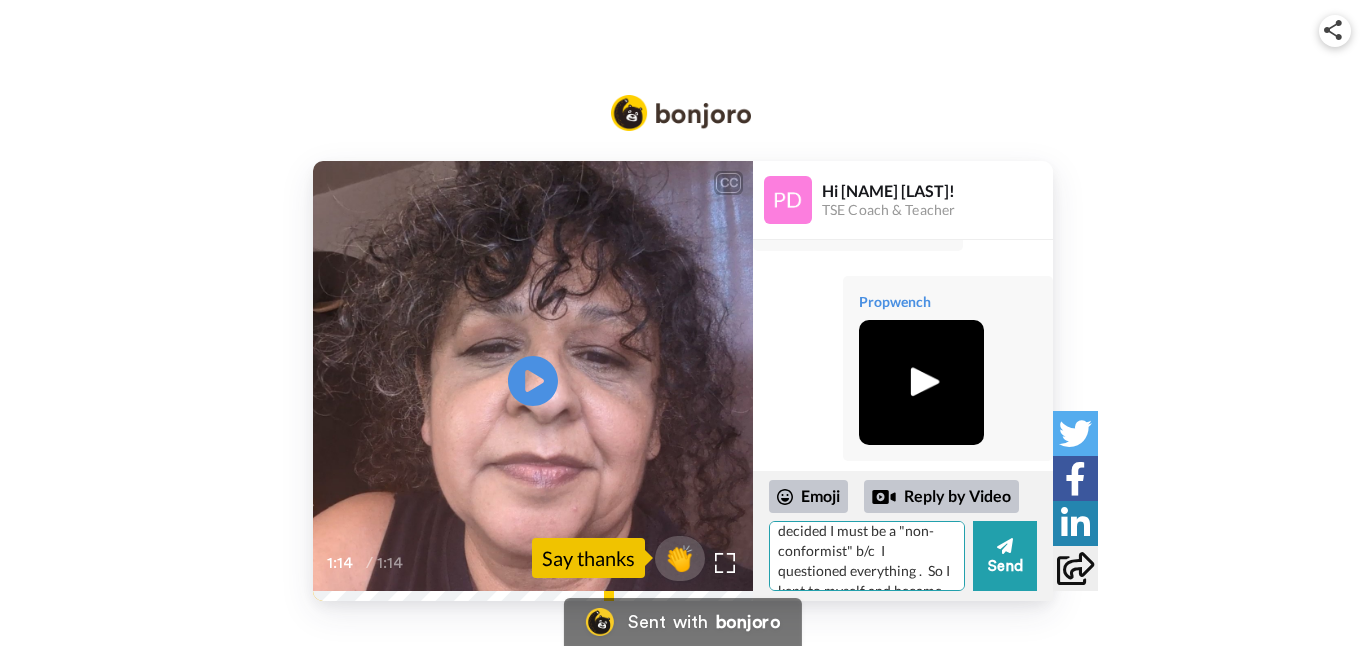 click on "Hi [NAME]! I was journaling and feeling stuck and the message "talk to [NAME]" came through, so here I am.!    I need help to redefine what  Schedule means to me.      I've always considered myself a "free spirit" but shadow work about perfectionism and fear of failure  is clouding that definition.    Way back  I'd decided I must be a "non-conformist" b/c  I questioned everything .  So I kept to myself and became smaller to be safe.  I accepted I must be different (childhood) and a difficult female  (my [RELATIONSHIP]).  {Ya, wow this is more like therapy, lol. Geez.} Anyway, I redefined myself as rebel , independent, and loner, not conforming to societal habits/ routines ...      Like having a schedule. (AHA!) I am realizing all this as  I type... Fear of failure & not believing I'm capable of follow through stopped me from  setting goals, even small ones.  Time Mgmt was always an issue at work (one more way I was a "problem")  Any suggestions & guidance are appreciated~!" at bounding box center [867, 556] 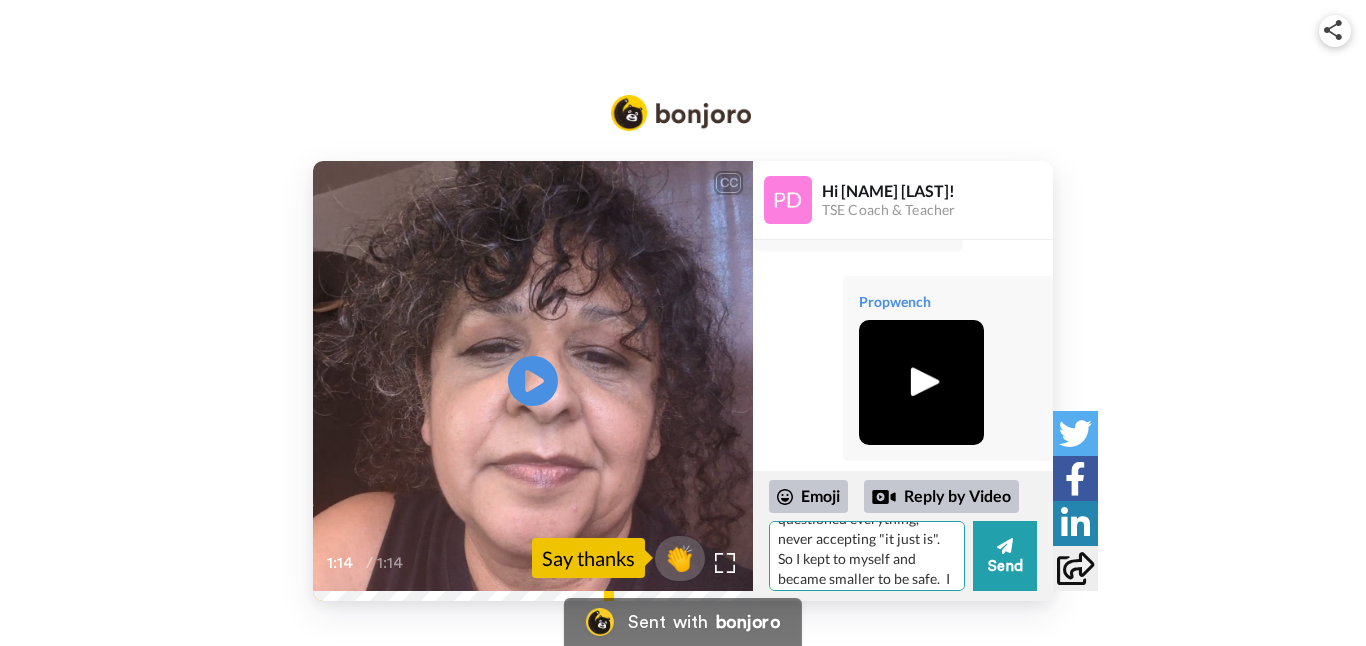 scroll, scrollTop: 303, scrollLeft: 0, axis: vertical 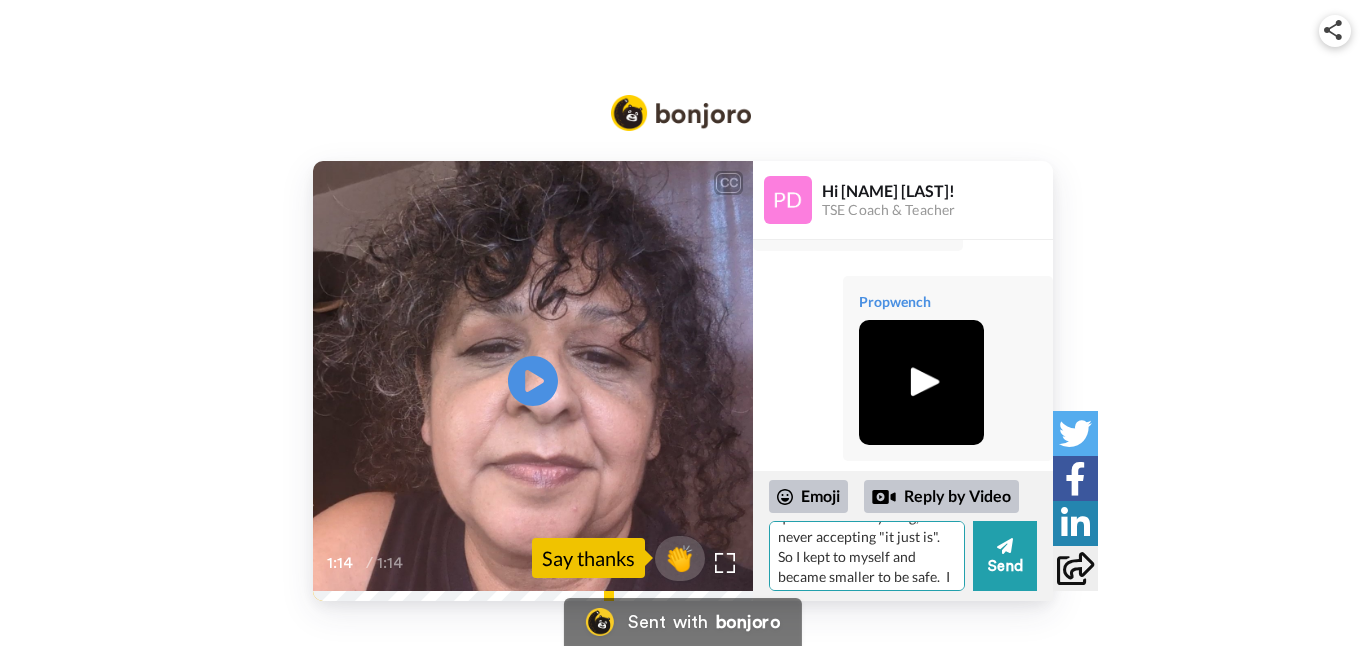 click on "Hi [NAME]! I was journaling and feeling stuck and the message "talk to [NAME]" came through, so here I am.!    I need help to redefine what  Schedule means to me.      I've always considered myself a "free spirit" but shadow work about perfectionism and fear of failure  is clouding that definition.    Way back  I'd decided I must be a "non-conformist" b/c  I questioned everything, never accepting "it just is".  So I kept to myself and became smaller to be safe.  I accepted I must be different (childhood) and a difficult female  (my [RELATIONSHIP]).  {Ya, wow this is more like therapy, lol. Geez.} Anyway, I redefined myself as rebel , independent, and loner, not conforming to societal habits/ routines ...      Like having a schedule. (AHA!) I am realizing all this as  I type... Fear of failure & not believing I'm capable of follow through stopped me from  setting goals, even small ones.  Time Mgmt was always an issue at work (one more way I was a "problem")  Any suggestions & guidance are appreciated~!" at bounding box center (867, 556) 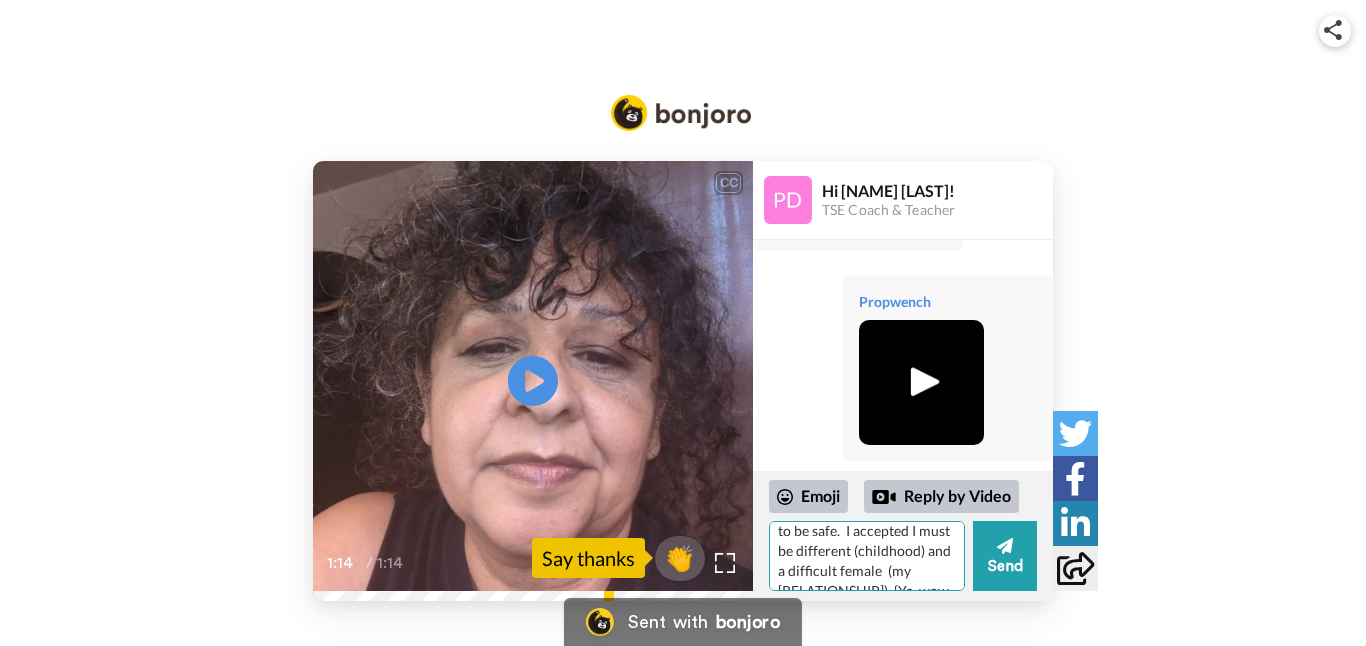 scroll, scrollTop: 347, scrollLeft: 0, axis: vertical 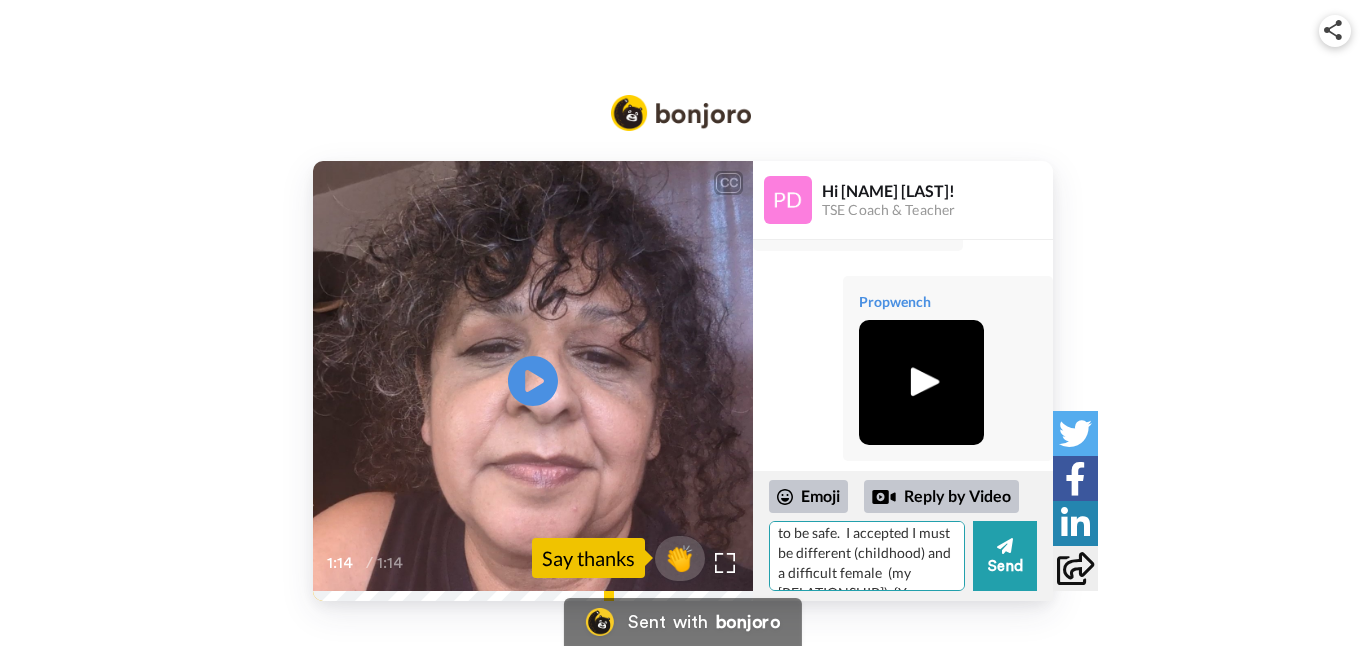 click on "Hi [NAME]! I was journaling and feeling stuck and the message "talk to [NAME]" came through, so here I am.!    I need help to redefine what  Schedule means to me.      I've always considered myself a "free spirit" but shadow work about perfectionism and fear of failure  is clouding that definition.    Way back  I'd decided I must be a "non-conformist" b/c  I question everything, never accepting "it just is".   So I kept to myself and became smaller to be safe.  I accepted I must be different (childhood) and a difficult female  (my [RELATIONSHIP]). {Ya, wow this is more like therapy, lol. Geez.} Anyway, I redefined myself as rebel , independent, and loner, not conforming to societal habits/ routines ...      Like having a schedule. (AHA!) I am realizing all this as  I type... Fear of failure & not believing I'm capable of follow through stopped me from  setting goals, even small ones.  Time Mgmt was always an issue at work (one more way I was a "problem")  Any suggestions & guidance are appreciated~!" at bounding box center [867, 556] 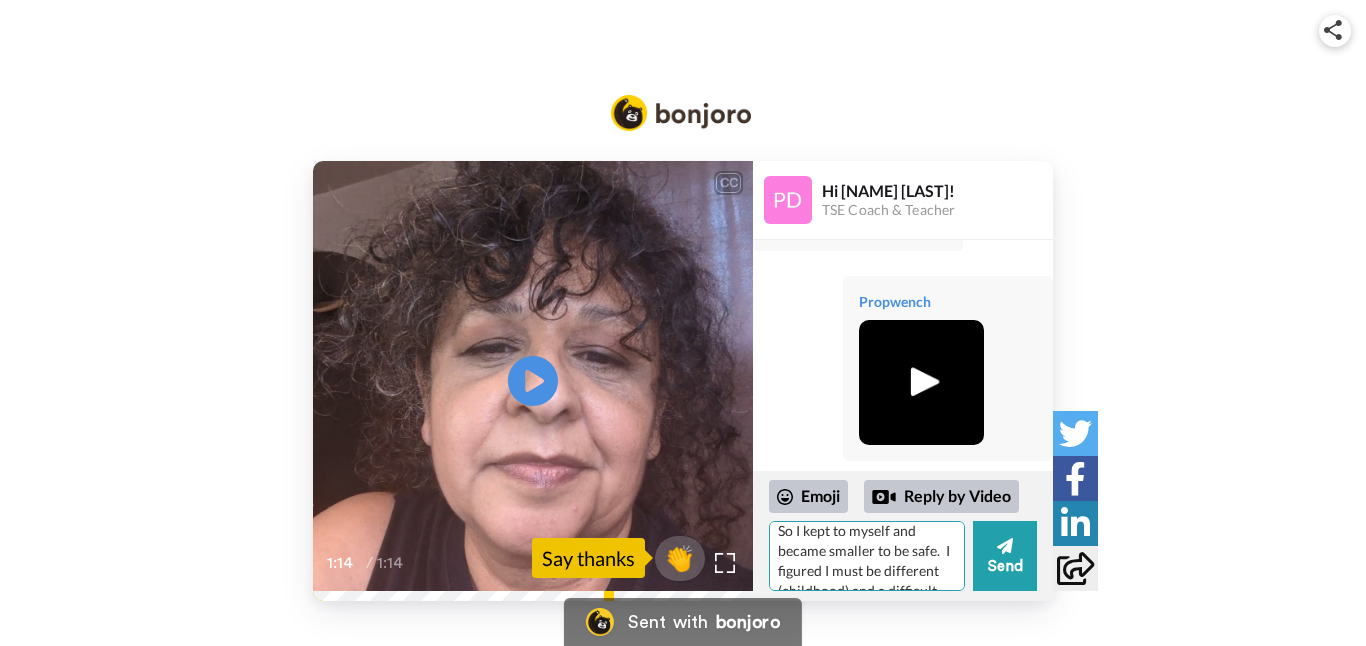 scroll, scrollTop: 354, scrollLeft: 0, axis: vertical 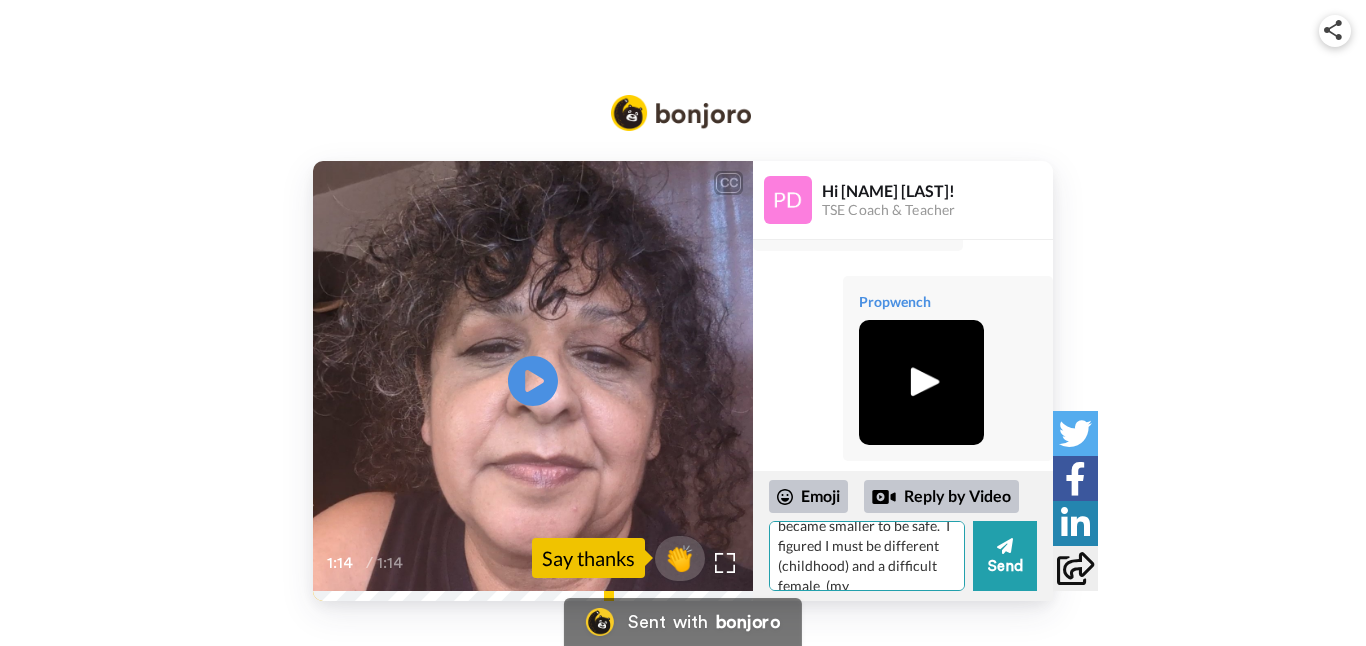 click on "Hi [NAME]! I was journaling and feeling stuck and the message "talk to [NAME]" came through, so here I am.!    I need help to redefine what  Schedule means to me.      I've always considered myself a "free spirit" but shadow work about perfectionism and fear of failure  is clouding that definition.    Way back  I'd decided I must be a "non-conformist" b/c  I questioned everything, never accepting "it just is".   So I kept to myself and became smaller to be safe.  I figured I must be different (childhood) and a difficult female  (my [RELATIONSHIP]).  {Ya, wow this is more like therapy, lol. Geez.} Anyway, I redefined myself as rebel , independent, and loner, not conforming to societal habits/ routines ...      Like having a schedule. (AHA!) I am realizing all this as  I type... Fear of failure & not believing I'm capable of follow through stopped me from  setting goals, even small ones.  Time Mgmt was always an issue at work (one more way I was a "problem")  Any suggestions & guidance are appreciated~!" at bounding box center (867, 556) 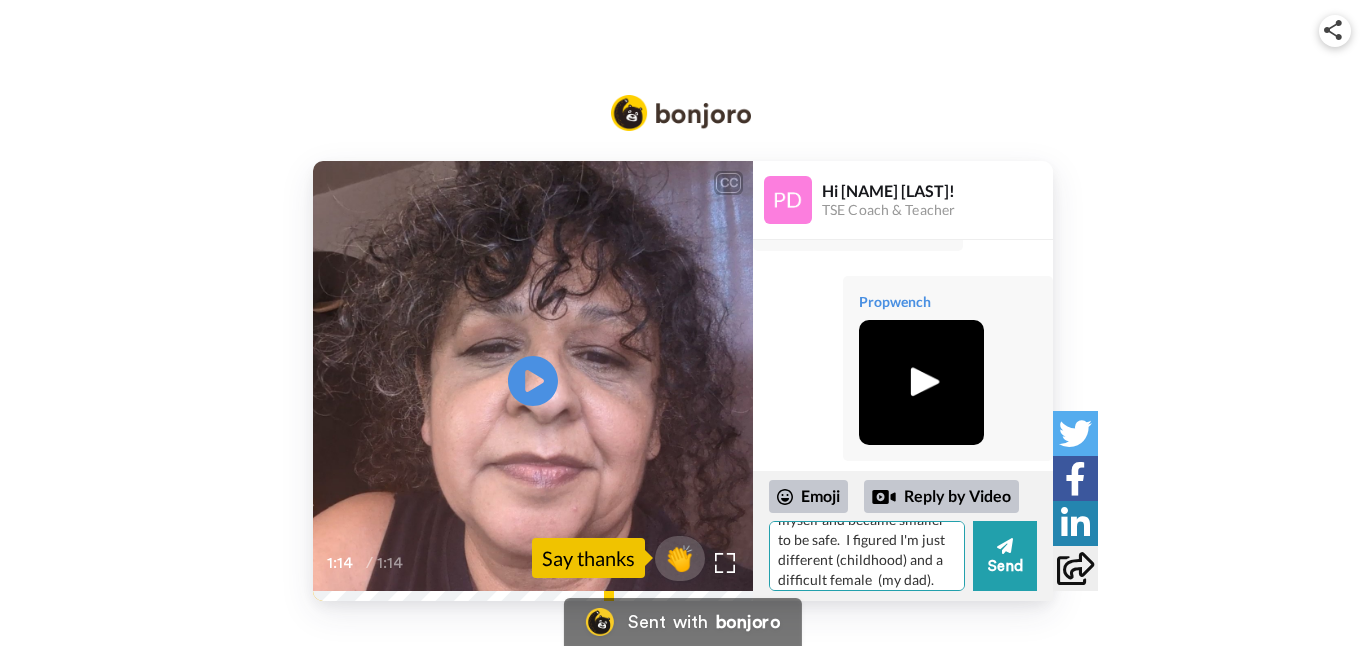 scroll, scrollTop: 336, scrollLeft: 0, axis: vertical 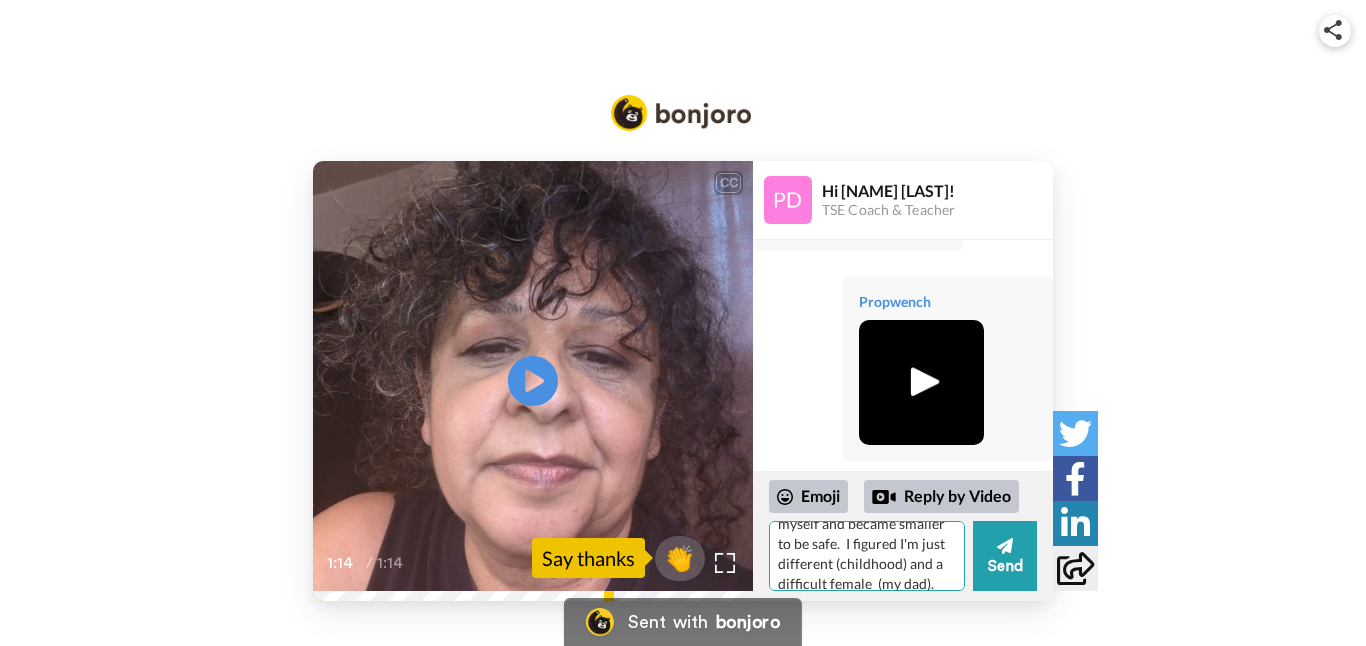 click on "Hi [NAME]! I was journaling and feeling stuck and the message "talk to [NAME]" came through, so here I am.!    I need help to redefine what  Schedule means to me.      I've always considered myself a "free spirit" but shadow work about perfectionism and fear of failure  is clouding that definition.    Way back  I'd decided I must be a "non-conformist" b/c  I question everything, never accepting "it just is".   So I kept to myself and became smaller to be safe.  I figured I'm just different (childhood) and a difficult female  (my dad).  {Ya, wow this is more like therapy, lol. Geez.} Anyway, I redefined myself as rebel , independent, and loner, not conforming to societal habits/ routines ...      Like having a schedule. (AHA!) I am realizing all this as  I type... Fear of failure & not believing I'm capable of follow through stopped me from  setting goals, even small ones.  Time Mgmt was always an issue at work (one more way I was a "problem")  Any suggestions & guidance are appreciated~!" at bounding box center [867, 556] 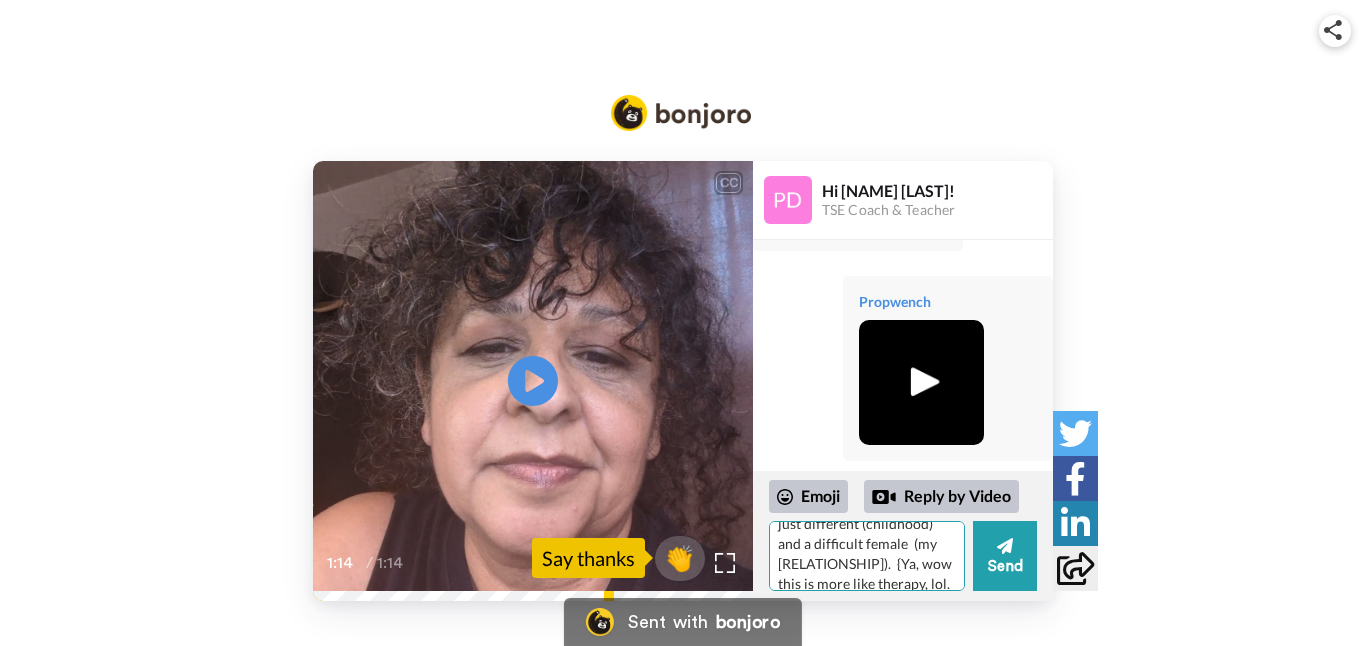 scroll, scrollTop: 379, scrollLeft: 0, axis: vertical 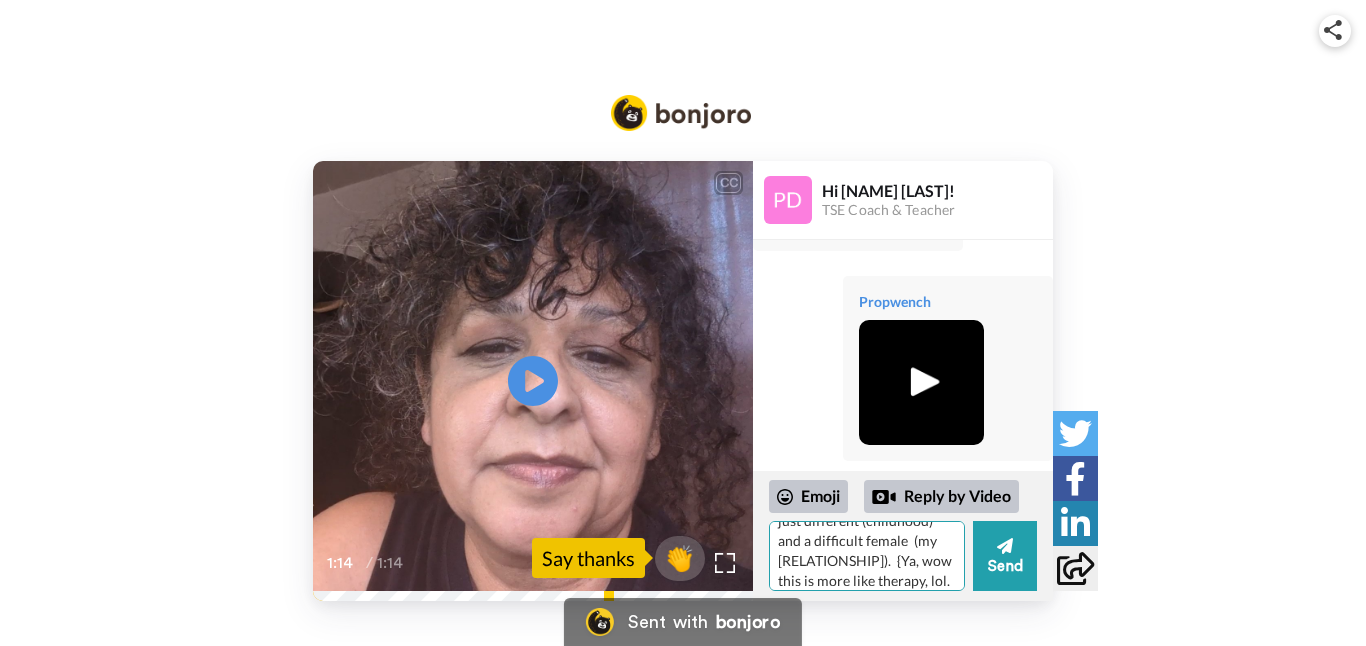 click on "Hi [NAME]! I was journaling and feeling stuck and the message "talk to [NAME]" came through, so here I am.!    I need help to redefine what  Schedule means to me.      I've always considered myself a "free spirit" but shadow work about perfectionism and fear of failure  is clouding that definition.    Way back  I'd decided I must be a "non-conformist" b/c  I question everything, never accepting "it just is".   So I kept to myself and became smaller to be safe.  I figured I was just different (childhood) and a difficult female  (my [RELATIONSHIP]).  {Ya, wow this is more like therapy, lol. Geez.} Anyway, I redefined myself as rebel , independent, and loner, not conforming to societal habits/ routines ...      Like having a schedule. (AHA!) I am realizing all this as  I type... Fear of failure & not believing I'm capable of follow through stopped me from  setting goals, even small ones.  Time Mgmt was always an issue at work (one more way I was a "problem")  Any suggestions & guidance are appreciated~!" at bounding box center [867, 556] 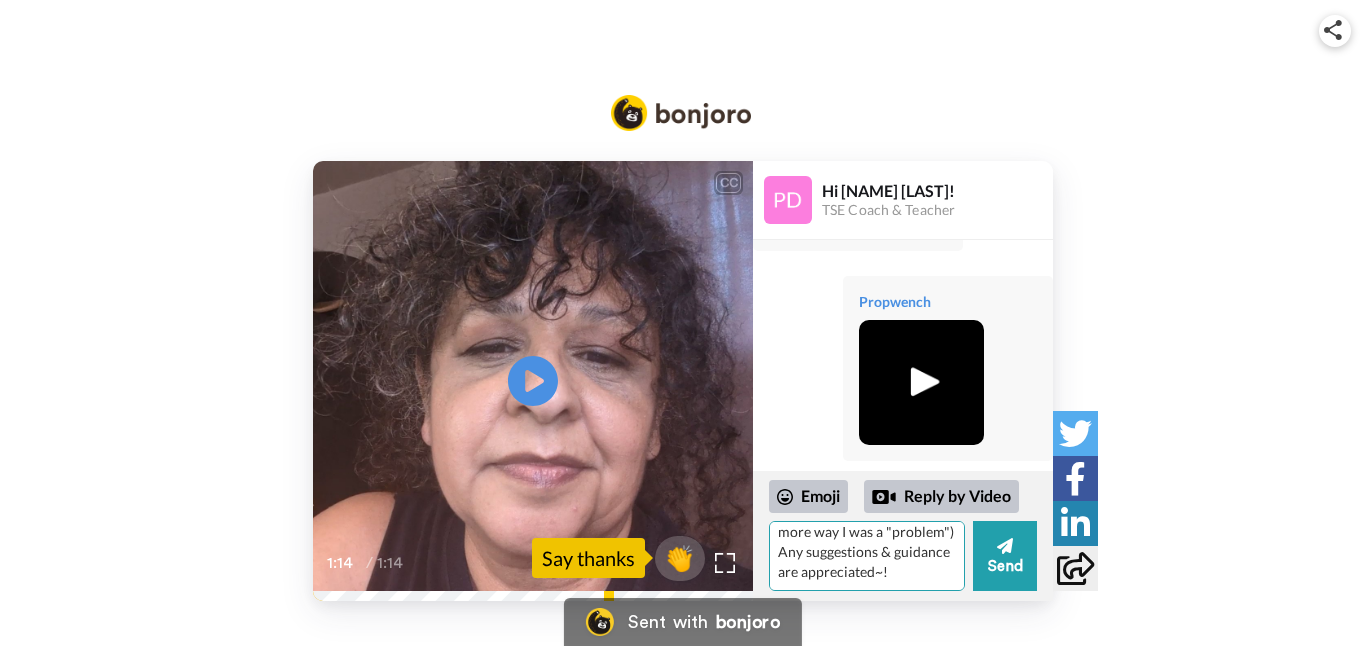 scroll, scrollTop: 699, scrollLeft: 0, axis: vertical 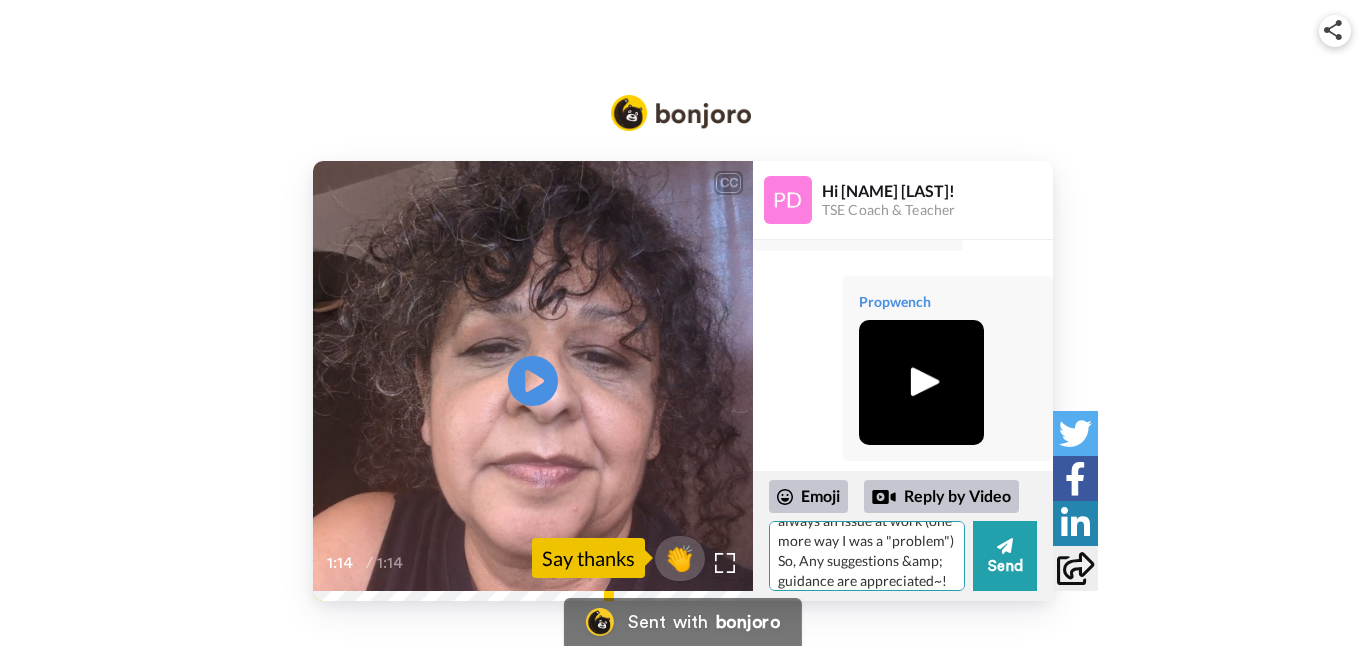 click on "Hi [NAME]! I was journaling and feeling stuck and the message "talk to [NAME]" came through, so here I am.!    I need help to redefine what  Schedule means to me.      I've always considered myself a "free spirit" but shadow work about perfectionism and fear of failure  is clouding that definition.    Way back  I'd decided I must be a "non-conformist" b/c  I question everything, never accepting "it just is".   So I kept to myself and became smaller to be safe.  I figured I was just different (childhood) and a difficult (my [FAMILY_RELATIONSHIP]). {Ya, wow this is more like therapy, lol. Geez.} Anyway, I redefined myself as rebel , independent, and loner, not conforming to societal habits/ routines ...      Like having a schedule. (AHA!) I am realizing all this as  I type... Fear of failure &amp; not believing I'm capable of follow through stopped me from  setting goals, even small ones.  Time Mgmt was always an issue at work (one more way I was a "problem")  So, Any suggestions &amp; guidance are appreciated~!" at bounding box center [867, 556] 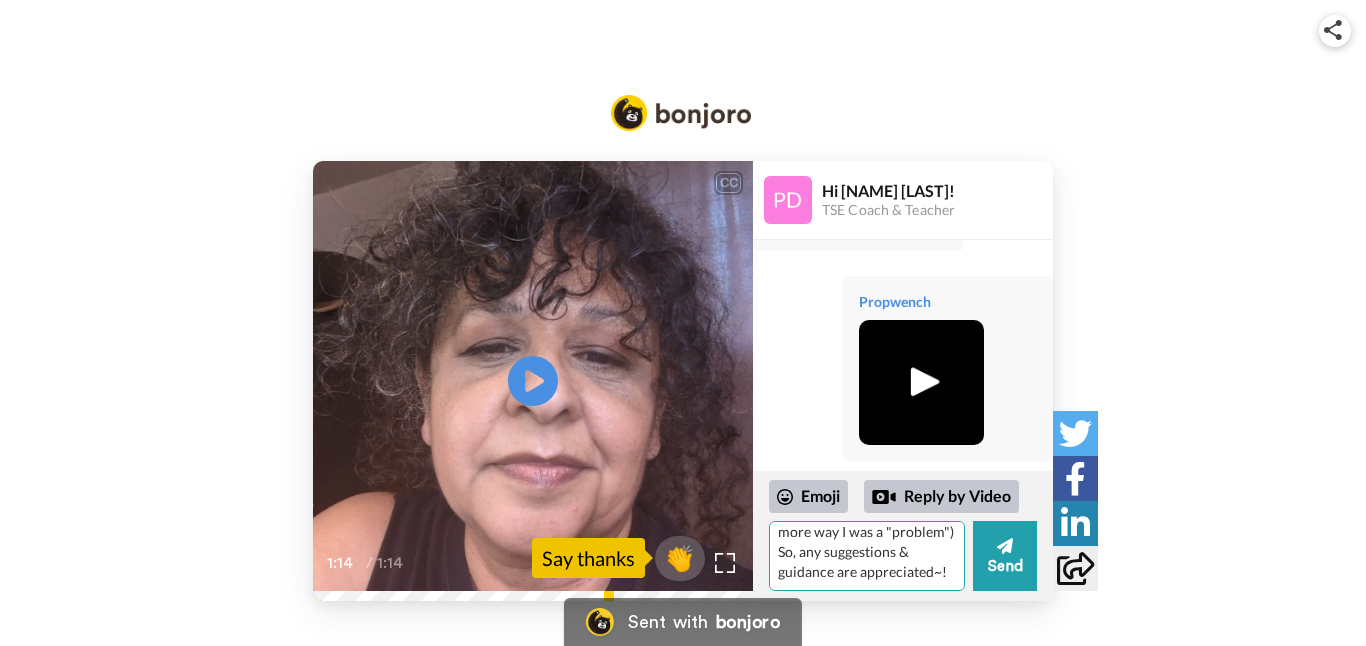 scroll, scrollTop: 728, scrollLeft: 0, axis: vertical 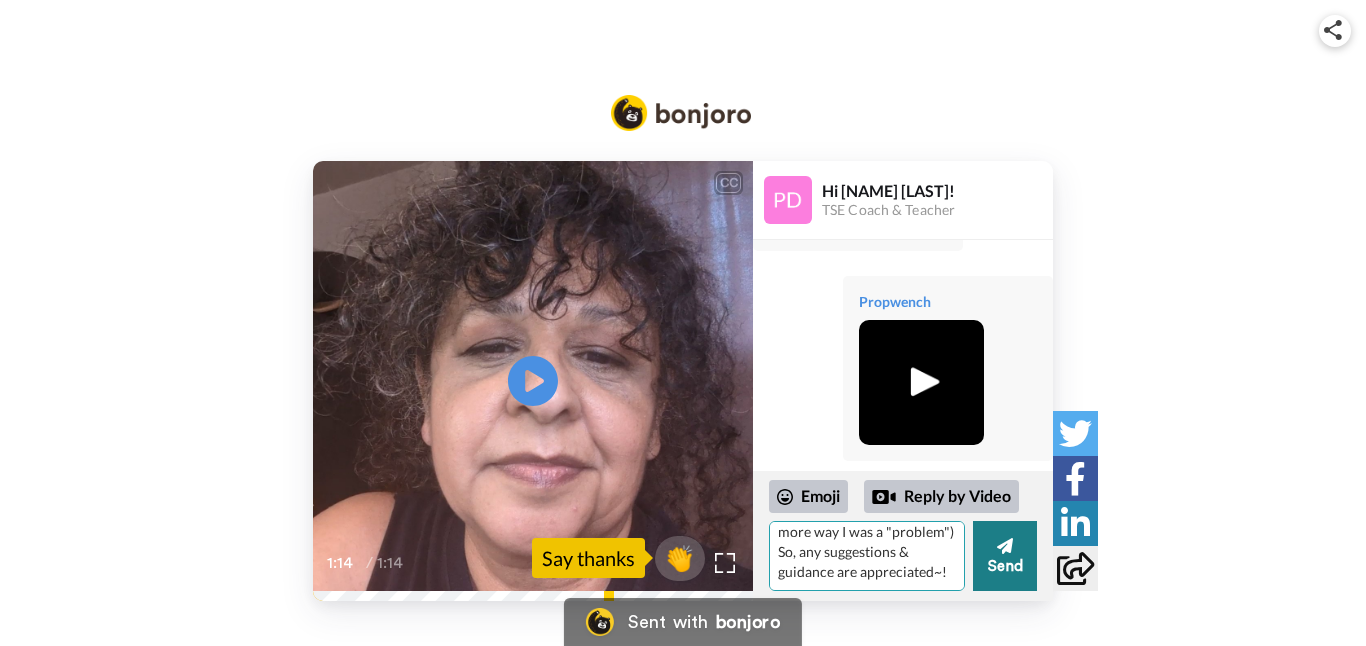 type on "Hi [NAME]! I was journaling and feeling stuck and the message "talk to [NAME]" came through, so here I am.!    I need help to redefine what  Schedule means to me.      I've always considered myself a "free spirit" but shadow work about perfectionism and fear of failure  is clouding that definition.    Way back  I'd decided I must be a "non-conformist" b/c  I question everything, never accepting "it just is".   So I kept to myself and became smaller to be safe.  I figured I was just different (childhood) and a difficult (my dad).  {Ya, wow this is more like therapy, lol. Geez.} Anyway, I redefined myself as rebel , independent, and loner, not conforming to societal habits/ routines ...      Like having a schedule. (AHA!) I am realizing all this as  I type... Fear of failure & not believing I'm capable of follow through stopped me from  setting goals, even small ones.  Time Mgmt was always an issue at work (one more way I was a "problem")  So, any suggestions & guidance are appreciated~!" 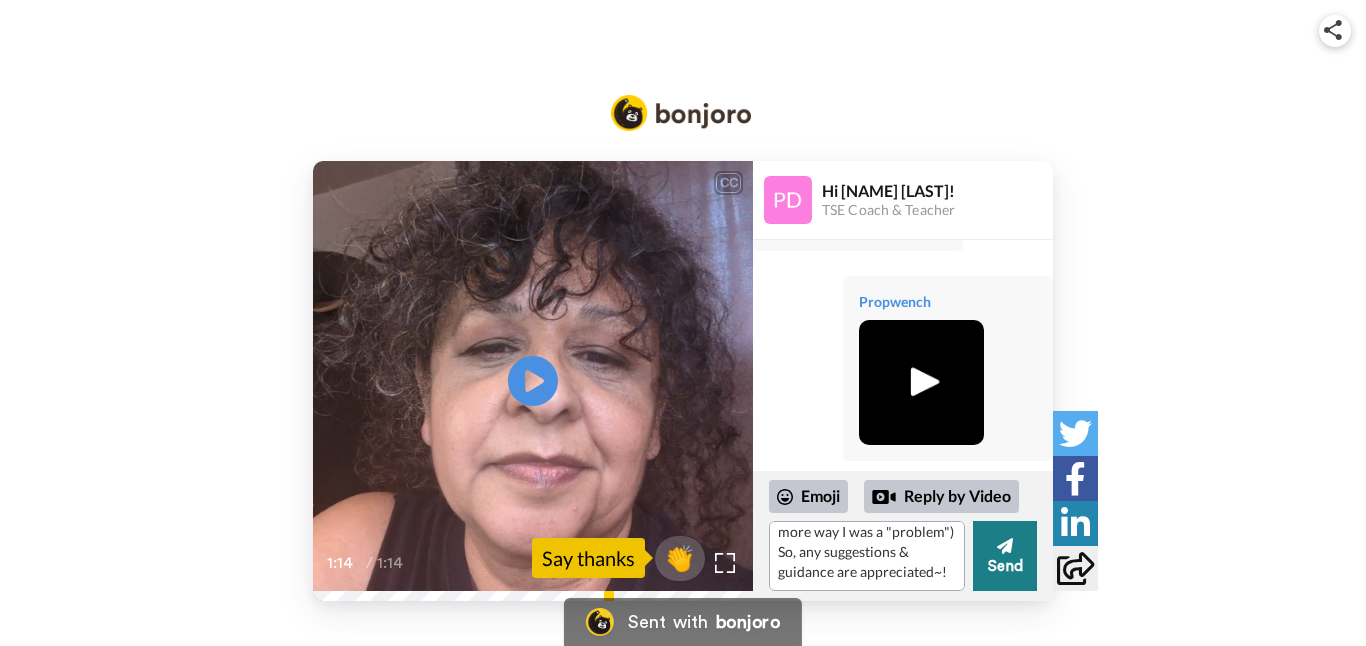 click on "Send" at bounding box center (1005, 556) 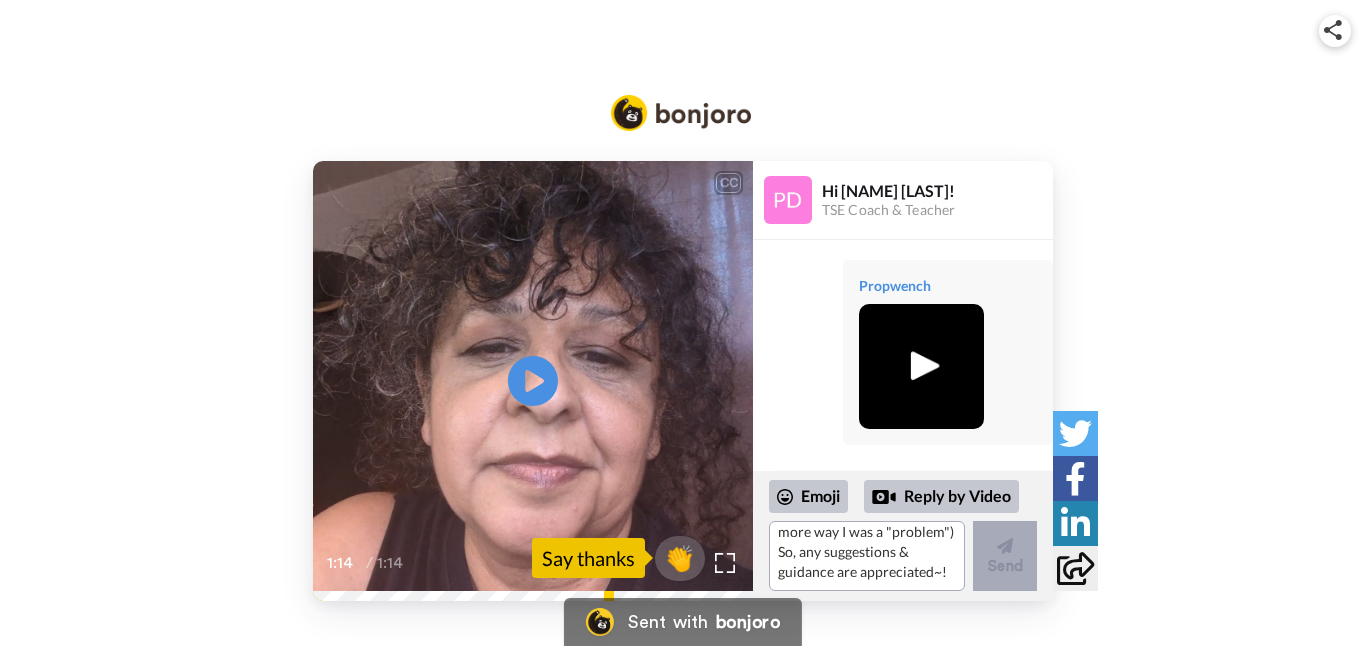 scroll, scrollTop: 1896, scrollLeft: 0, axis: vertical 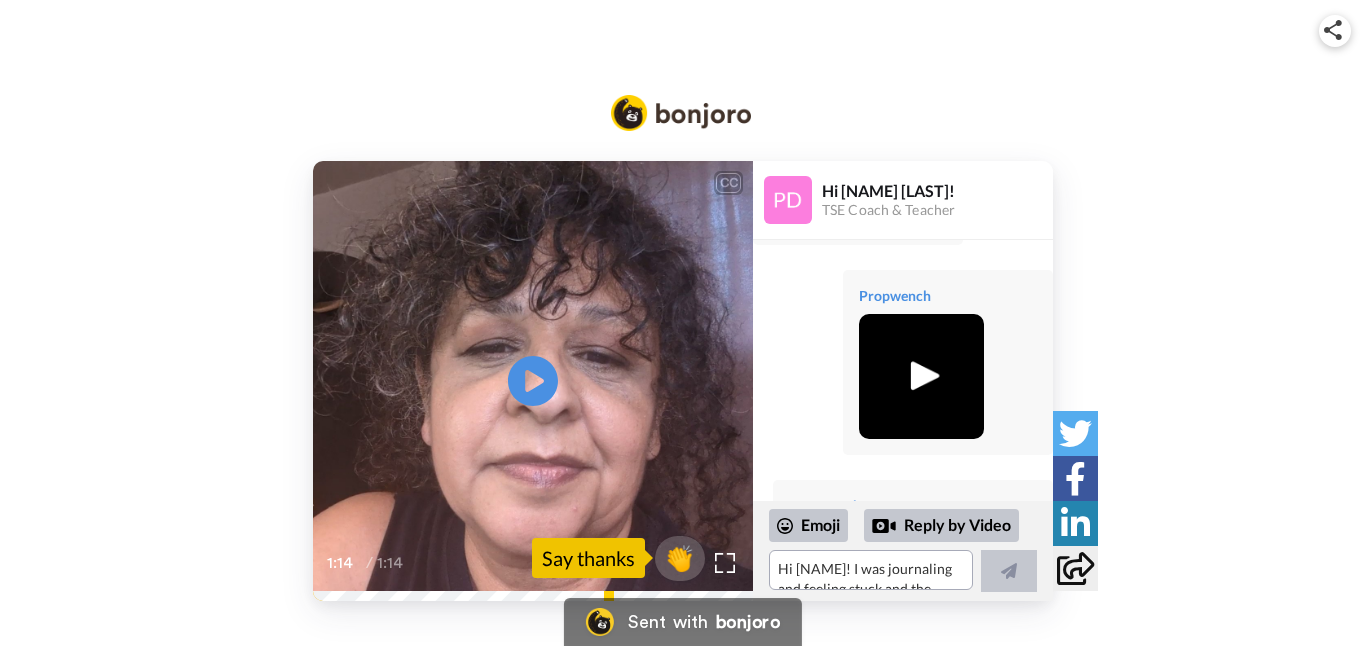 click at bounding box center (921, 376) 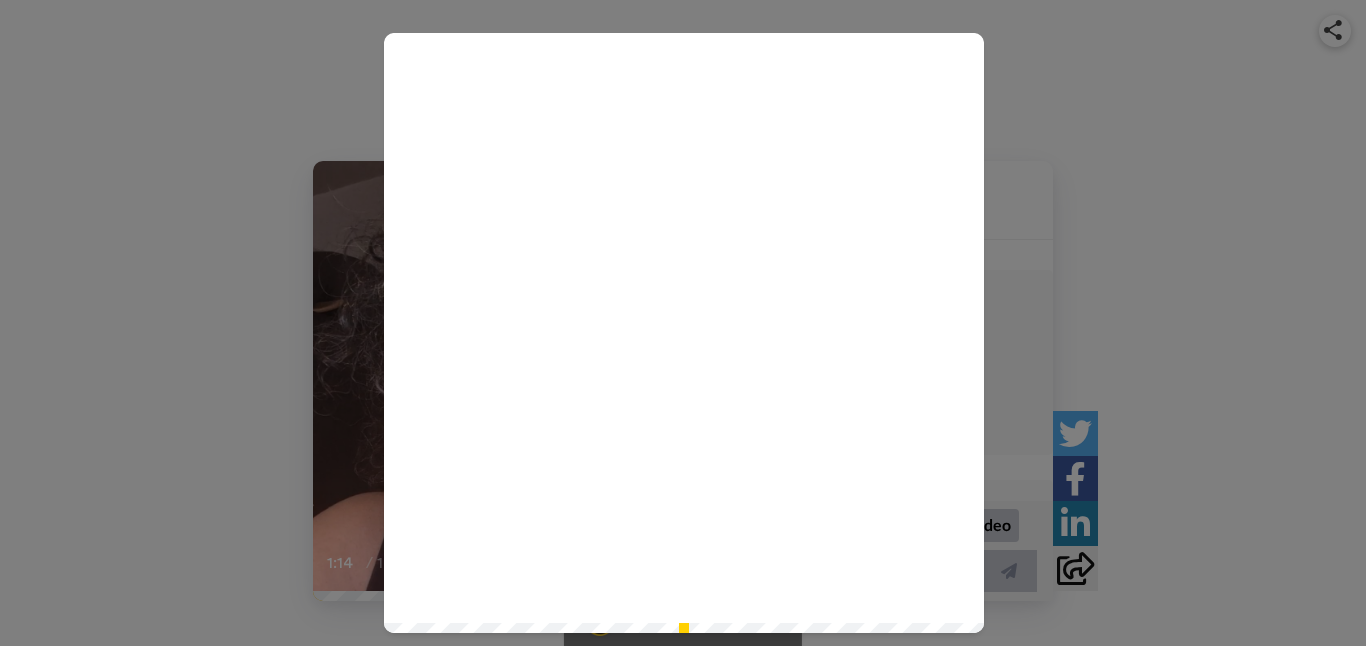 click on "Play/Pause" 